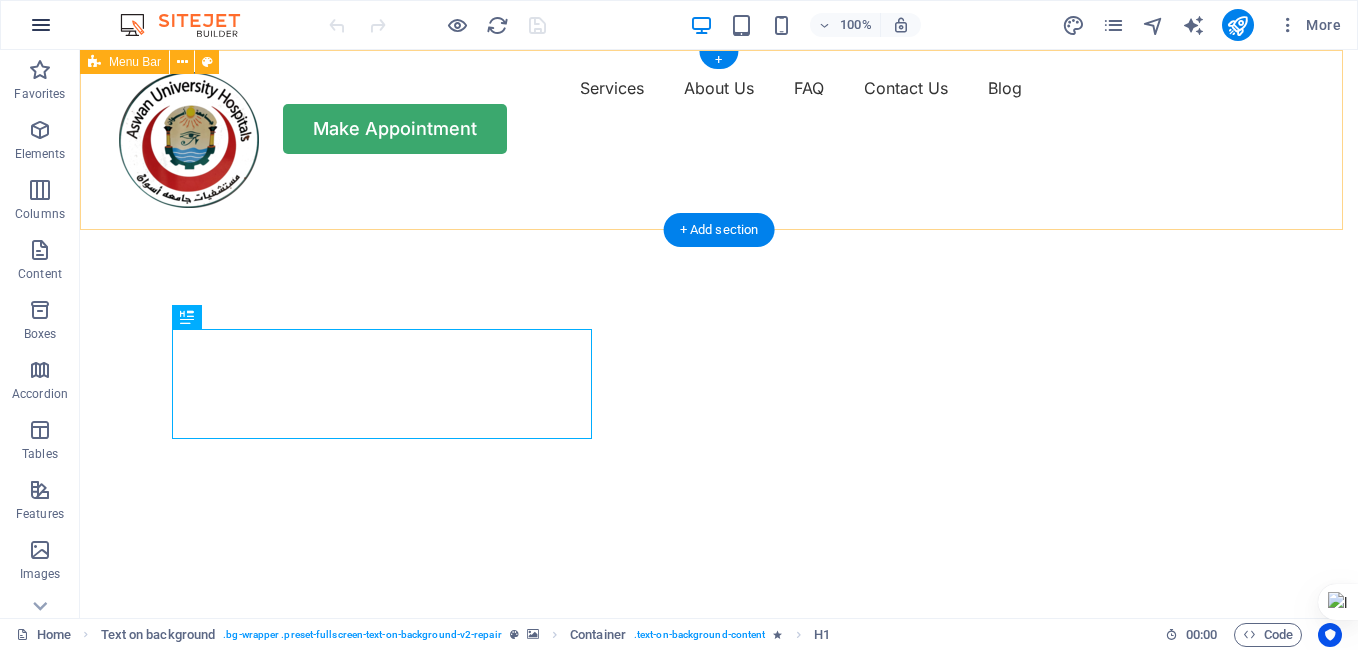 scroll, scrollTop: 0, scrollLeft: 0, axis: both 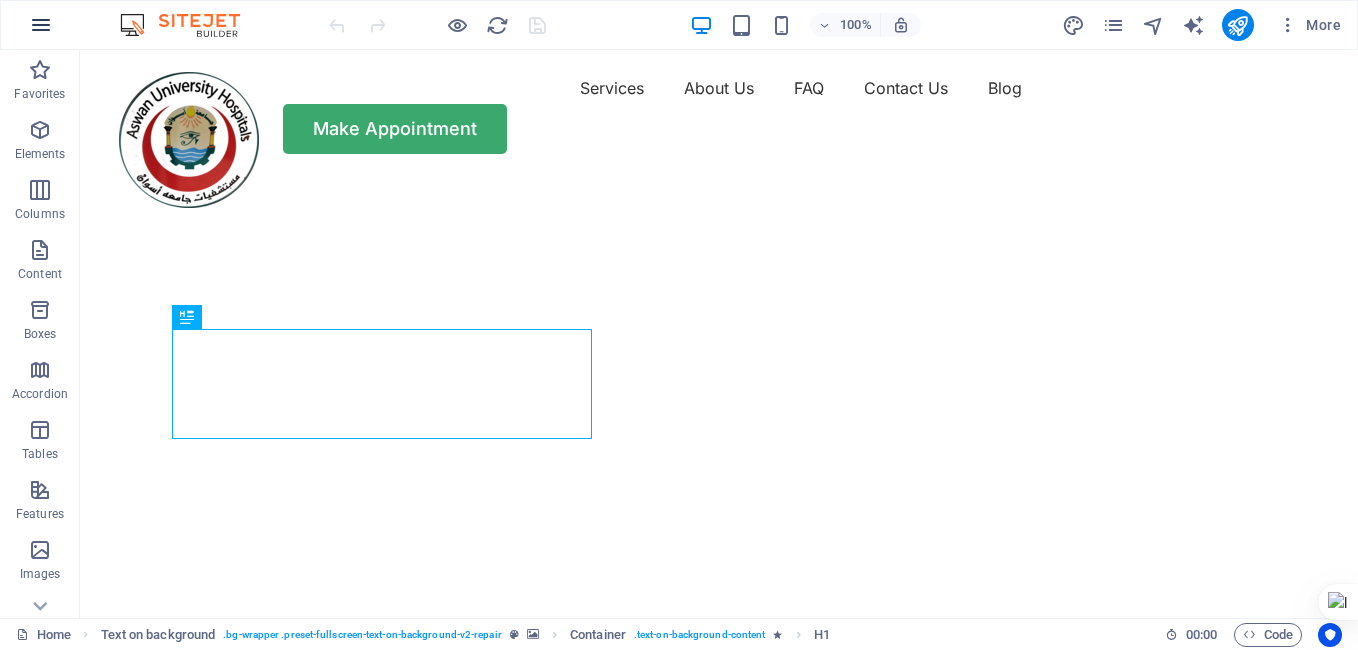 click at bounding box center [41, 25] 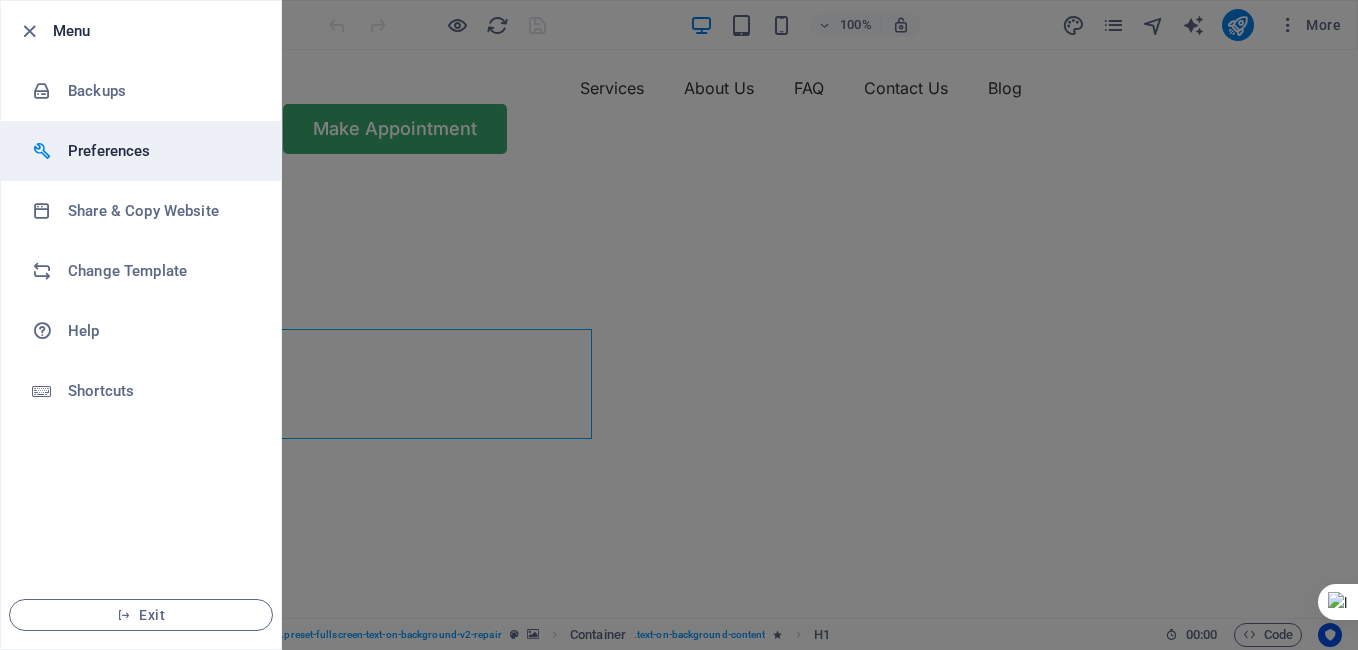 click on "Preferences" at bounding box center (141, 151) 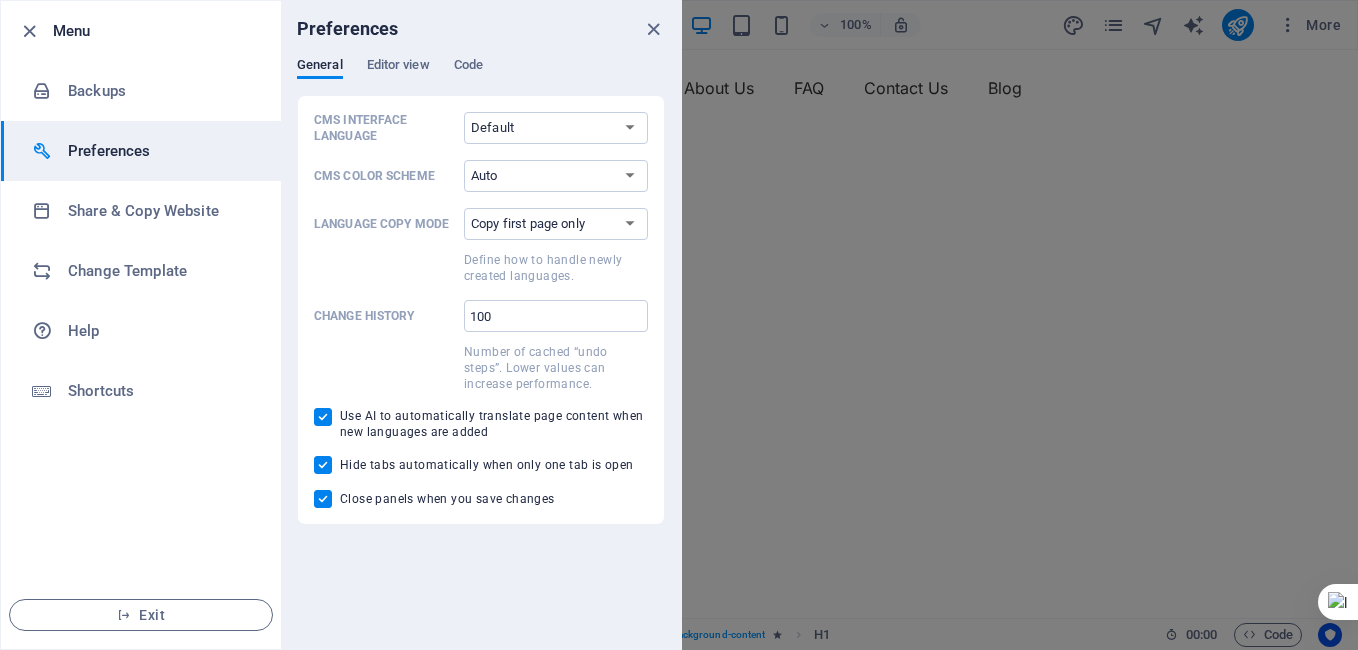 click on "Preferences" at bounding box center [141, 151] 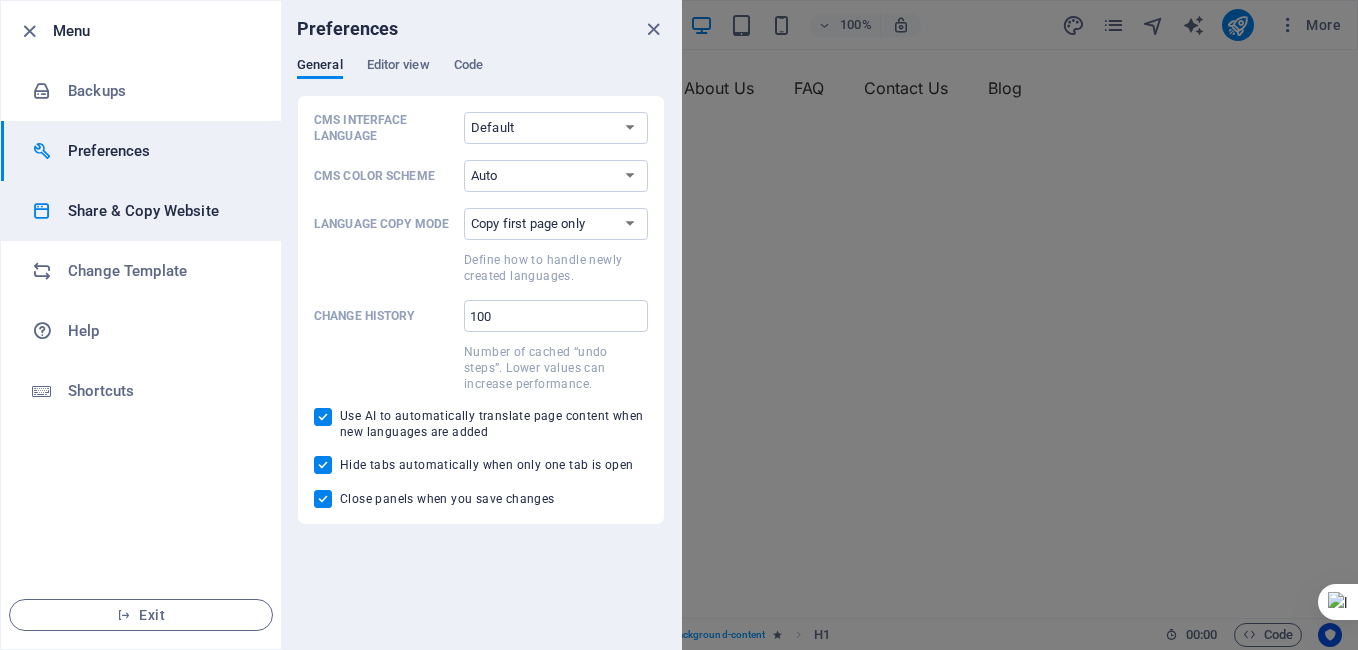 click on "Share & Copy Website" at bounding box center (141, 211) 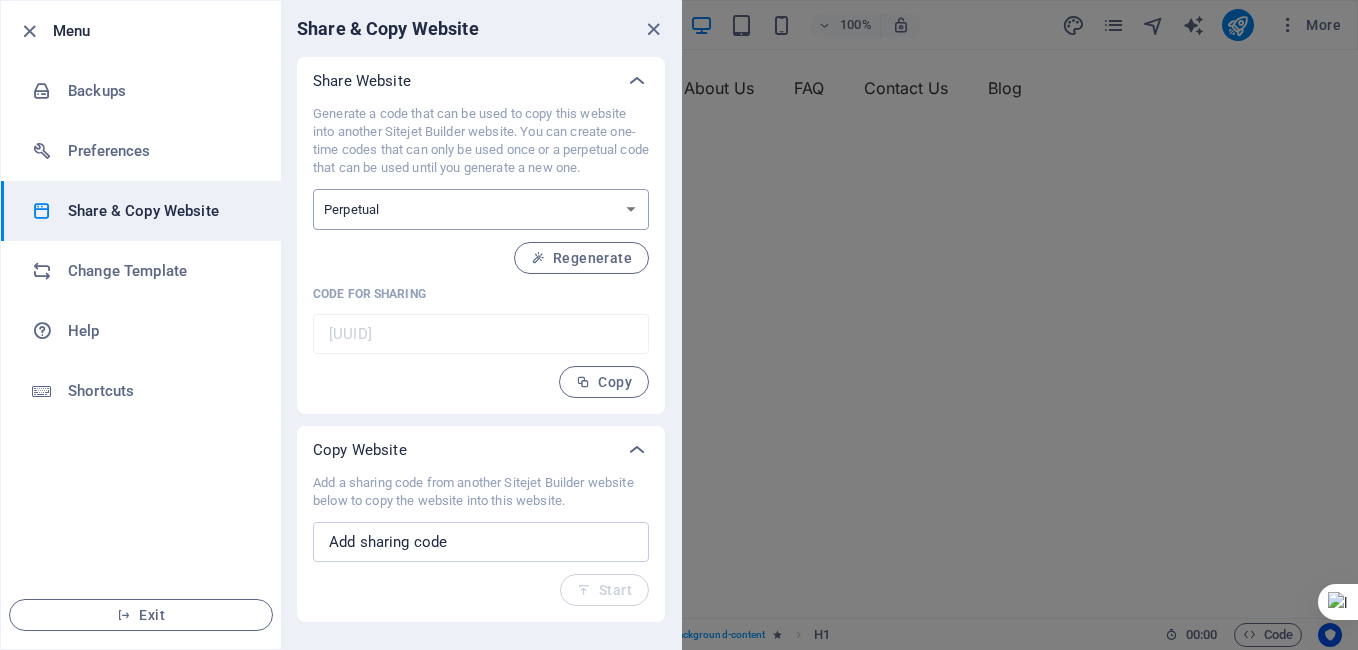 click on "One-time Perpetual" at bounding box center [481, 209] 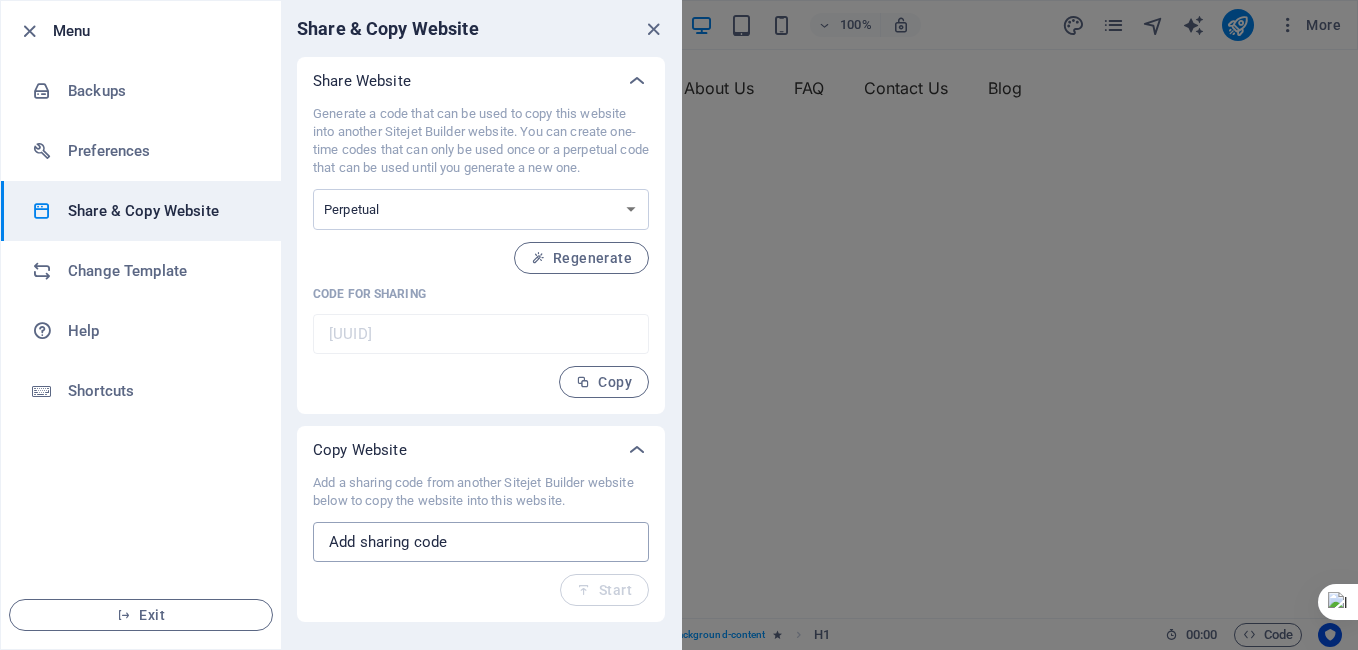 click at bounding box center (481, 542) 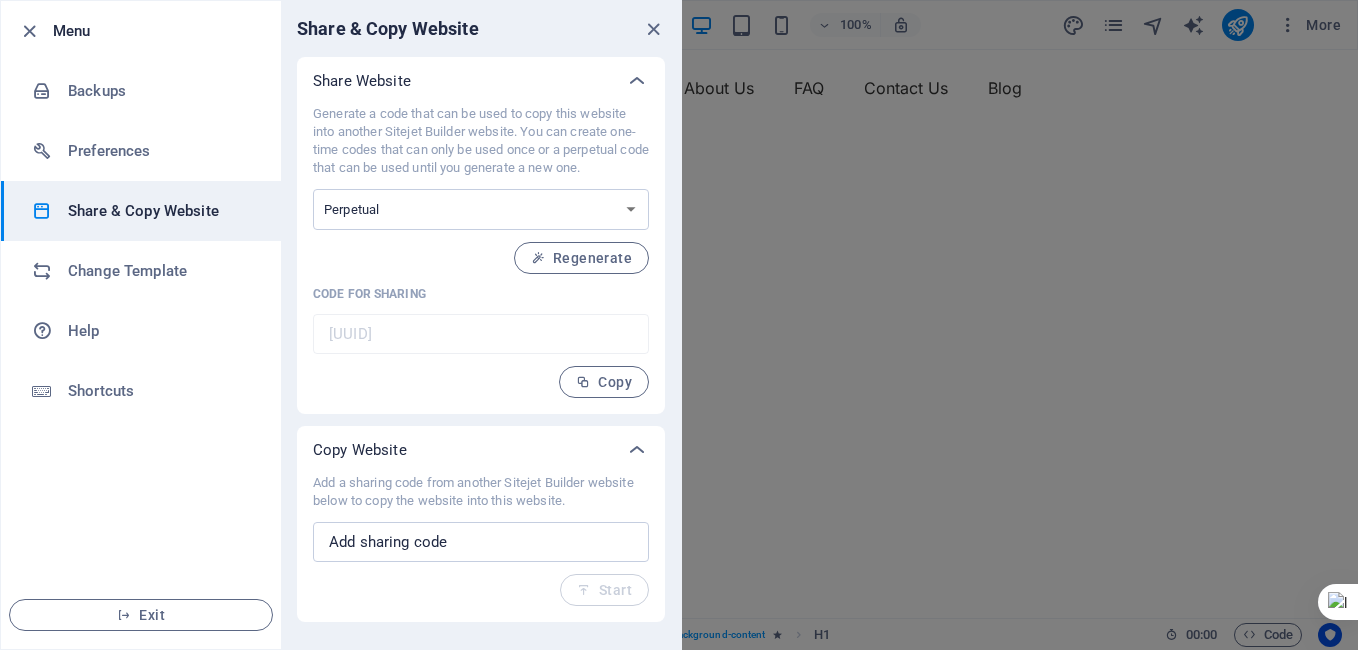 click on "Generate a code that can be used to copy this website into another Sitejet Builder website. You can create one-time codes that can only be used once or a perpetual code that can be used until you generate a new one. One-time Perpetual Regenerate Code for sharing 68528247-2030692 ​ Copy" at bounding box center [481, 251] 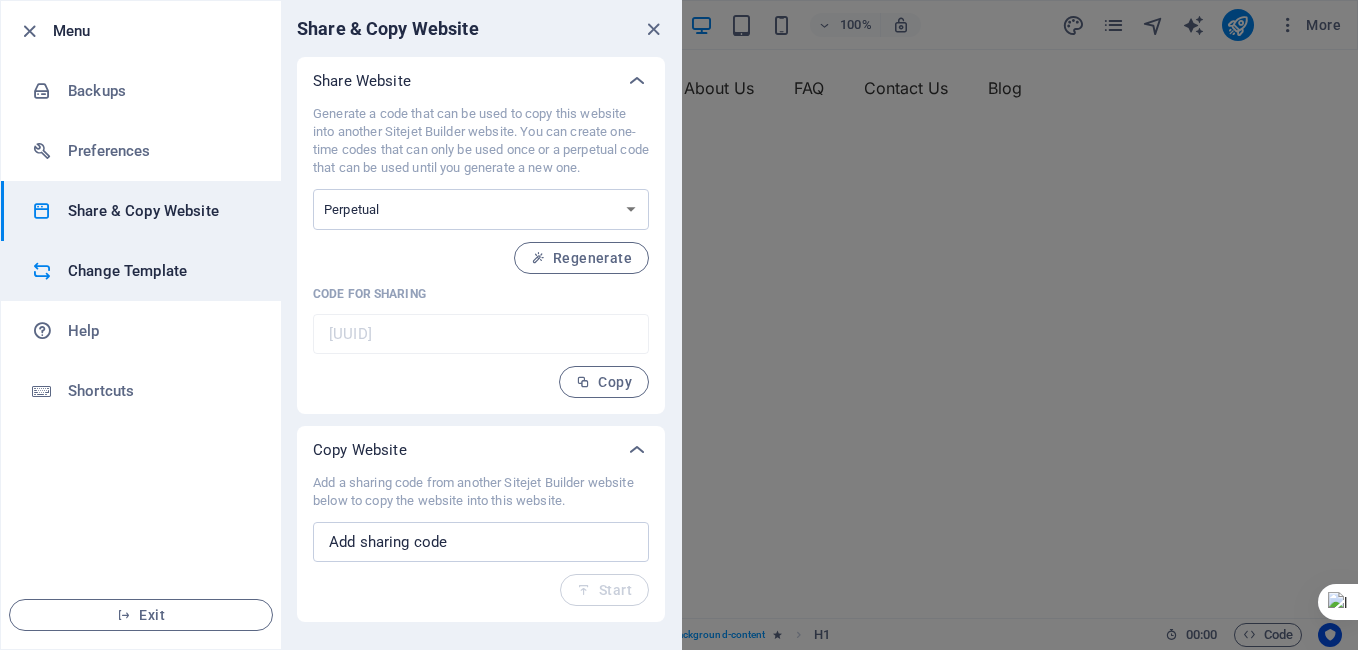 click on "Change Template" at bounding box center [160, 271] 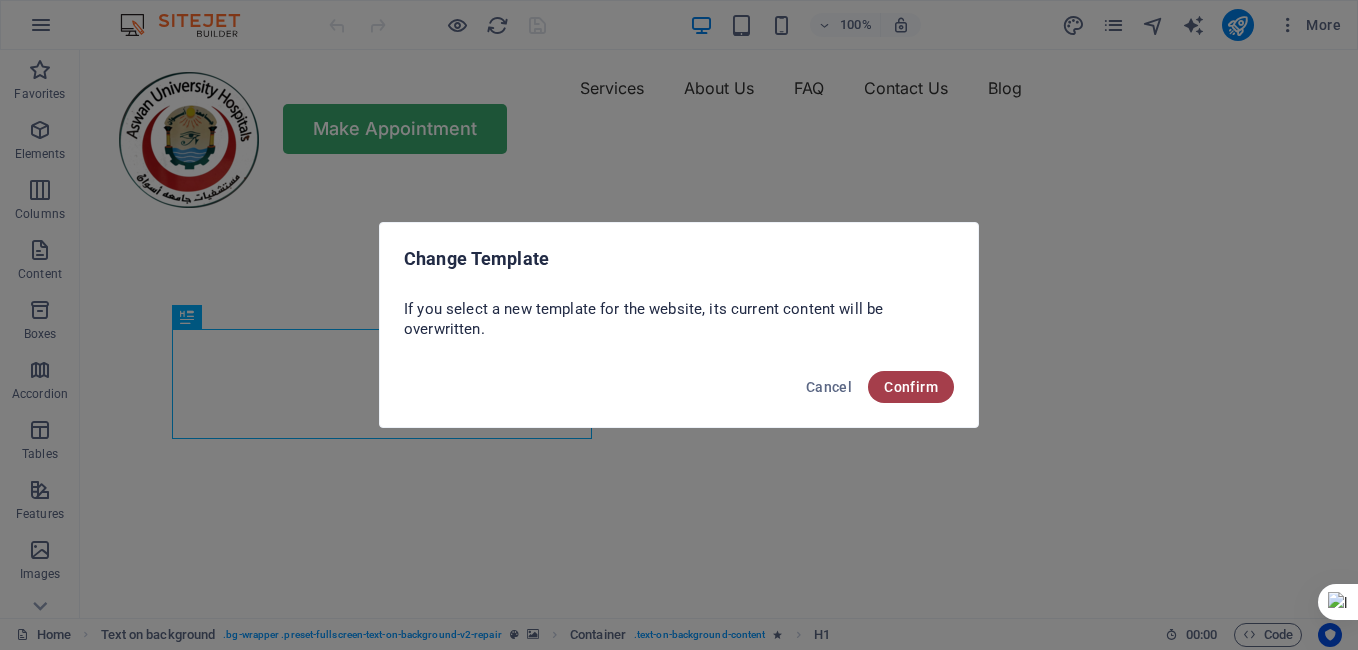 click on "Confirm" at bounding box center [911, 387] 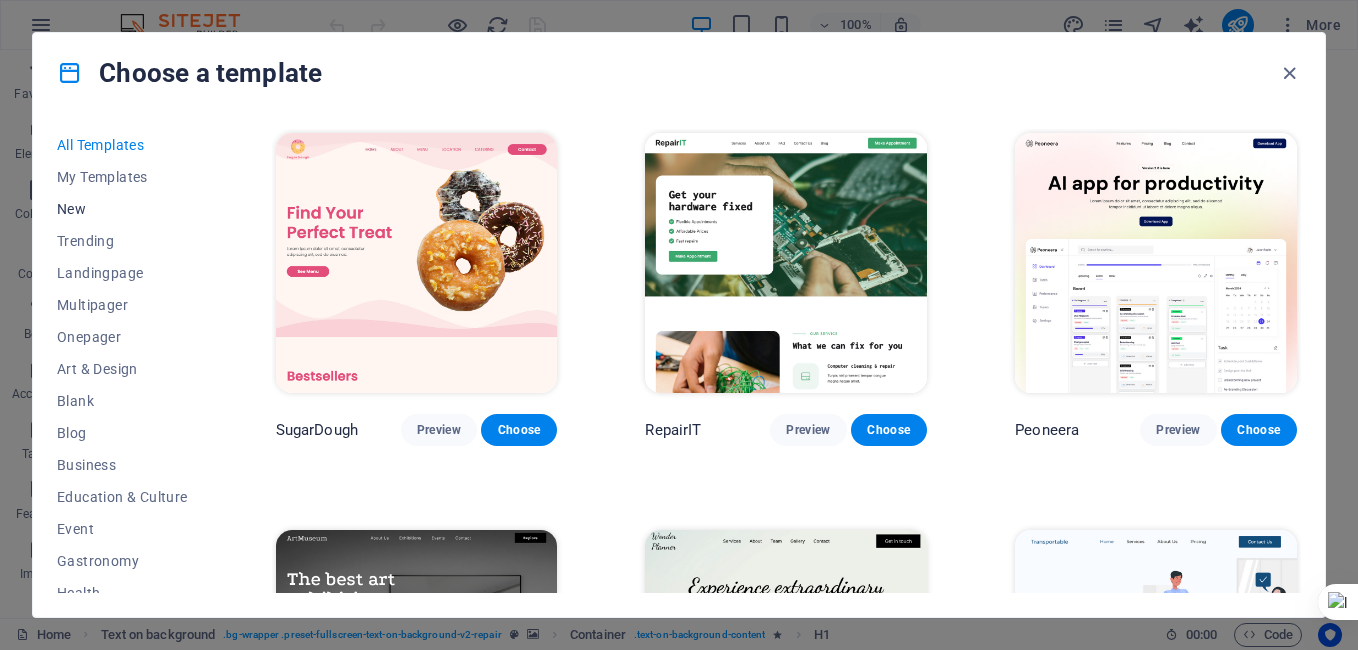 click on "New" at bounding box center (122, 209) 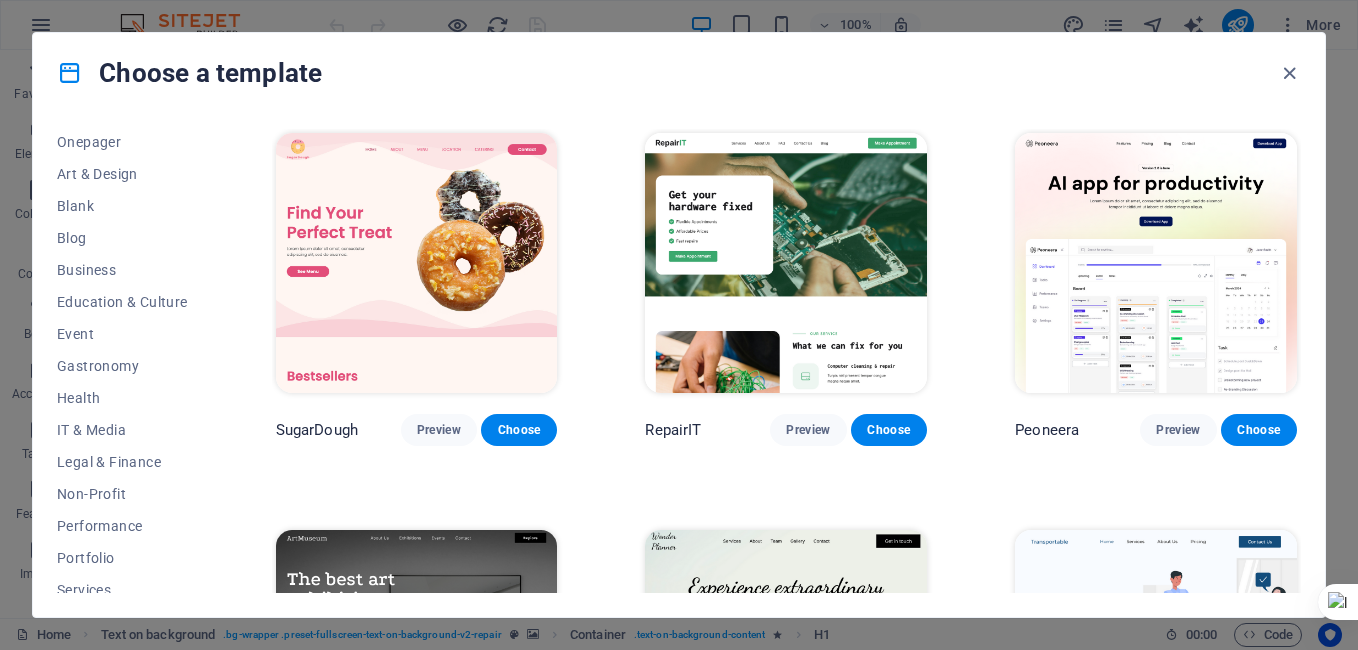 scroll, scrollTop: 238, scrollLeft: 0, axis: vertical 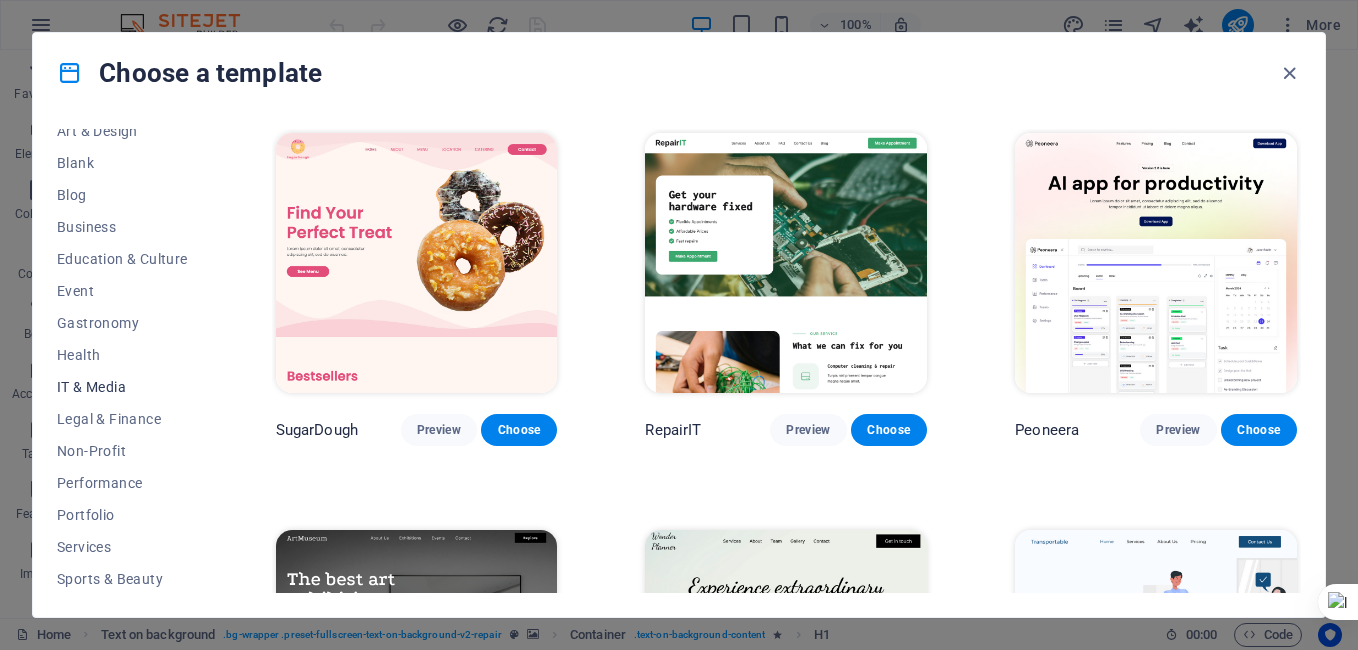 click on "IT & Media" at bounding box center [122, 387] 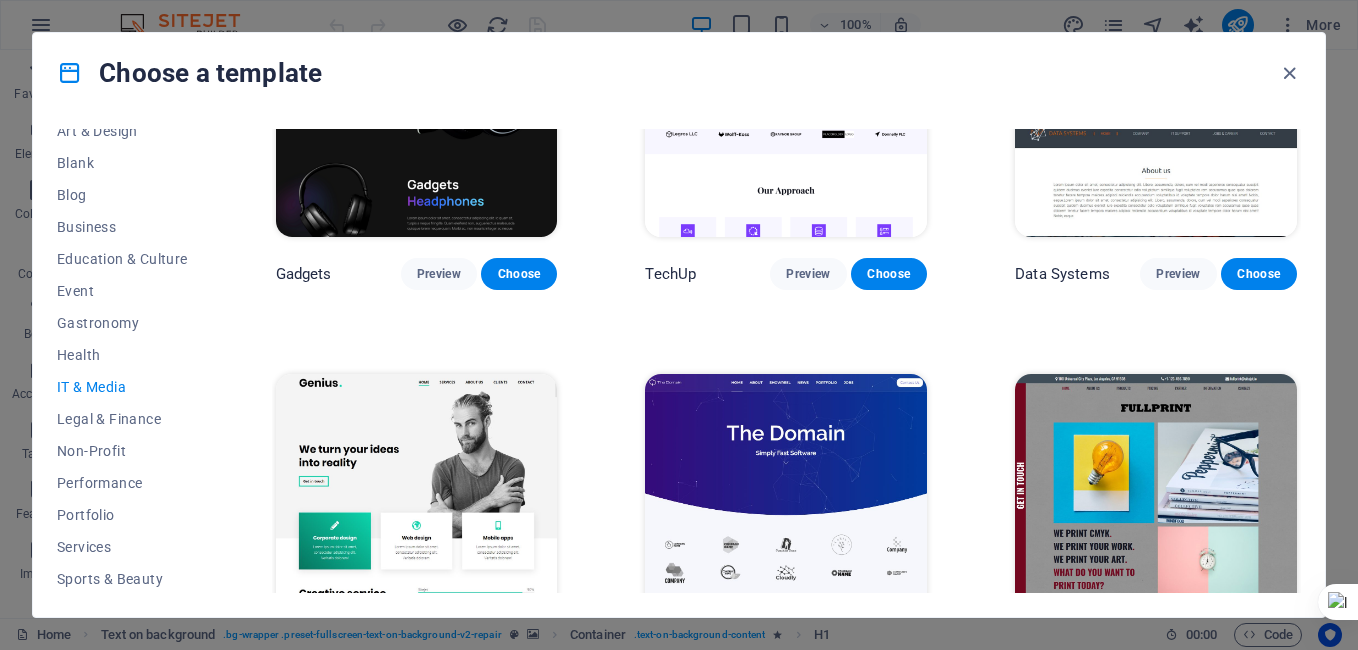 scroll, scrollTop: 627, scrollLeft: 0, axis: vertical 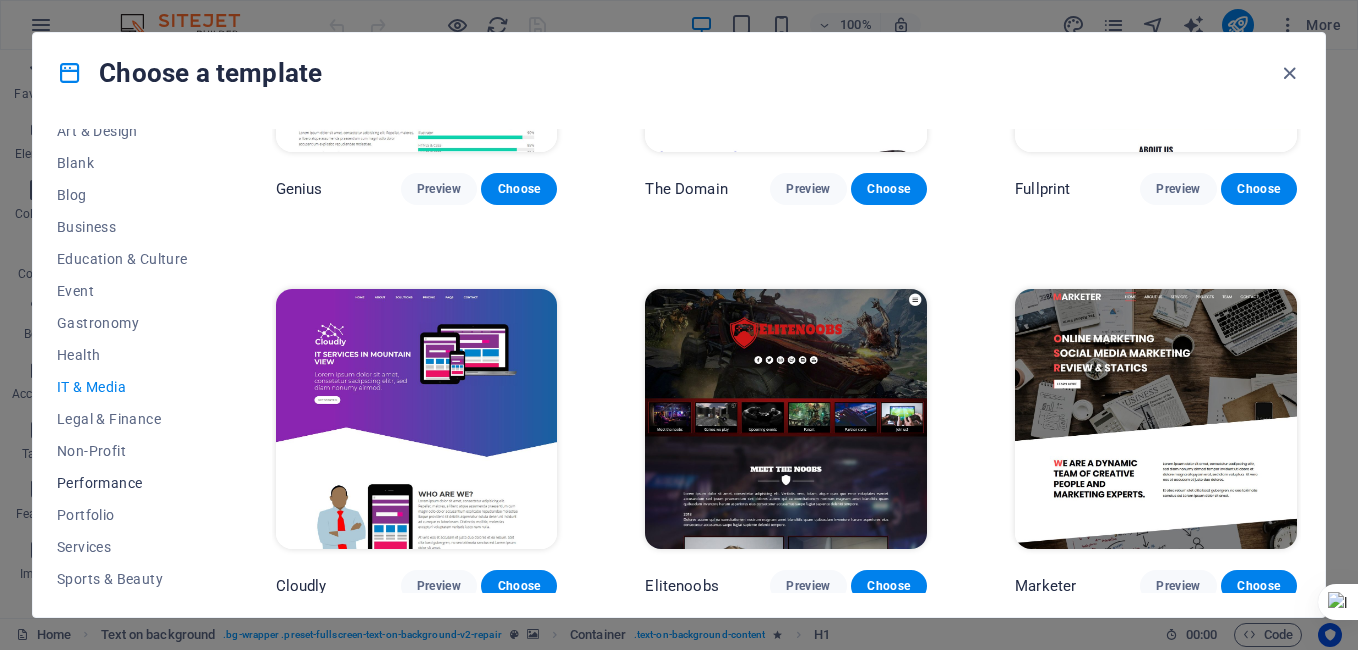 click on "Performance" at bounding box center (122, 483) 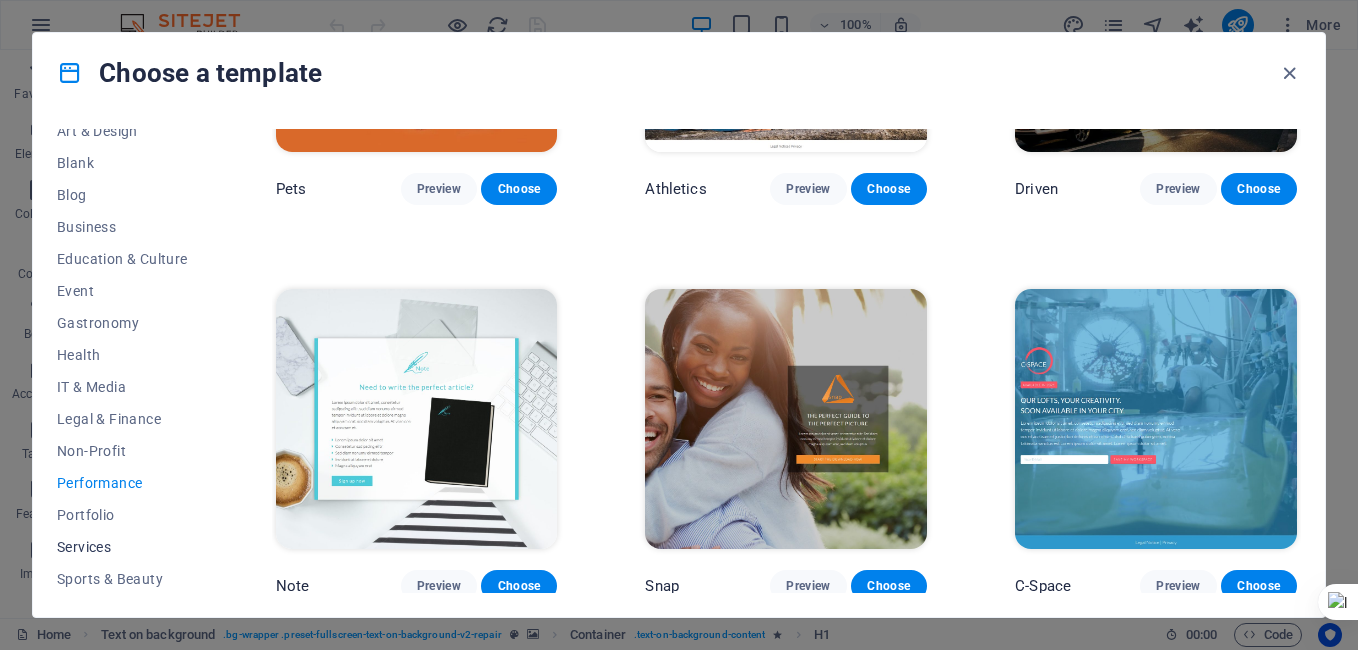 click on "Services" at bounding box center [122, 547] 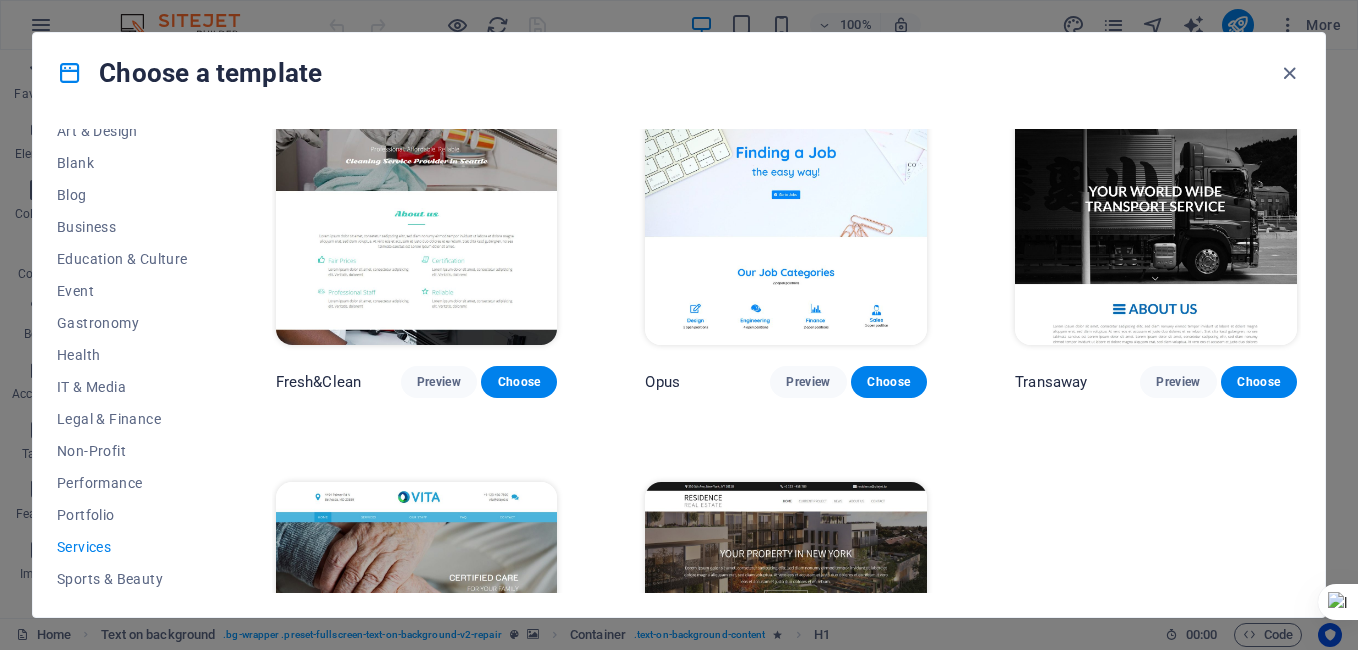 scroll, scrollTop: 2233, scrollLeft: 0, axis: vertical 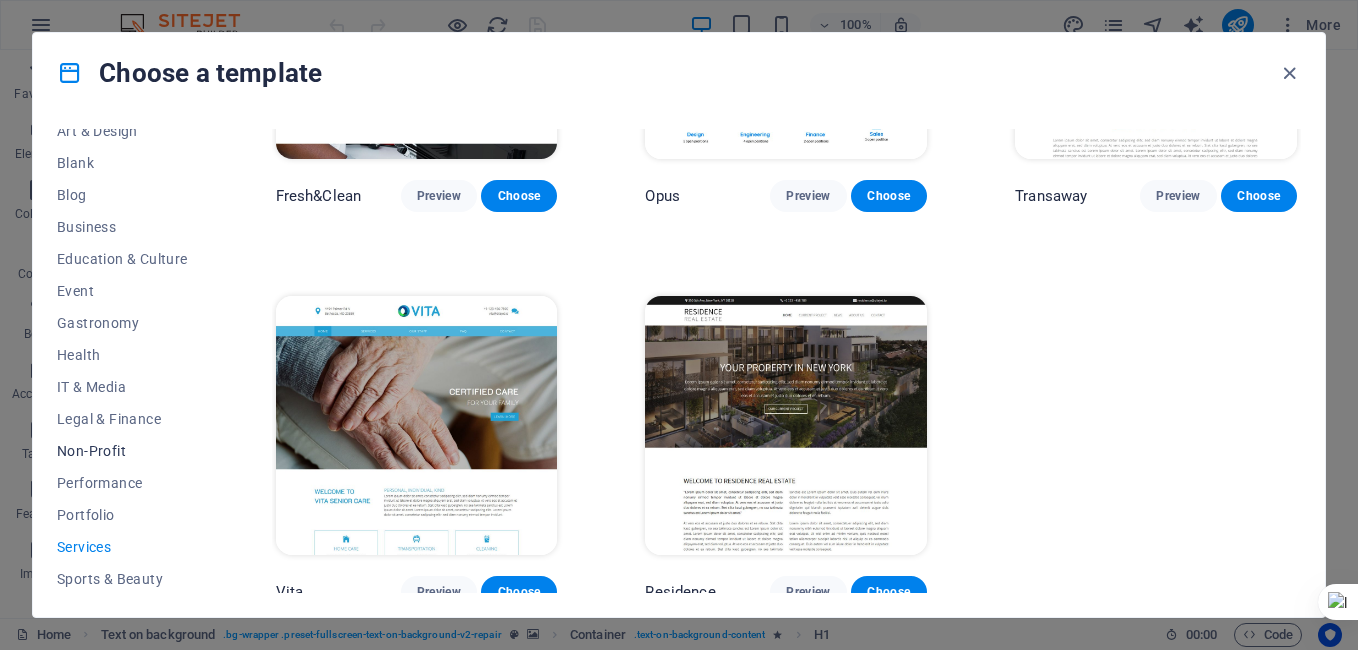 click on "Non-Profit" at bounding box center [122, 451] 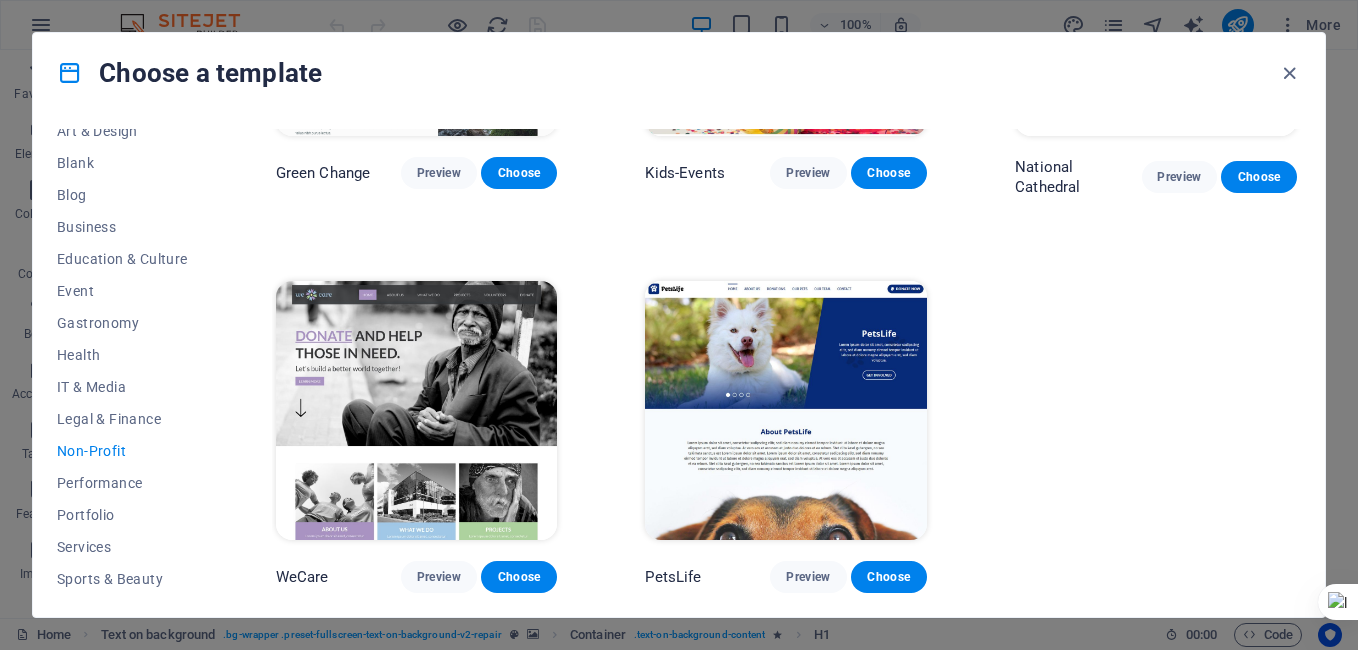 scroll, scrollTop: 0, scrollLeft: 0, axis: both 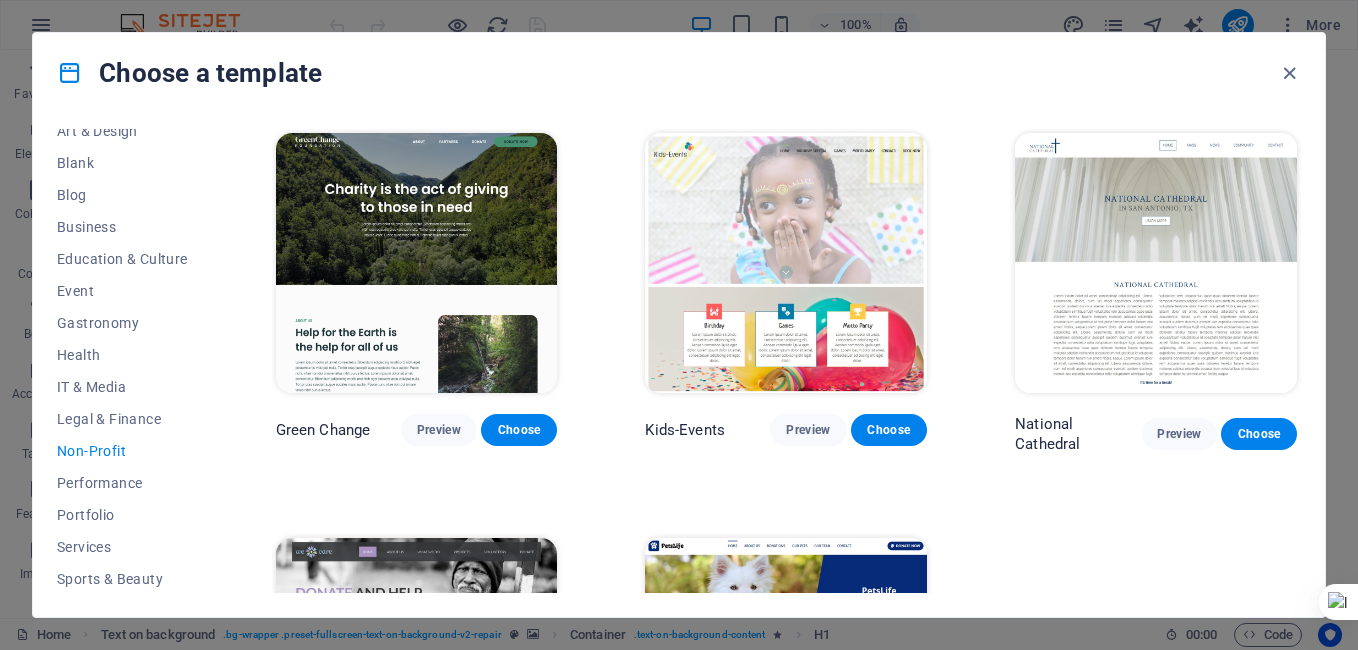 drag, startPoint x: 1296, startPoint y: 298, endPoint x: 1299, endPoint y: 452, distance: 154.02922 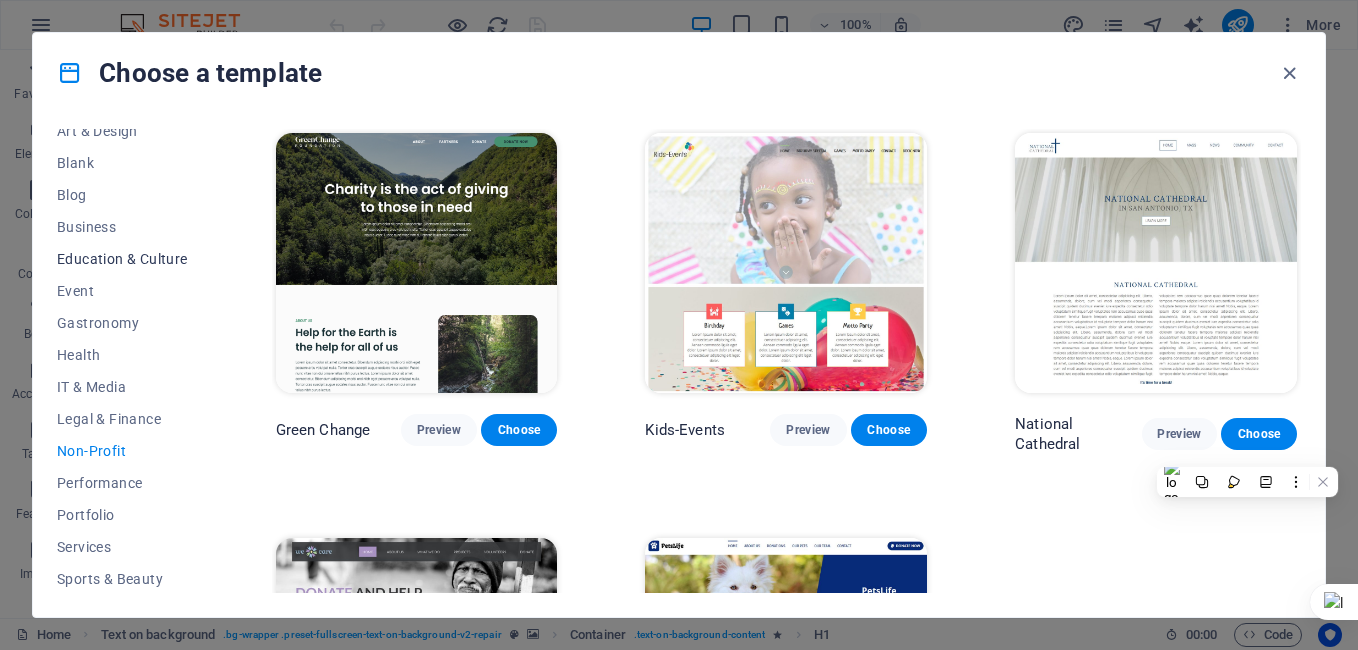 click on "Education & Culture" at bounding box center [122, 259] 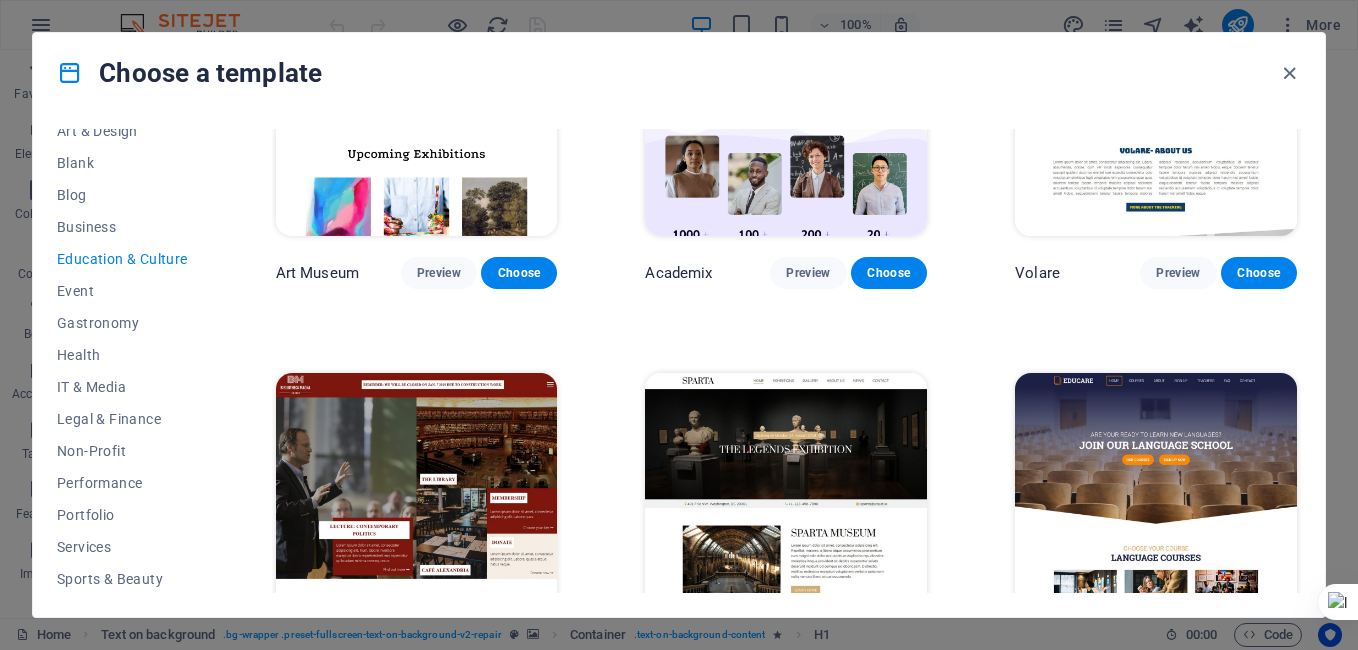 scroll, scrollTop: 0, scrollLeft: 0, axis: both 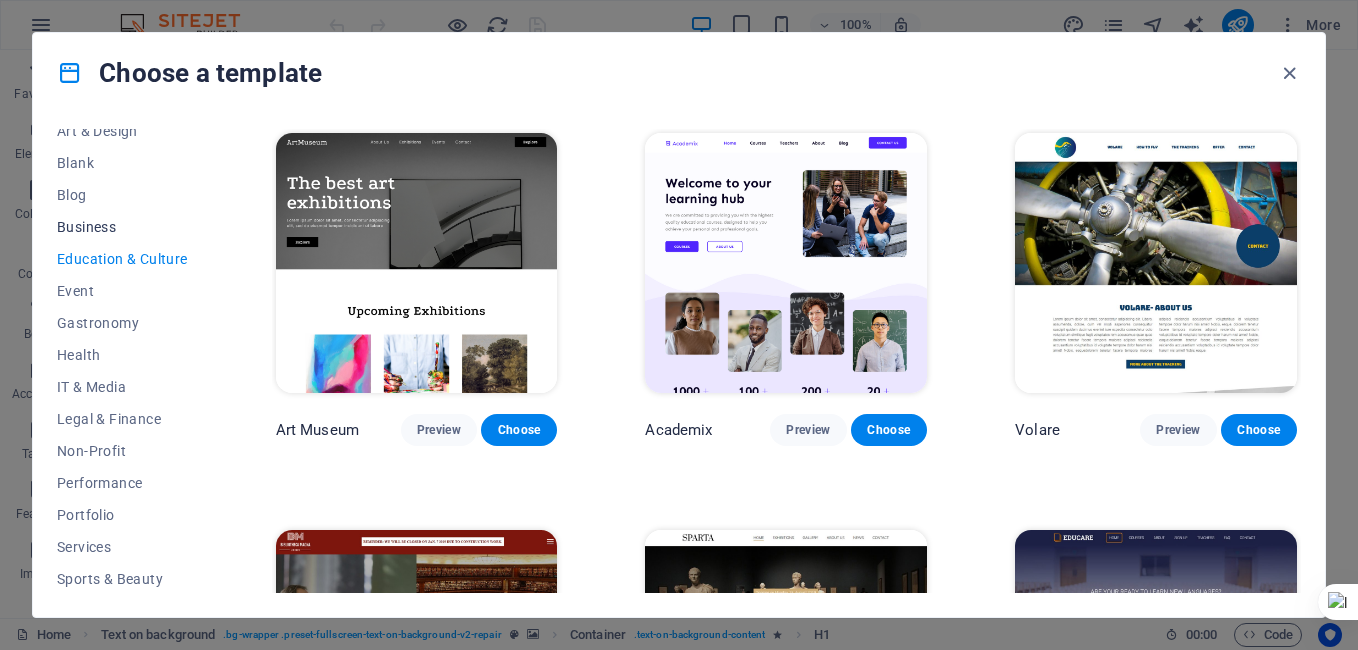 click on "Business" at bounding box center (122, 227) 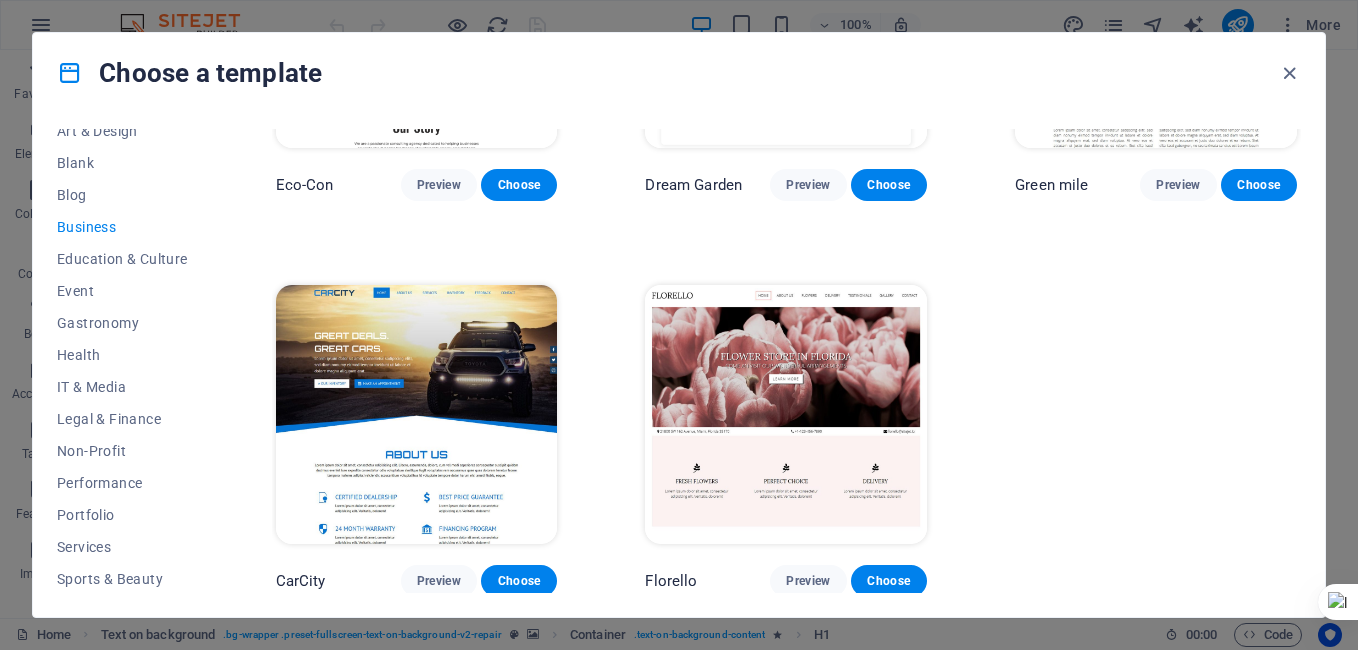 scroll, scrollTop: 0, scrollLeft: 0, axis: both 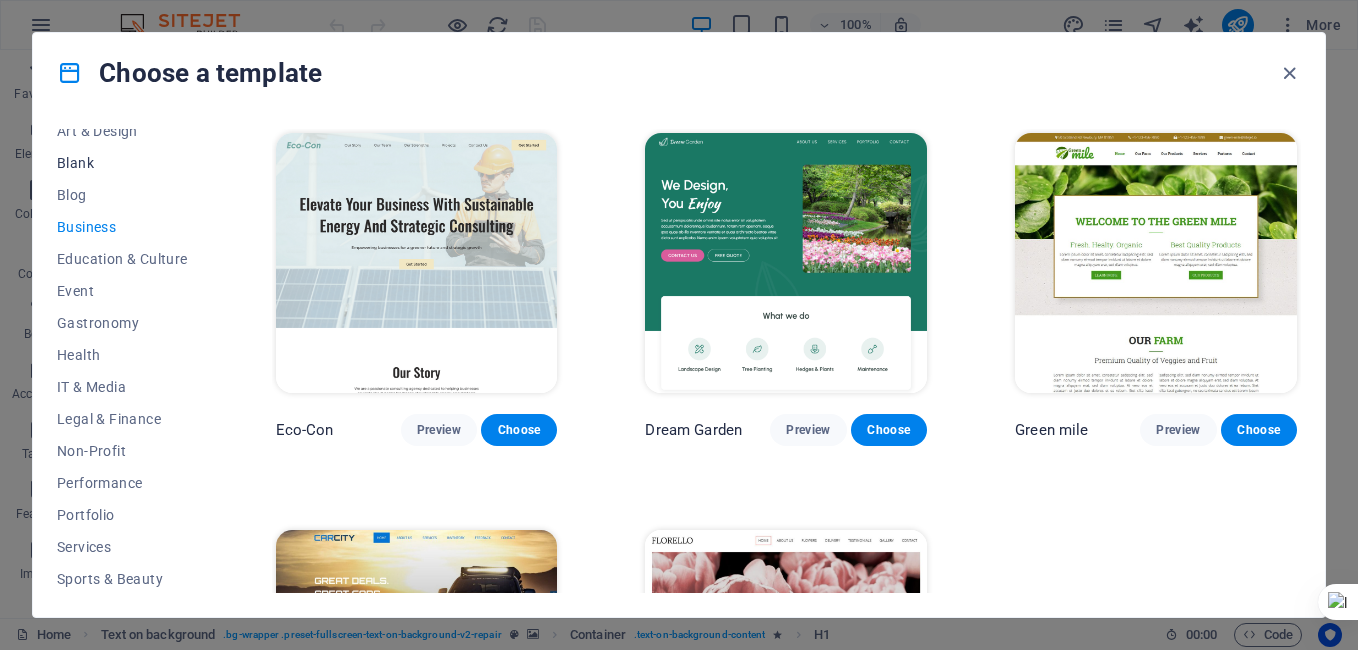 click on "Blank" at bounding box center (122, 163) 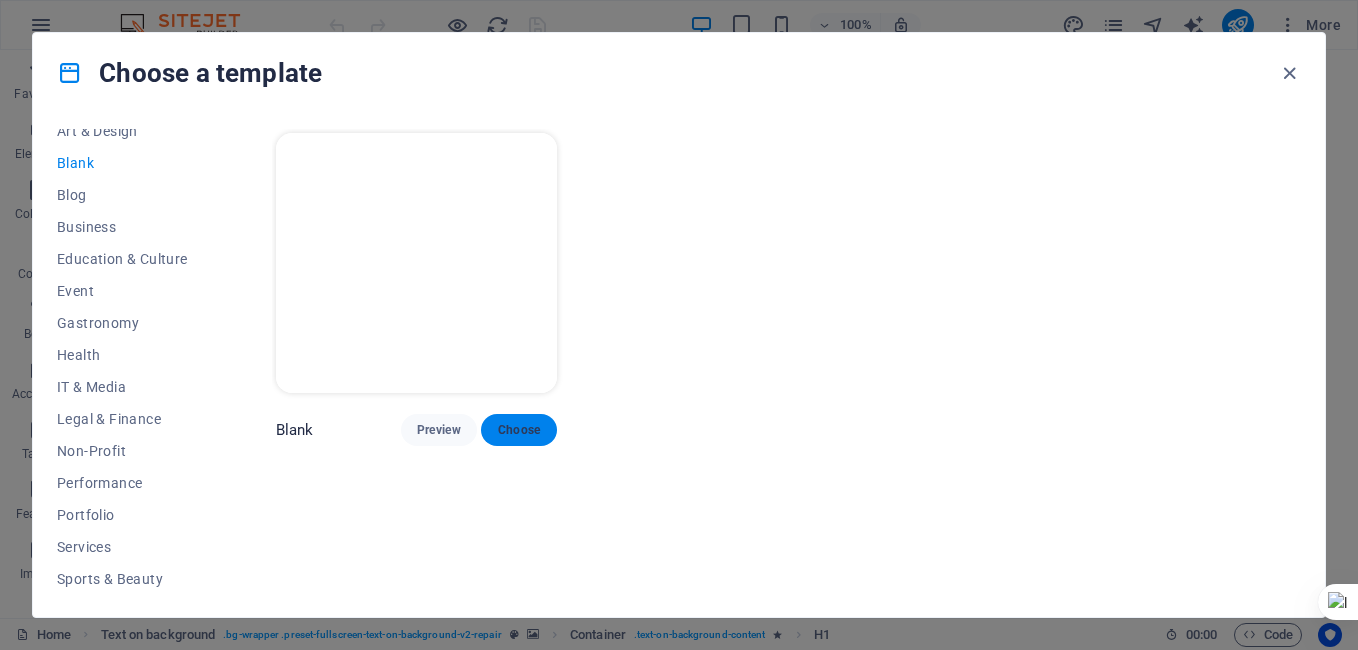 click on "Choose" at bounding box center [519, 430] 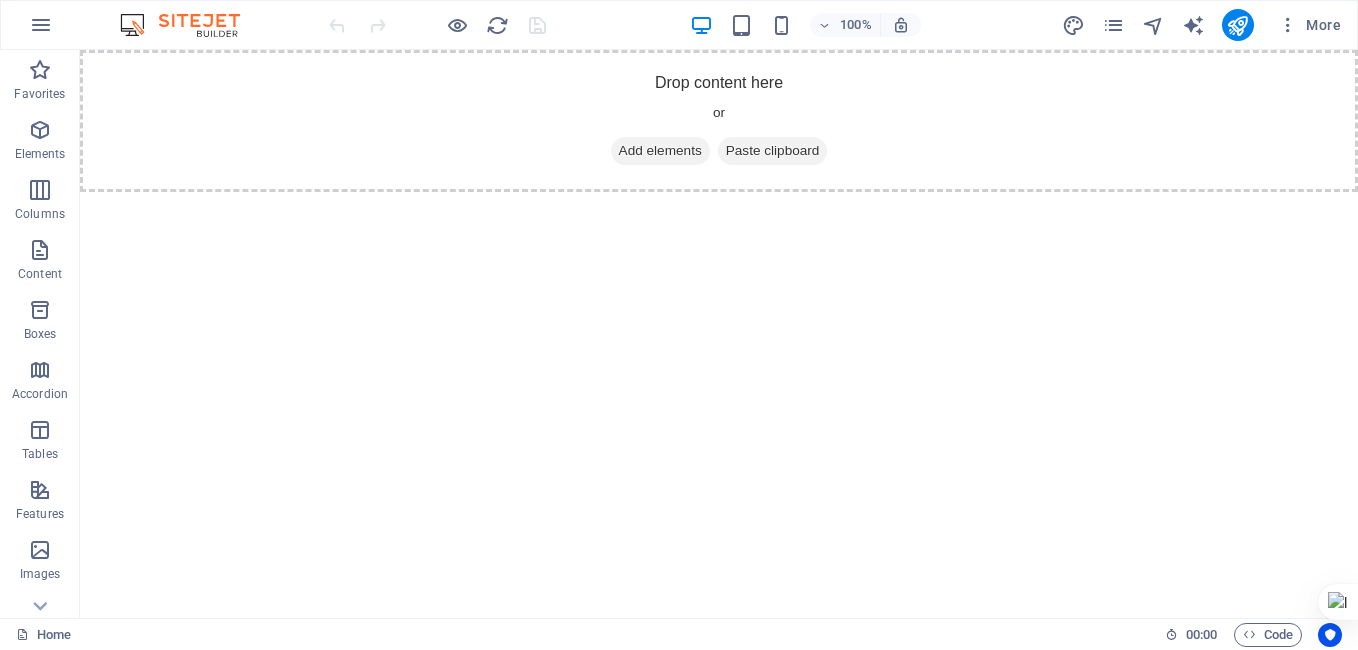 scroll, scrollTop: 0, scrollLeft: 0, axis: both 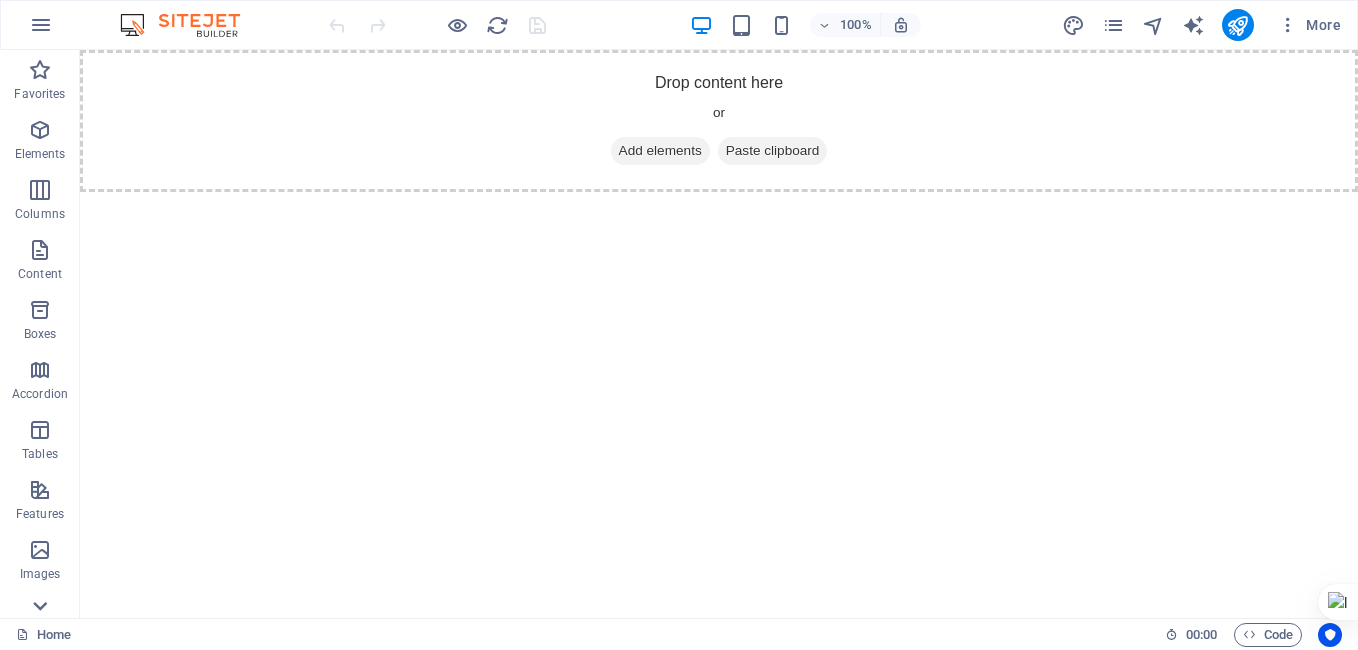 click 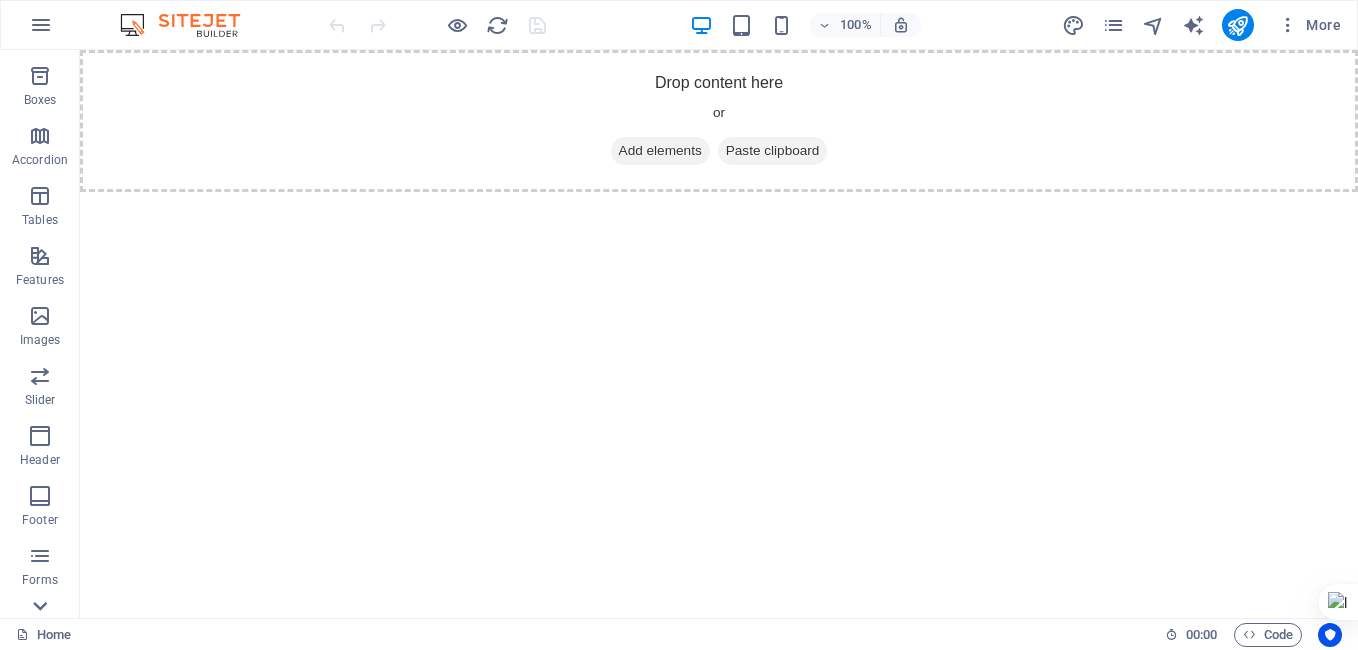 scroll, scrollTop: 332, scrollLeft: 0, axis: vertical 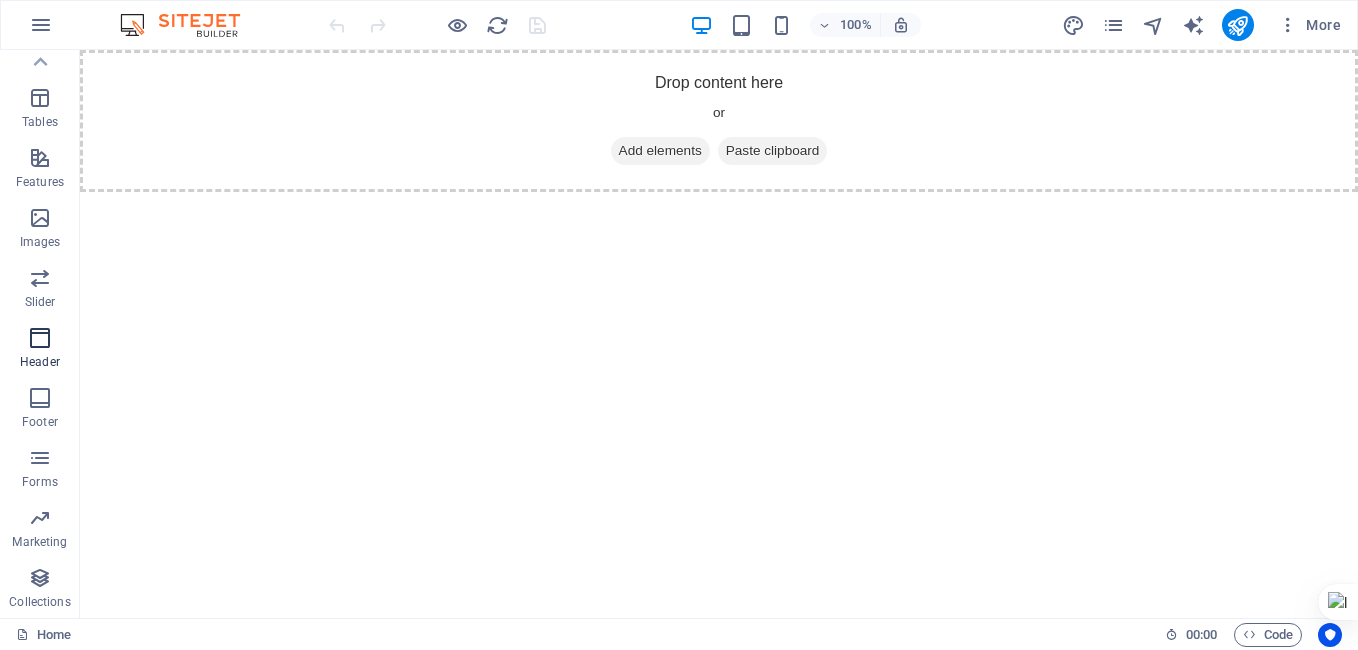 click at bounding box center [40, 338] 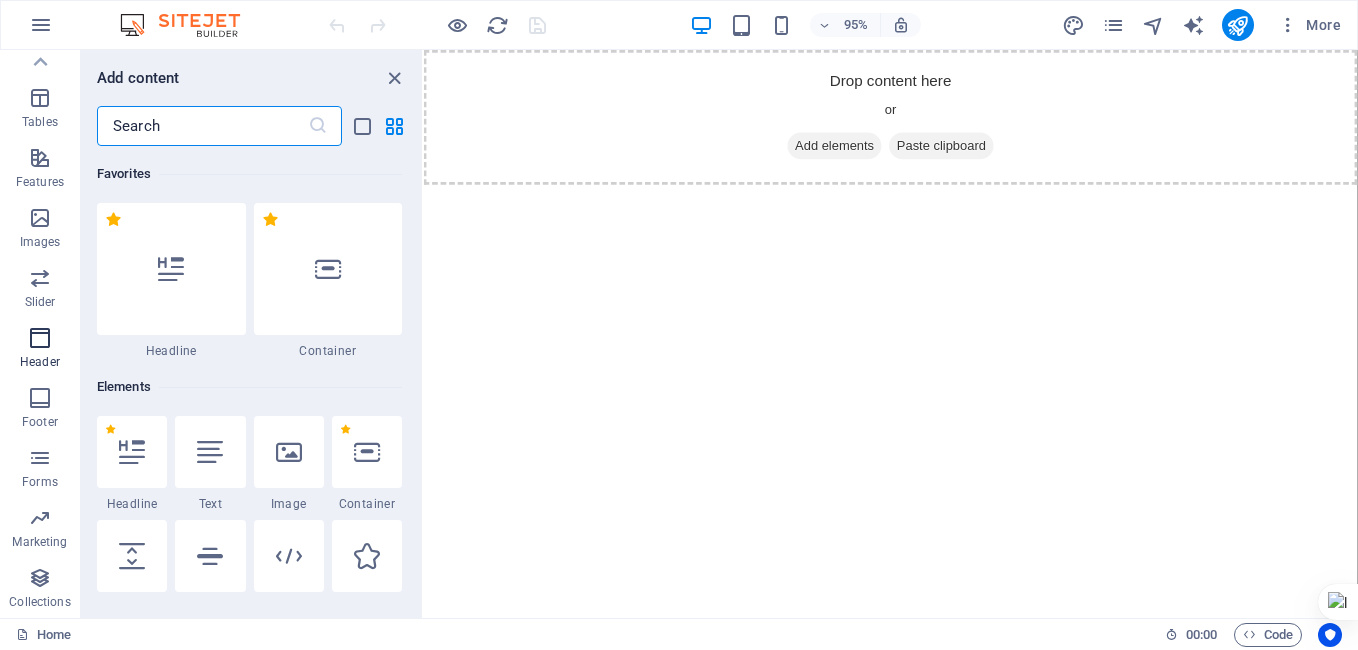 scroll, scrollTop: 12042, scrollLeft: 0, axis: vertical 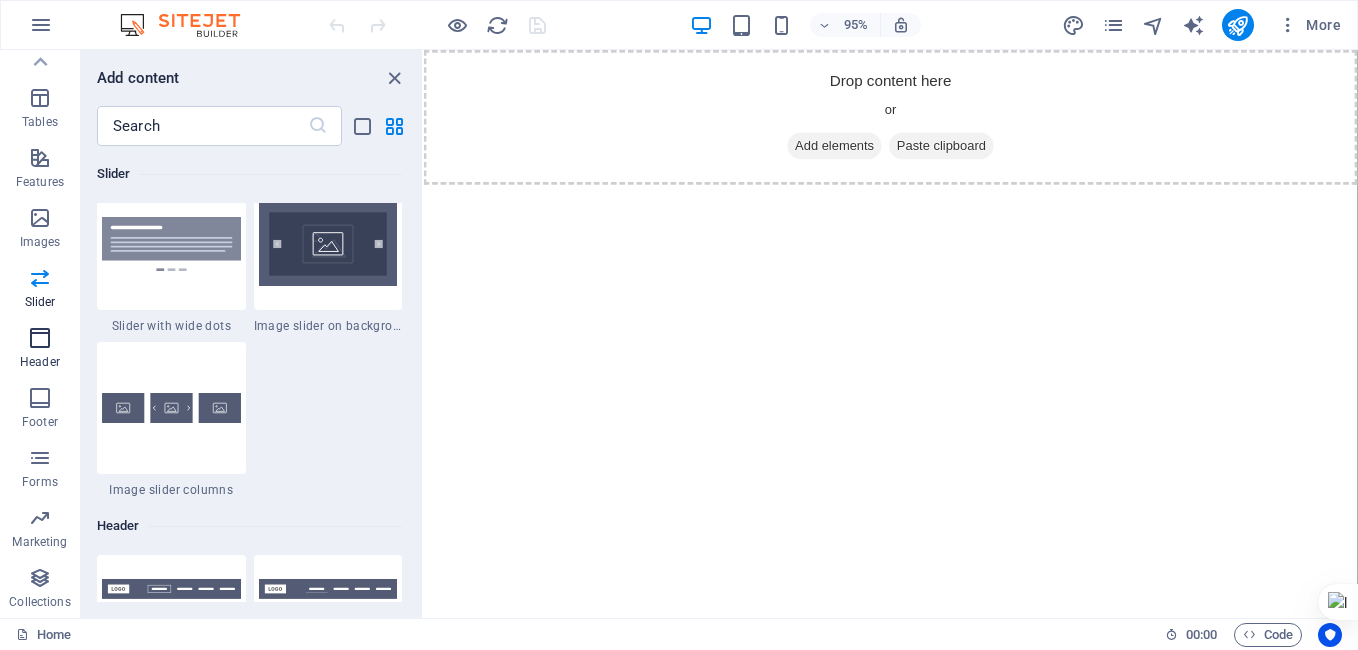 click at bounding box center (40, 338) 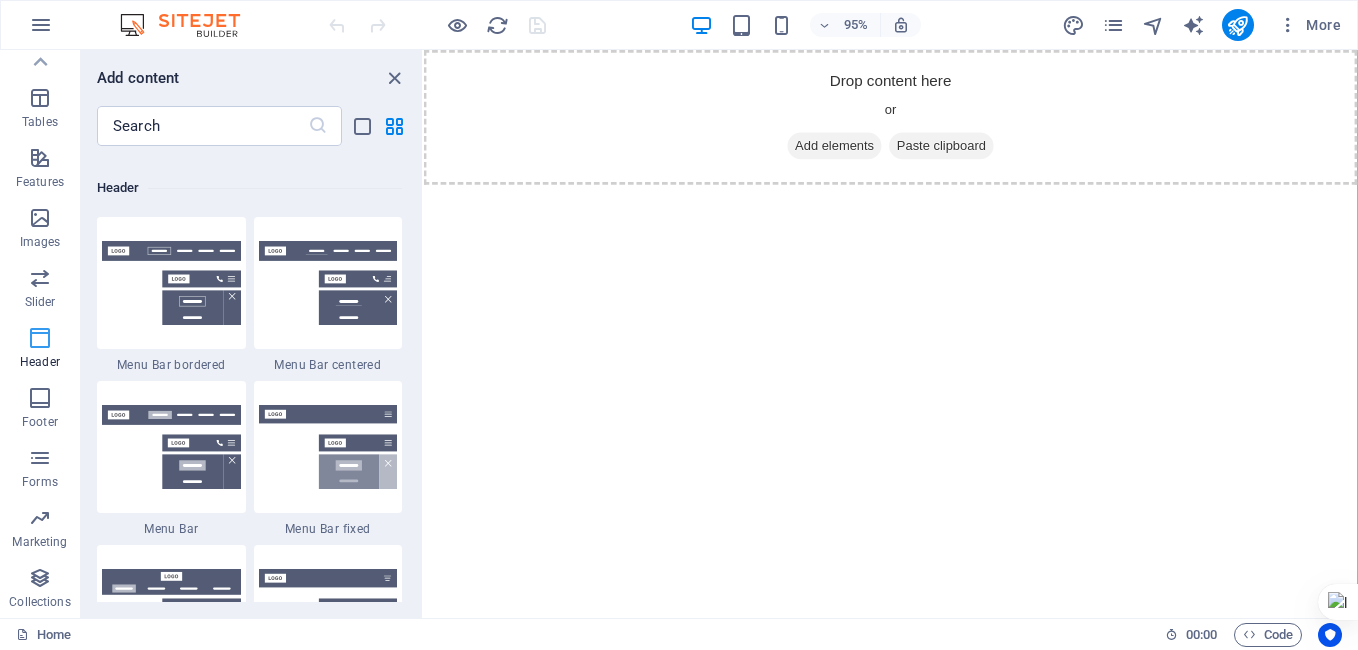 scroll, scrollTop: 12042, scrollLeft: 0, axis: vertical 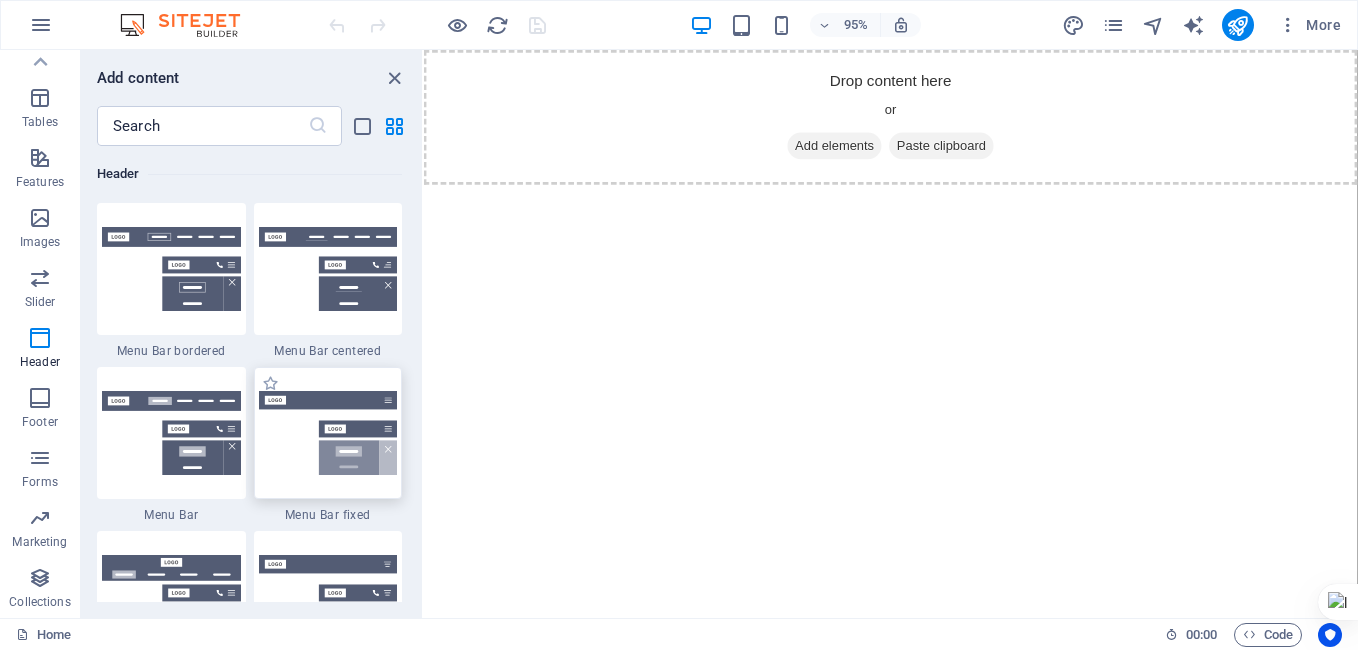 click at bounding box center [328, 433] 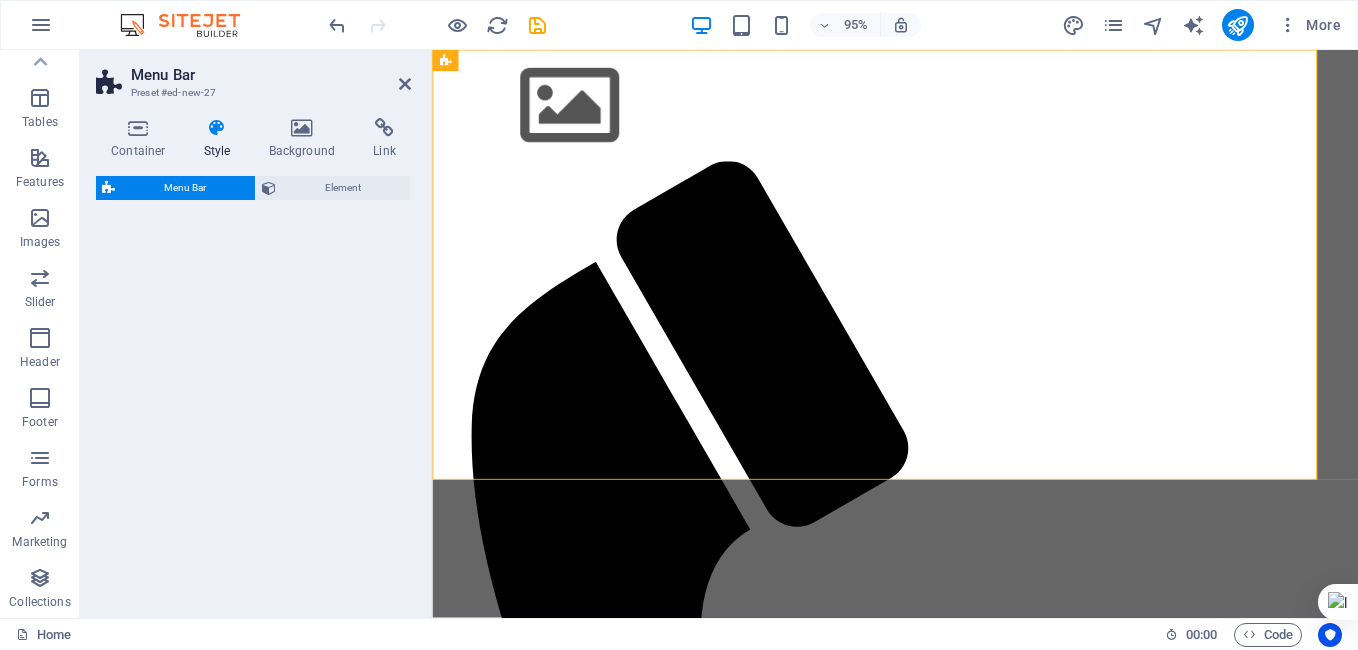 select on "rem" 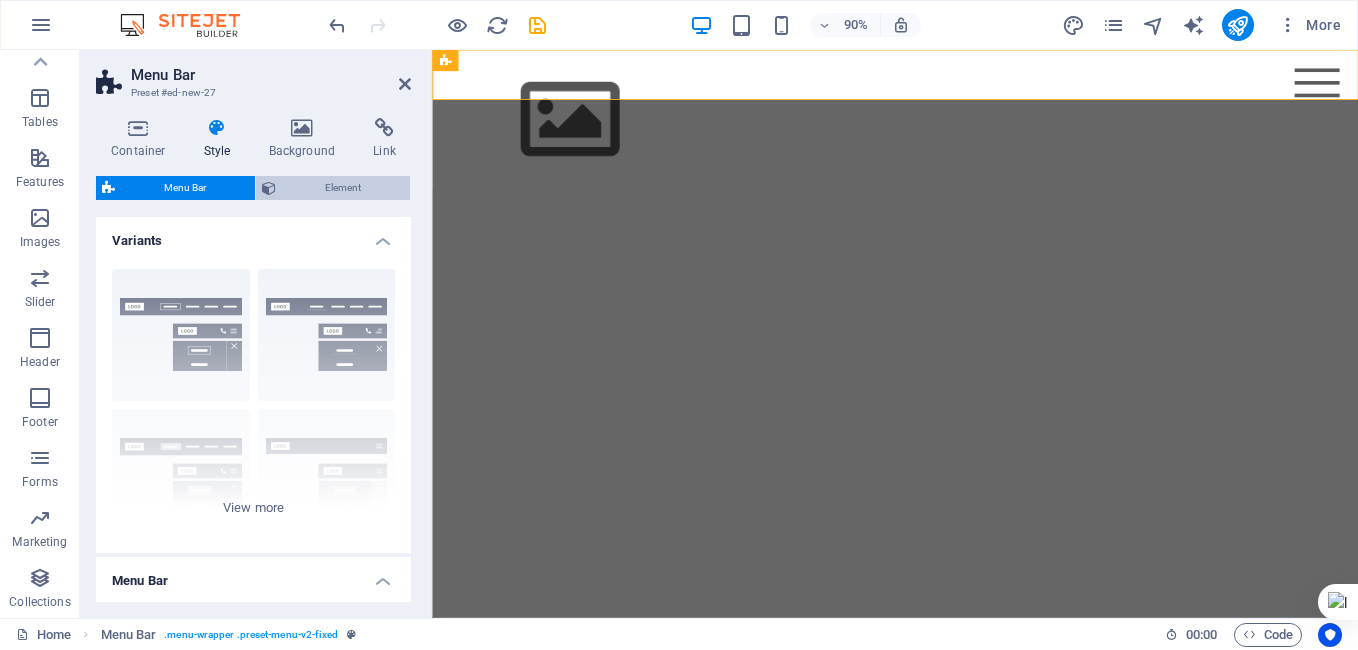click on "Element" at bounding box center (343, 188) 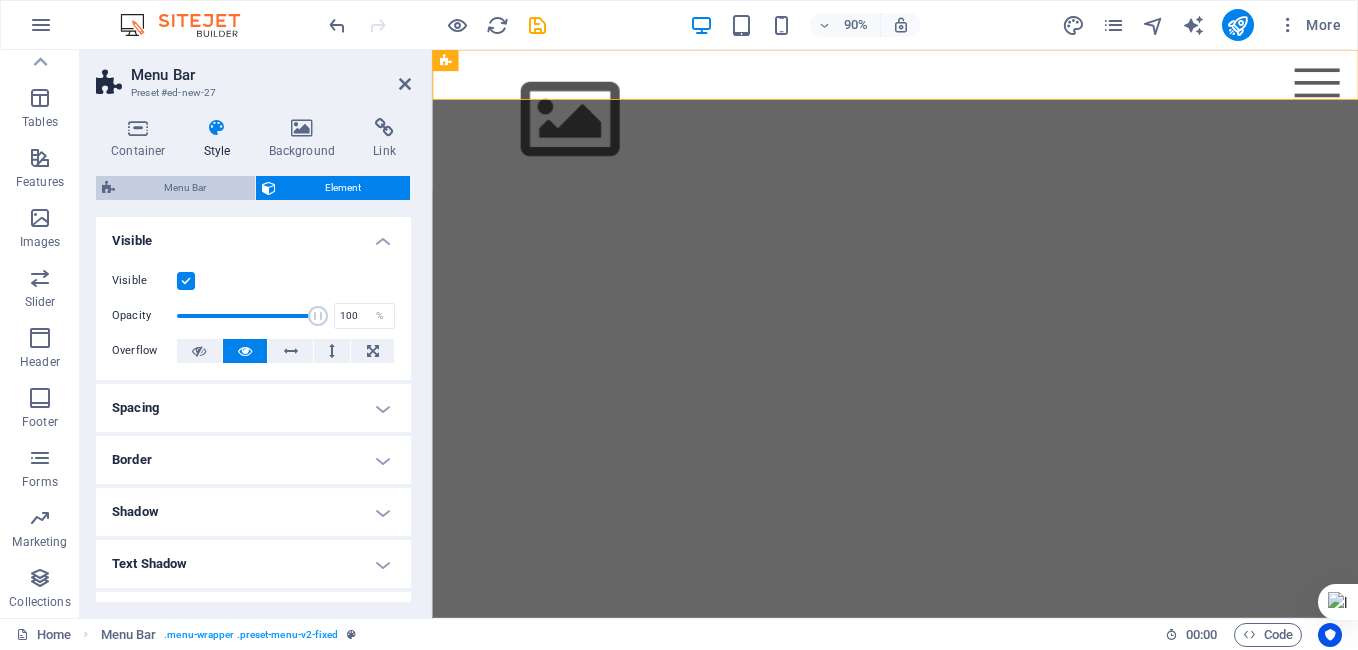 click on "Menu Bar" at bounding box center (185, 188) 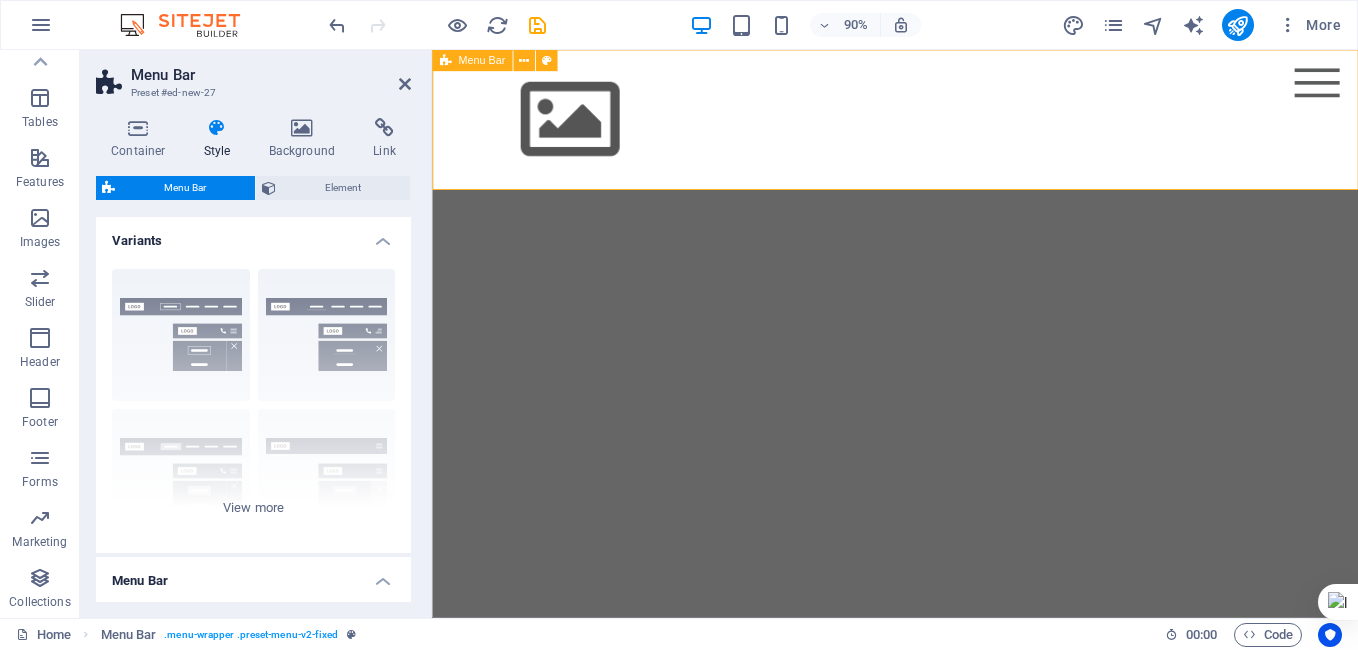 click on "Menu Home About Service Contact" at bounding box center [946, 128] 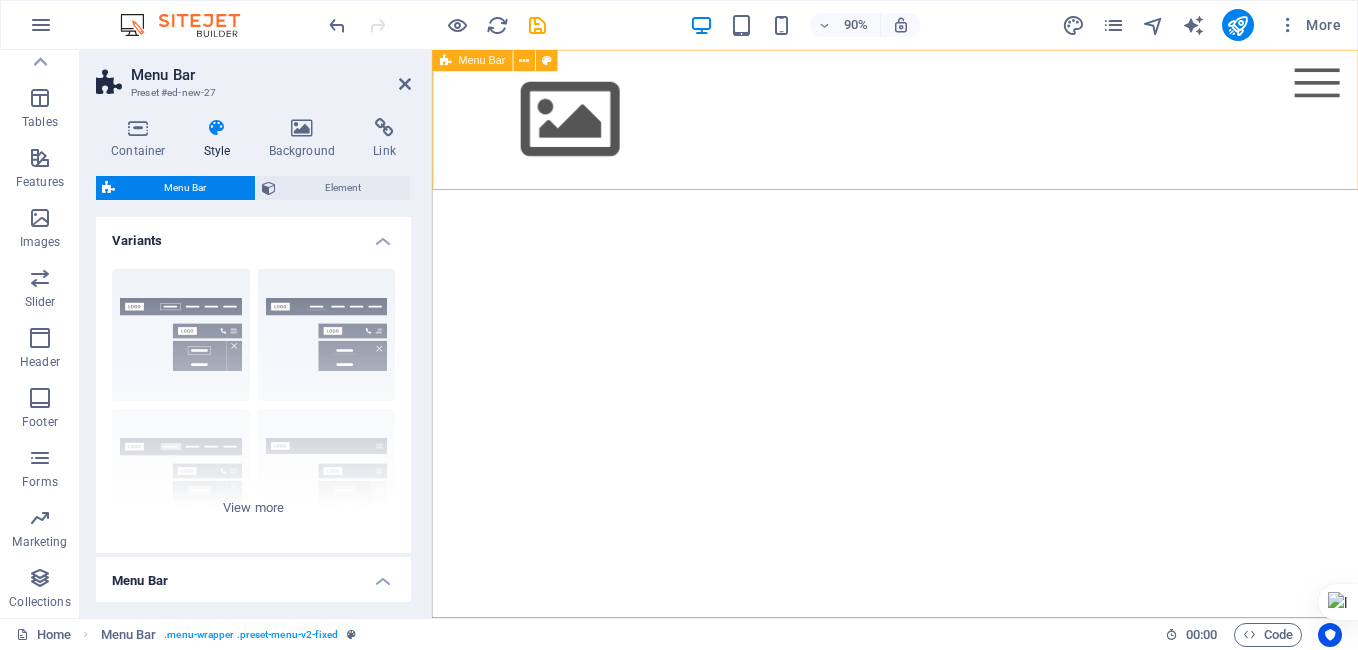 drag, startPoint x: 869, startPoint y: 204, endPoint x: 871, endPoint y: 165, distance: 39.051247 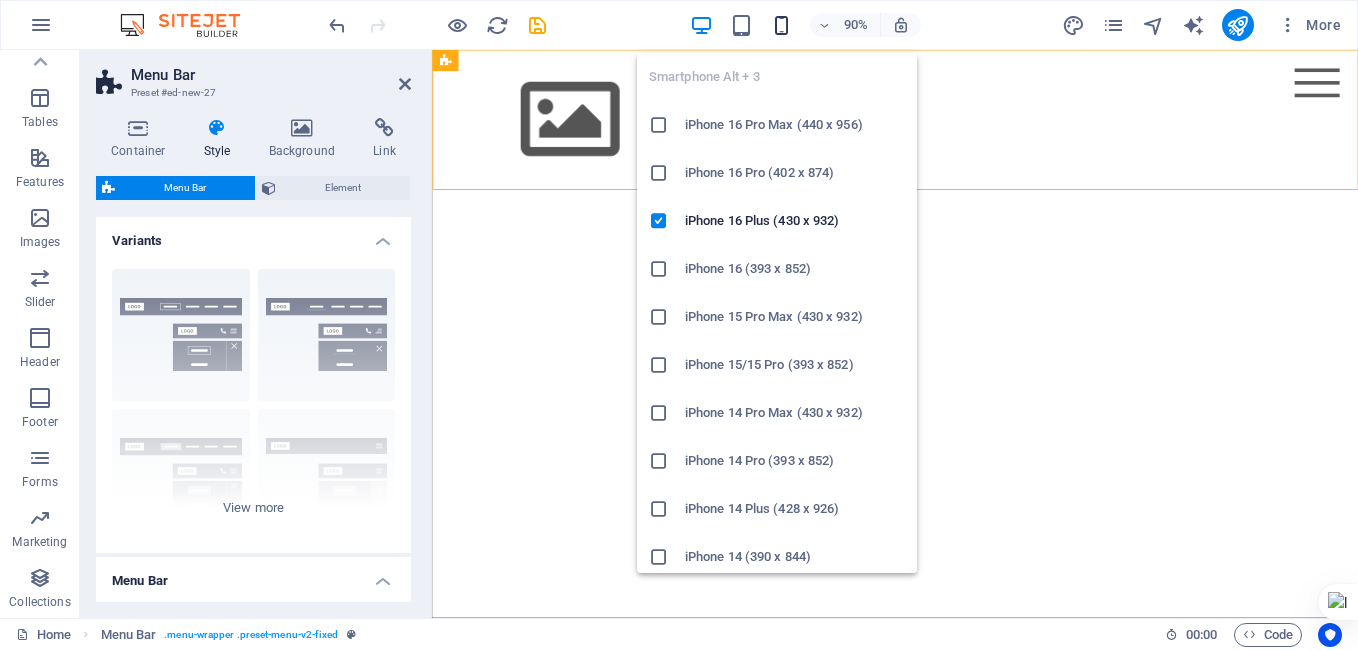 click at bounding box center (781, 25) 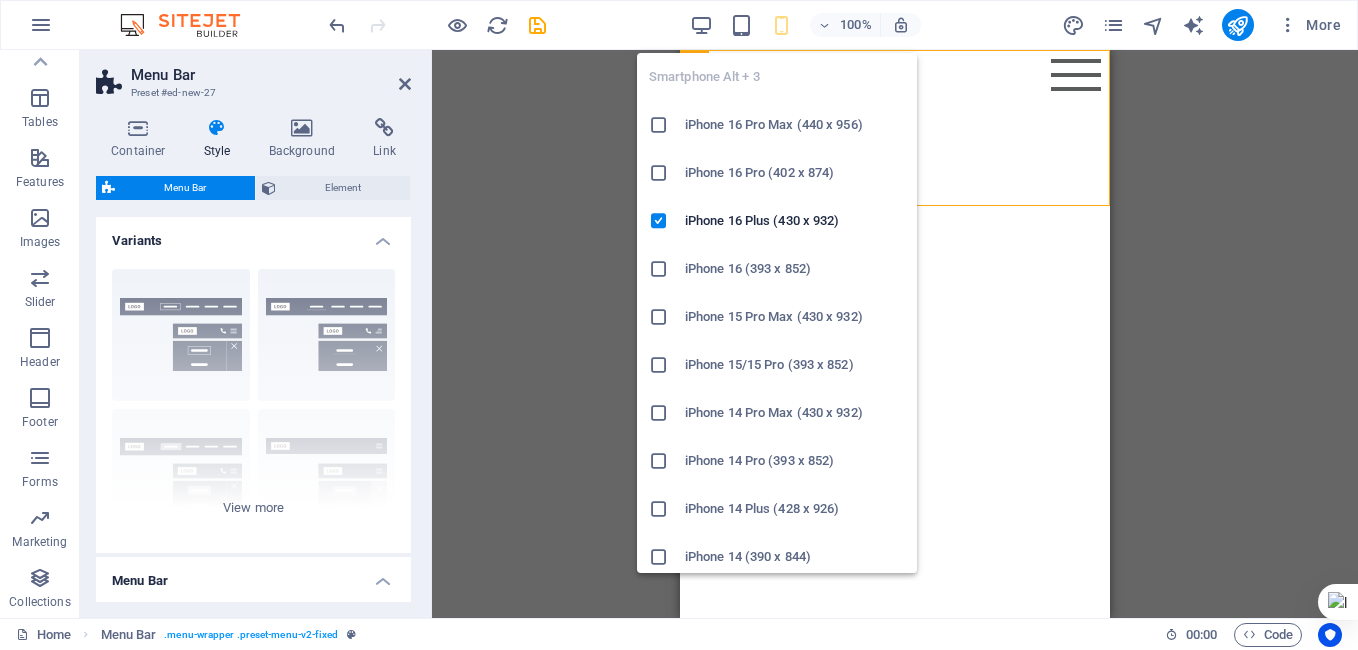 click on "iPhone 16 Pro Max (440 x 956)" at bounding box center (795, 125) 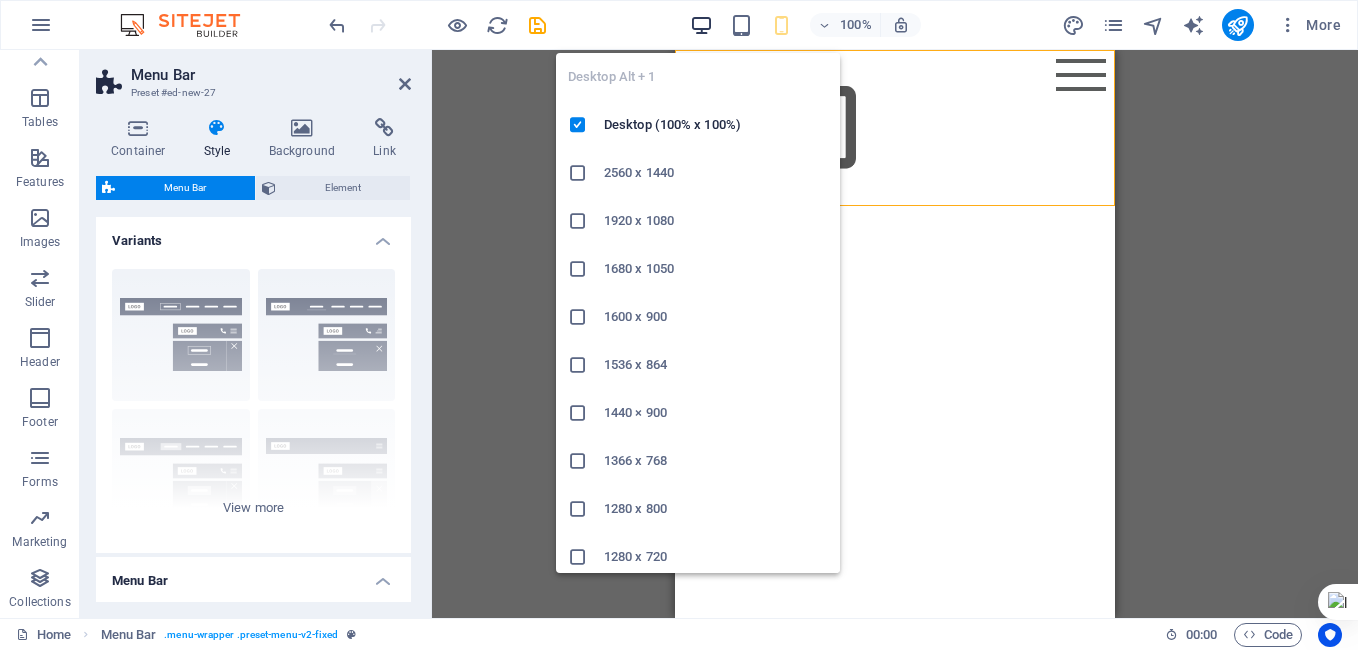 click at bounding box center [701, 25] 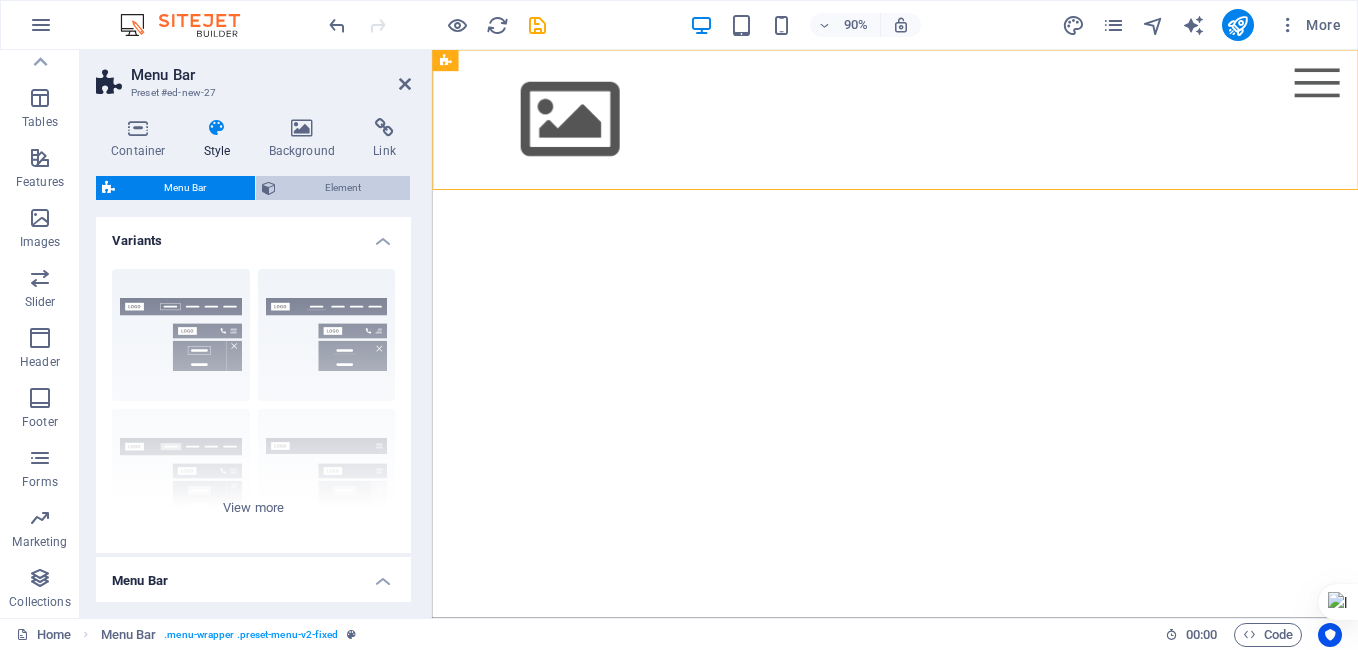 click on "Element" at bounding box center [343, 188] 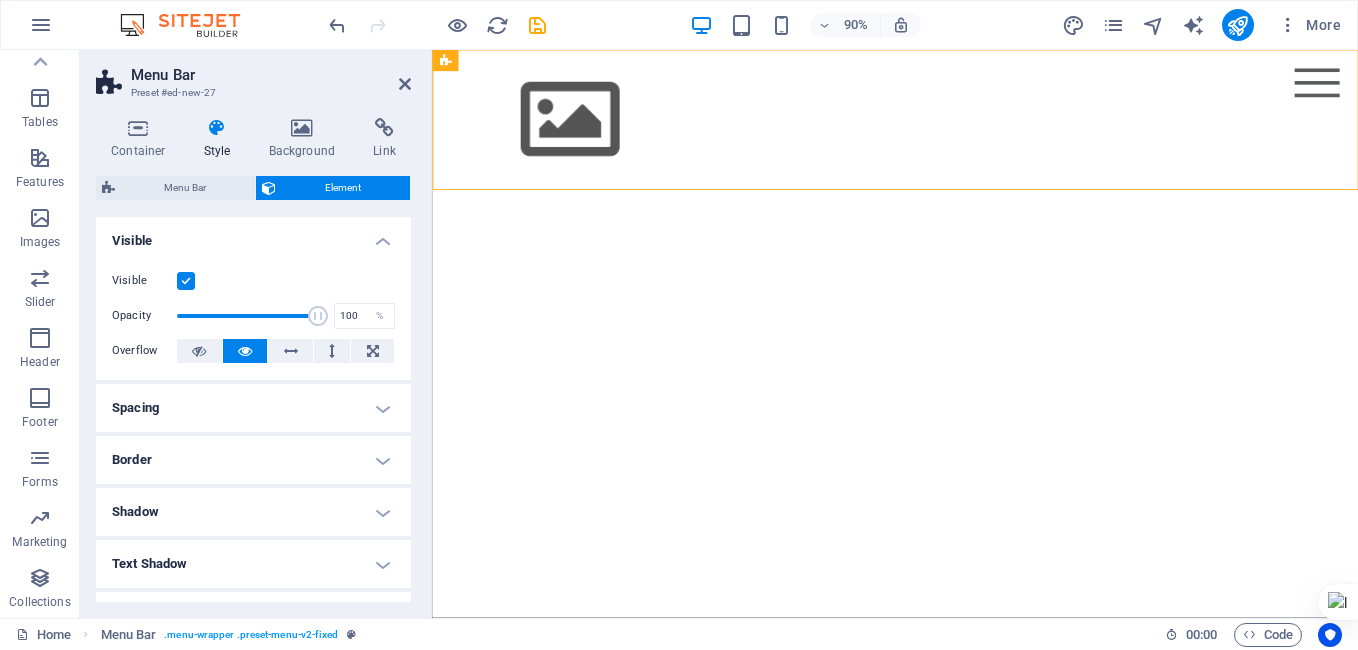 click at bounding box center [186, 281] 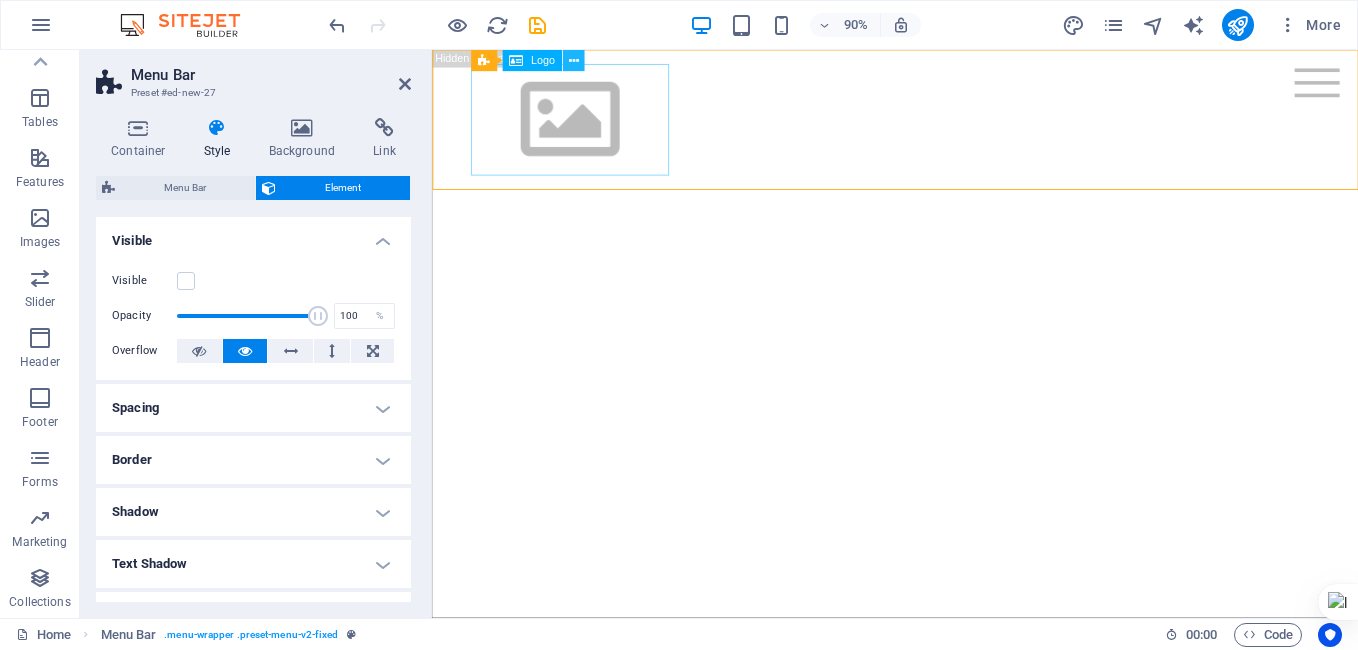 click at bounding box center (574, 60) 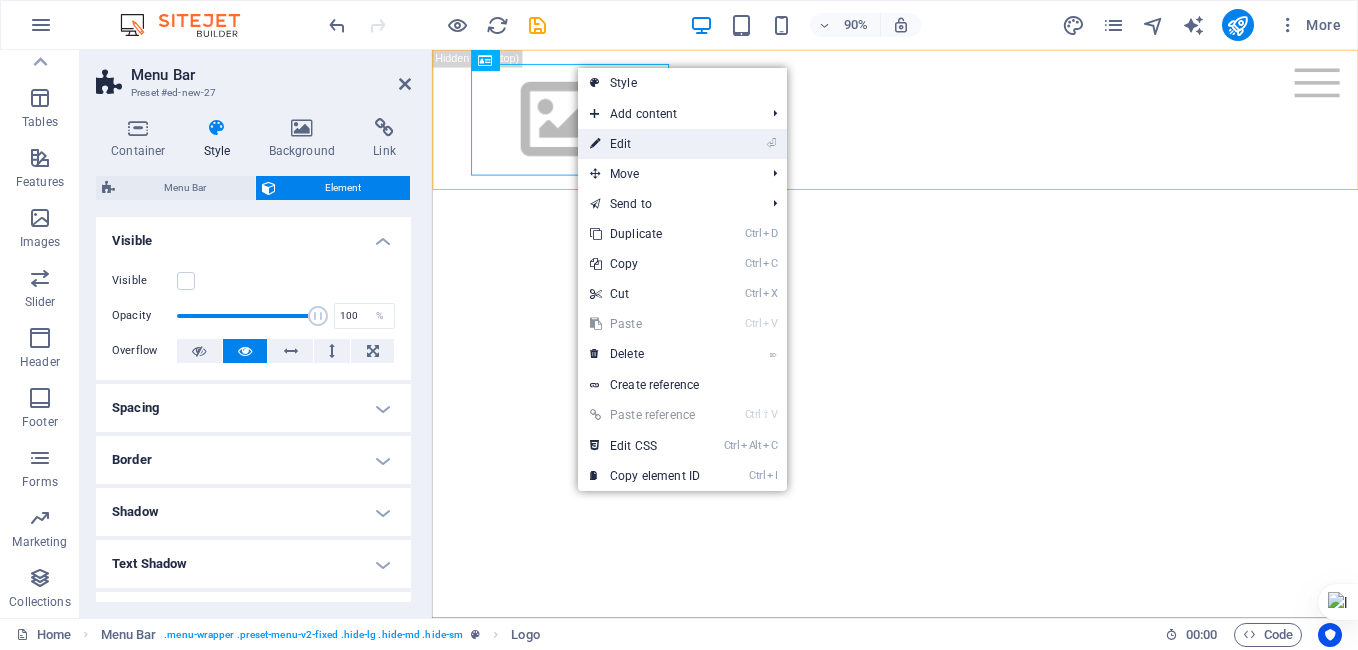 click on "⏎  Edit" at bounding box center (645, 144) 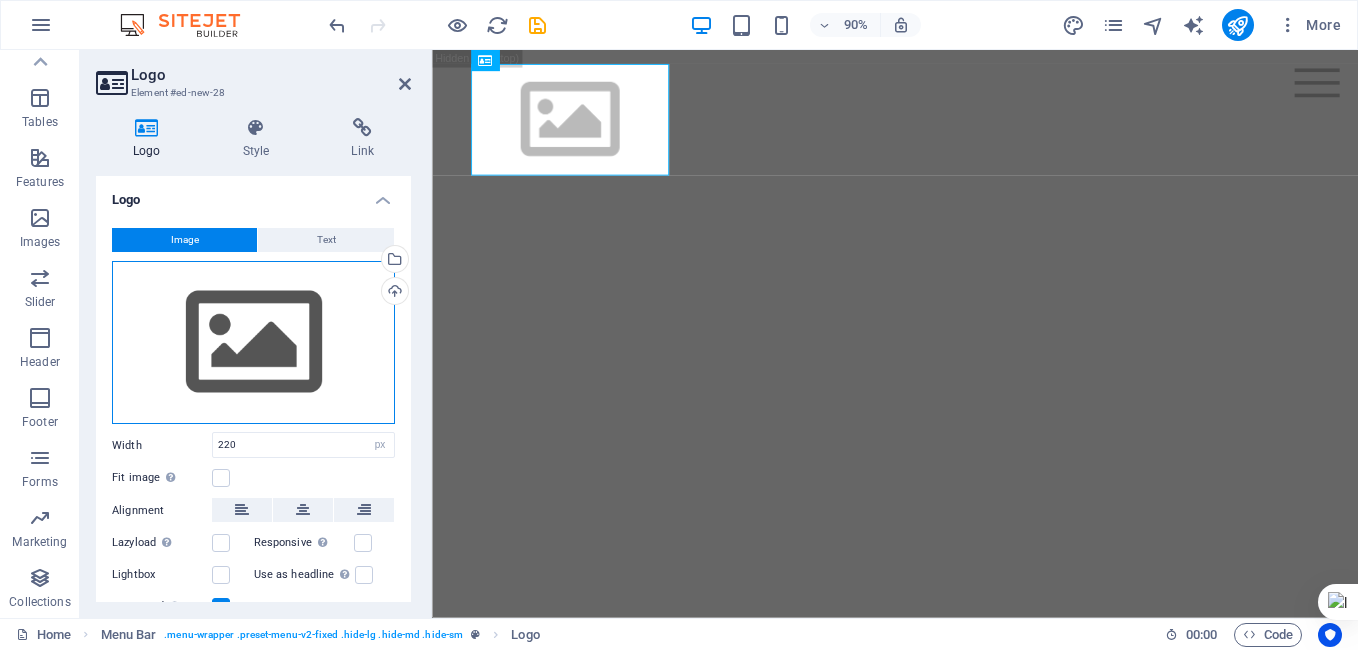 click on "Drag files here, click to choose files or select files from Files or our free stock photos & videos" at bounding box center (253, 343) 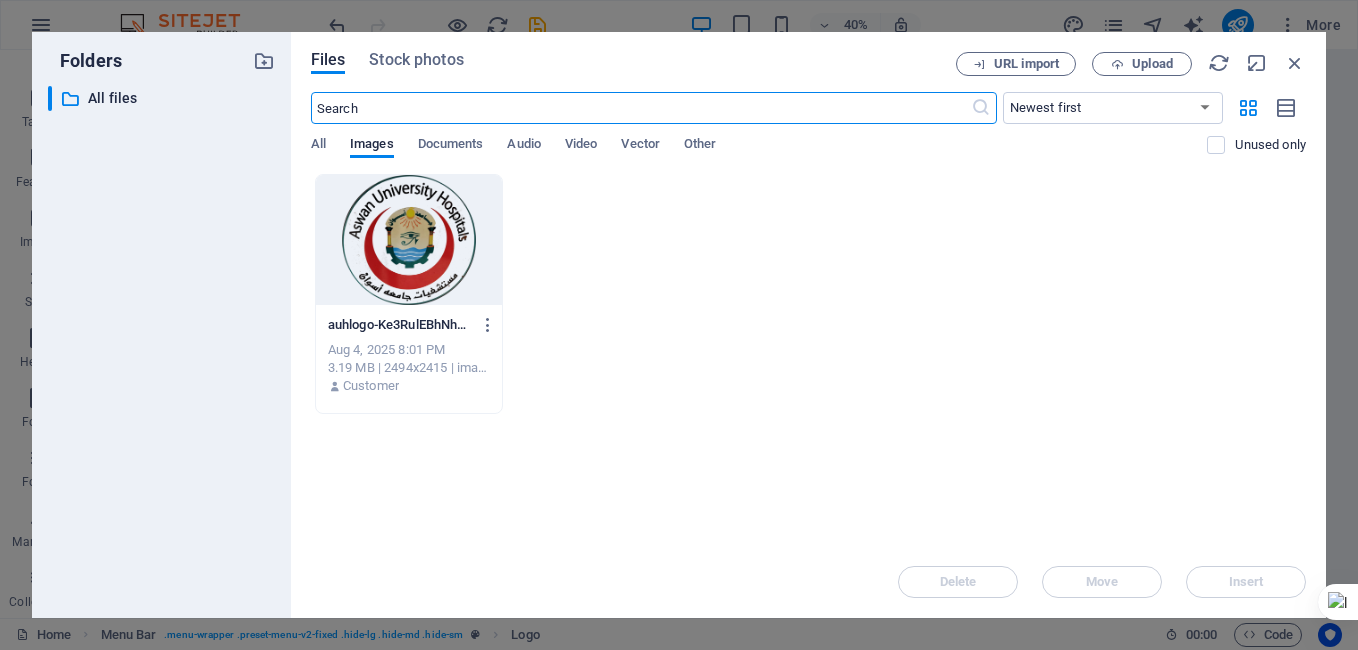 click at bounding box center [409, 240] 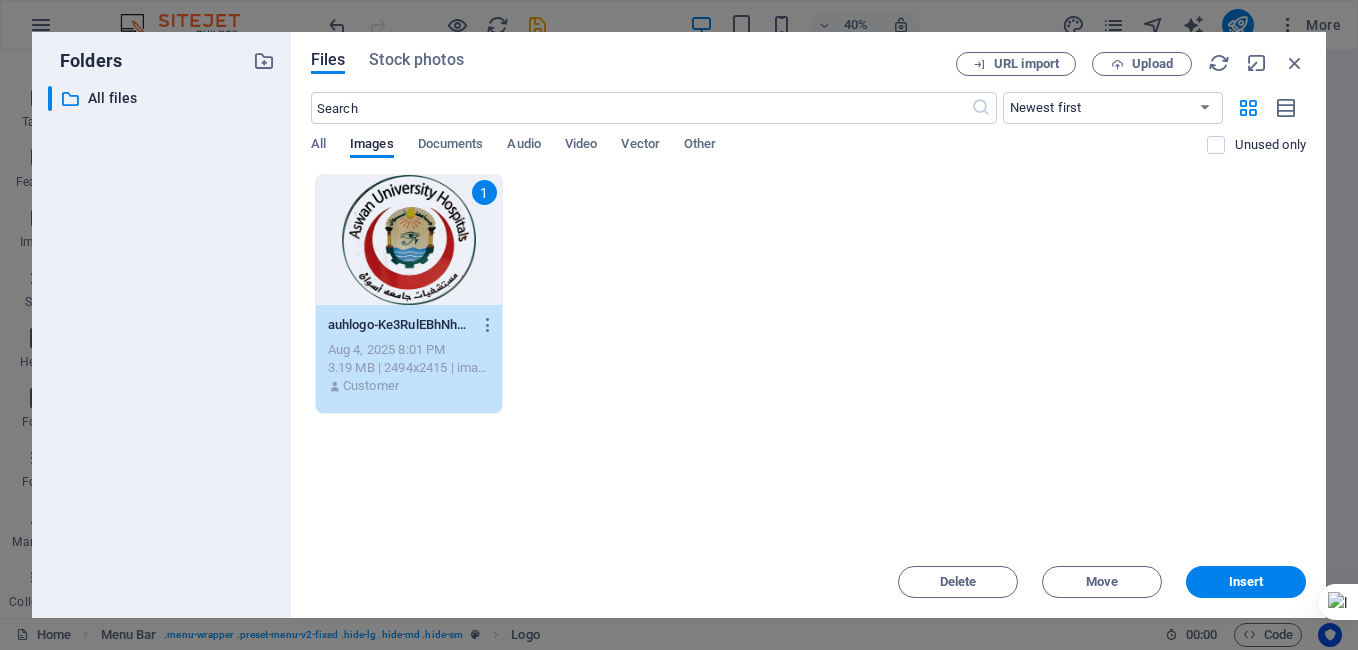click on "1" at bounding box center (409, 240) 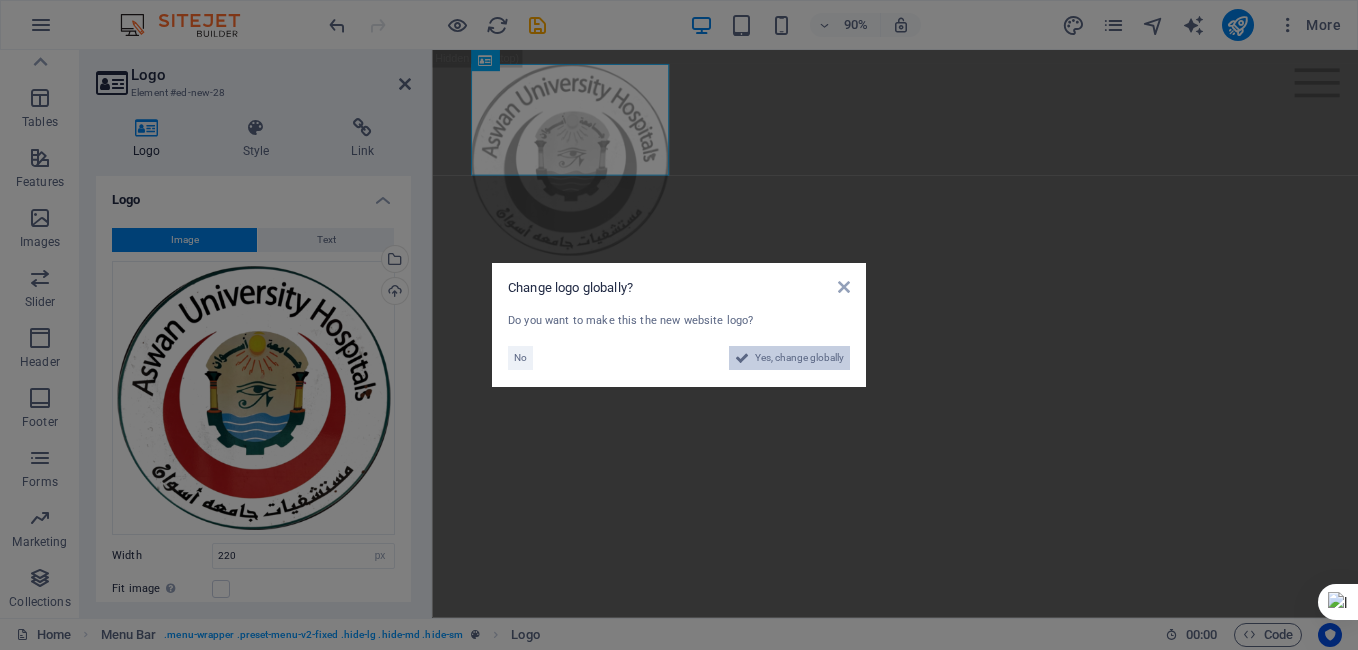 click on "Yes, change globally" at bounding box center (799, 358) 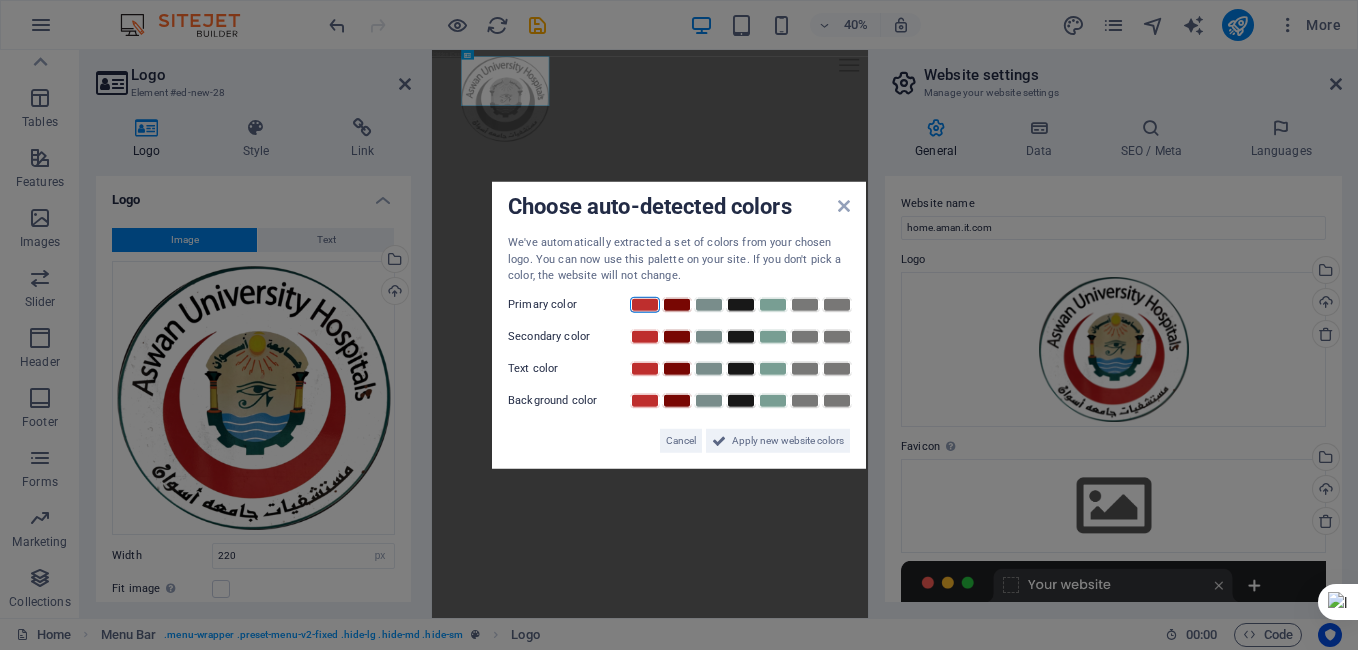 click at bounding box center (645, 304) 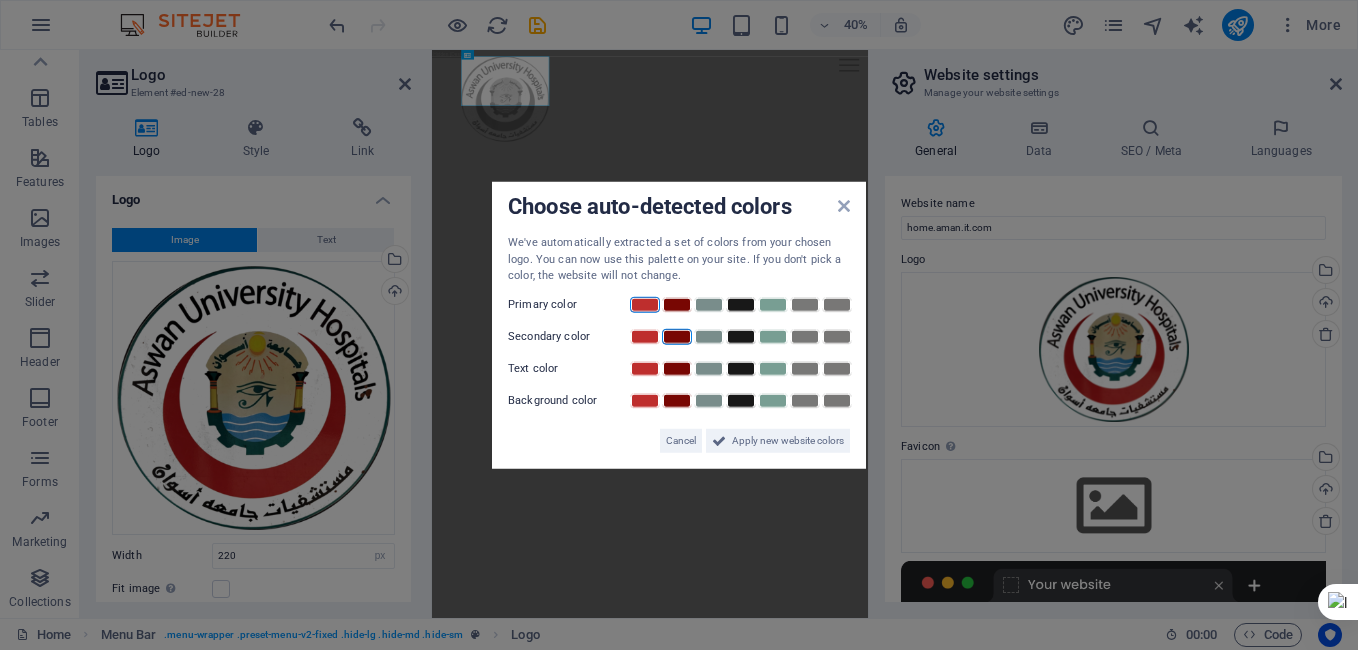 click at bounding box center (677, 336) 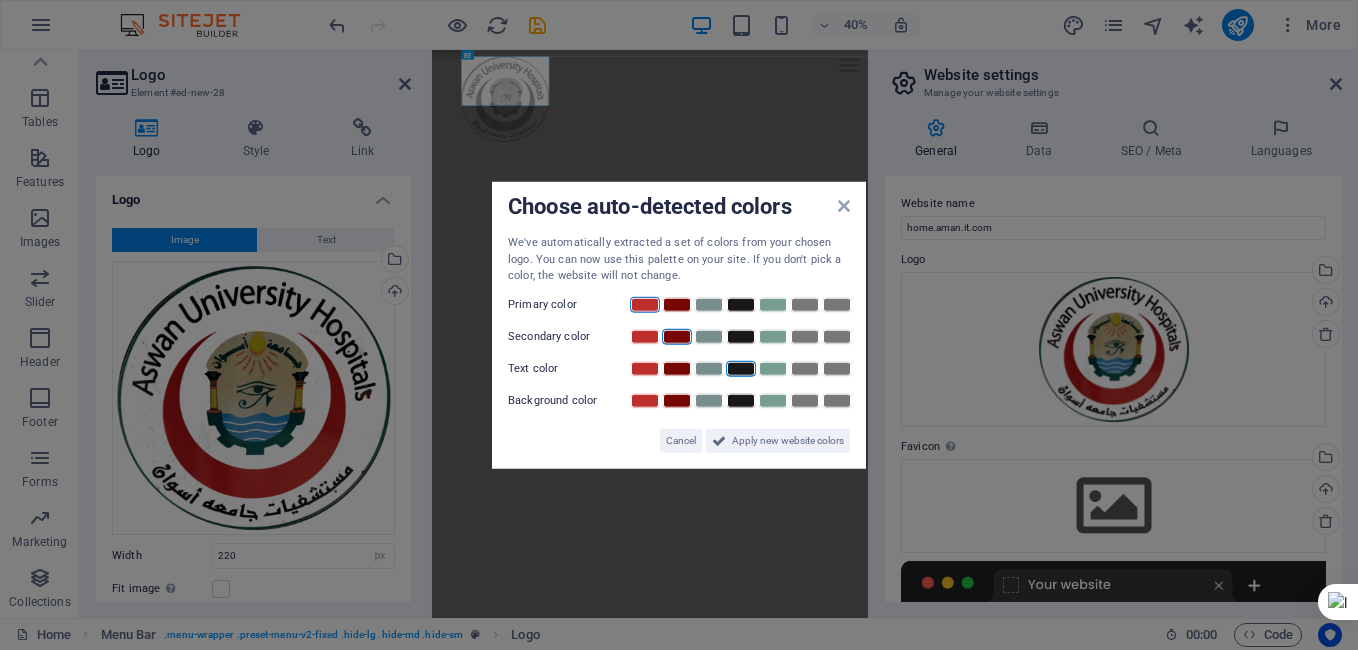 click at bounding box center [741, 368] 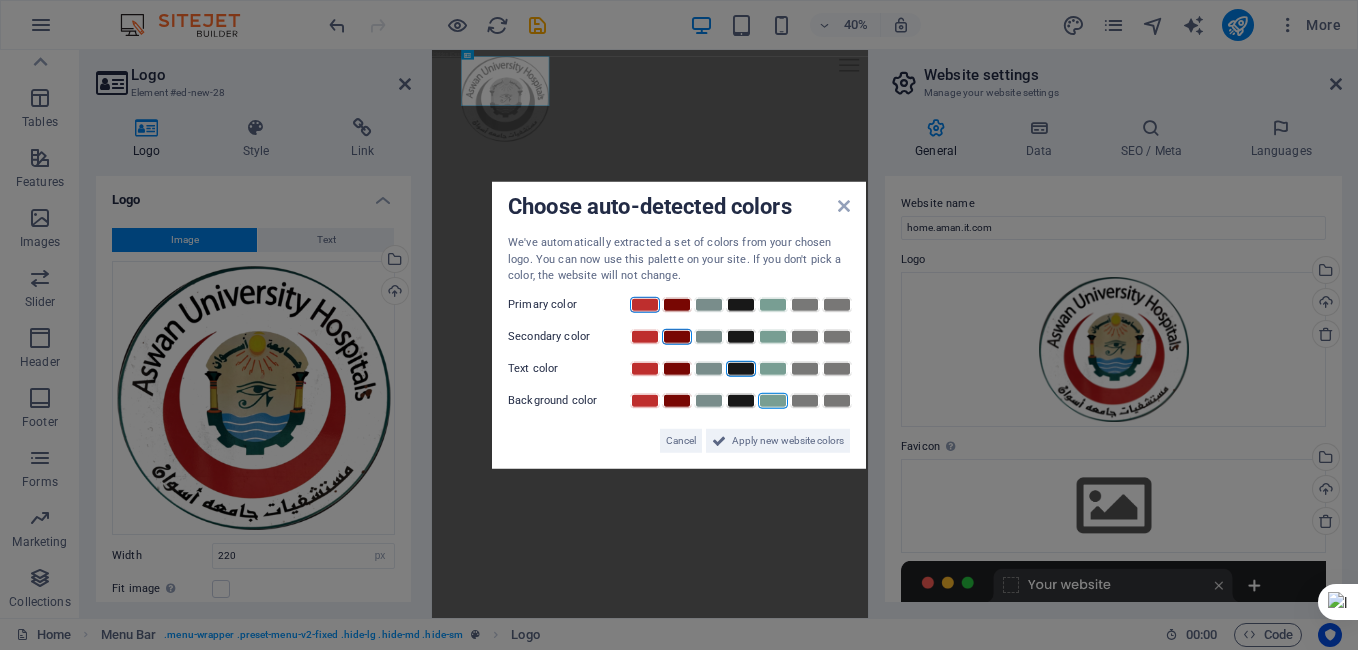 click at bounding box center (773, 400) 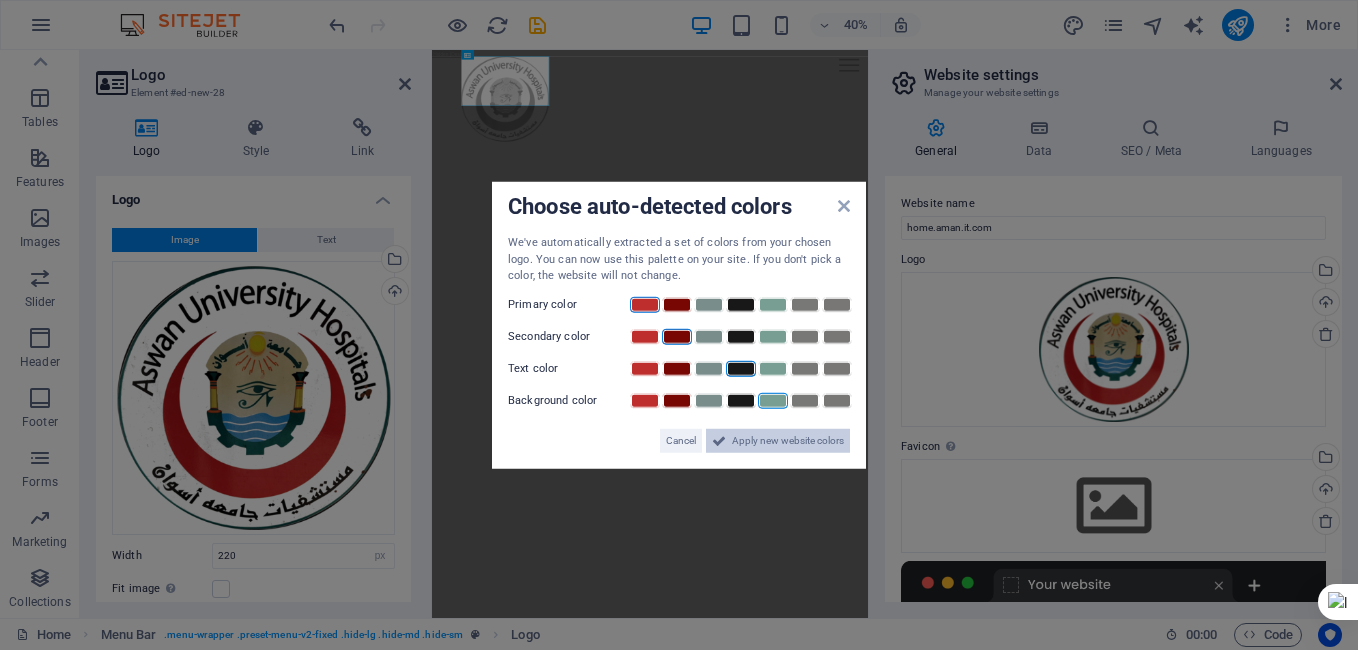 click on "Apply new website colors" at bounding box center [788, 440] 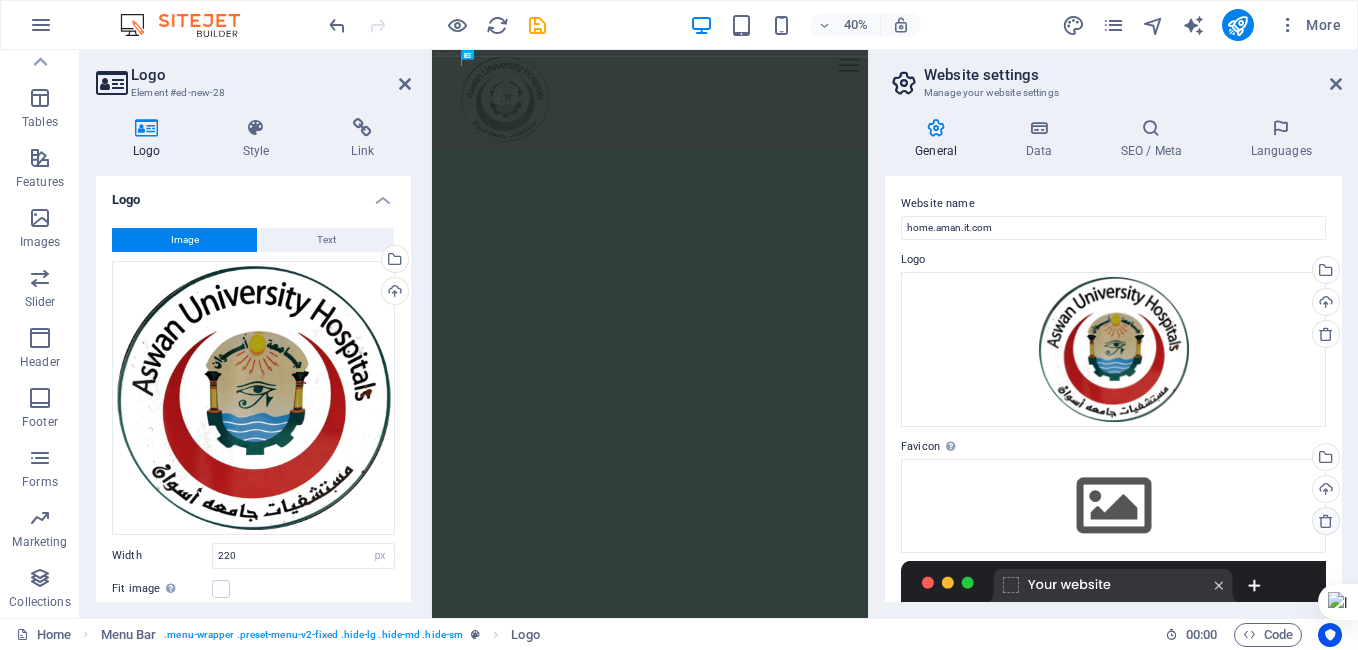 drag, startPoint x: 1342, startPoint y: 272, endPoint x: 1321, endPoint y: 442, distance: 171.29214 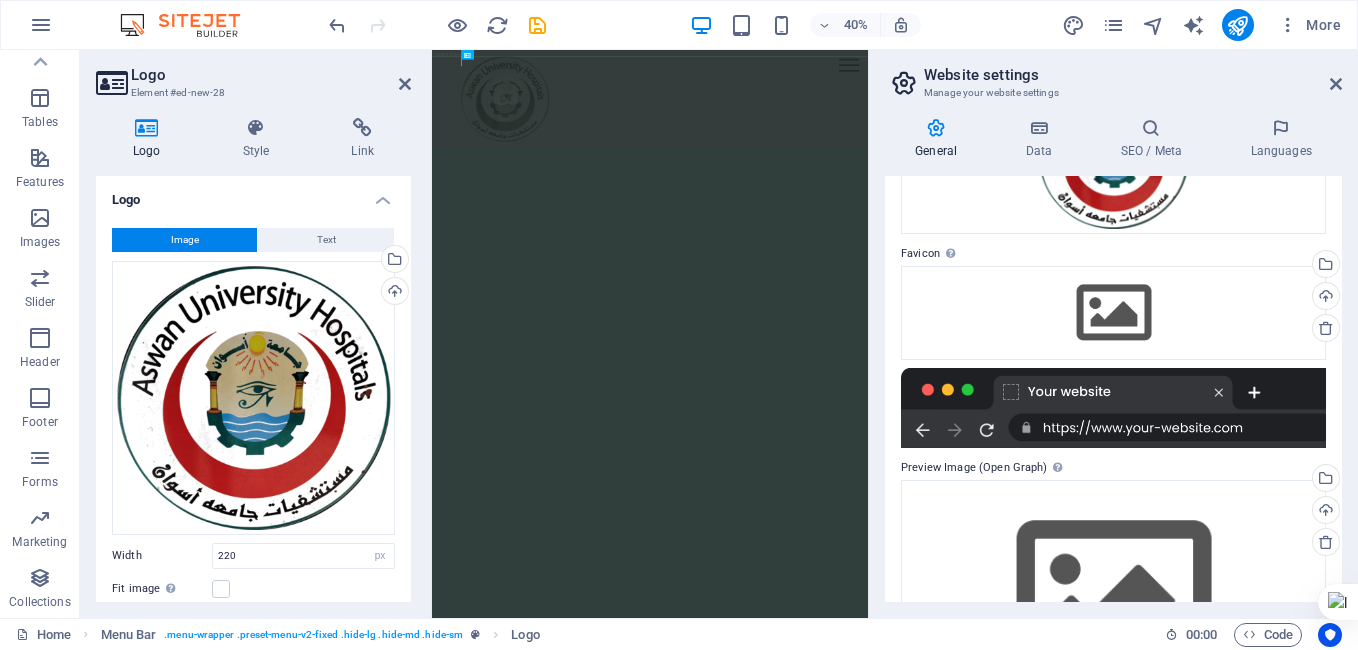 scroll, scrollTop: 241, scrollLeft: 0, axis: vertical 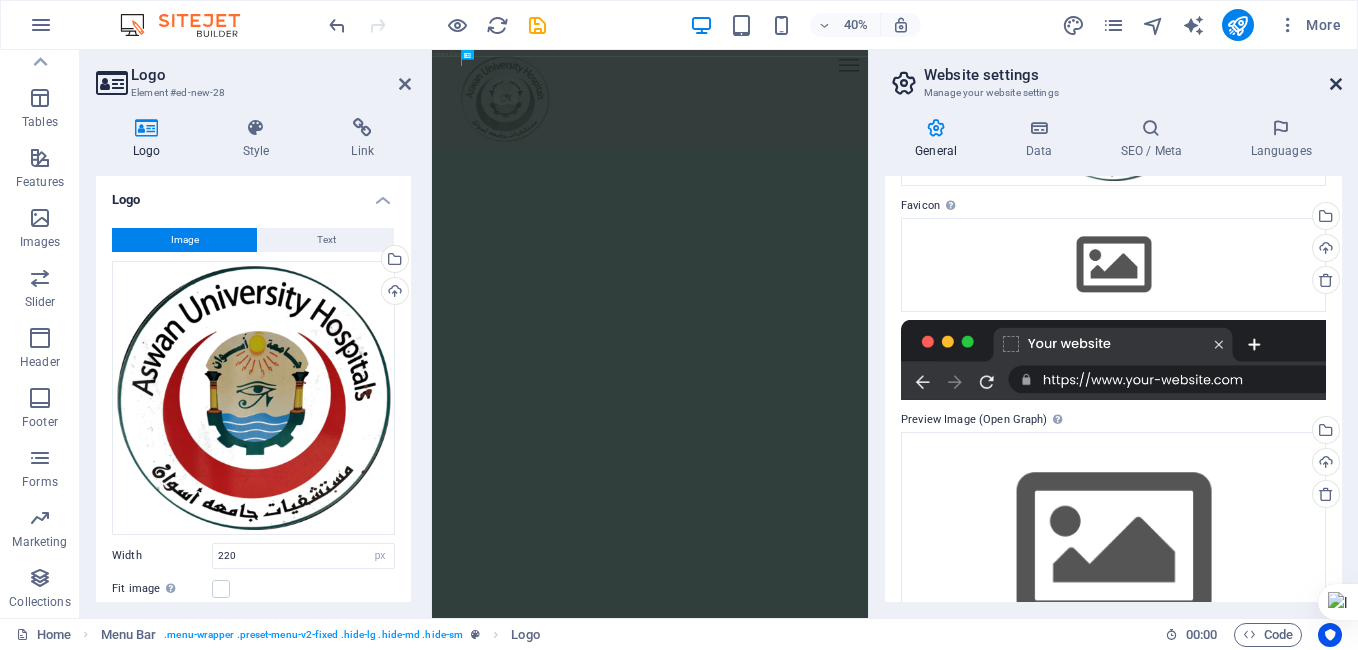 click at bounding box center [1336, 84] 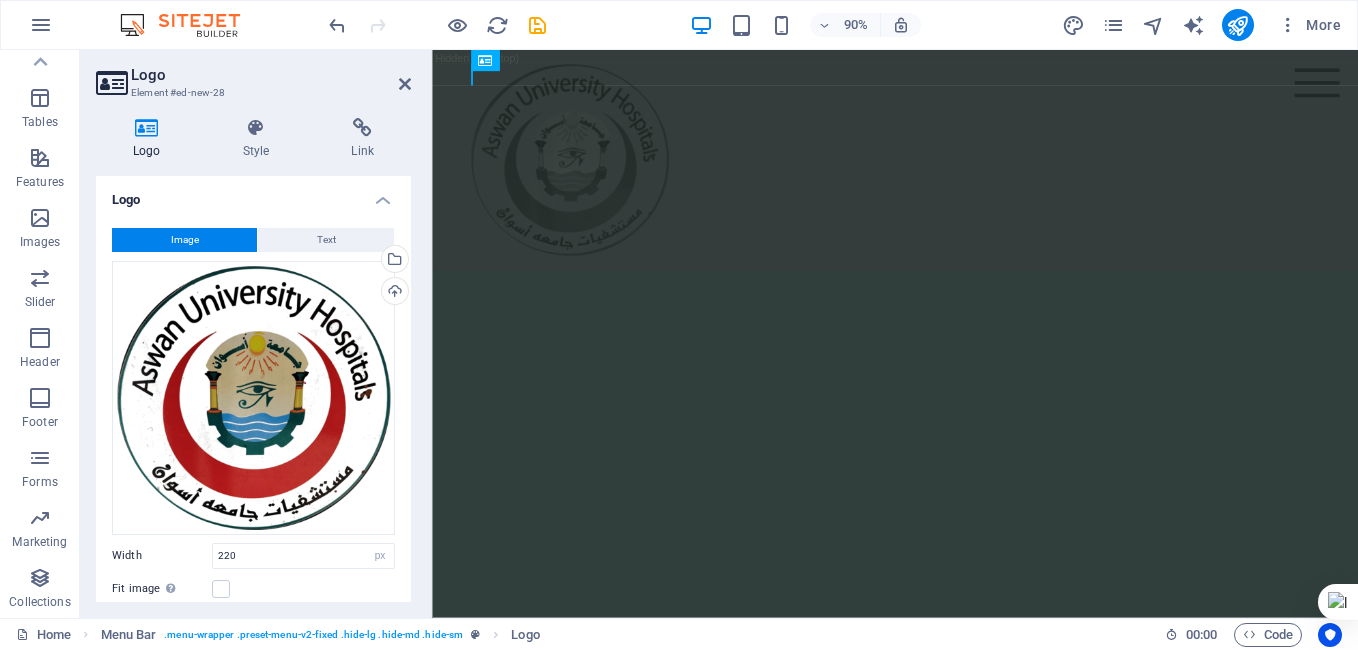 click on "Skip to main content
Menu Home About Service Contact" at bounding box center (946, 172) 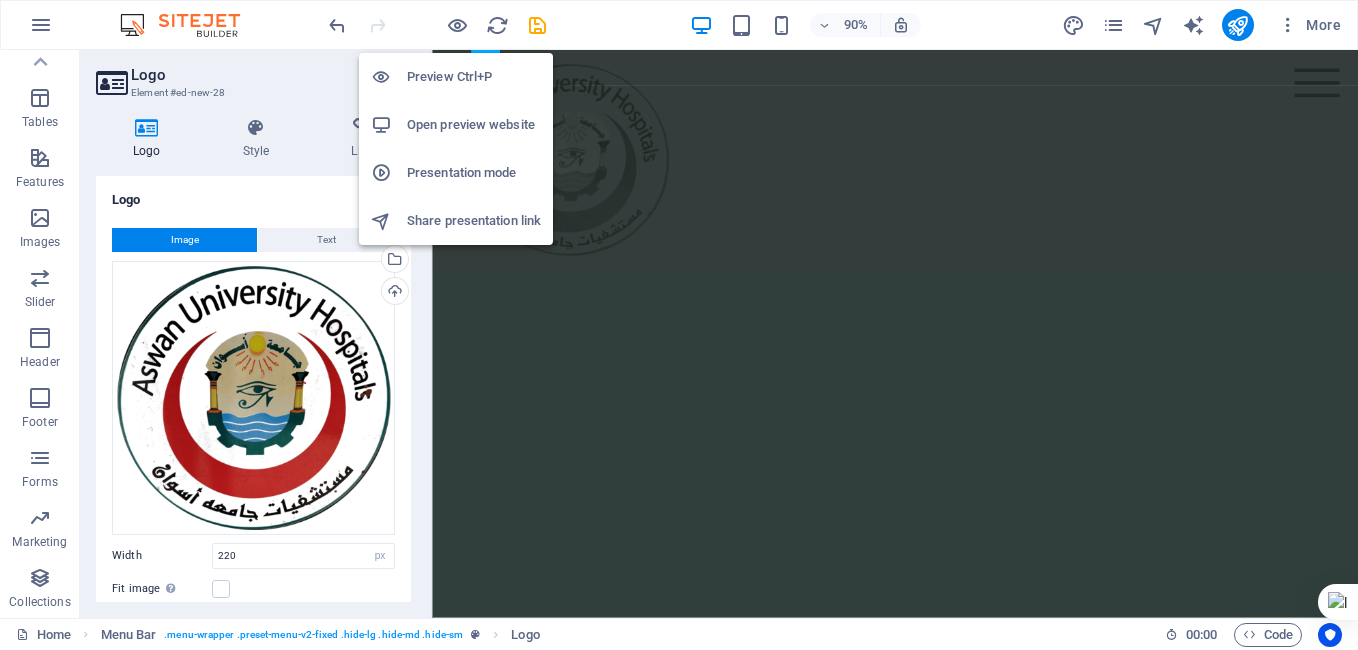 click on "Open preview website" at bounding box center [474, 125] 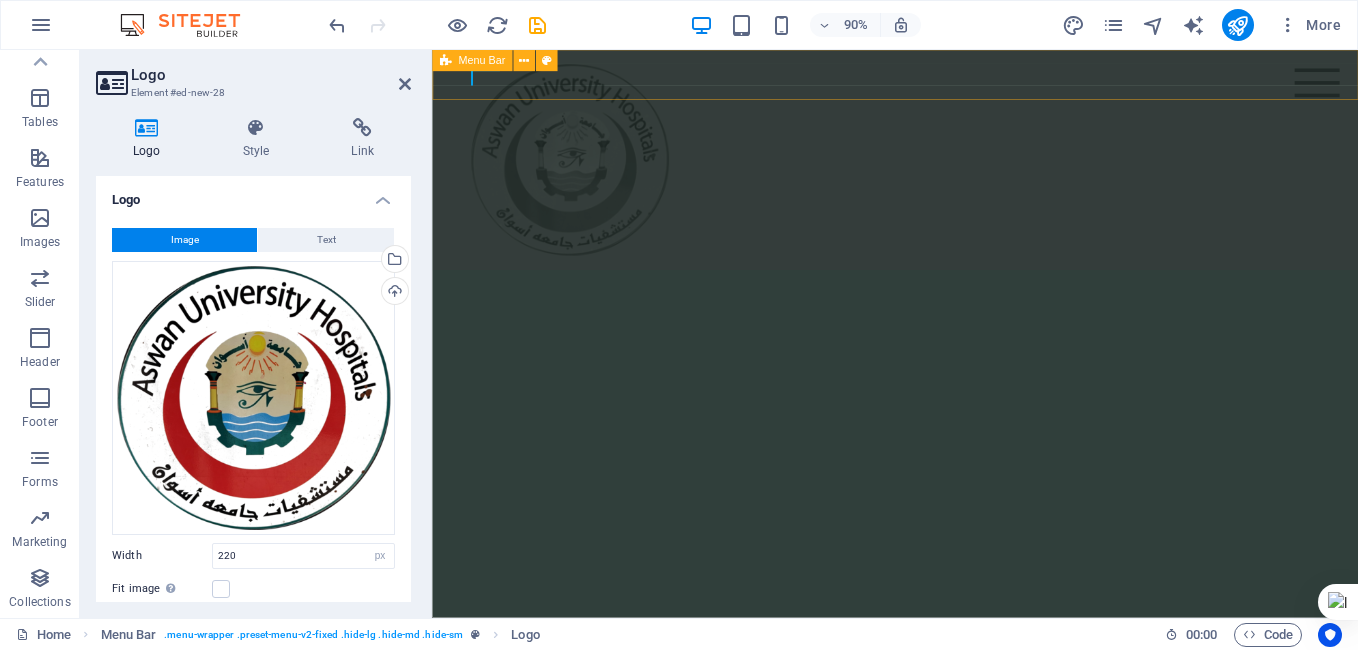 click on "Menu Home About Service Contact" at bounding box center (946, 172) 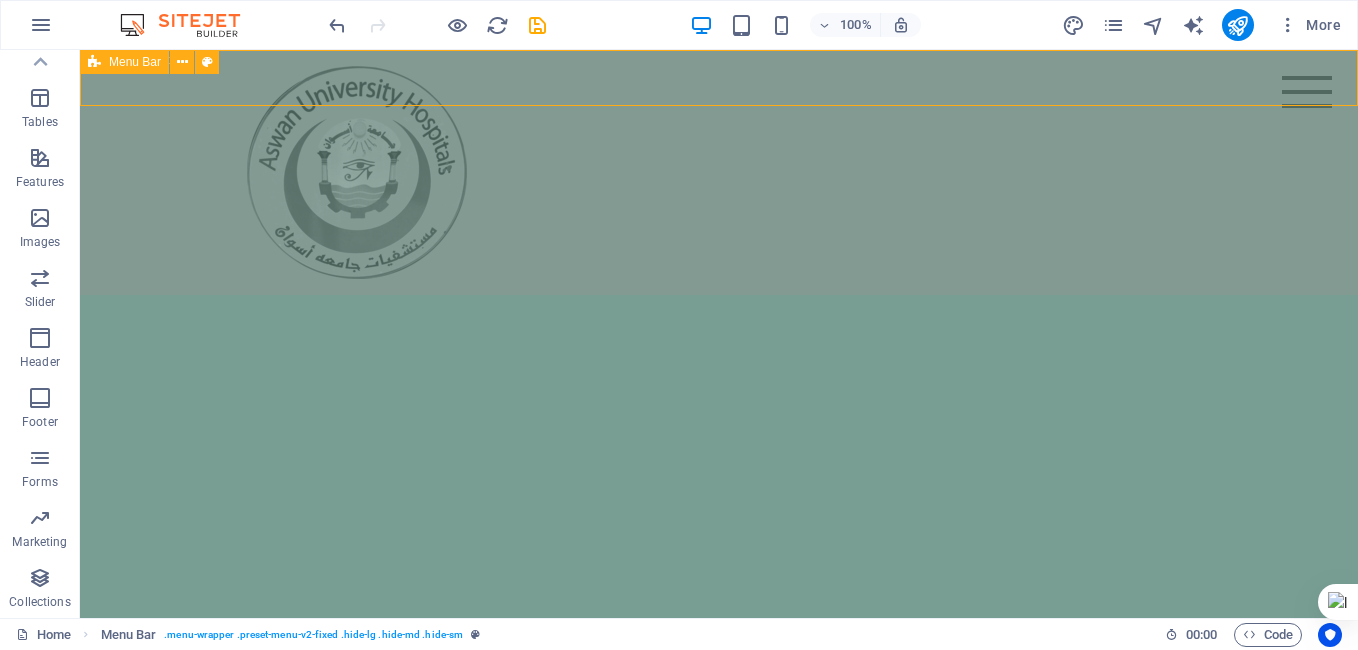 click at bounding box center [94, 62] 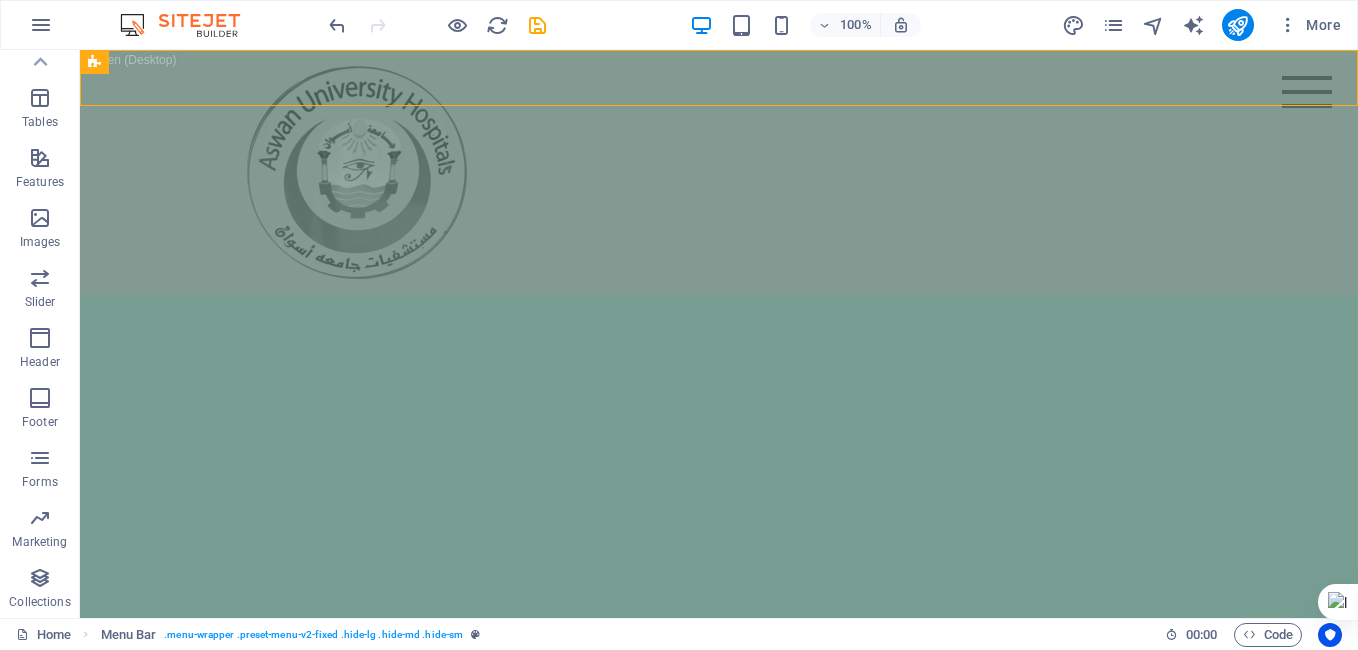 click on "Skip to main content
Menu Home About Service Contact" at bounding box center [719, 172] 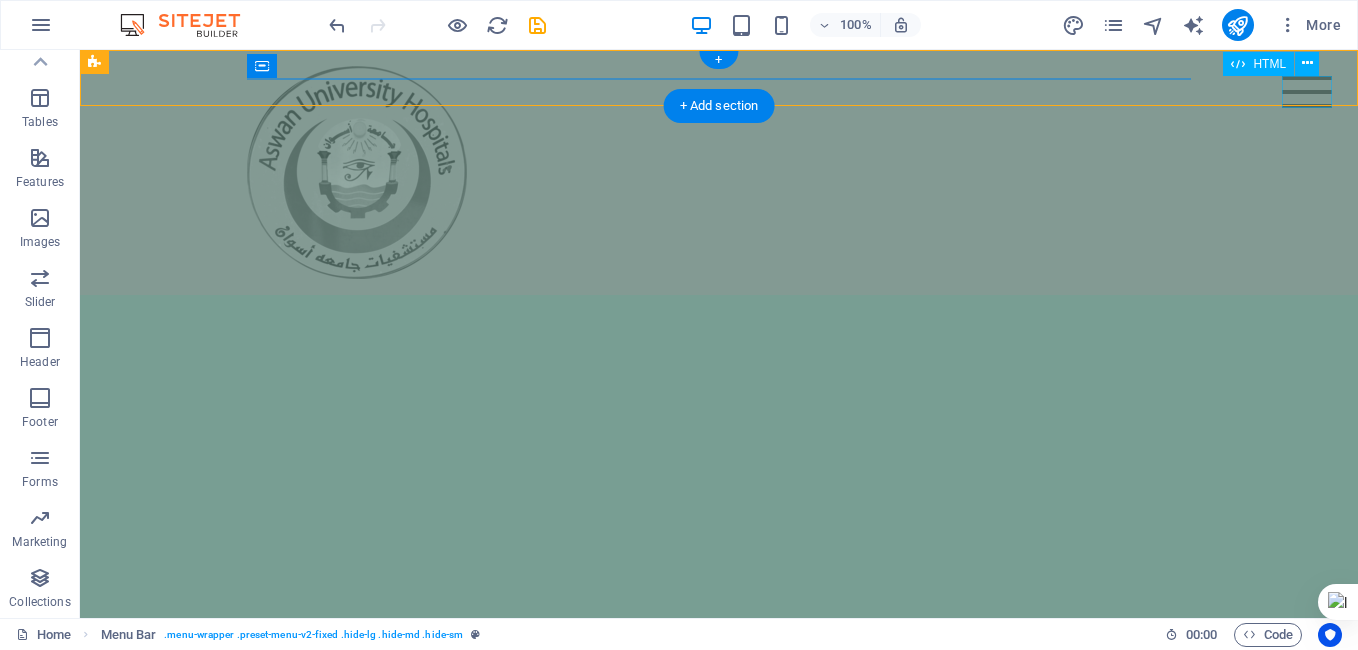 click on "Menu" at bounding box center [1307, 92] 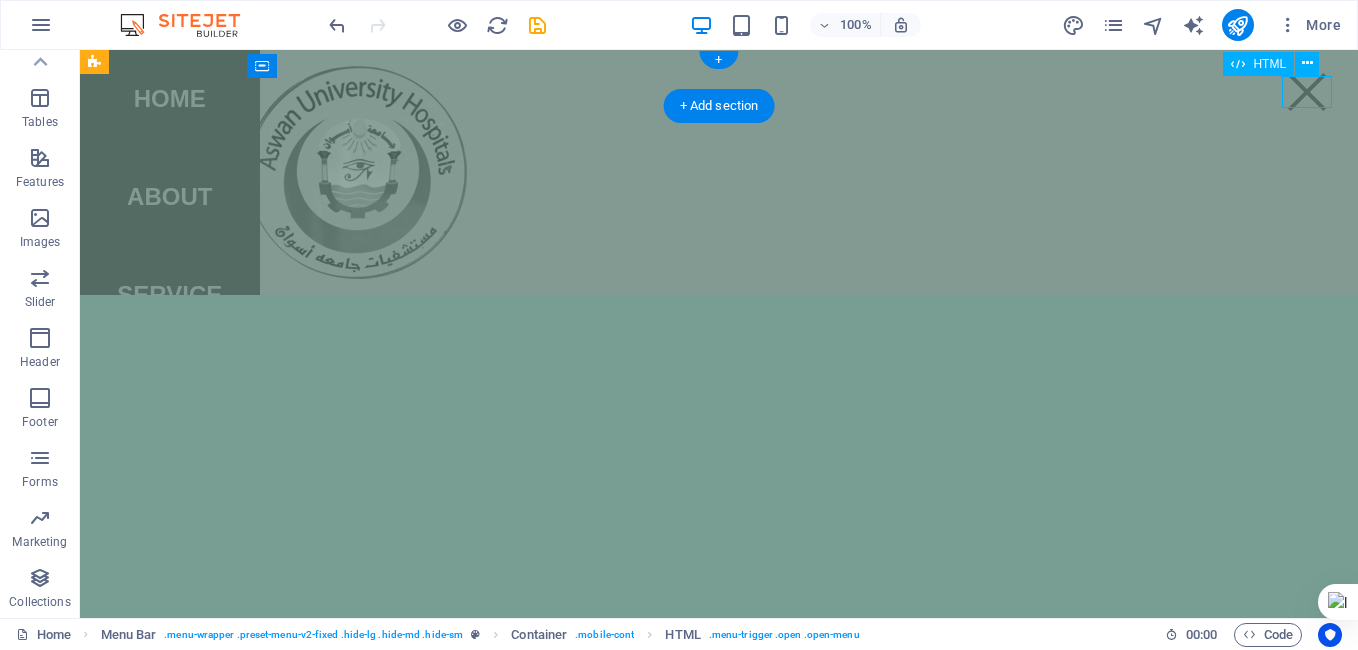 click on "Menu" at bounding box center (1307, 92) 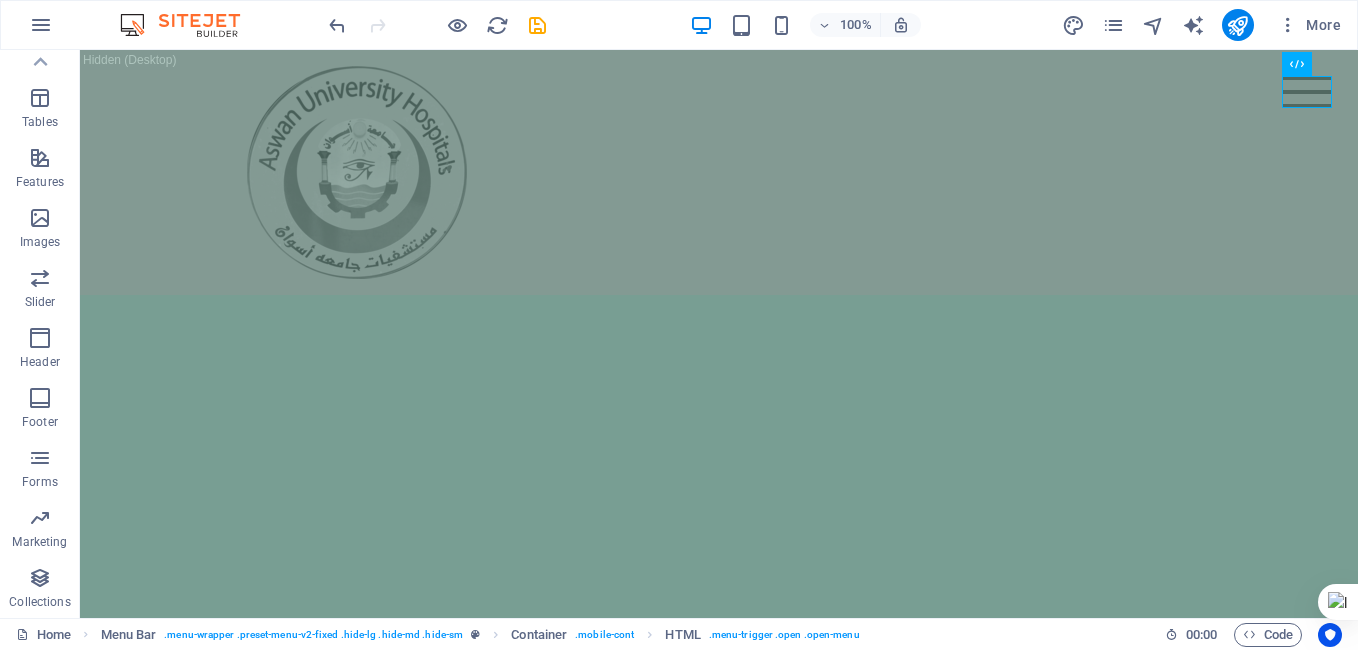 click on "Skip to main content
Menu Home About Service Contact" at bounding box center [719, 172] 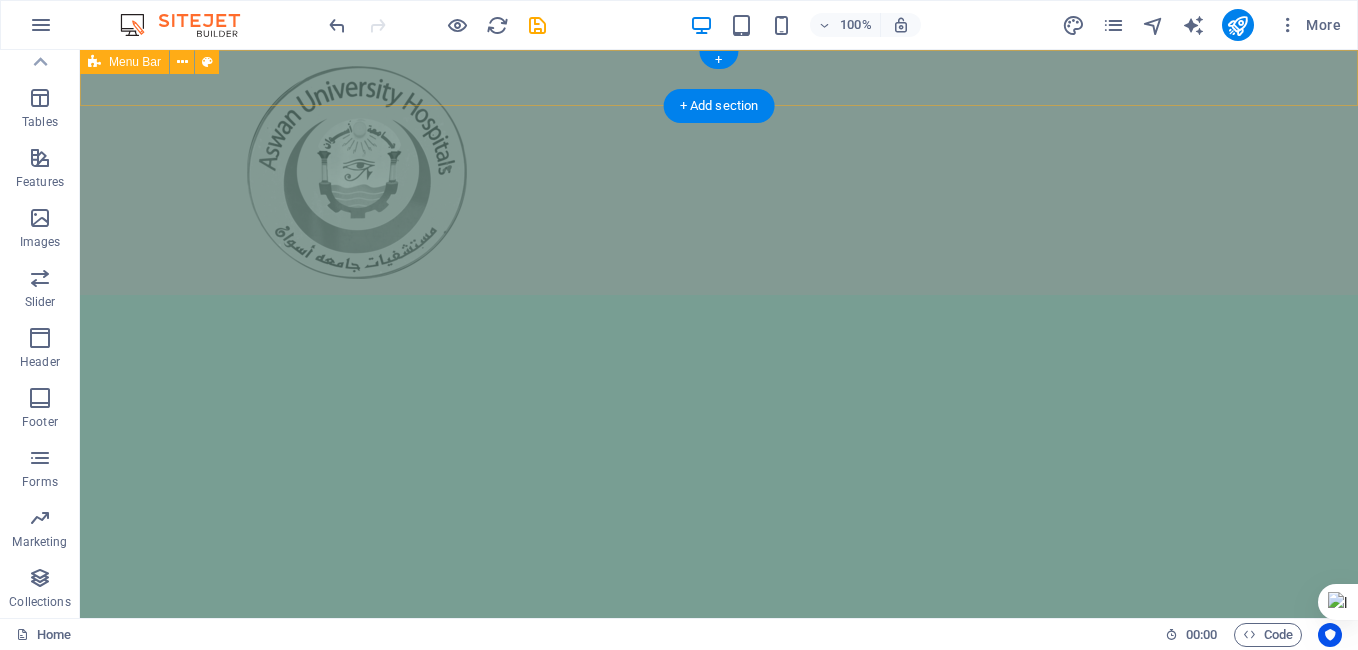 click on "Home About Service Contact" at bounding box center (719, 172) 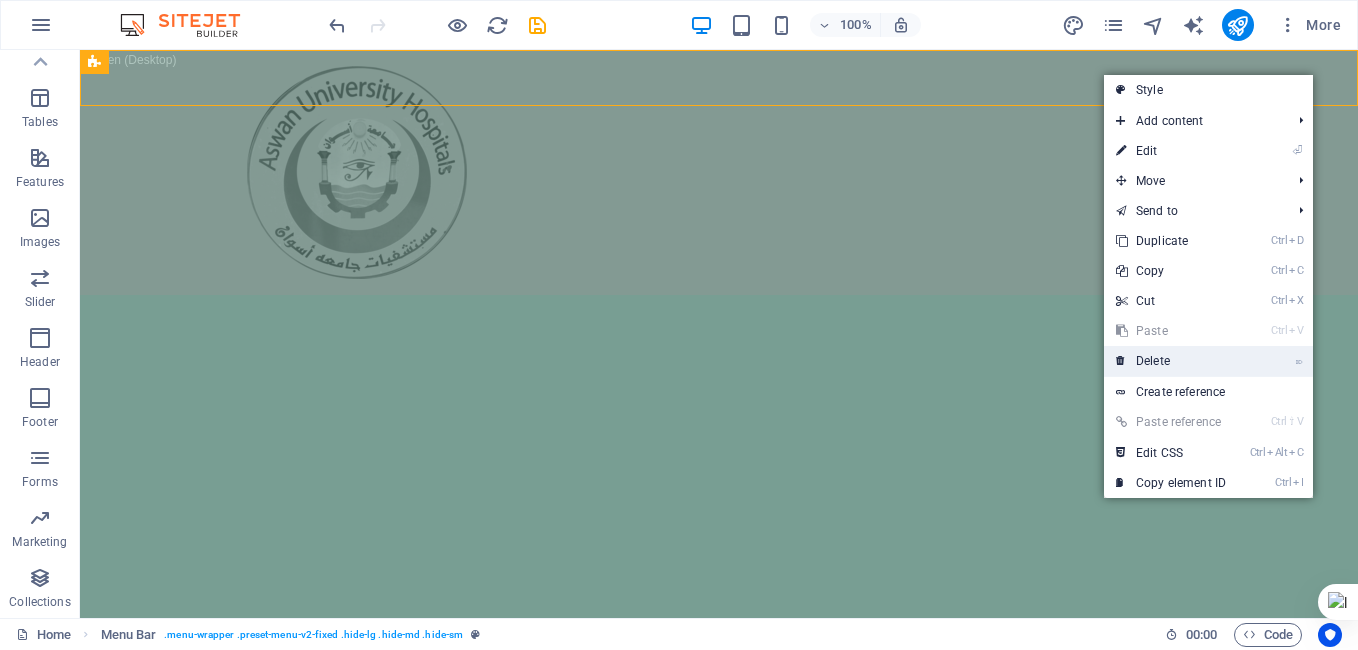 click on "⌦  Delete" at bounding box center [1171, 361] 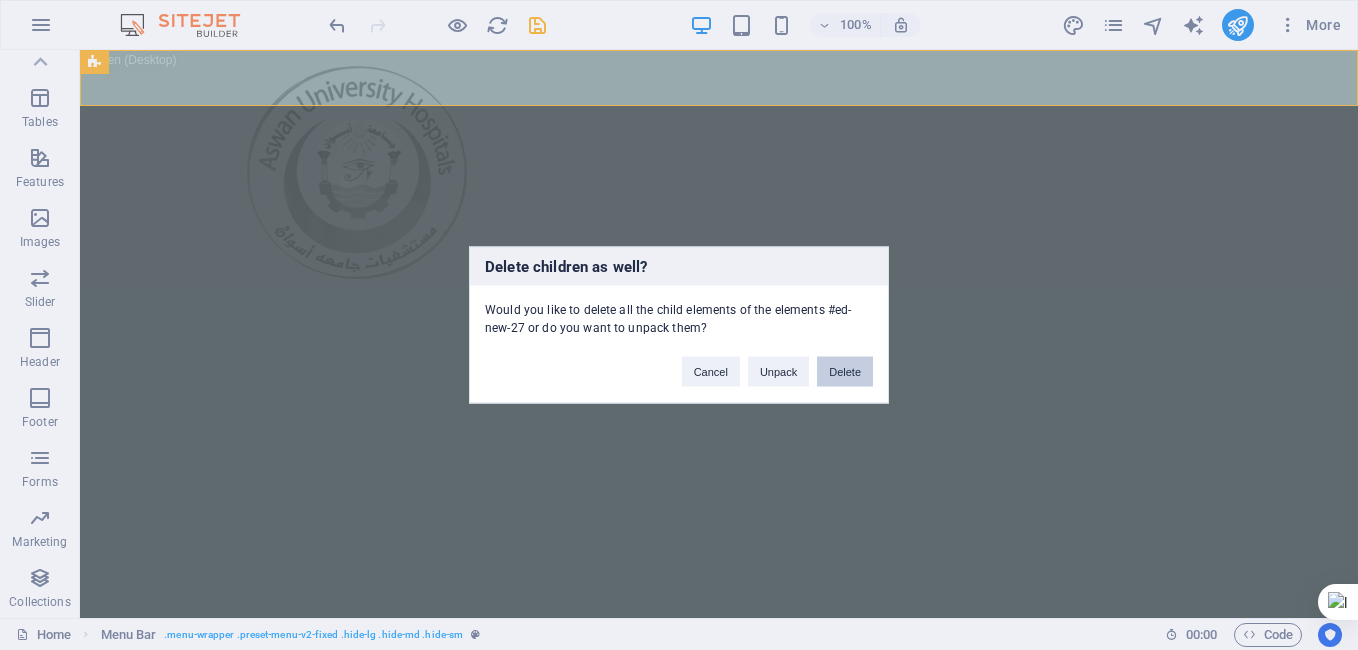 click on "Delete" at bounding box center (845, 372) 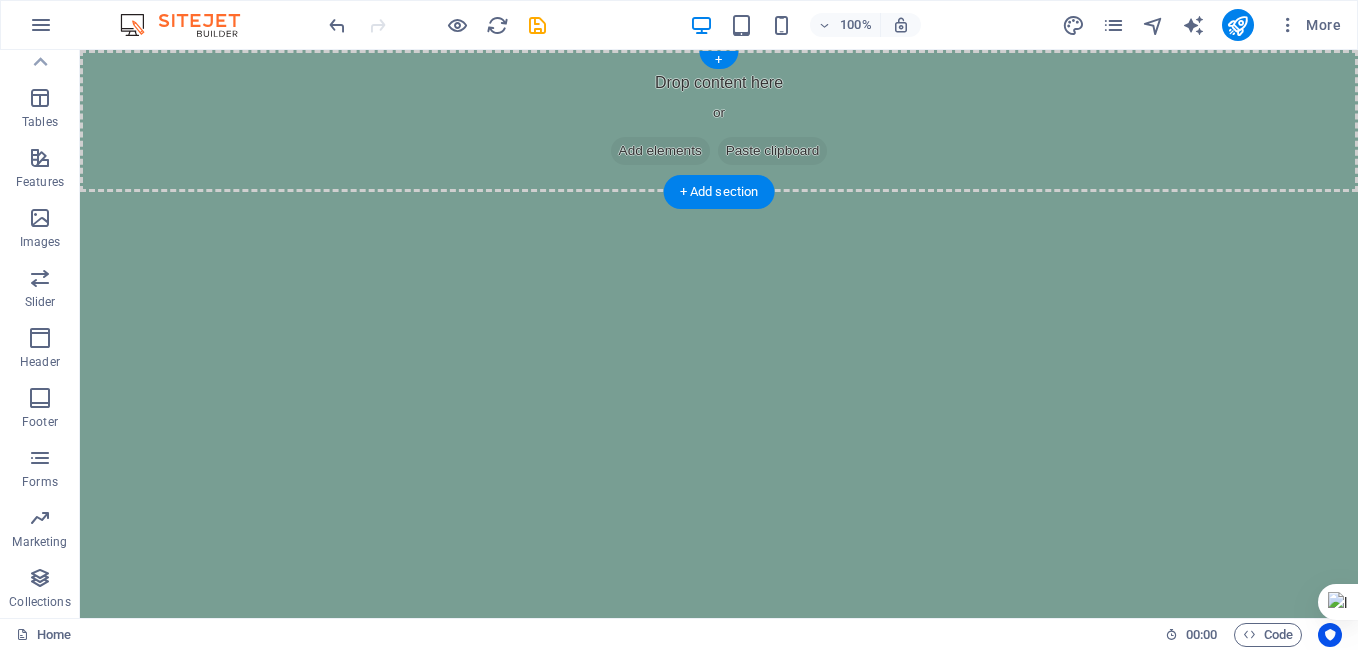 click on "Add elements" at bounding box center [660, 151] 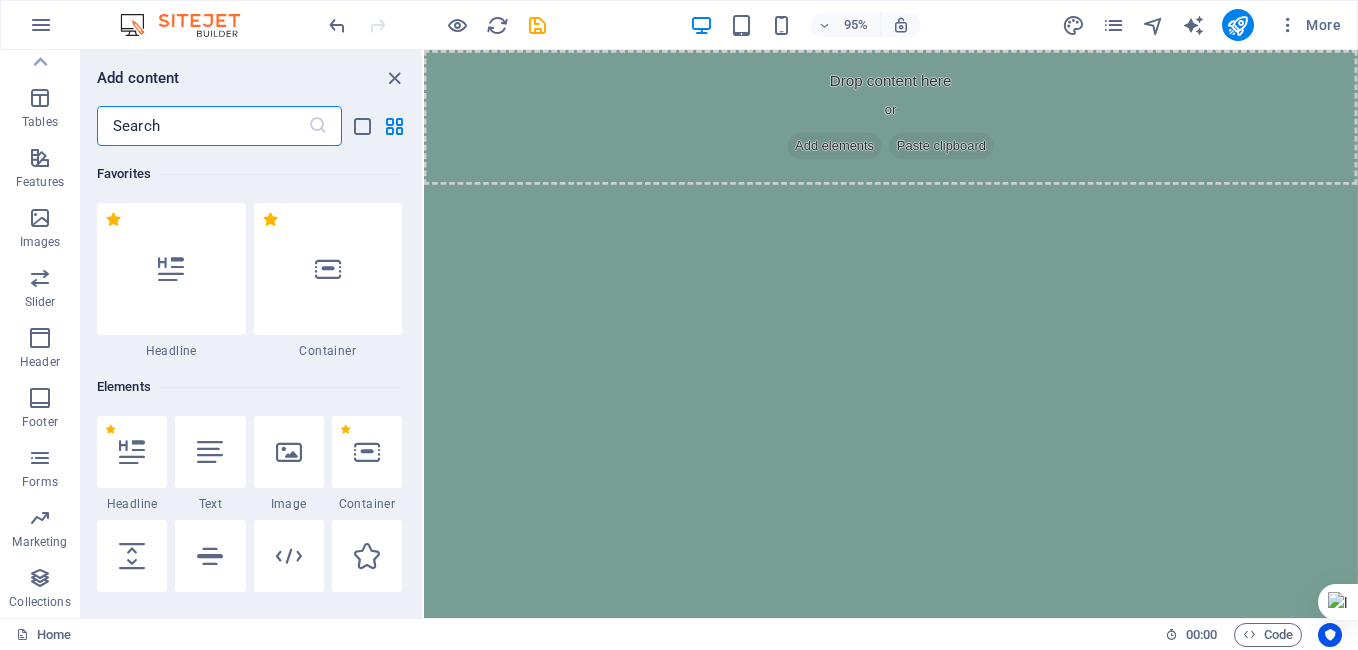click on "Skip to main content
Drop content here or  Add elements  Paste clipboard" at bounding box center (915, 121) 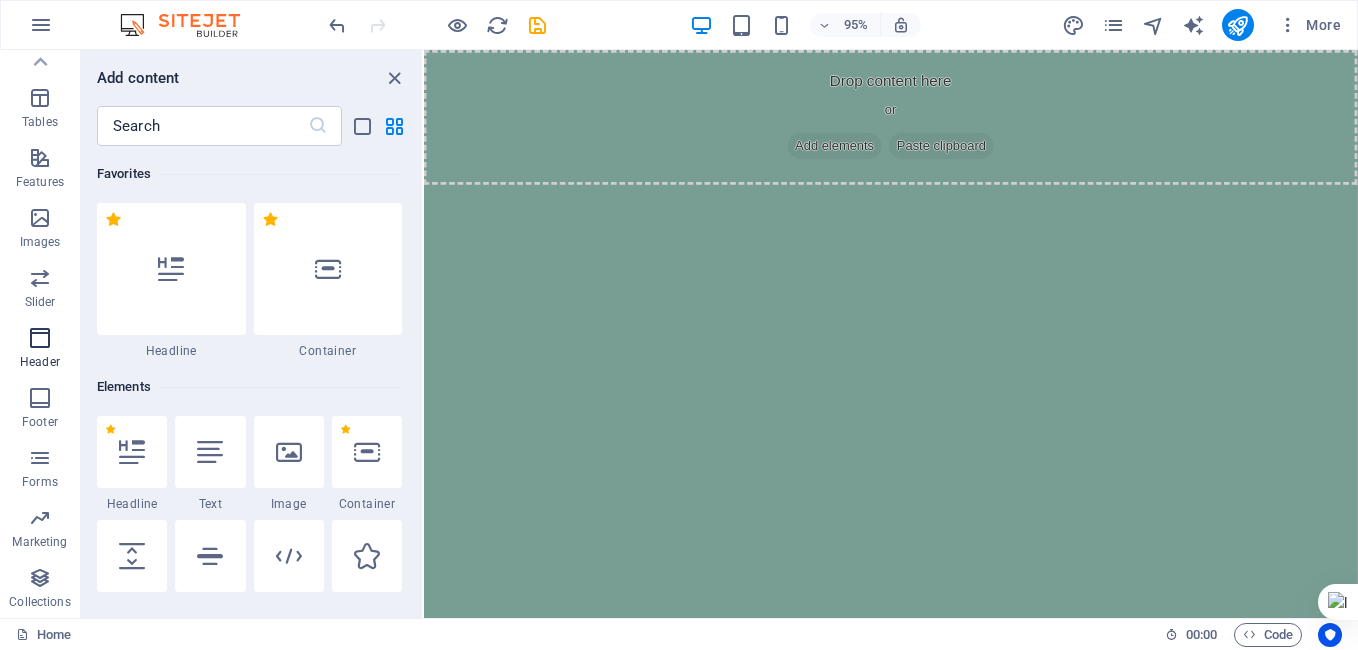 click at bounding box center (40, 338) 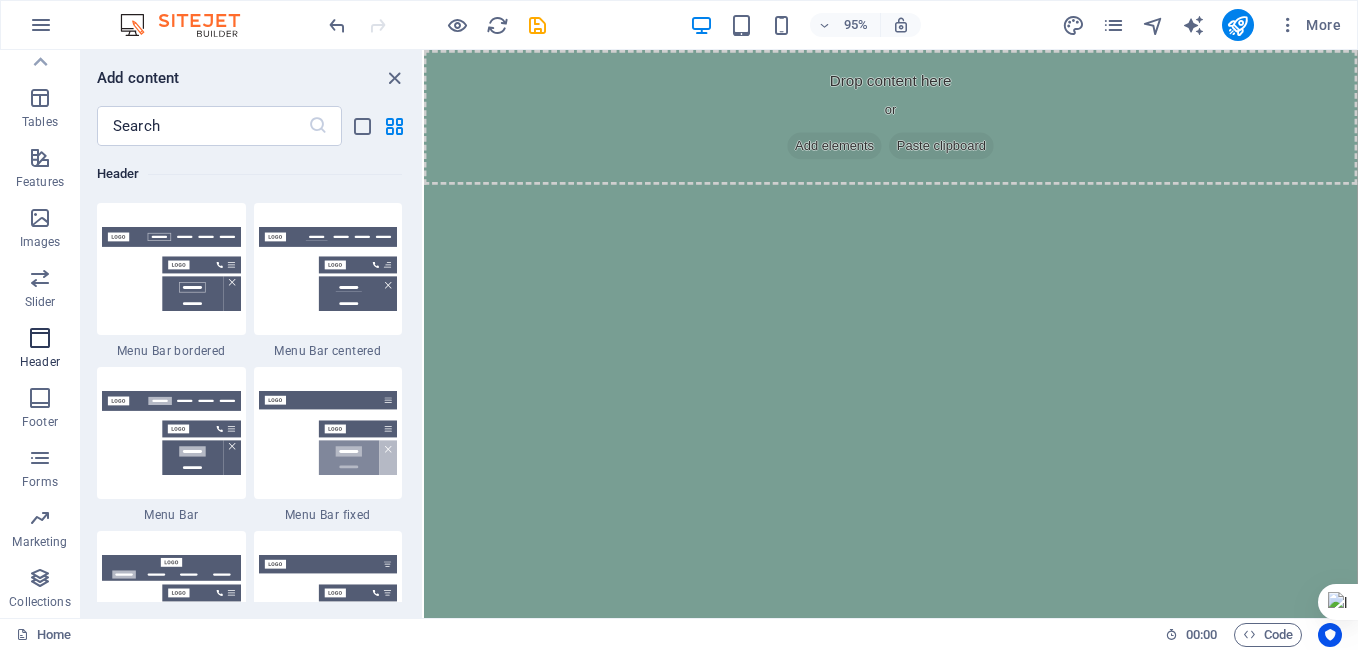 scroll, scrollTop: 12042, scrollLeft: 0, axis: vertical 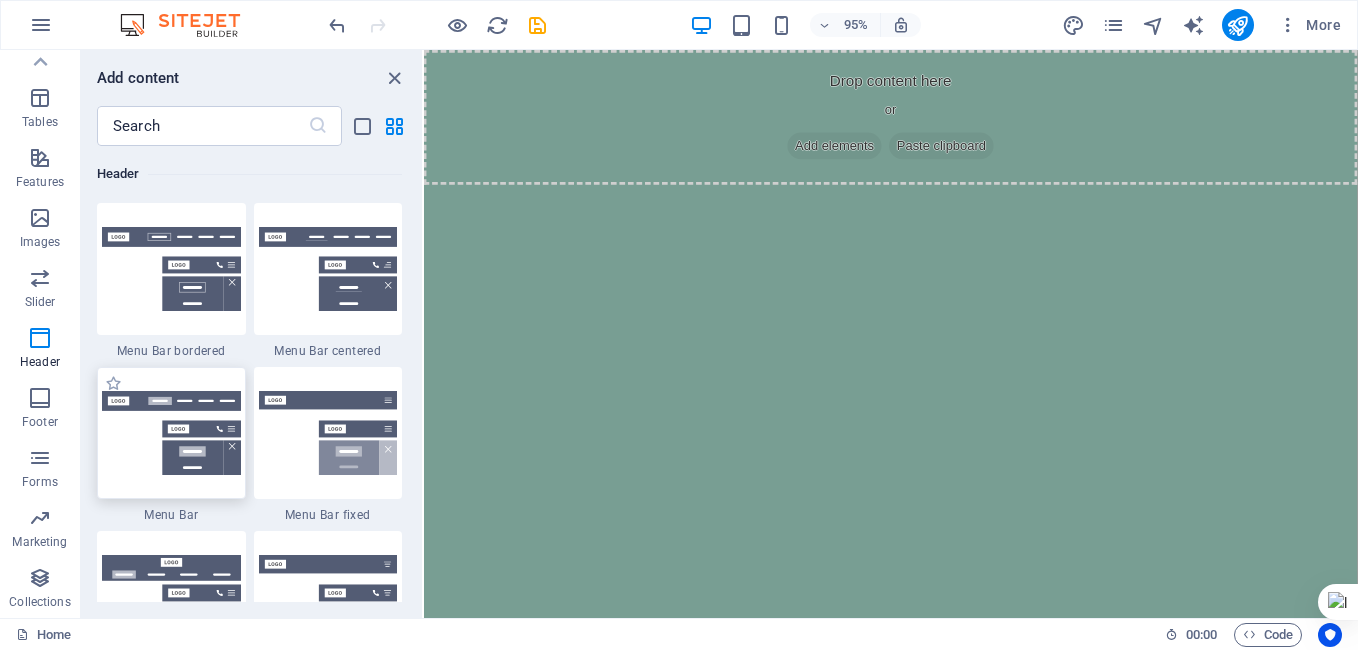 click at bounding box center [171, 433] 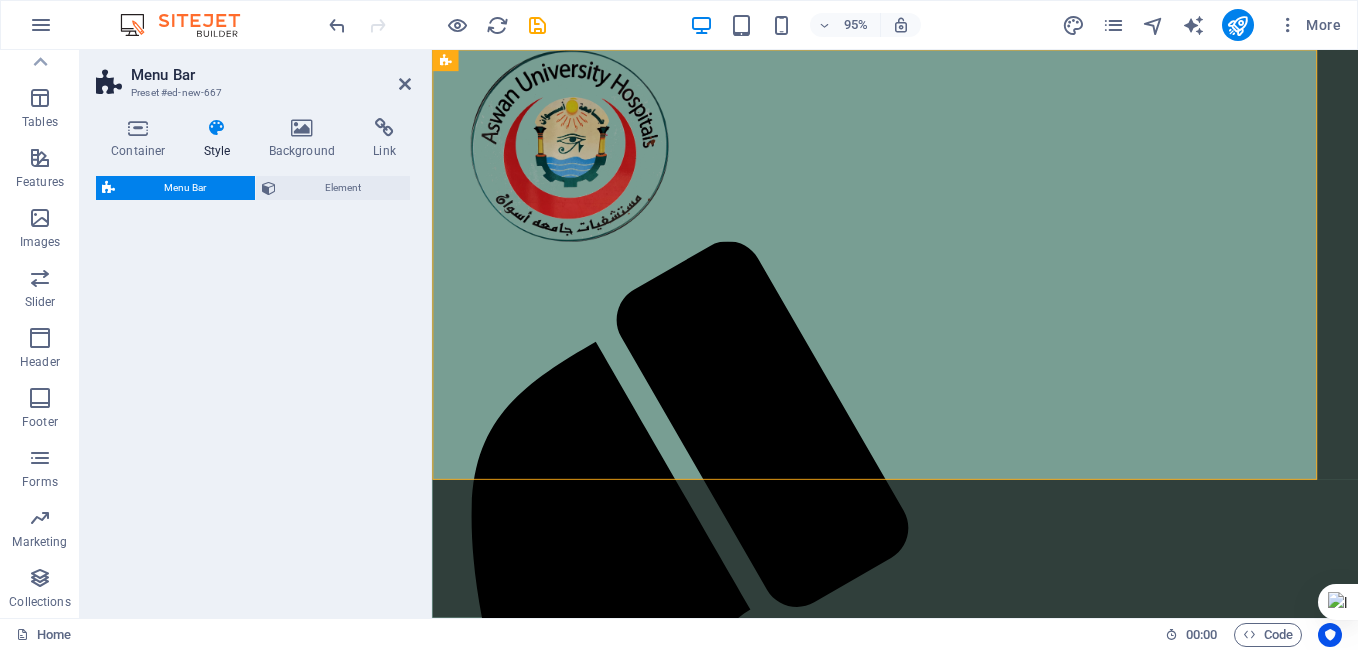 select on "rem" 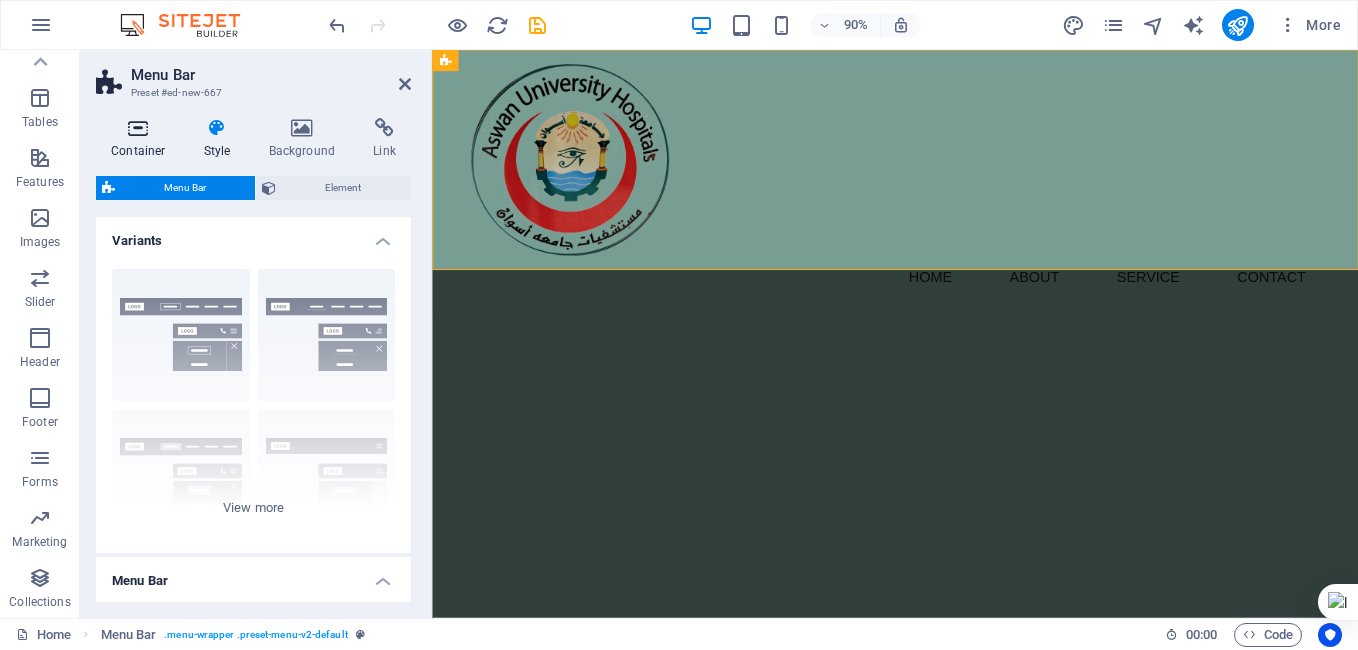 click on "Container" at bounding box center (142, 139) 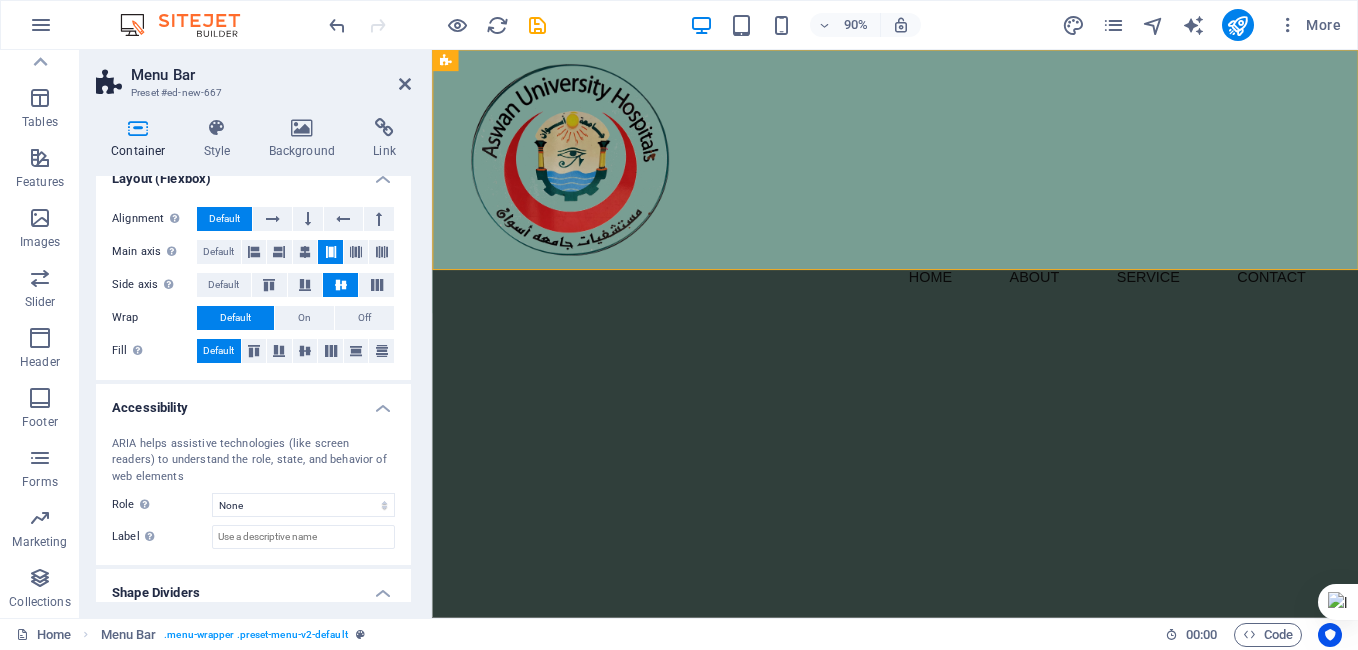 scroll, scrollTop: 349, scrollLeft: 0, axis: vertical 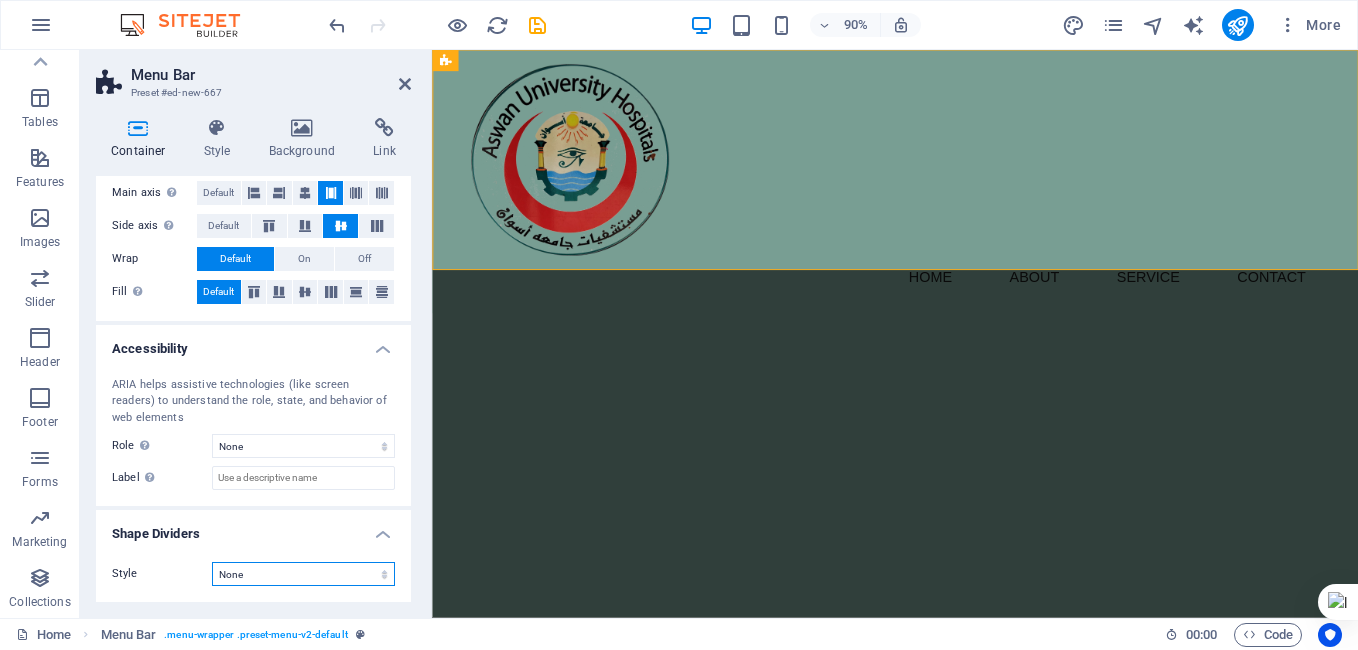 click on "None Triangle Square Diagonal Polygon 1 Polygon 2 Zigzag Multiple Zigzags Waves Multiple Waves Half Circle Circle Circle Shadow Blocks Hexagons Clouds Multiple Clouds Fan Pyramids Book Paint Drip Fire Shredded Paper Arrow" at bounding box center (303, 574) 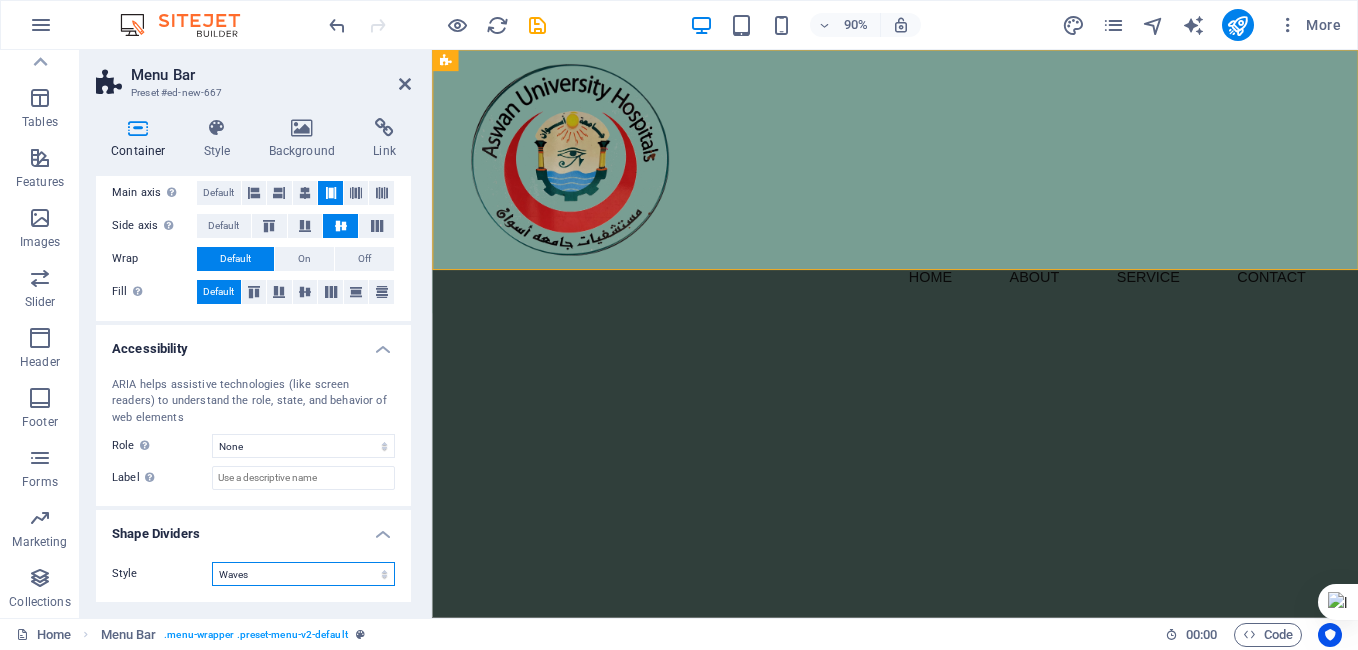 click on "None Triangle Square Diagonal Polygon 1 Polygon 2 Zigzag Multiple Zigzags Waves Multiple Waves Half Circle Circle Circle Shadow Blocks Hexagons Clouds Multiple Clouds Fan Pyramids Book Paint Drip Fire Shredded Paper Arrow" at bounding box center [303, 574] 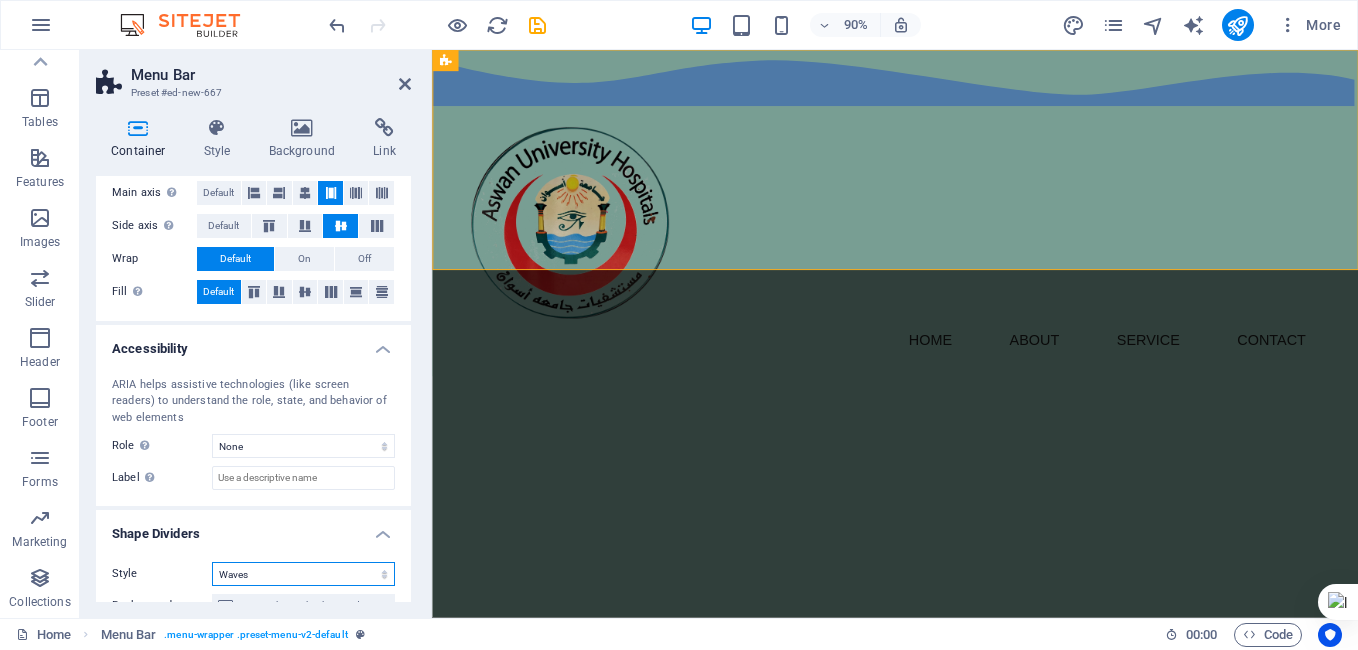 click on "None Triangle Square Diagonal Polygon 1 Polygon 2 Zigzag Multiple Zigzags Waves Multiple Waves Half Circle Circle Circle Shadow Blocks Hexagons Clouds Multiple Clouds Fan Pyramids Book Paint Drip Fire Shredded Paper Arrow" at bounding box center (303, 574) 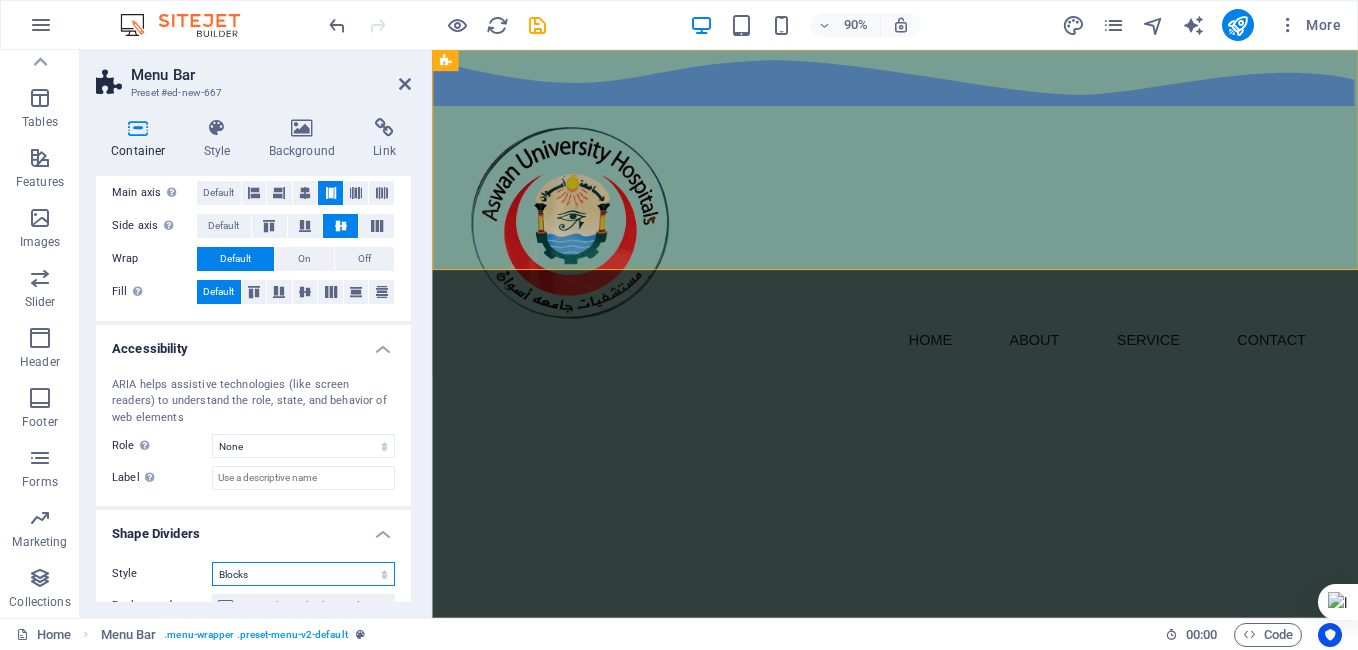 click on "None Triangle Square Diagonal Polygon 1 Polygon 2 Zigzag Multiple Zigzags Waves Multiple Waves Half Circle Circle Circle Shadow Blocks Hexagons Clouds Multiple Clouds Fan Pyramids Book Paint Drip Fire Shredded Paper Arrow" at bounding box center [303, 574] 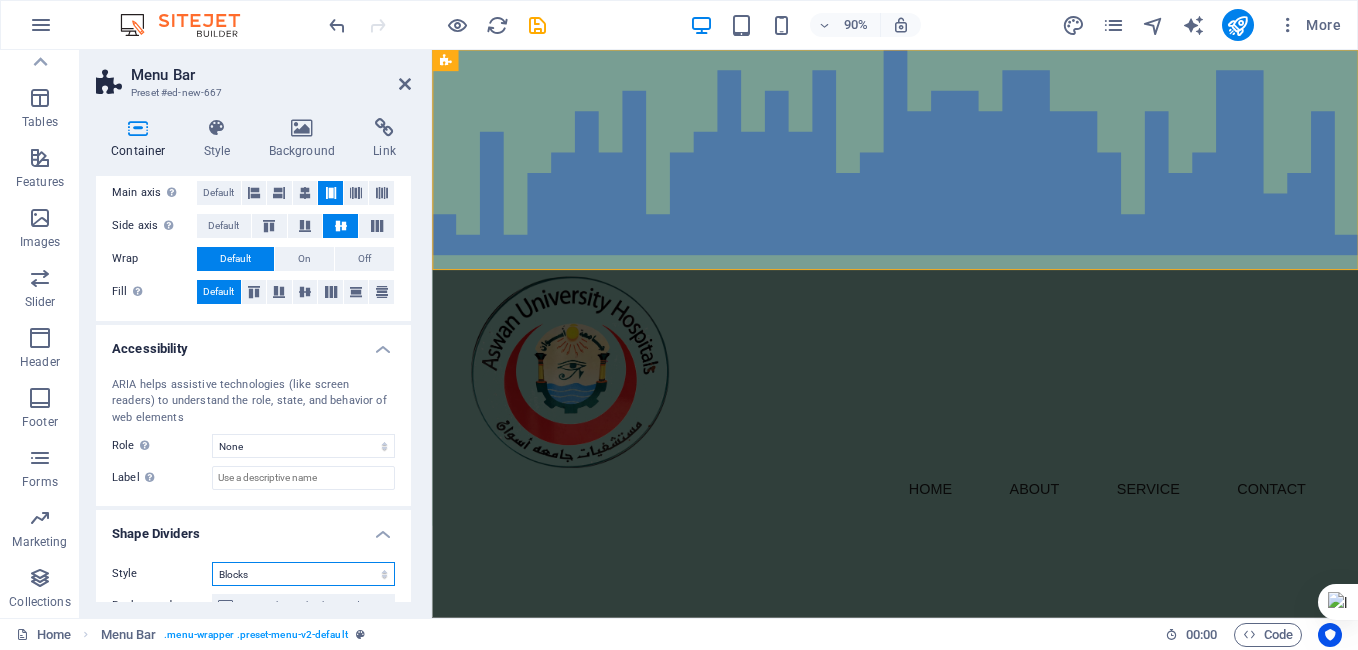 click on "None Triangle Square Diagonal Polygon 1 Polygon 2 Zigzag Multiple Zigzags Waves Multiple Waves Half Circle Circle Circle Shadow Blocks Hexagons Clouds Multiple Clouds Fan Pyramids Book Paint Drip Fire Shredded Paper Arrow" at bounding box center [303, 574] 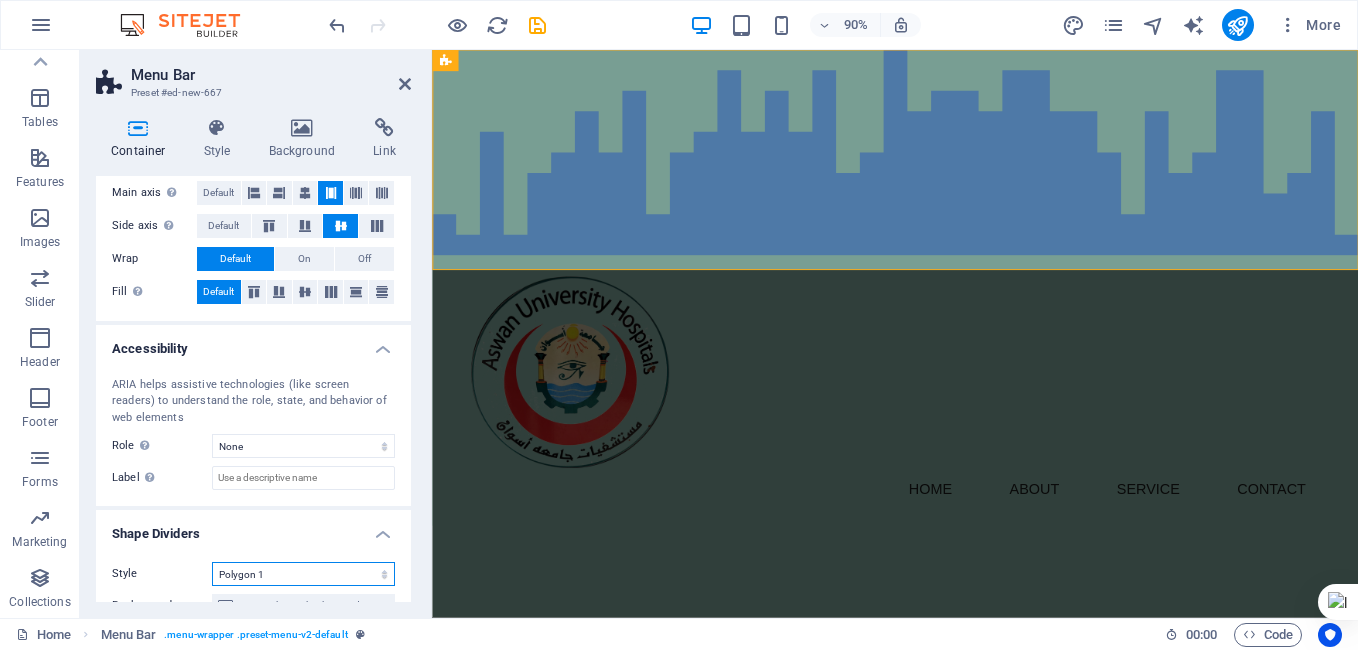 click on "None Triangle Square Diagonal Polygon 1 Polygon 2 Zigzag Multiple Zigzags Waves Multiple Waves Half Circle Circle Circle Shadow Blocks Hexagons Clouds Multiple Clouds Fan Pyramids Book Paint Drip Fire Shredded Paper Arrow" at bounding box center [303, 574] 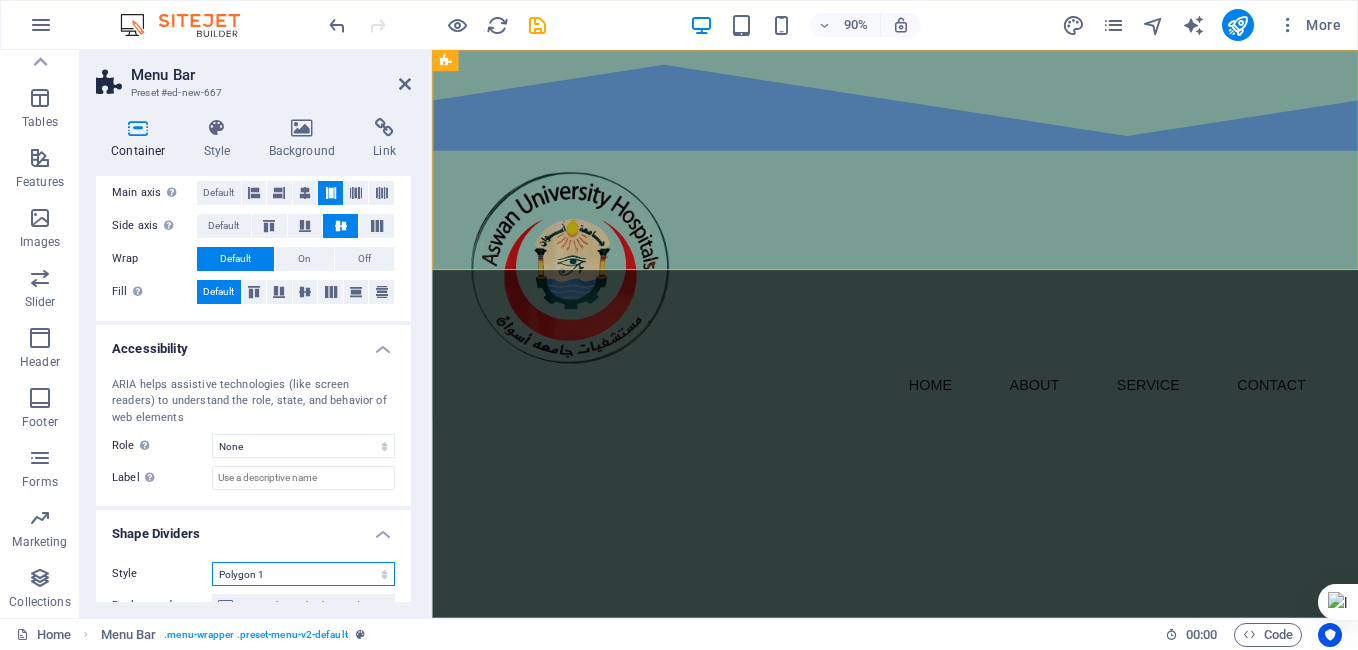click on "None Triangle Square Diagonal Polygon 1 Polygon 2 Zigzag Multiple Zigzags Waves Multiple Waves Half Circle Circle Circle Shadow Blocks Hexagons Clouds Multiple Clouds Fan Pyramids Book Paint Drip Fire Shredded Paper Arrow" at bounding box center [303, 574] 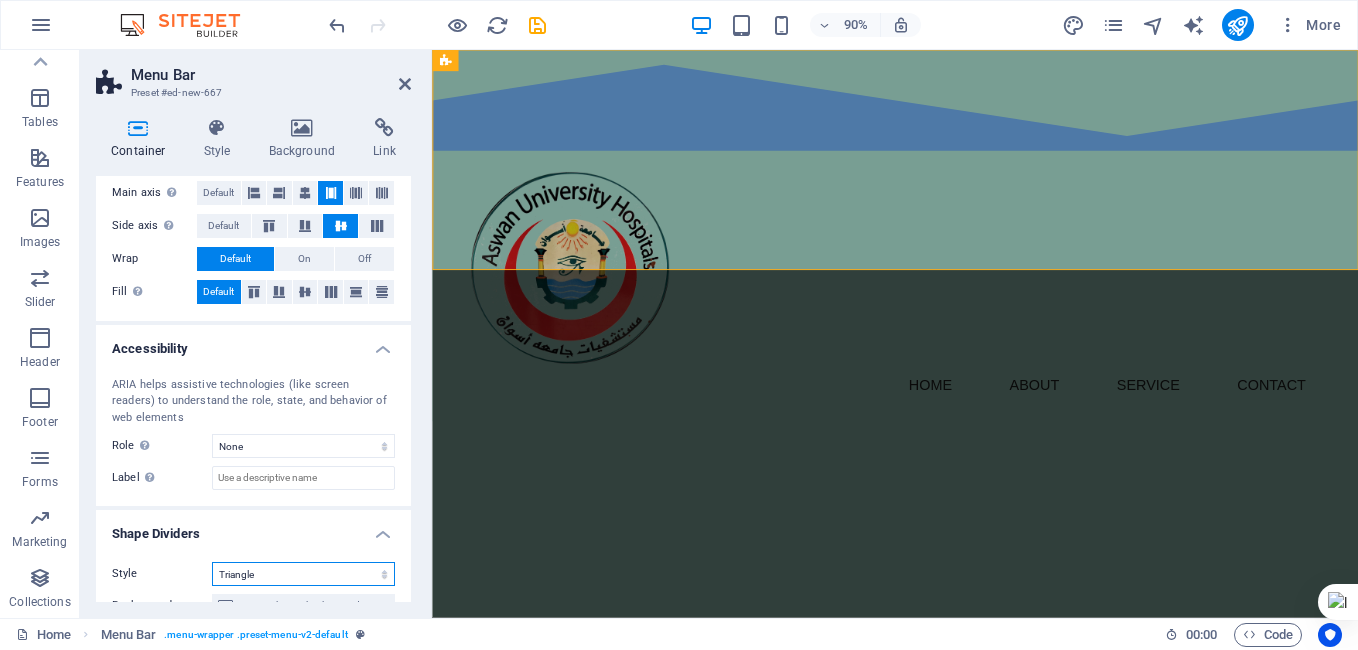 click on "None Triangle Square Diagonal Polygon 1 Polygon 2 Zigzag Multiple Zigzags Waves Multiple Waves Half Circle Circle Circle Shadow Blocks Hexagons Clouds Multiple Clouds Fan Pyramids Book Paint Drip Fire Shredded Paper Arrow" at bounding box center [303, 574] 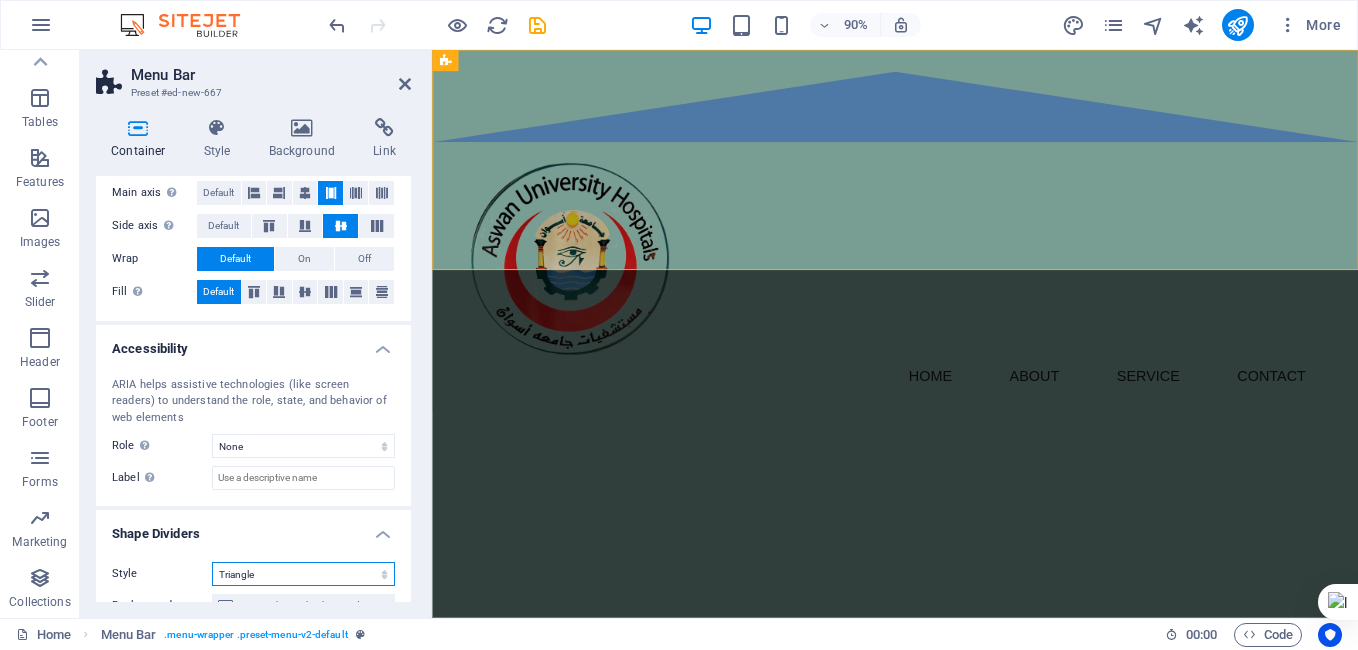 click on "None Triangle Square Diagonal Polygon 1 Polygon 2 Zigzag Multiple Zigzags Waves Multiple Waves Half Circle Circle Circle Shadow Blocks Hexagons Clouds Multiple Clouds Fan Pyramids Book Paint Drip Fire Shredded Paper Arrow" at bounding box center [303, 574] 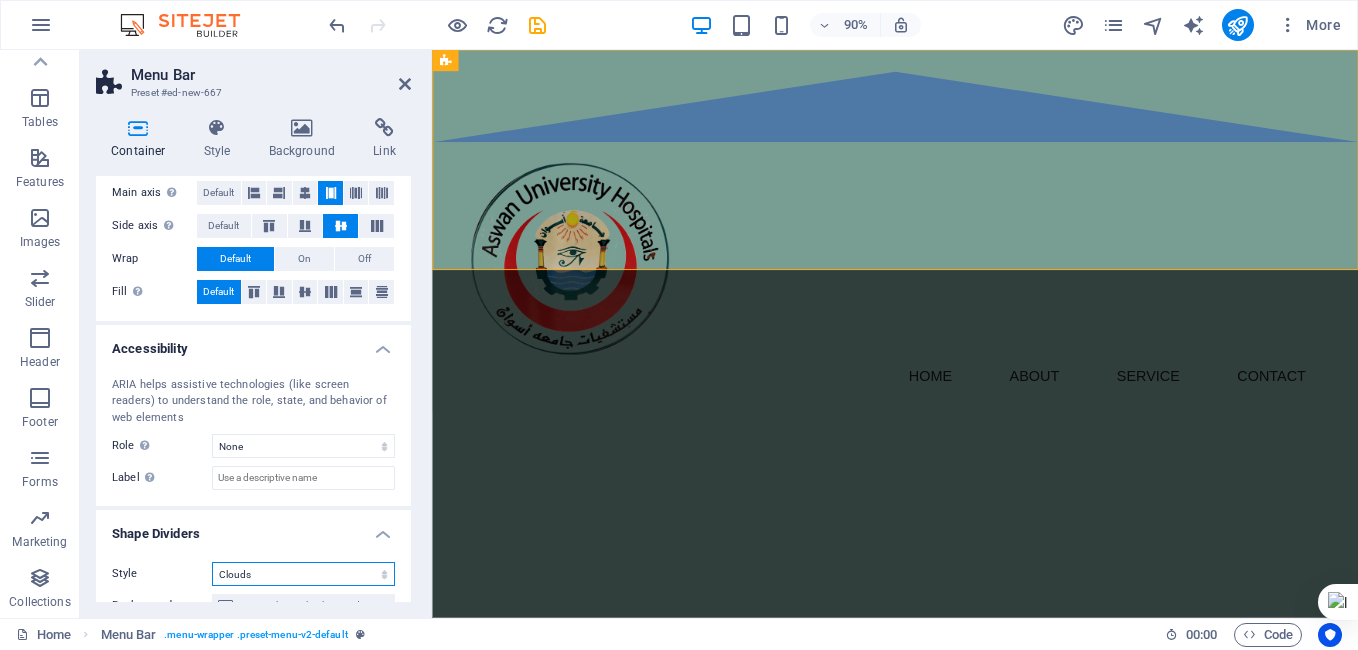 click on "None Triangle Square Diagonal Polygon 1 Polygon 2 Zigzag Multiple Zigzags Waves Multiple Waves Half Circle Circle Circle Shadow Blocks Hexagons Clouds Multiple Clouds Fan Pyramids Book Paint Drip Fire Shredded Paper Arrow" at bounding box center [303, 574] 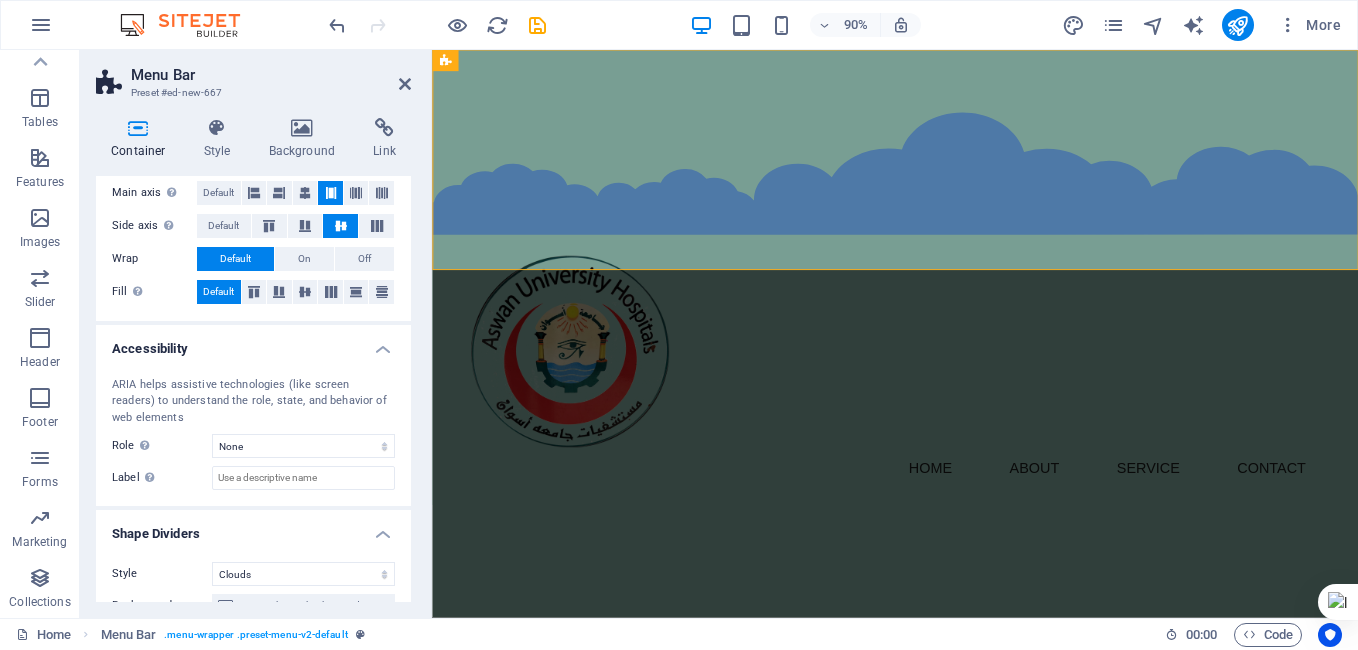 click on "Skip to main content
Menu Home About Service Contact" at bounding box center (946, 303) 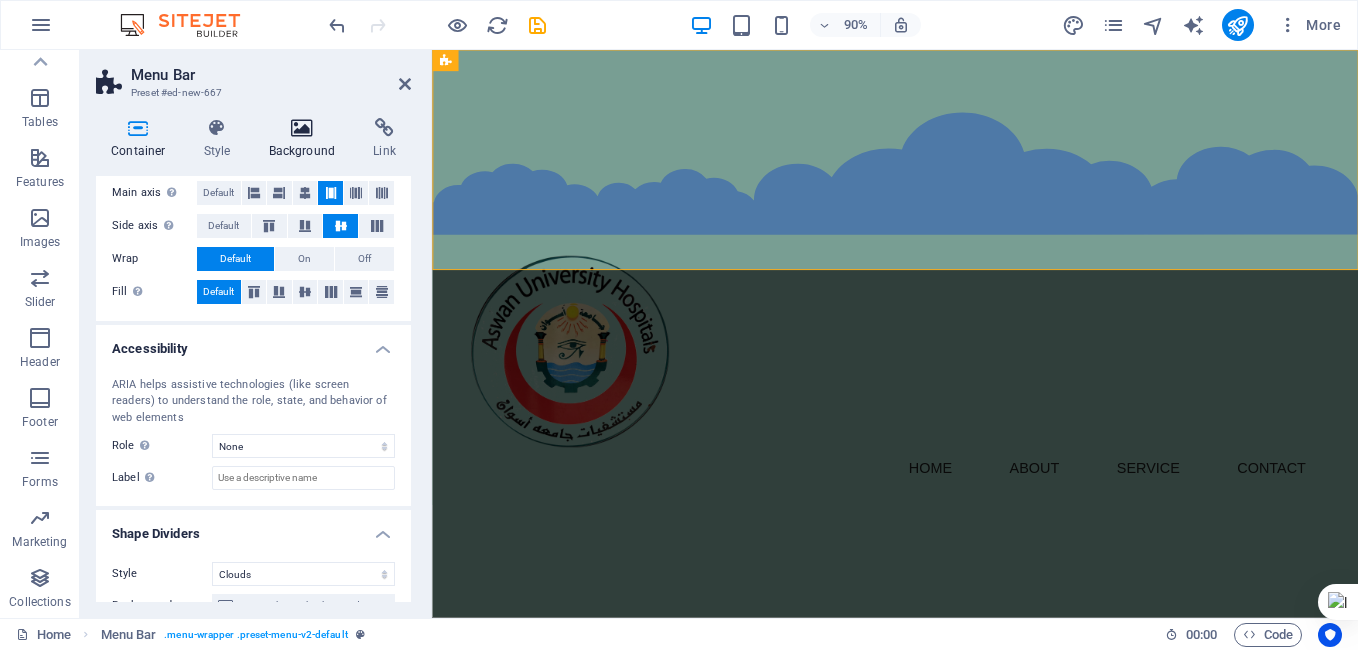 click at bounding box center [302, 128] 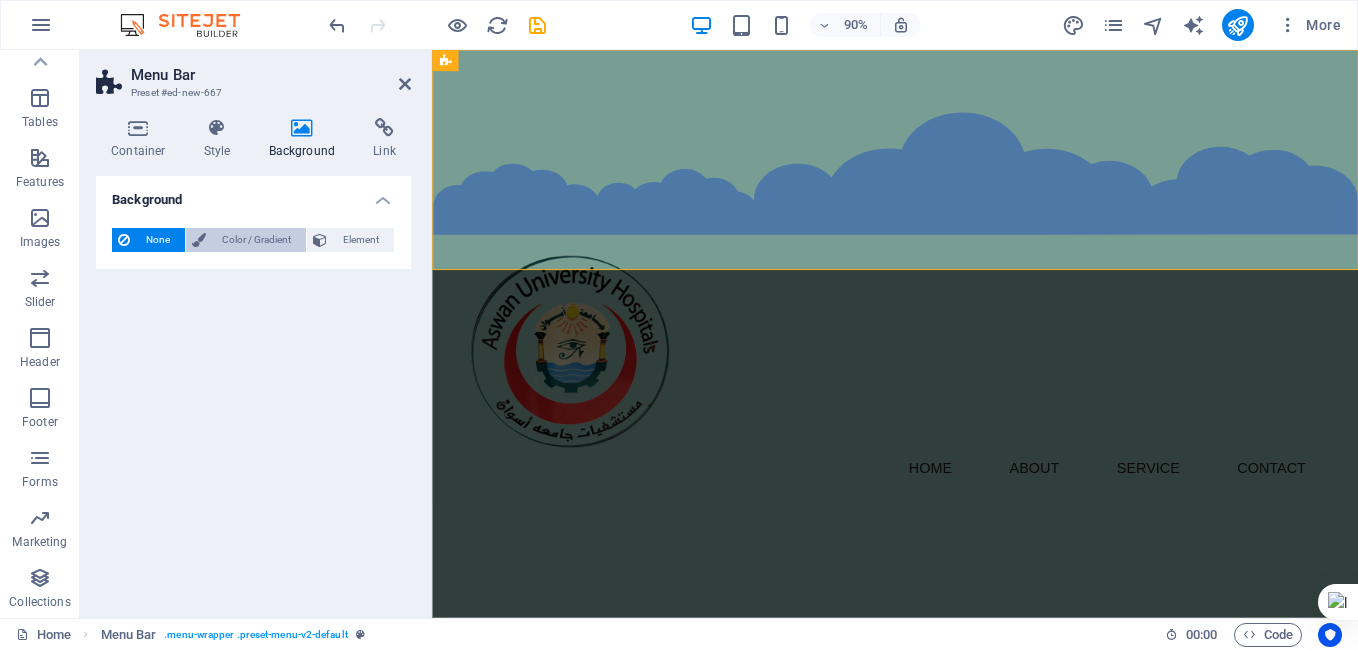 click on "Color / Gradient" at bounding box center (256, 240) 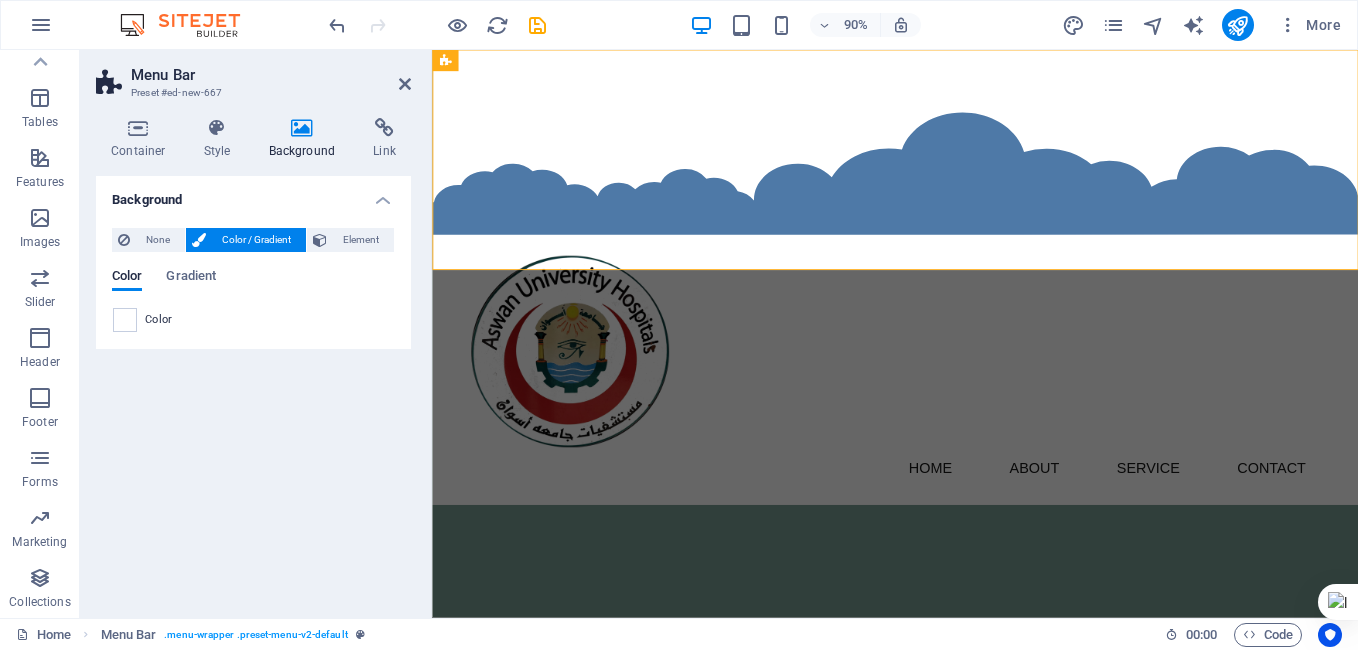 click on "Color Gradient" at bounding box center (253, 288) 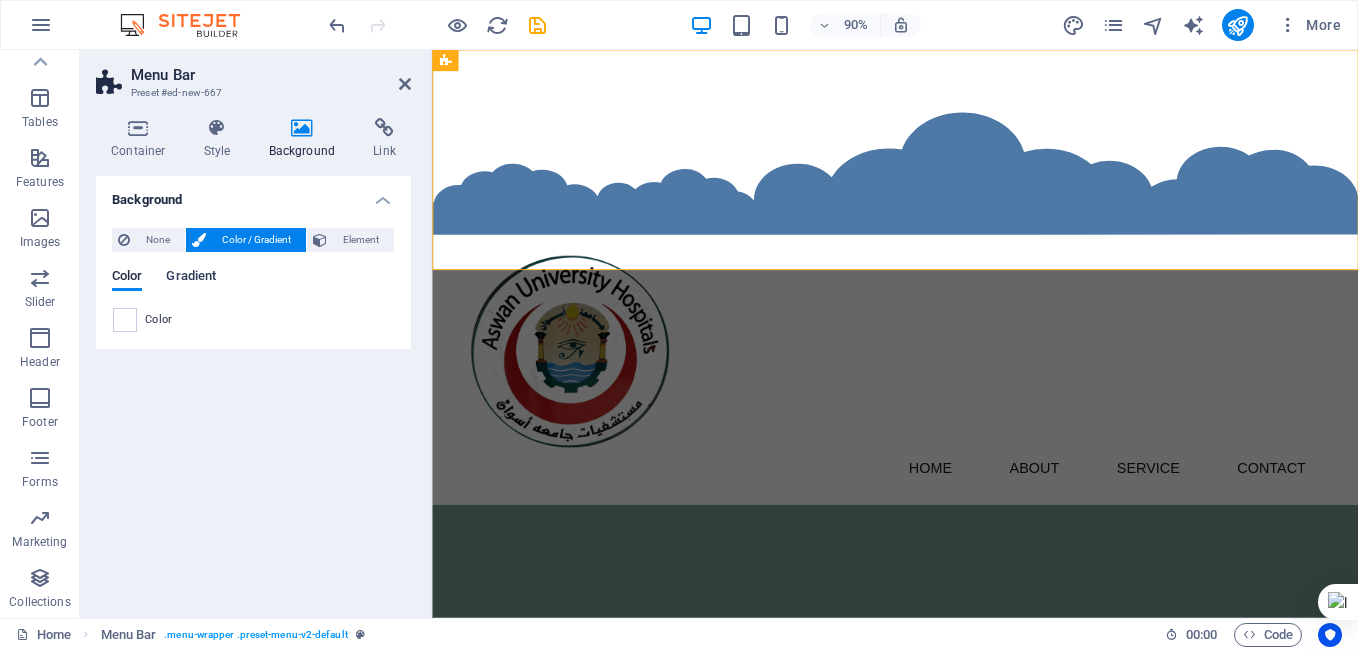 click on "Gradient" at bounding box center (191, 278) 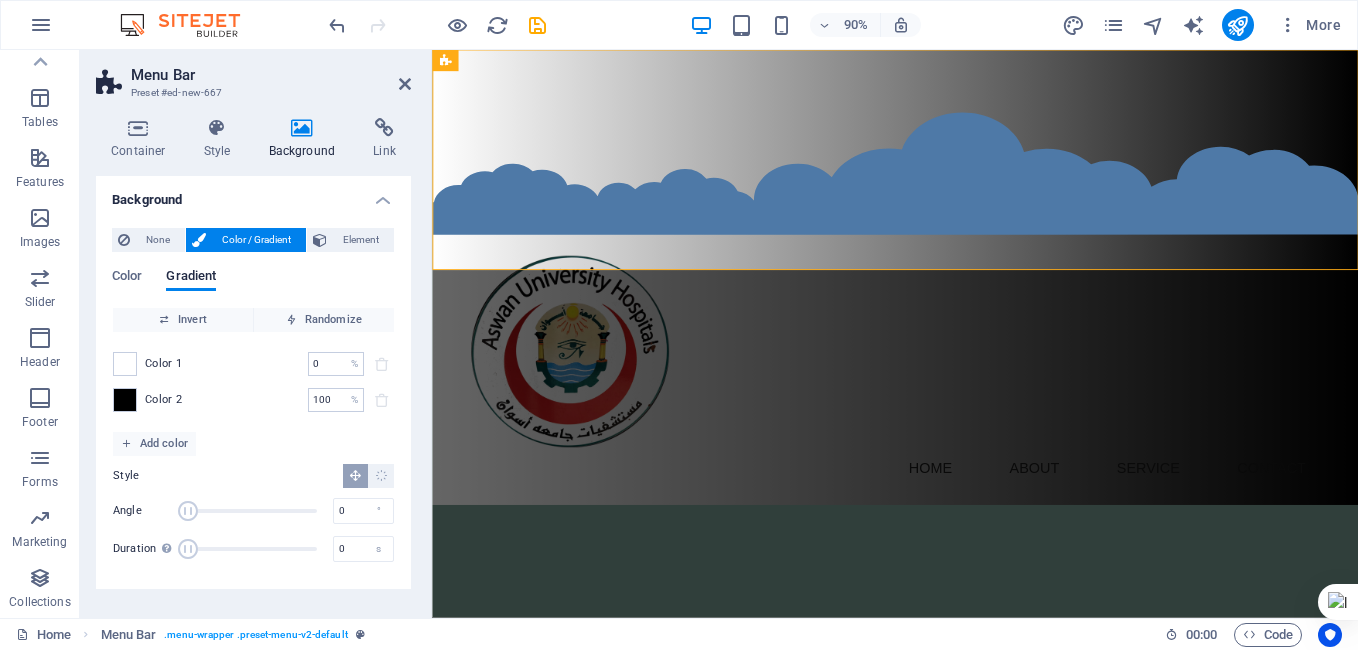 drag, startPoint x: 226, startPoint y: 510, endPoint x: 170, endPoint y: 505, distance: 56.22277 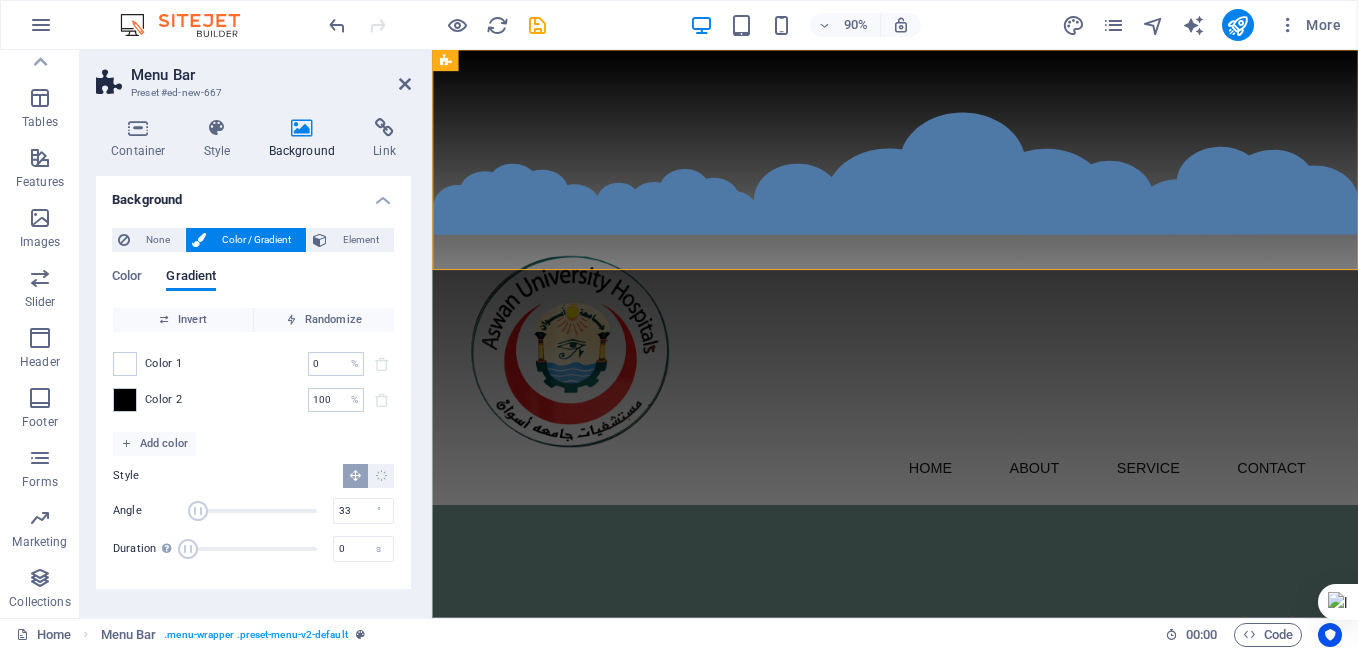 type on "36" 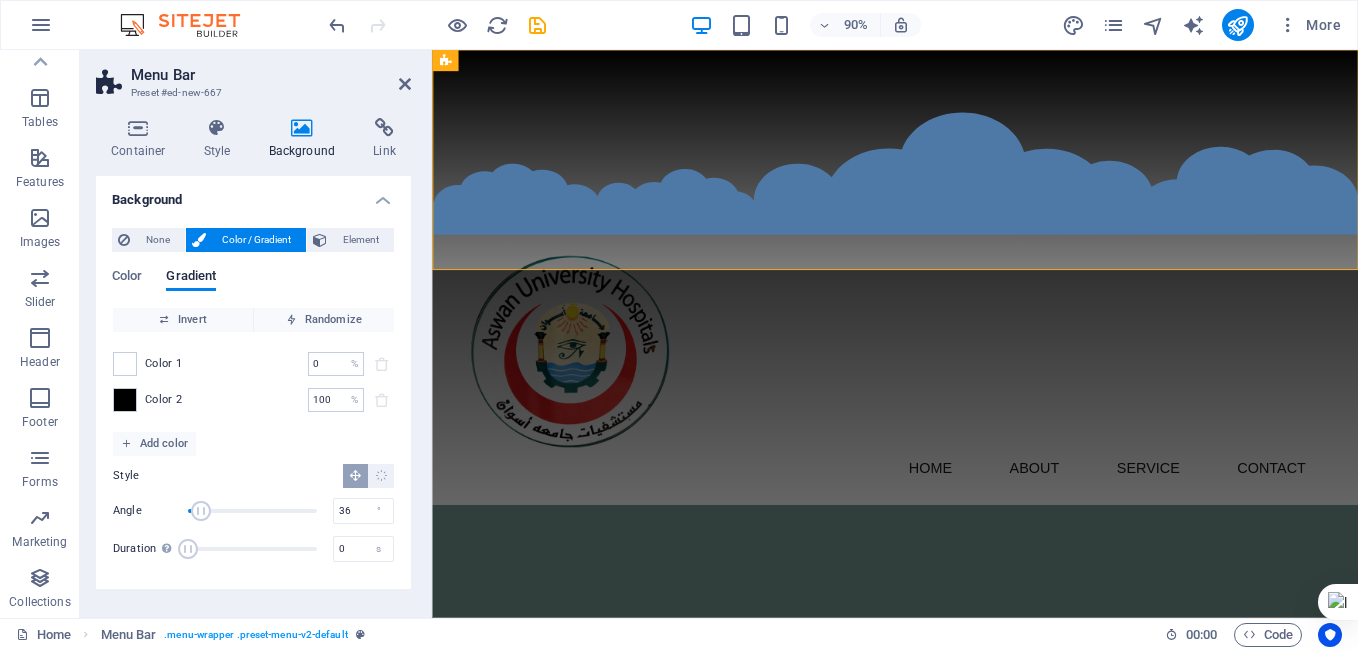 drag, startPoint x: 185, startPoint y: 511, endPoint x: 201, endPoint y: 511, distance: 16 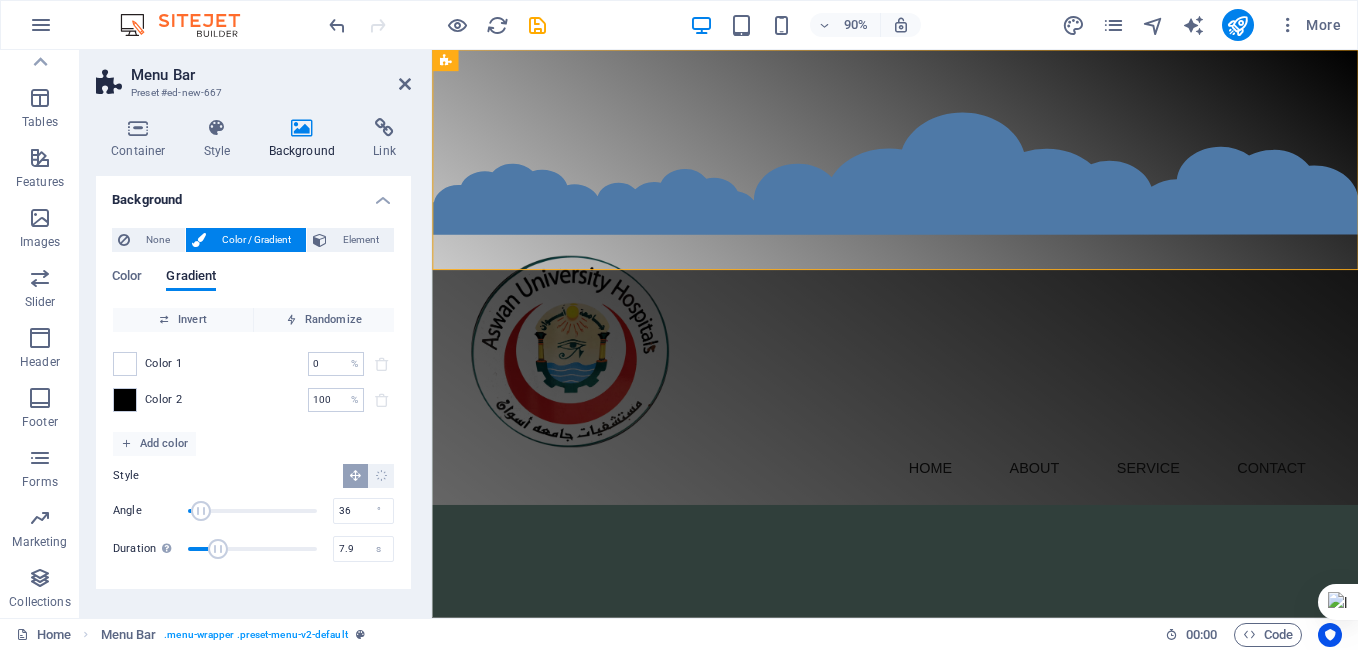 type on "8.1" 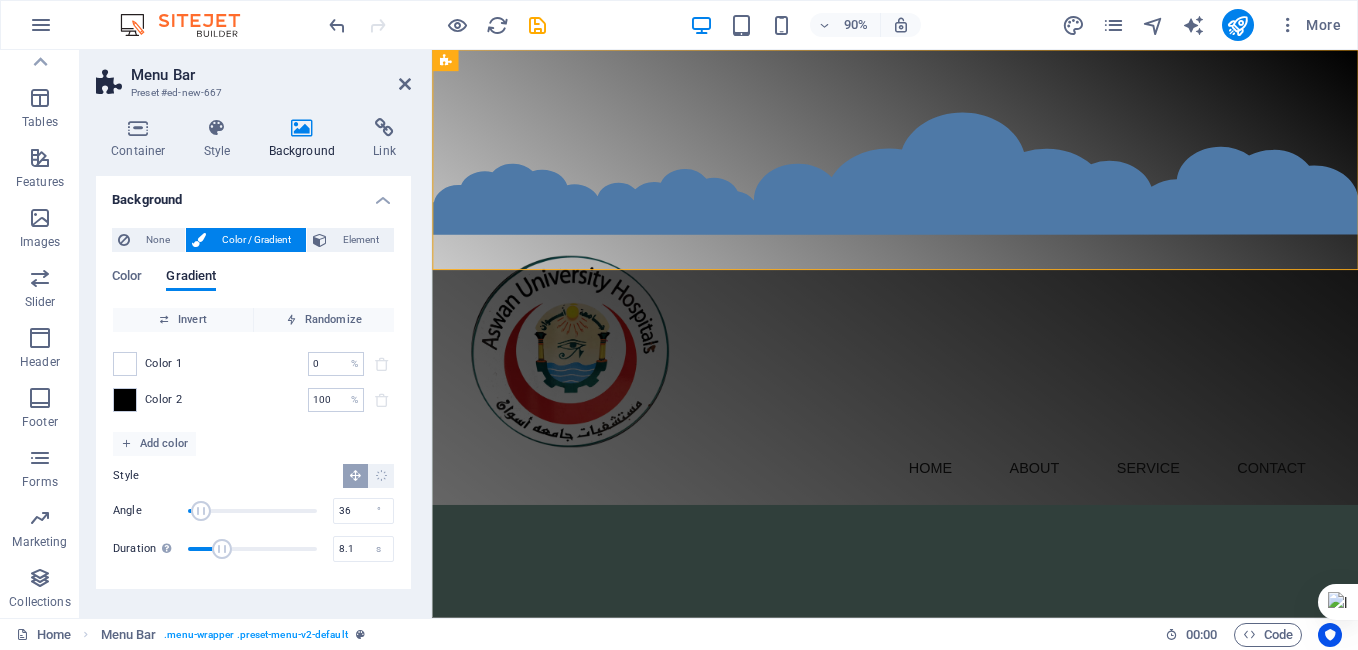 drag, startPoint x: 192, startPoint y: 544, endPoint x: 223, endPoint y: 541, distance: 31.144823 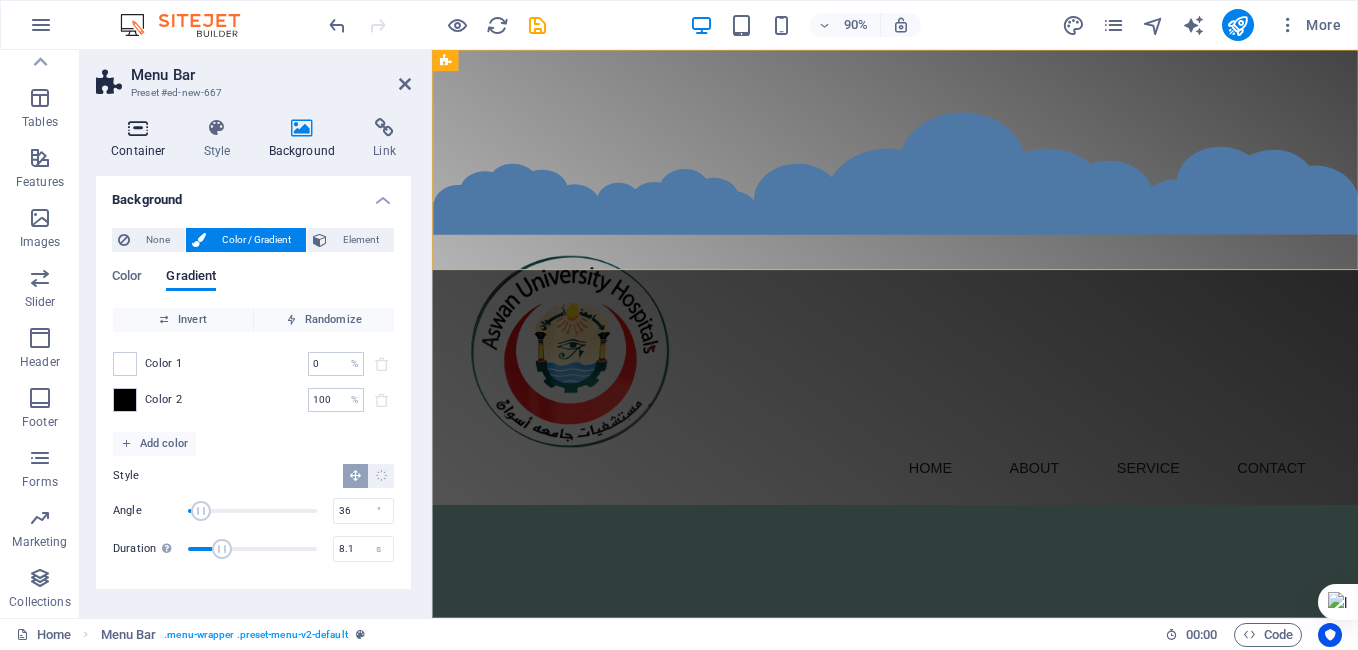 click at bounding box center [138, 128] 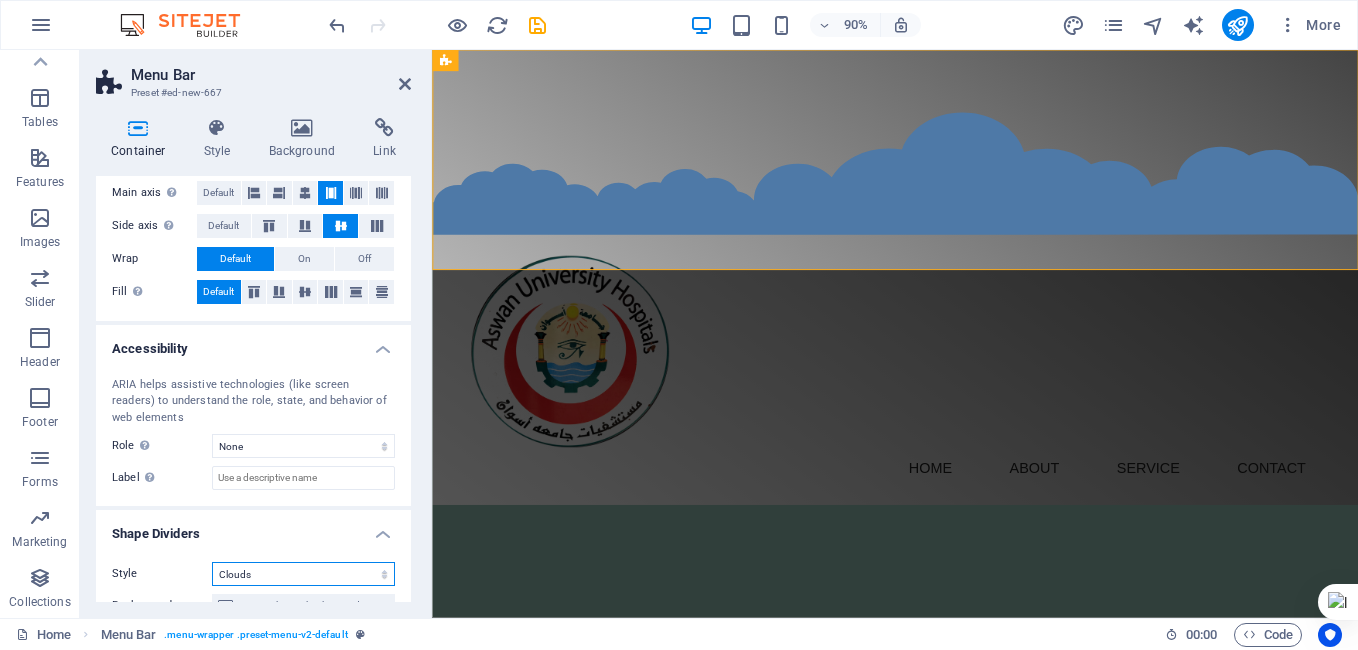 click on "None Triangle Square Diagonal Polygon 1 Polygon 2 Zigzag Multiple Zigzags Waves Multiple Waves Half Circle Circle Circle Shadow Blocks Hexagons Clouds Multiple Clouds Fan Pyramids Book Paint Drip Fire Shredded Paper Arrow" at bounding box center (303, 574) 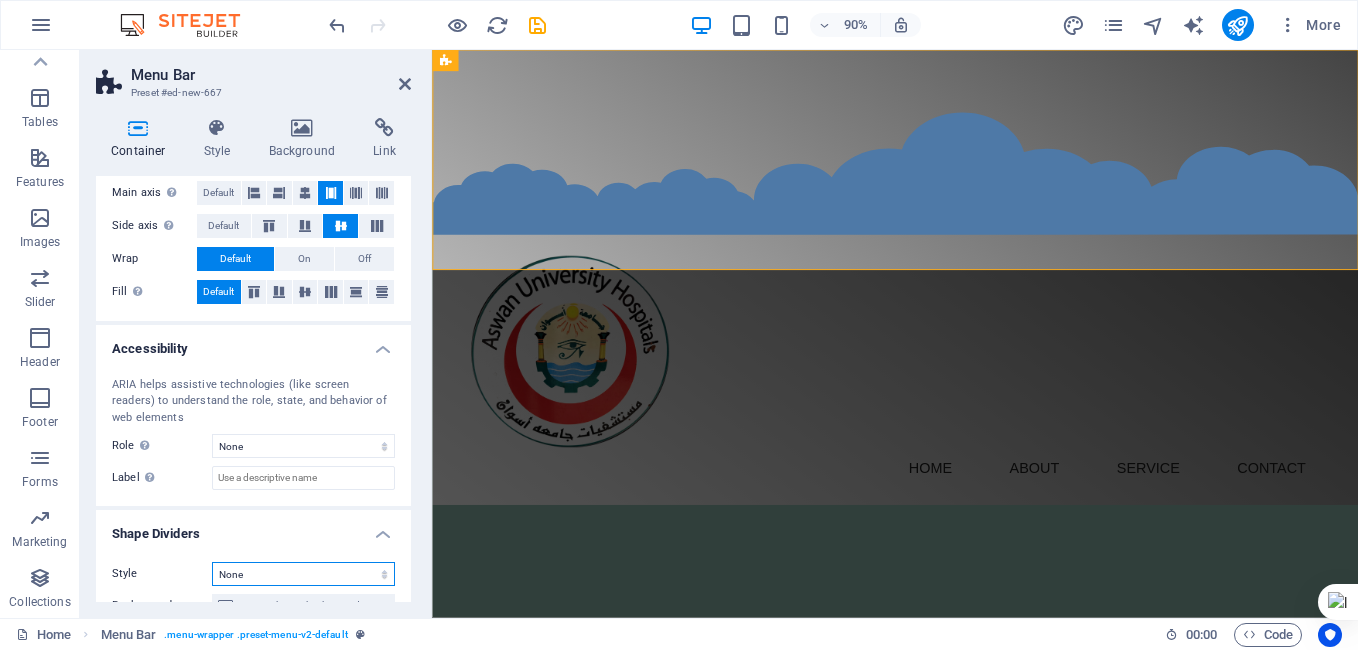click on "None Triangle Square Diagonal Polygon 1 Polygon 2 Zigzag Multiple Zigzags Waves Multiple Waves Half Circle Circle Circle Shadow Blocks Hexagons Clouds Multiple Clouds Fan Pyramids Book Paint Drip Fire Shredded Paper Arrow" at bounding box center (303, 574) 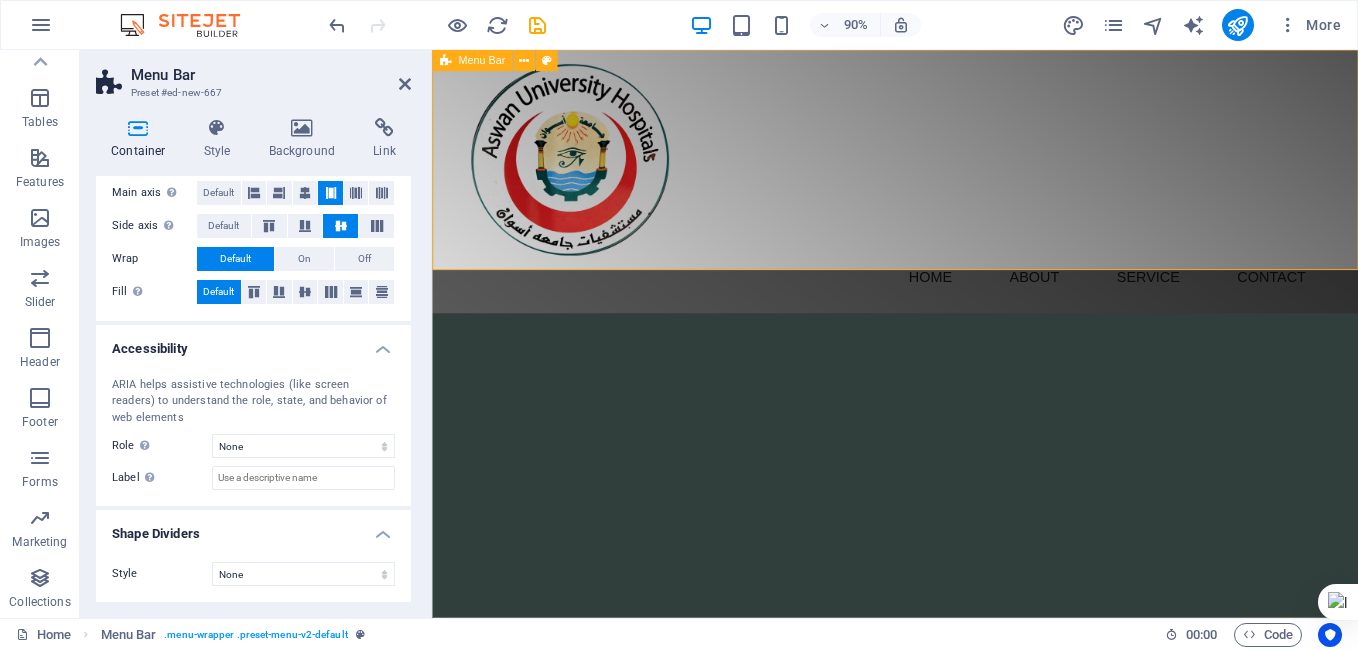 click on "Menu Home About Service Contact" at bounding box center [946, 196] 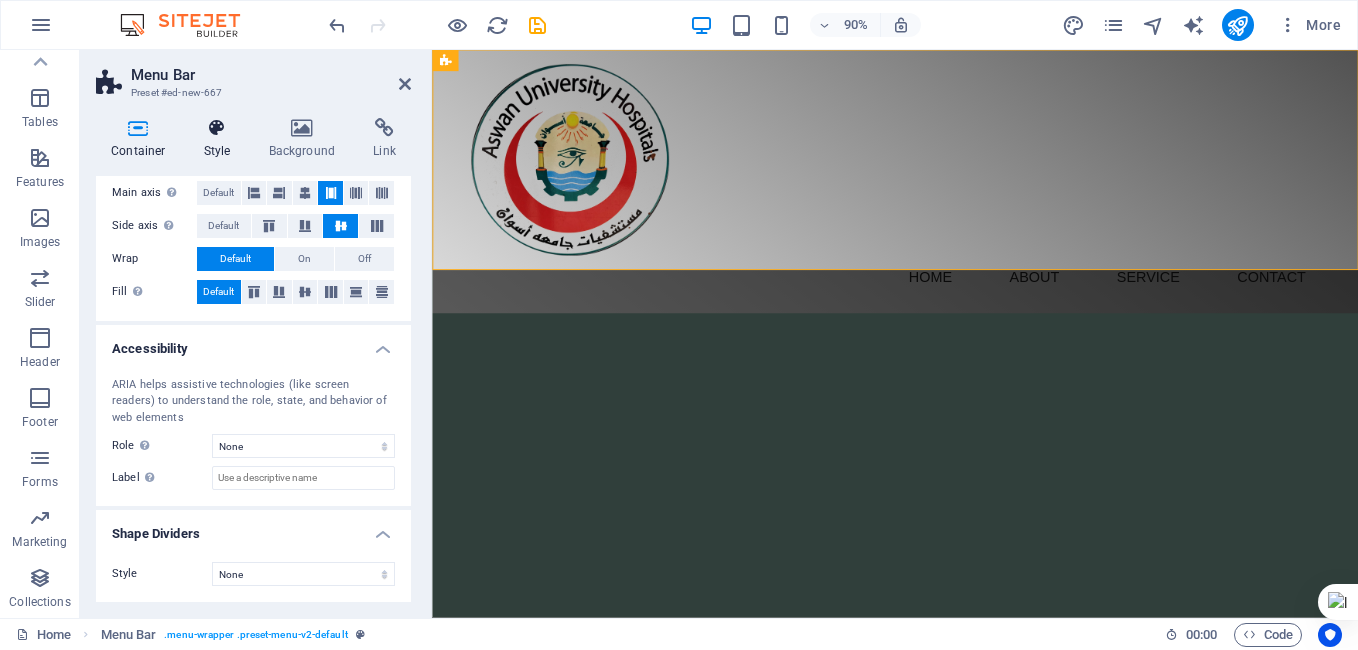 click on "Style" at bounding box center [221, 139] 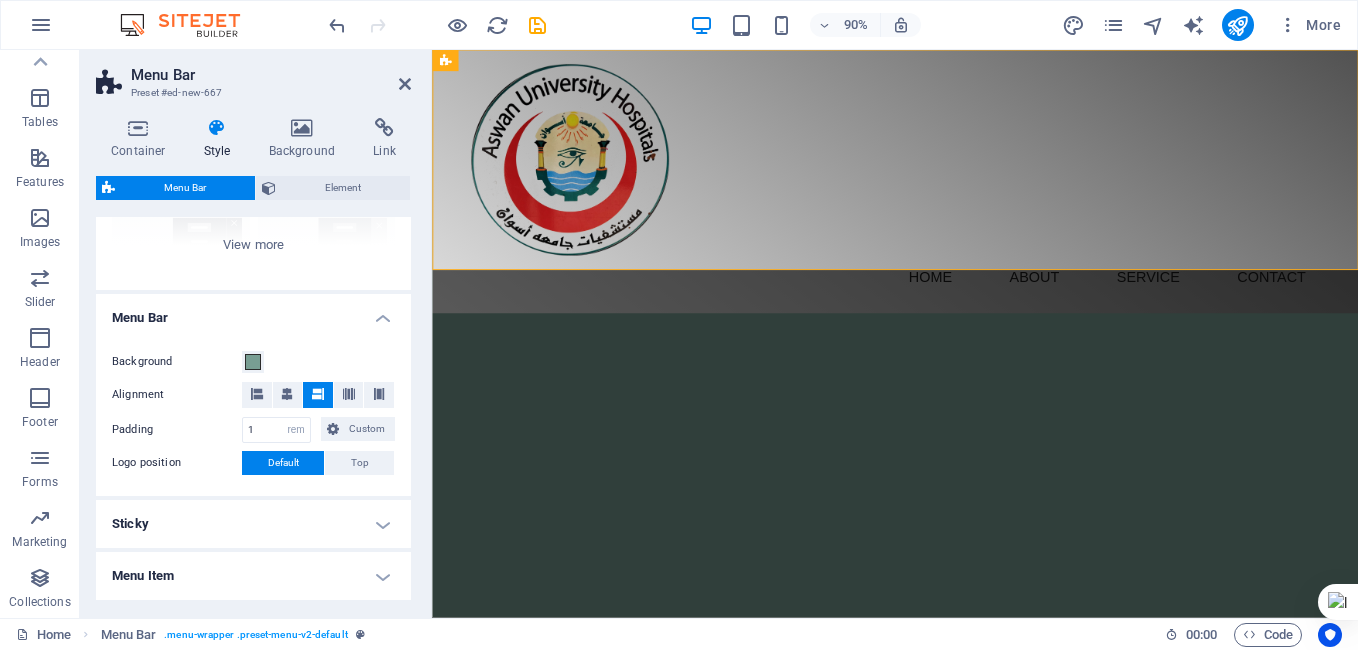 scroll, scrollTop: 296, scrollLeft: 0, axis: vertical 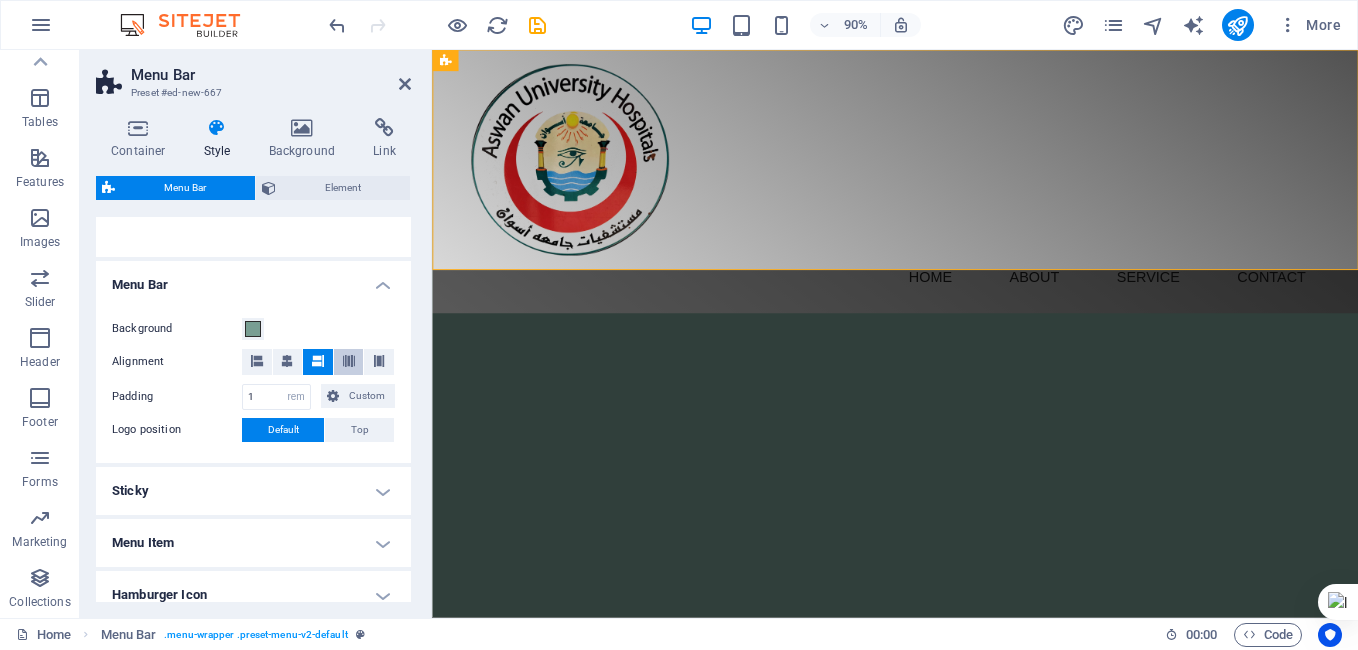 click at bounding box center [349, 361] 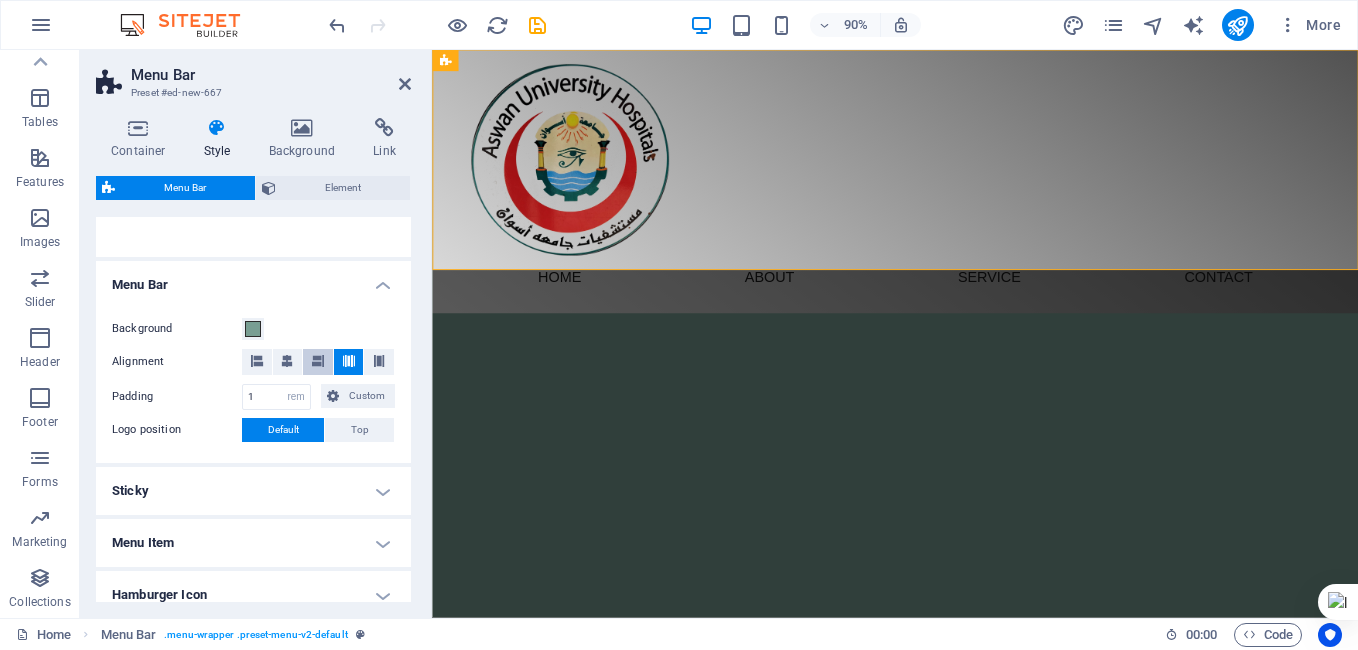 click at bounding box center [318, 362] 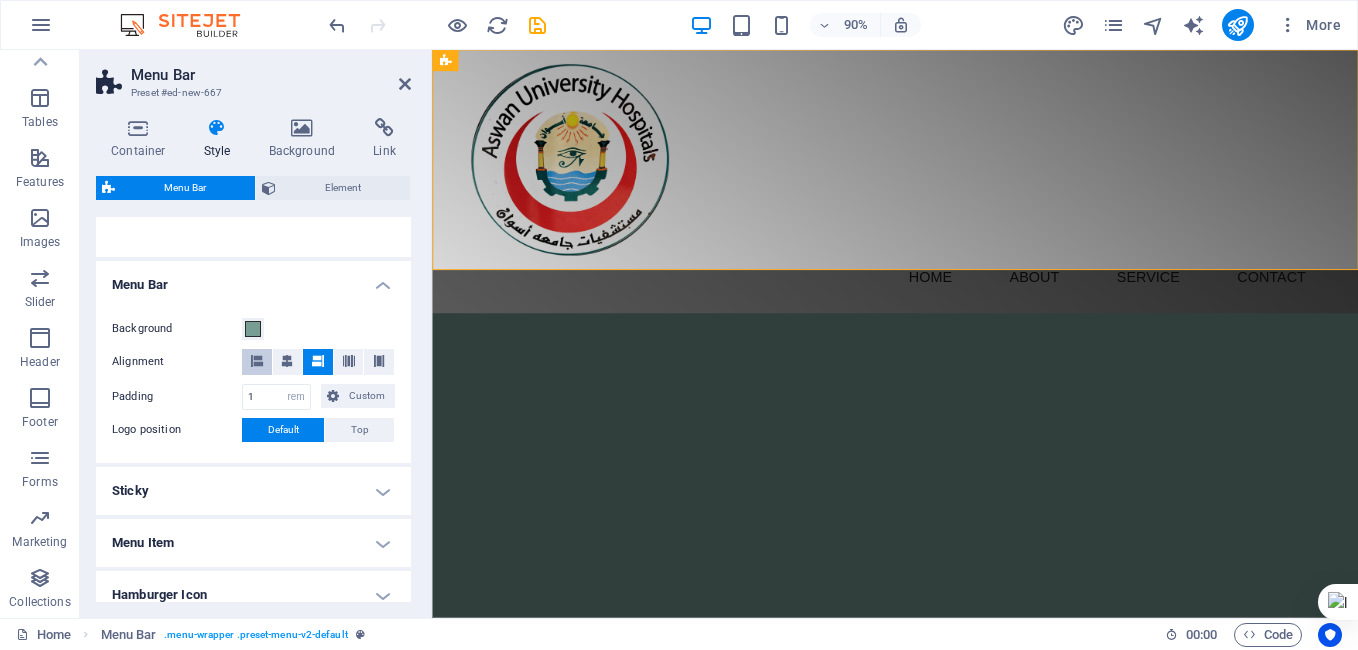 click at bounding box center [257, 361] 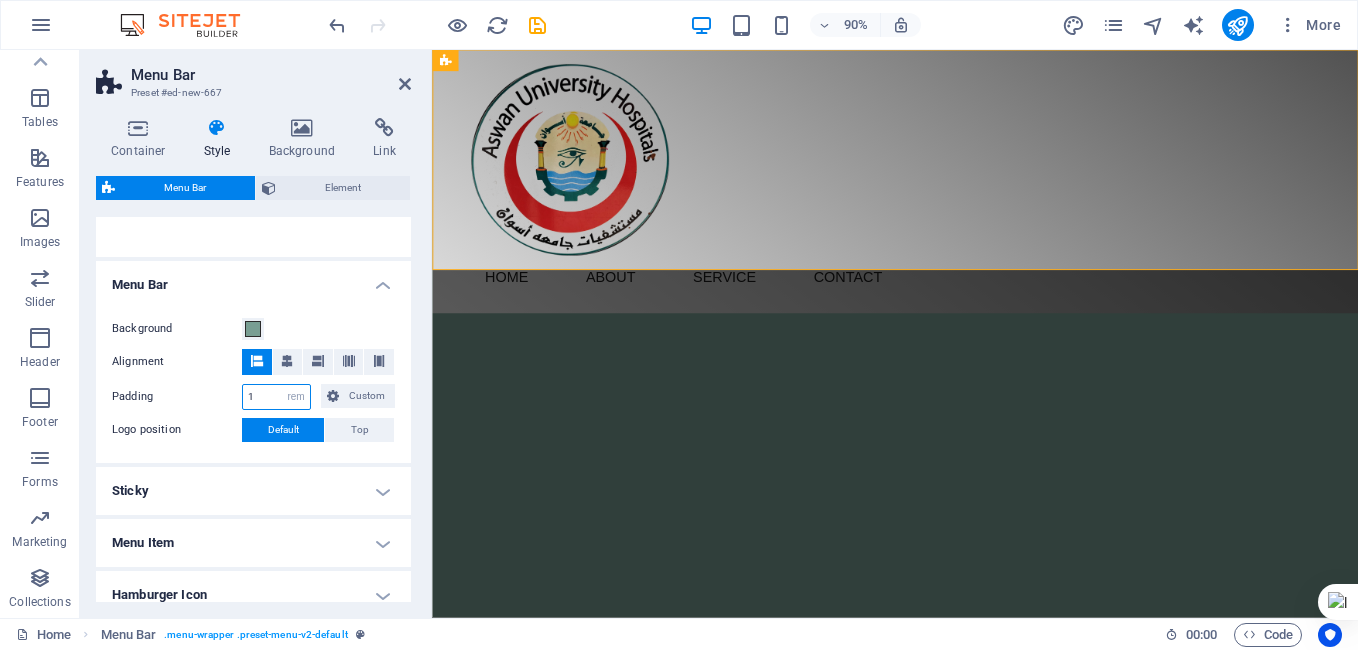 drag, startPoint x: 257, startPoint y: 395, endPoint x: 229, endPoint y: 398, distance: 28.160255 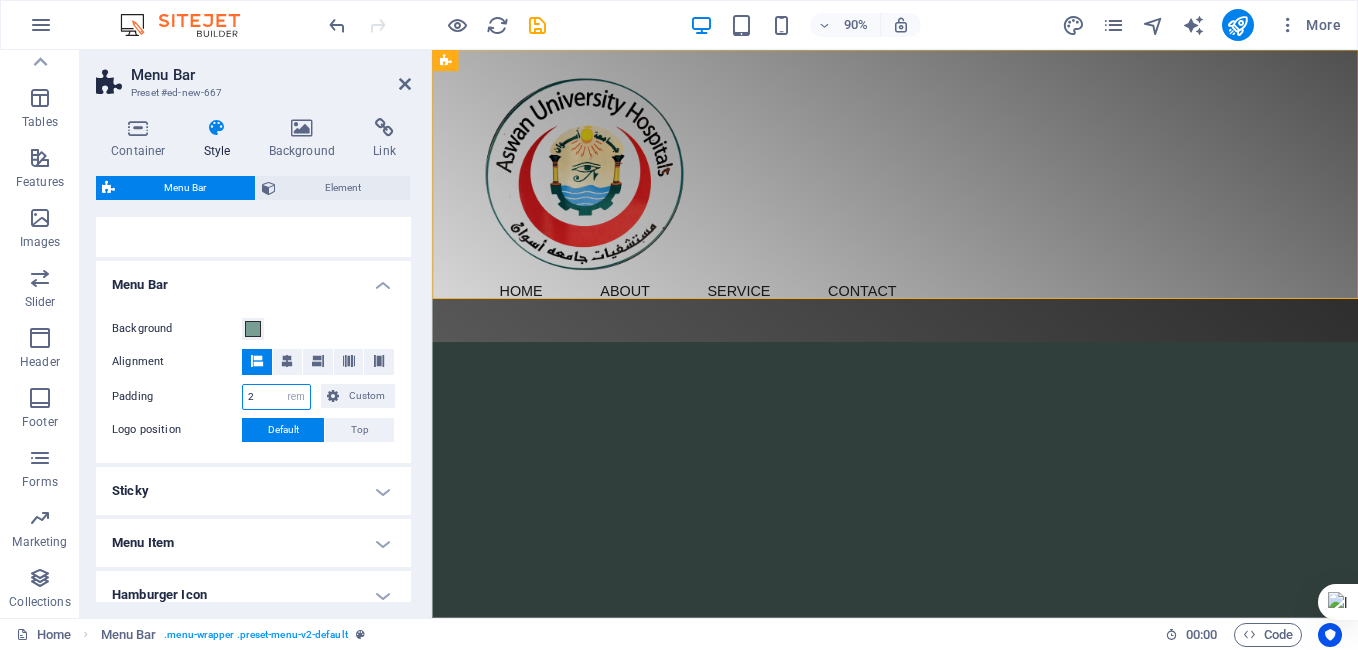 type on "2" 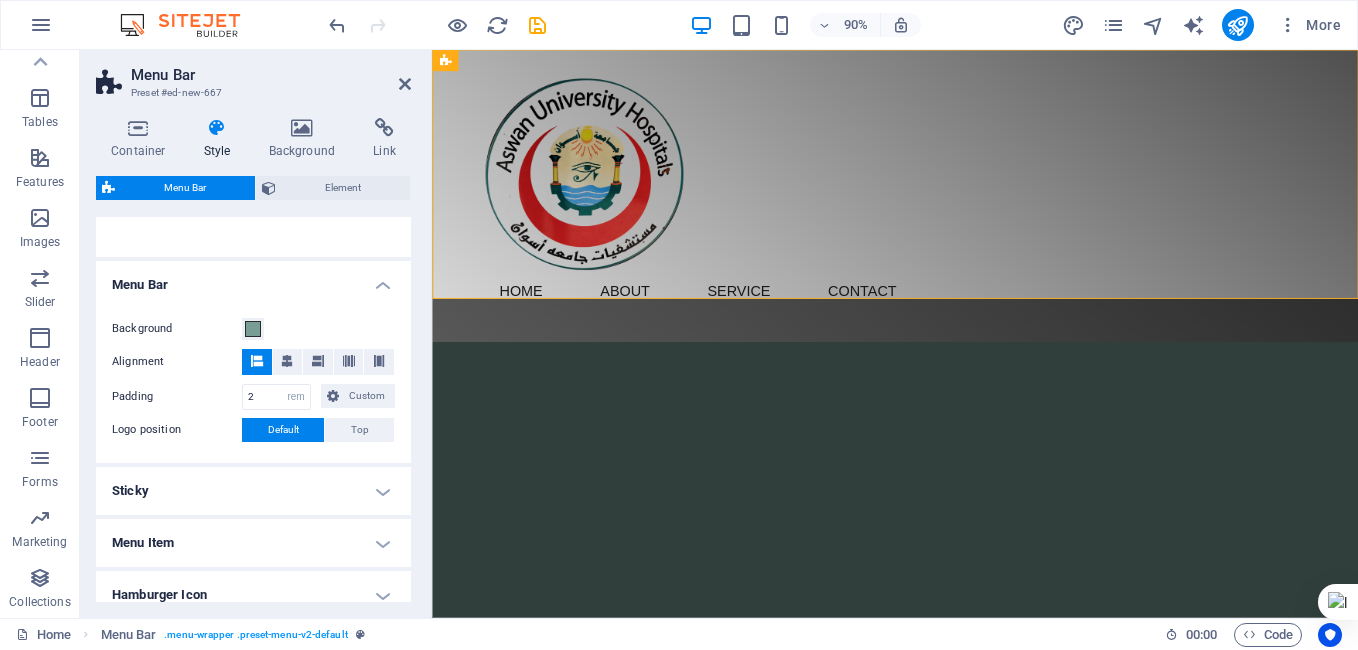 click on "Container Style Background Link Size Height Default px rem % vh vw Min. height None px rem % vh vw Width Default px rem % em vh vw Min. width None px rem % vh vw Content width Default Custom width Width Default px rem % em vh vw Min. width None px rem % vh vw Default padding Custom spacing Default content width and padding can be changed under Design. Edit design Layout (Flexbox) Alignment Determines the flex direction. Default Main axis Determine how elements should behave along the main axis inside this container (justify content). Default Side axis Control the vertical direction of the element inside of the container (align items). Default Wrap Default On Off Fill Controls the distances and direction of elements on the y-axis across several lines (align content). Default Accessibility ARIA helps assistive technologies (like screen readers) to understand the role, state, and behavior of web elements Role The ARIA role defines the purpose of an element.  None Alert Article Banner Comment Fan" at bounding box center [253, 360] 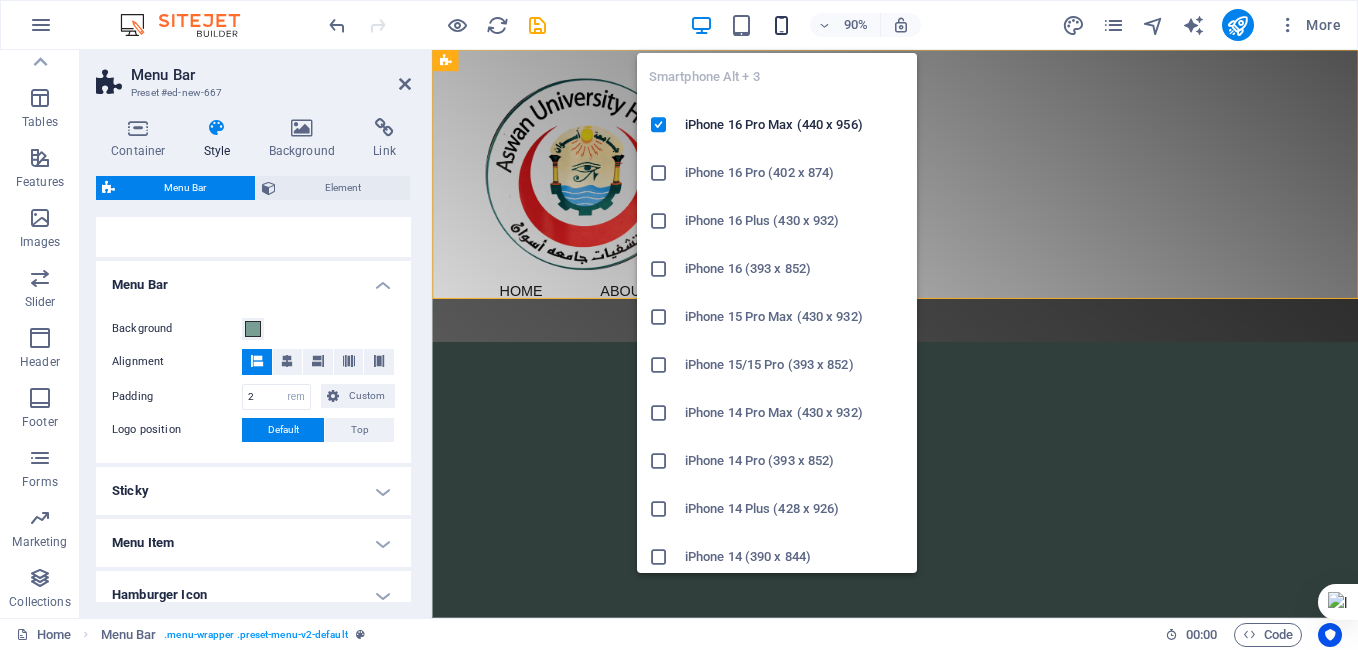 click at bounding box center (781, 25) 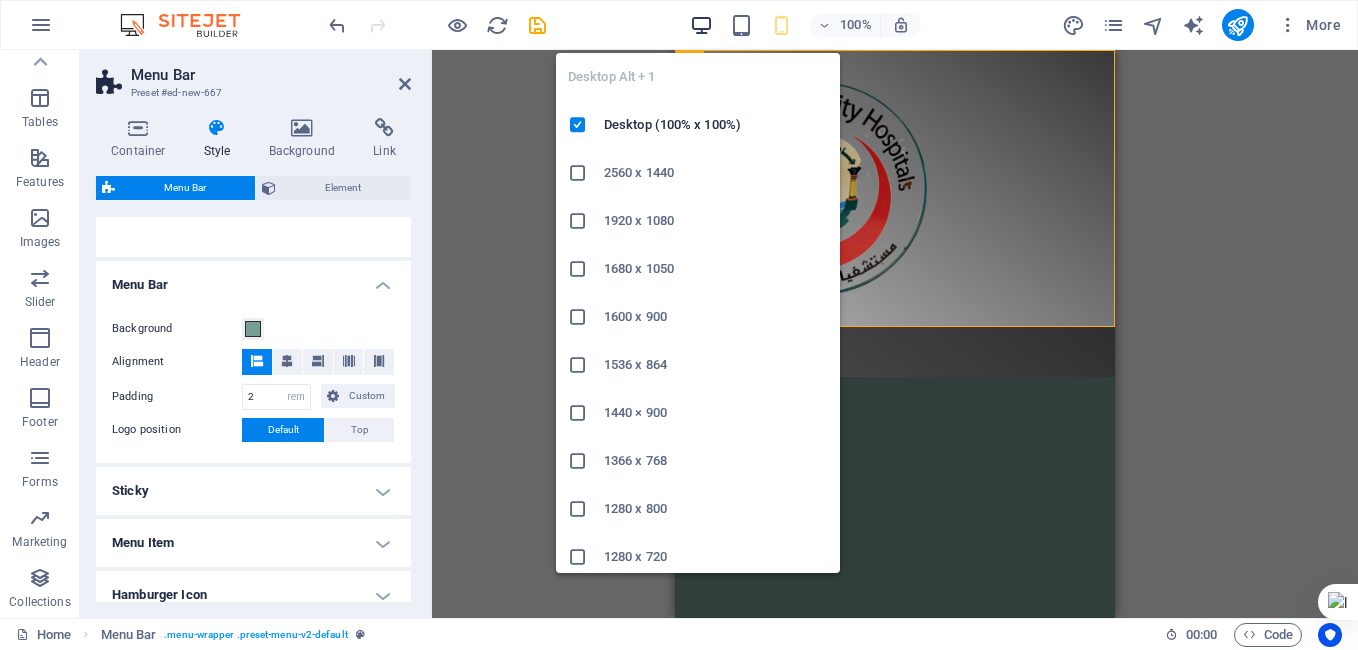 click at bounding box center (701, 25) 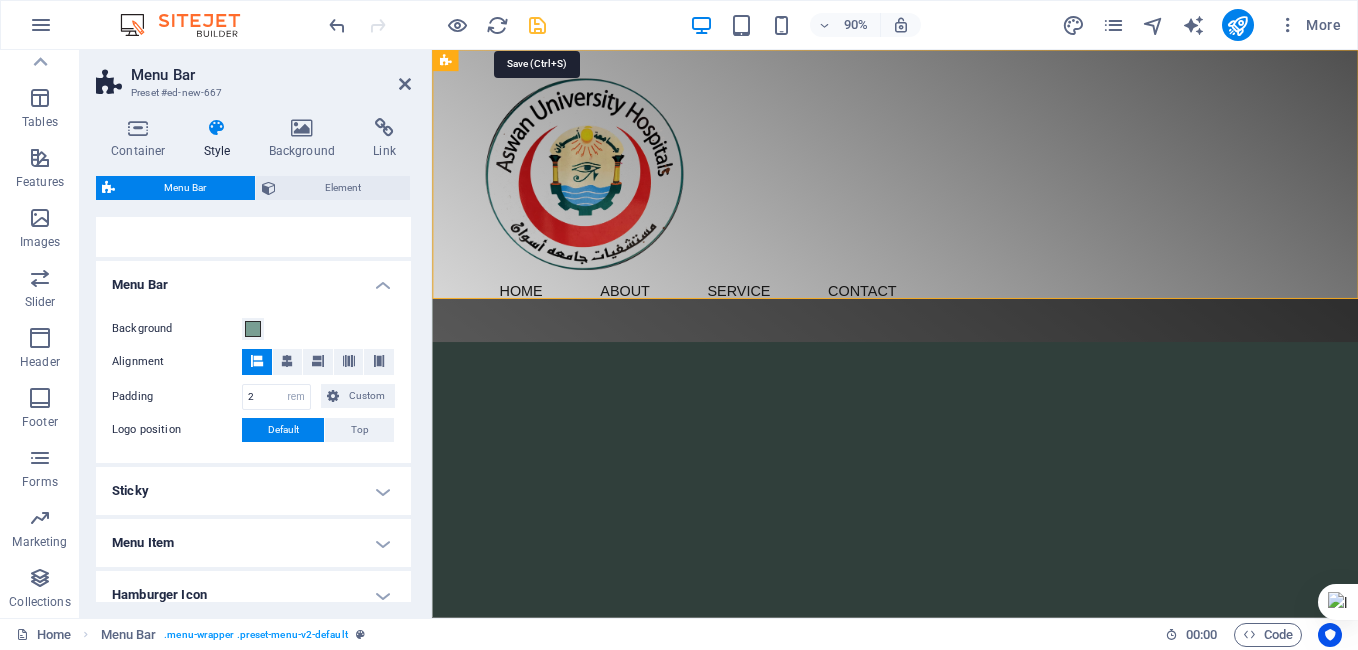 click at bounding box center [537, 25] 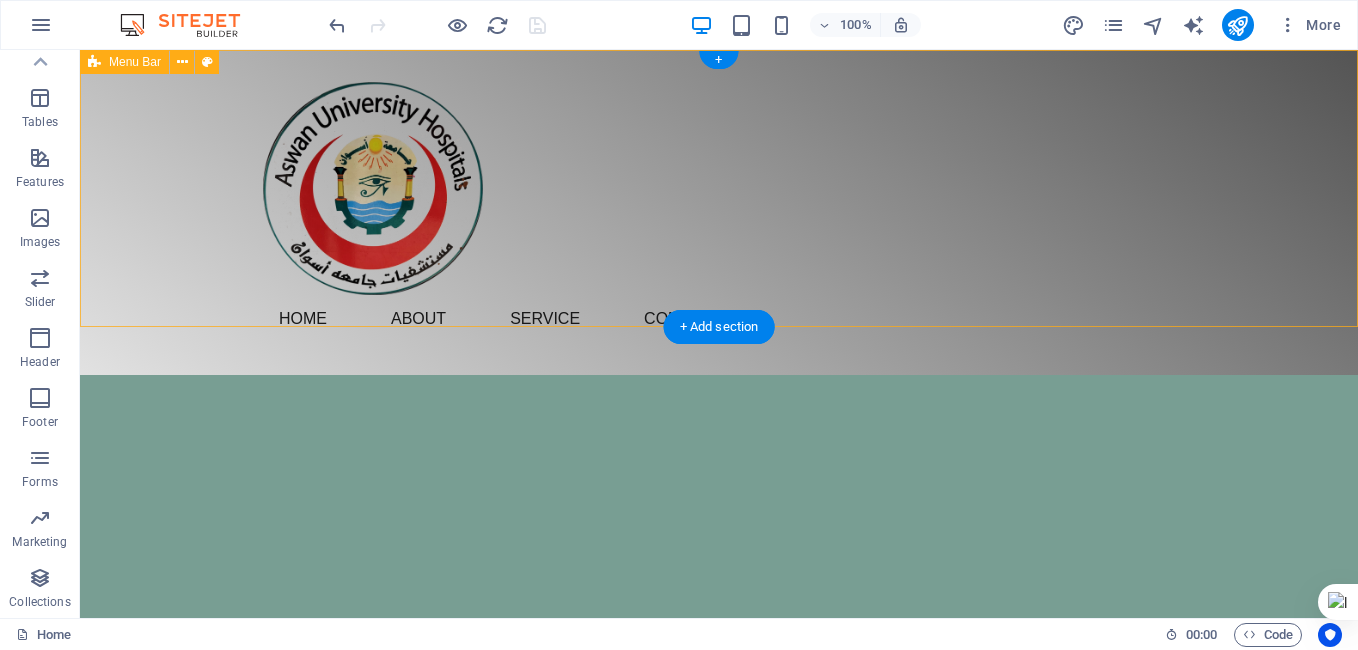 click on "Menu Home About Service Contact" at bounding box center [719, 212] 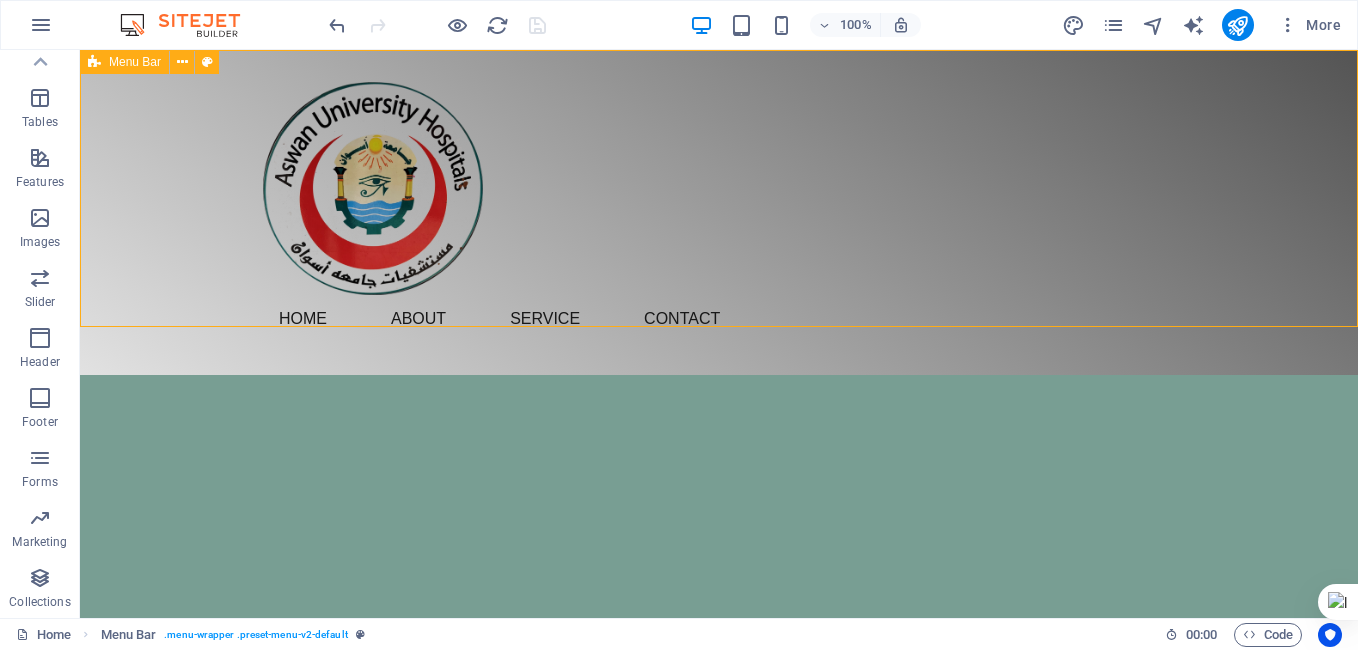click on "Menu Bar" at bounding box center (135, 62) 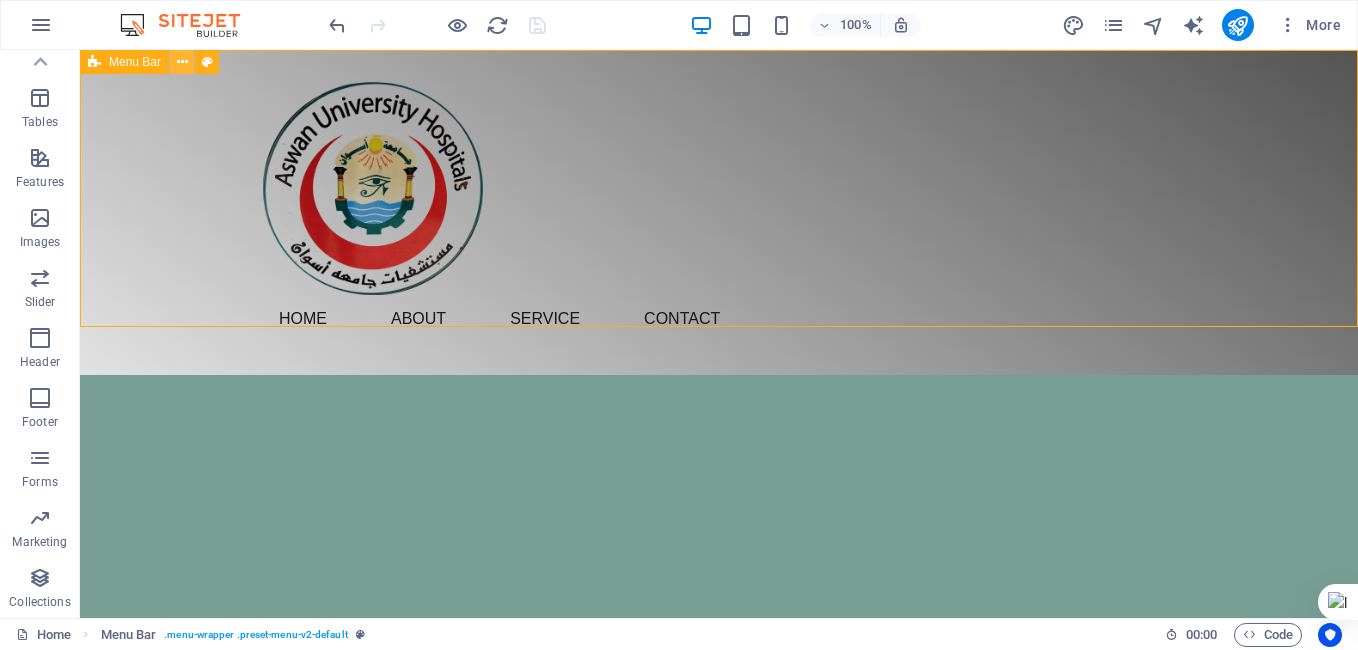 click at bounding box center [182, 62] 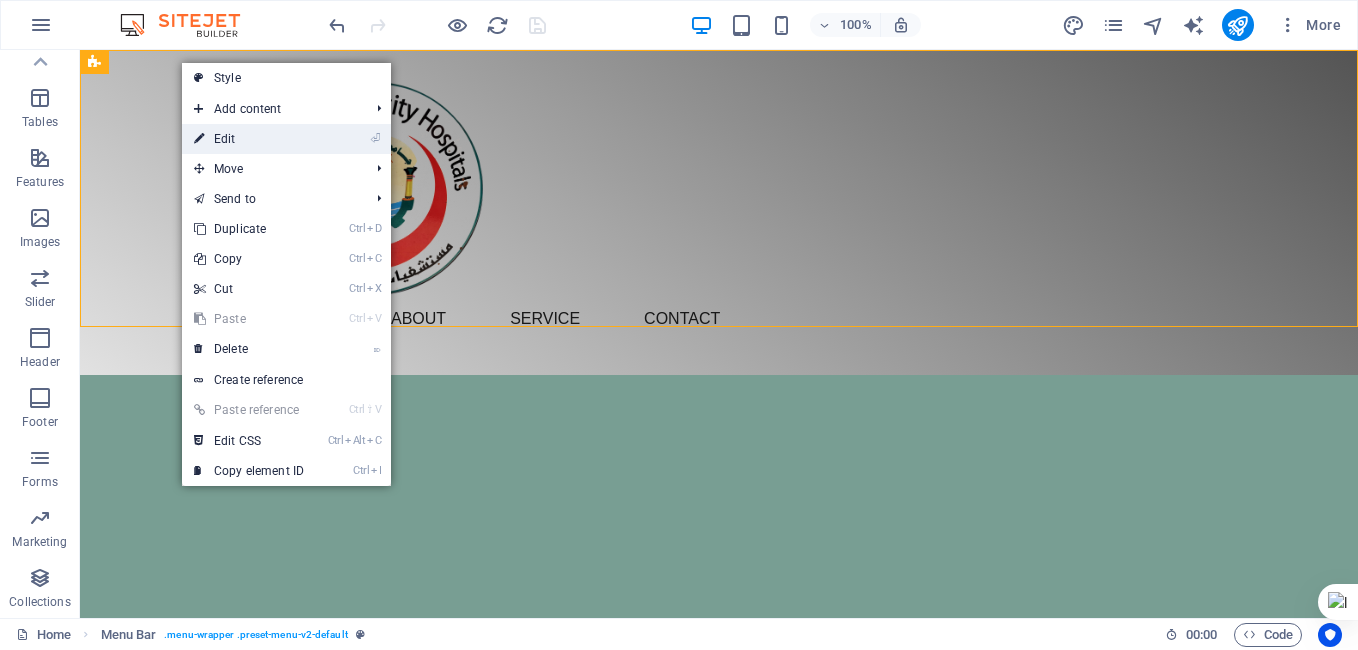 click on "⏎  Edit" at bounding box center (249, 139) 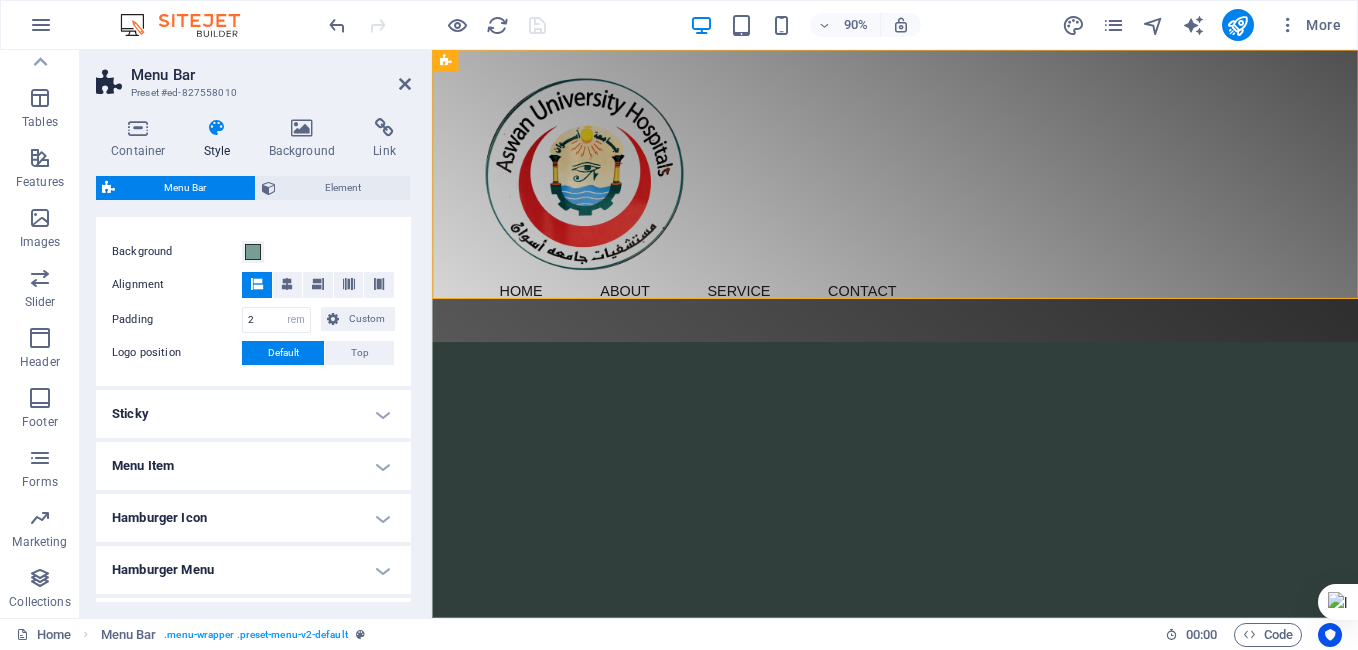scroll, scrollTop: 380, scrollLeft: 0, axis: vertical 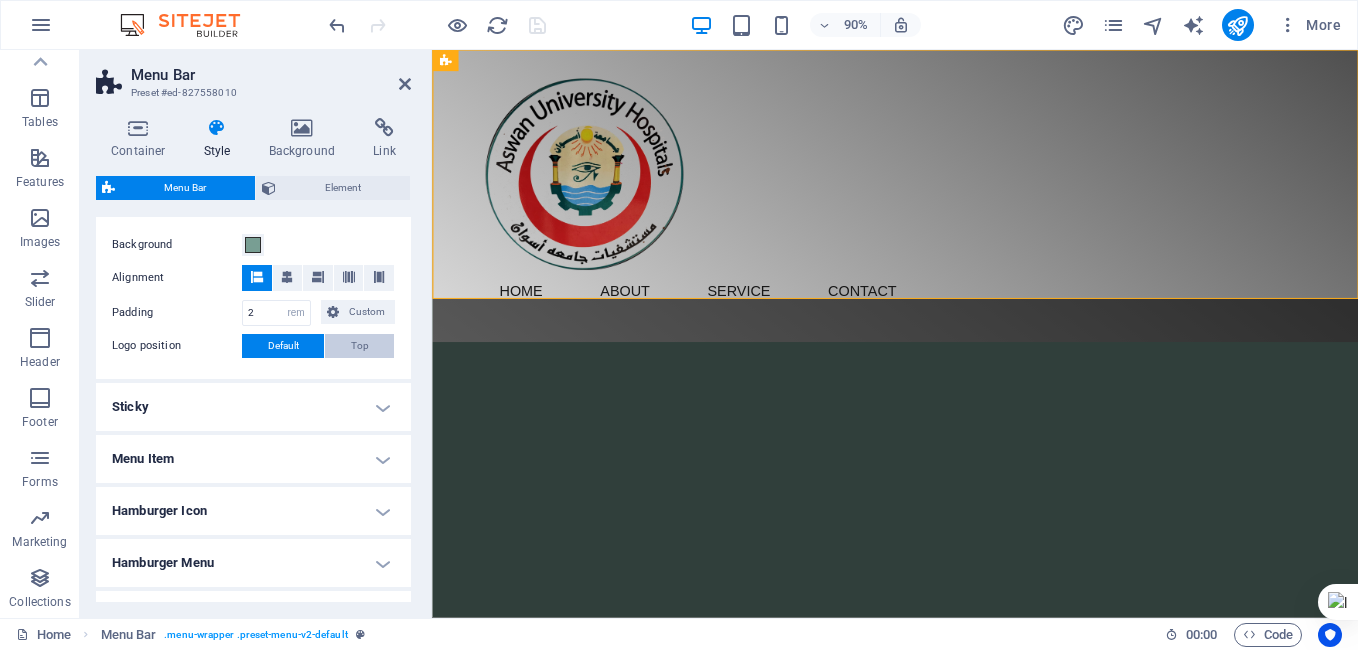 click on "Top" at bounding box center (360, 346) 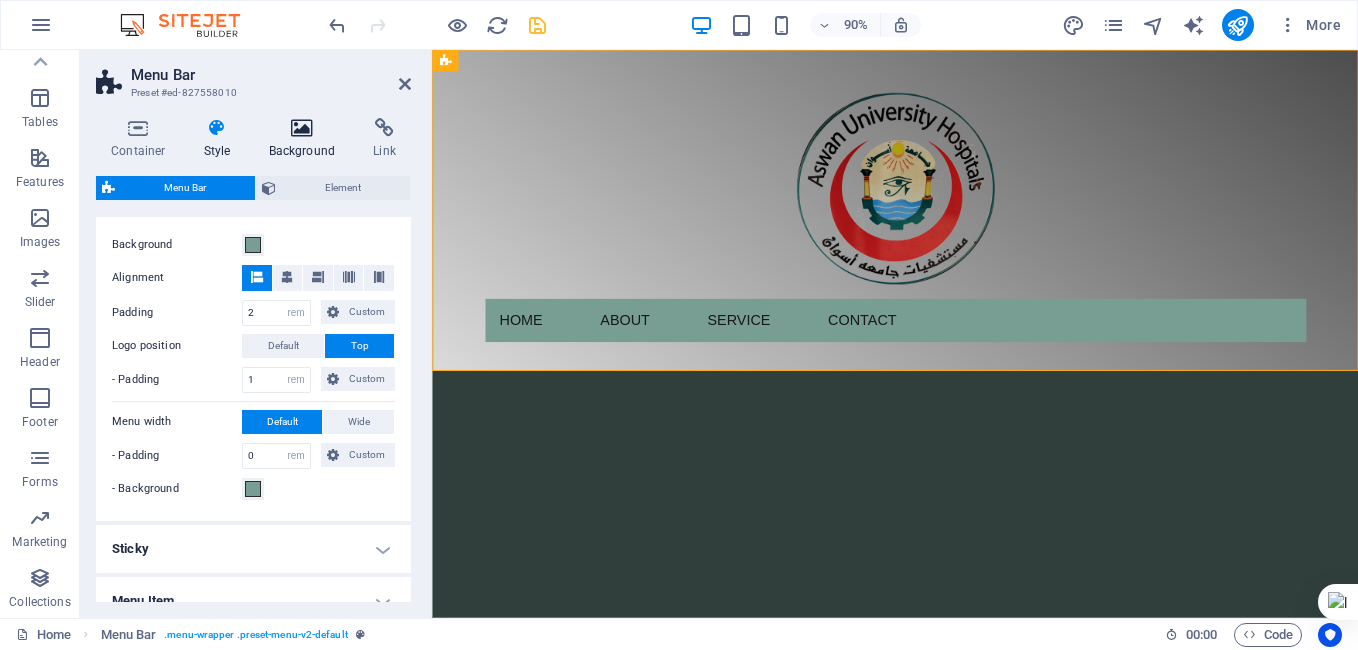 click at bounding box center [302, 128] 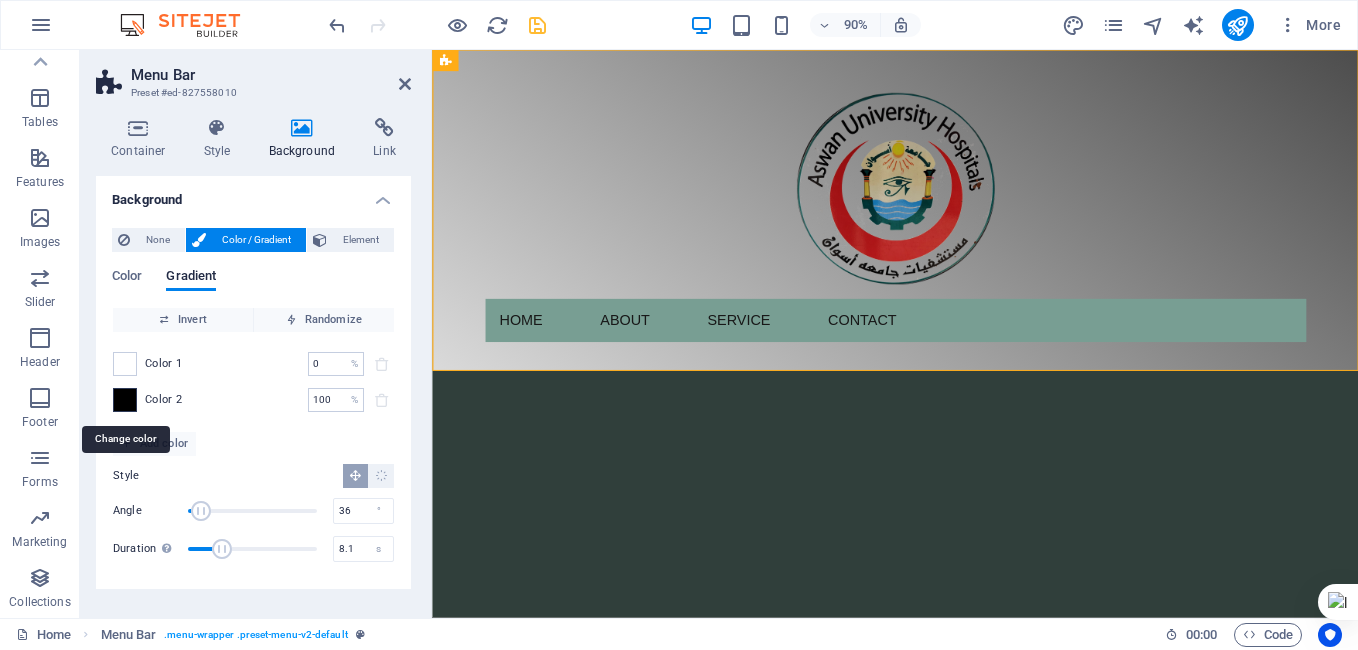 click at bounding box center (125, 400) 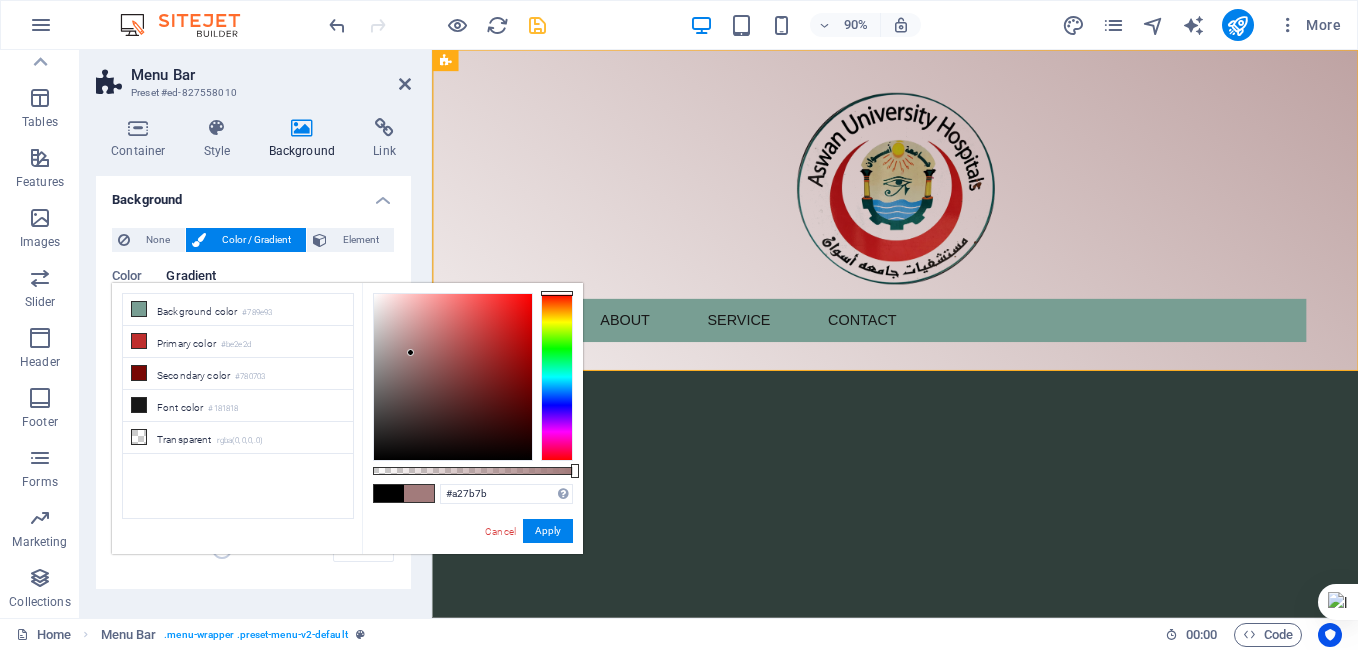 drag, startPoint x: 494, startPoint y: 312, endPoint x: 411, endPoint y: 353, distance: 92.574295 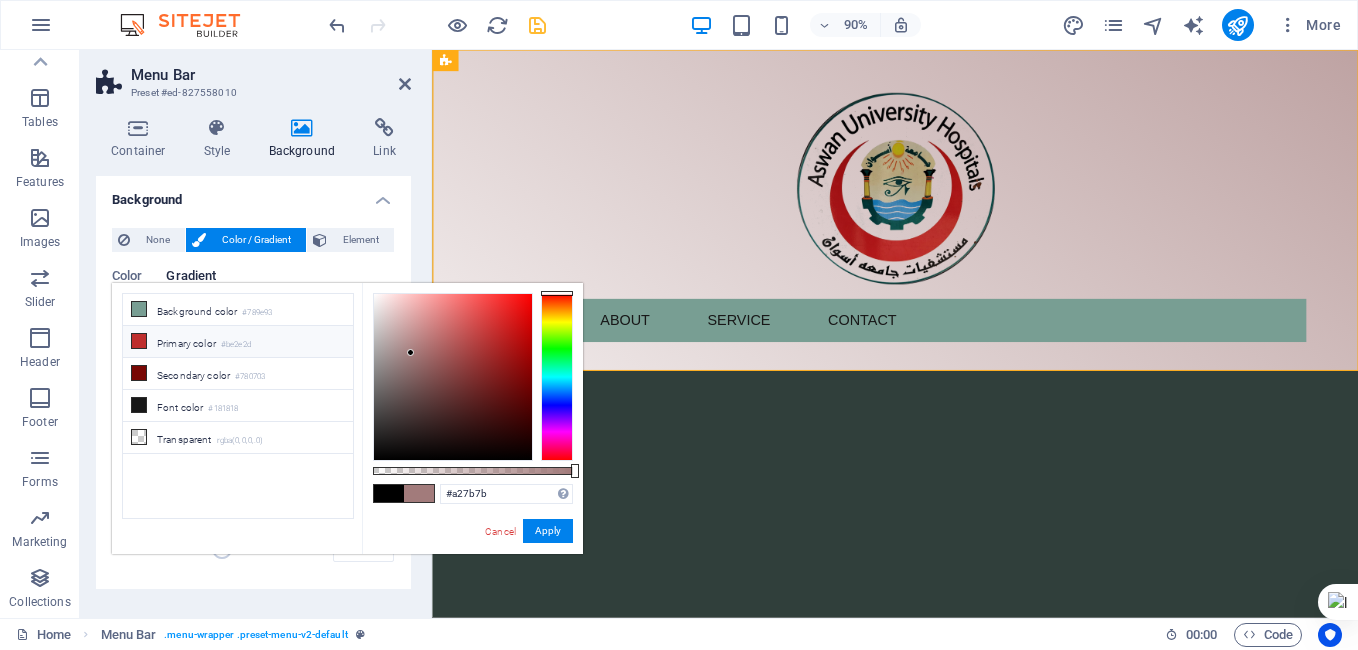 click on "Primary color
#be2e2d" at bounding box center (238, 342) 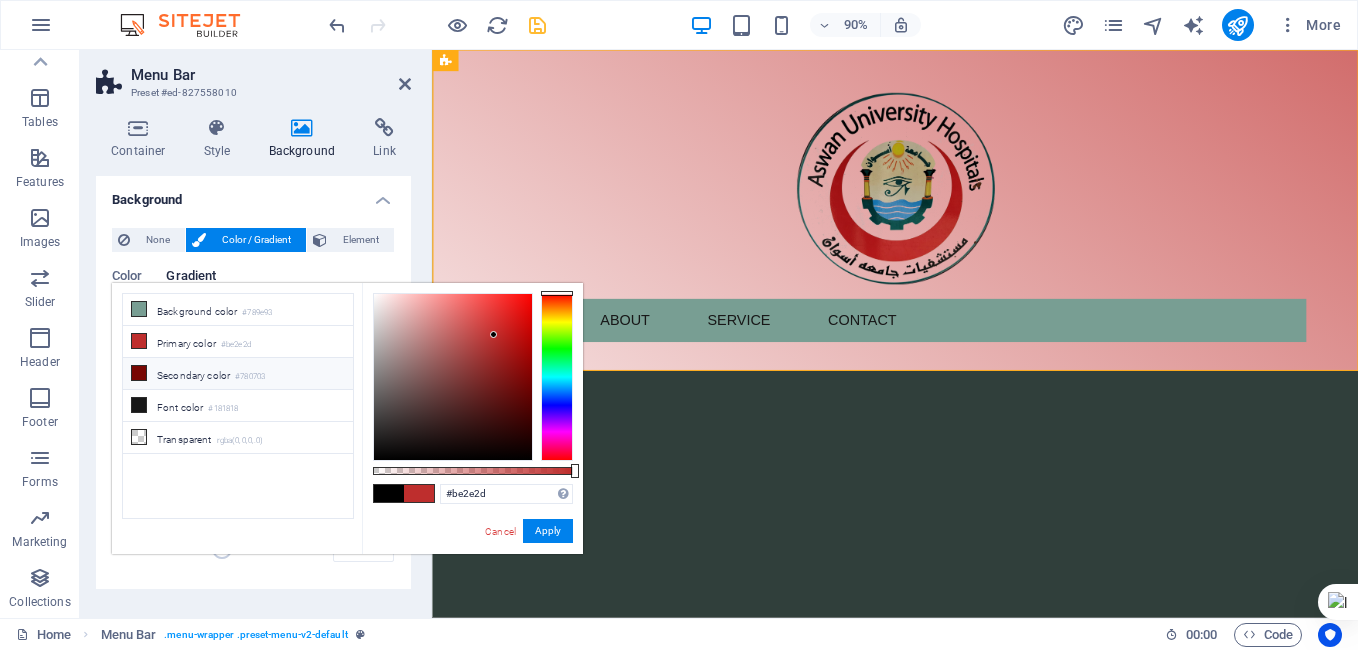 click on "Secondary color
#780703" at bounding box center [238, 374] 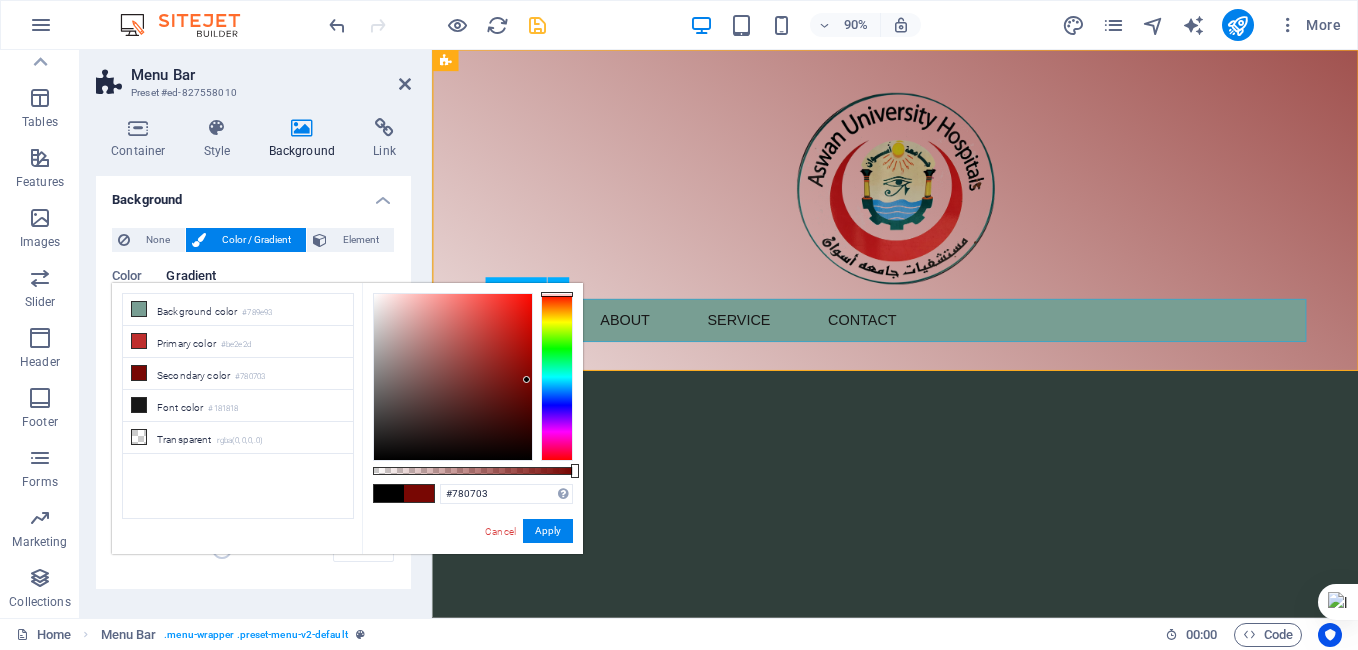 click on "Home About Service Contact" at bounding box center [947, 351] 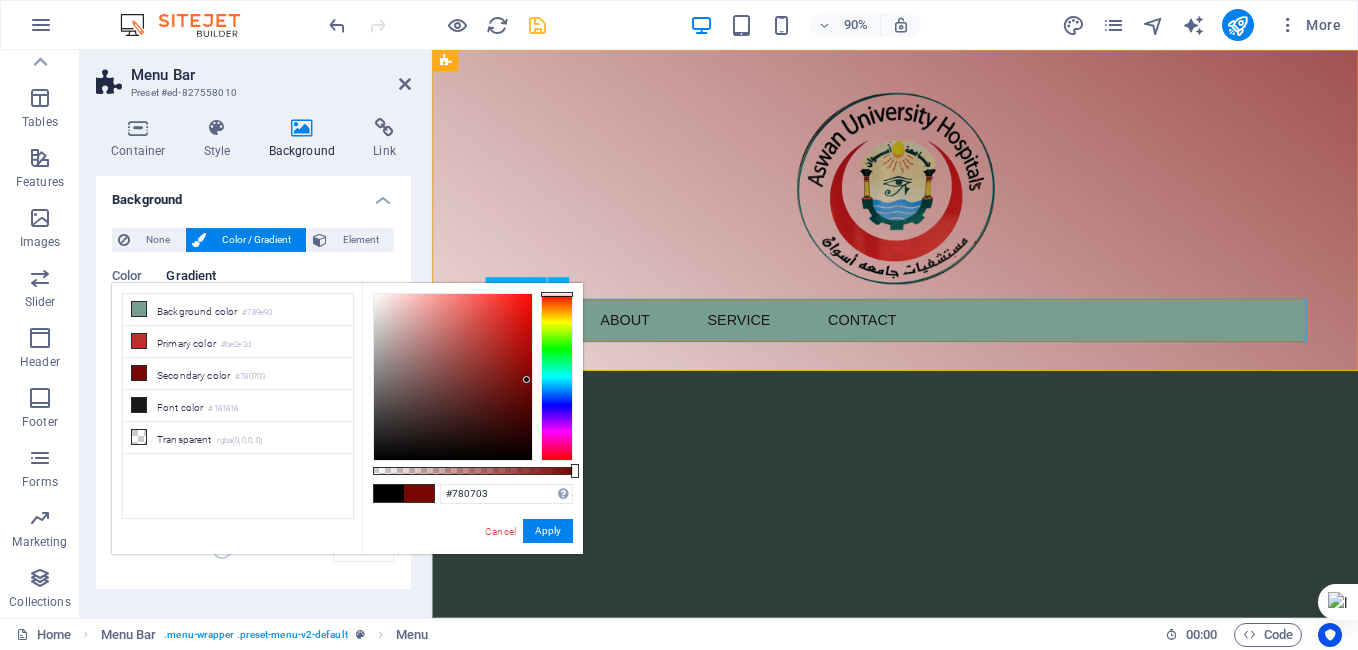 click on "Home About Service Contact" at bounding box center (947, 351) 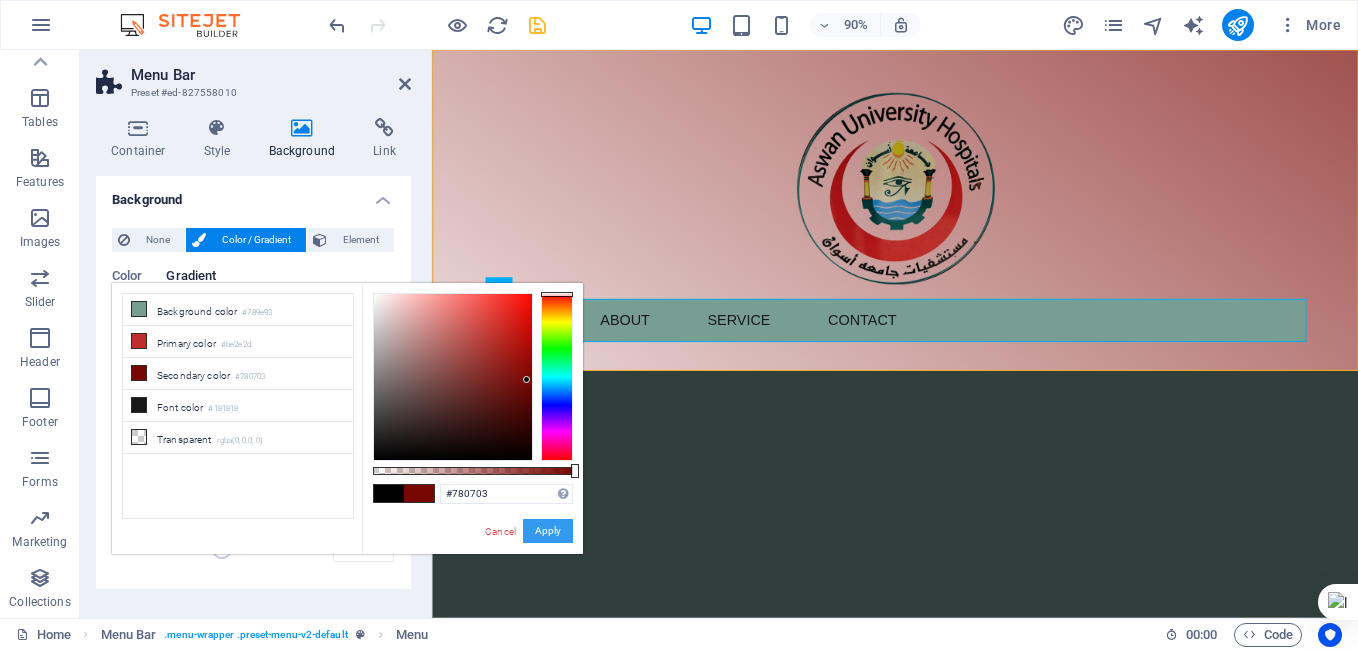 click on "Apply" at bounding box center (548, 531) 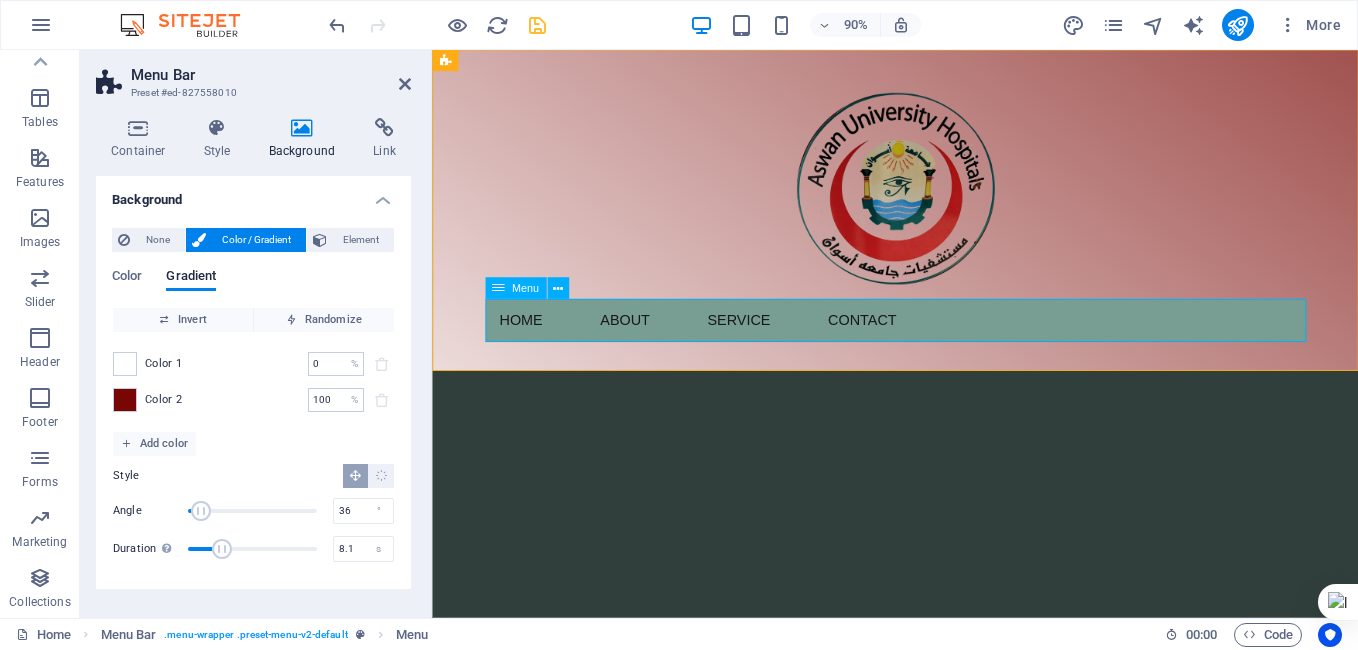 click on "Home About Service Contact" at bounding box center [947, 351] 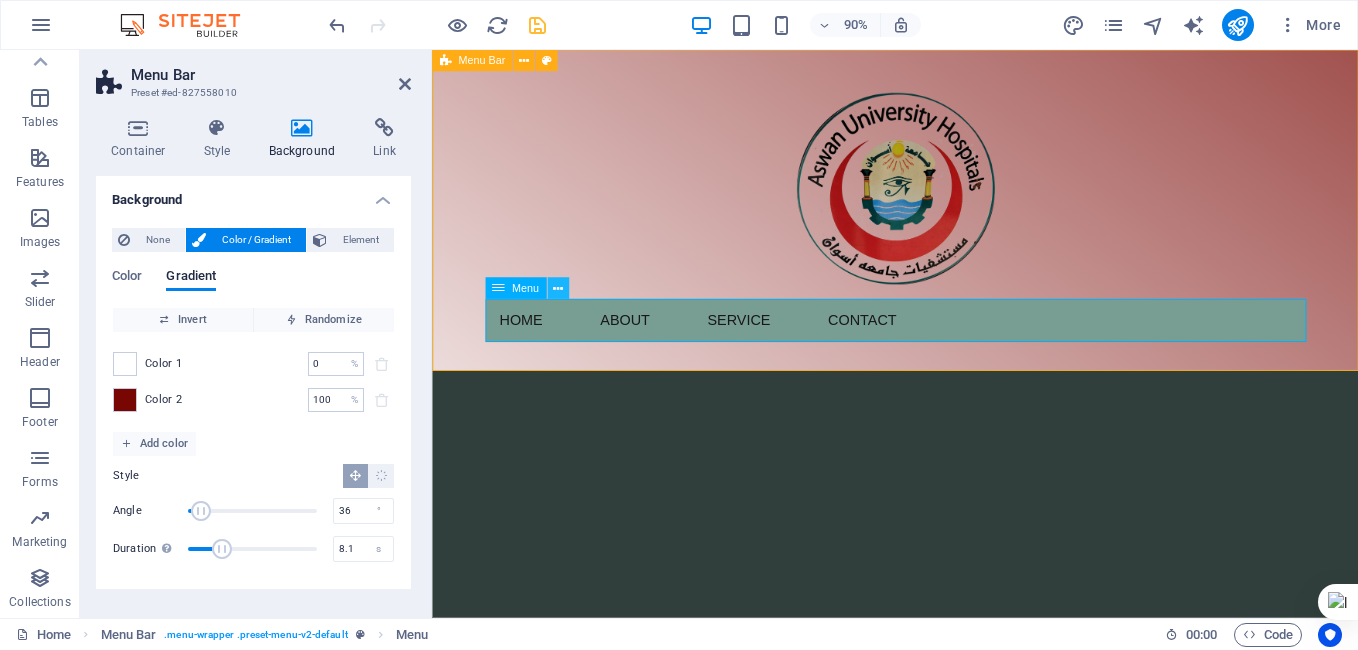 click at bounding box center [558, 288] 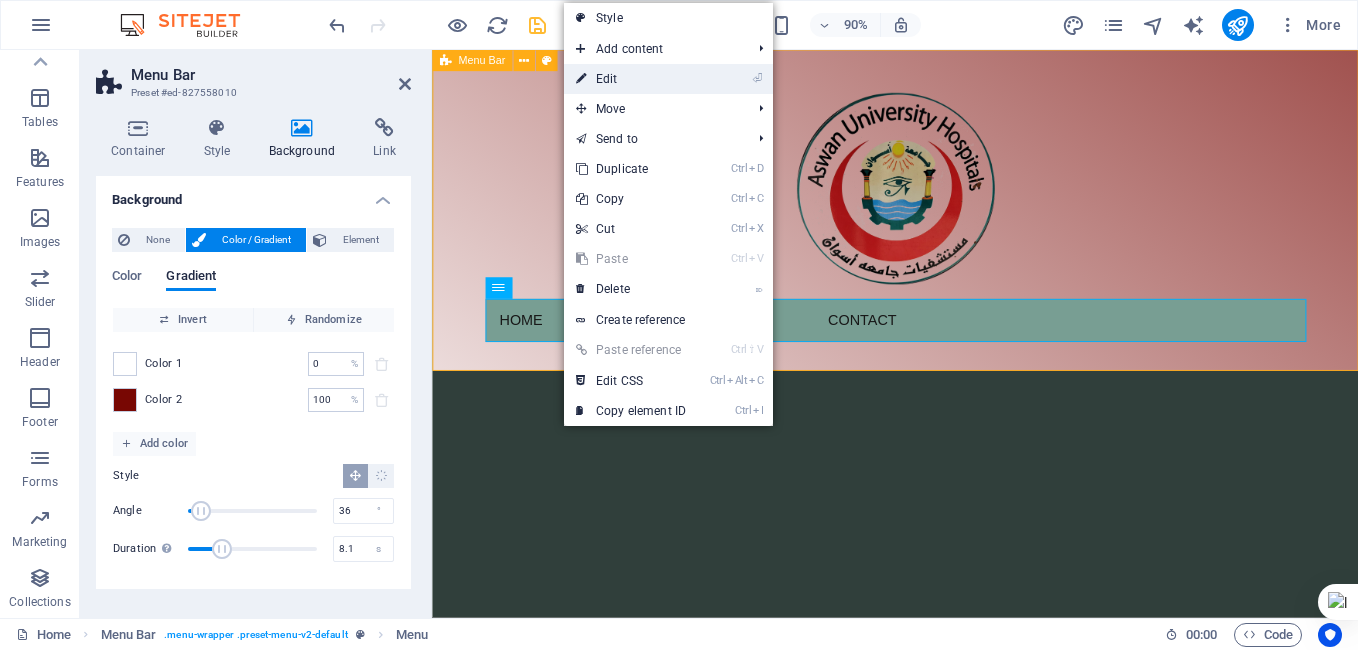 click on "⏎  Edit" at bounding box center [631, 79] 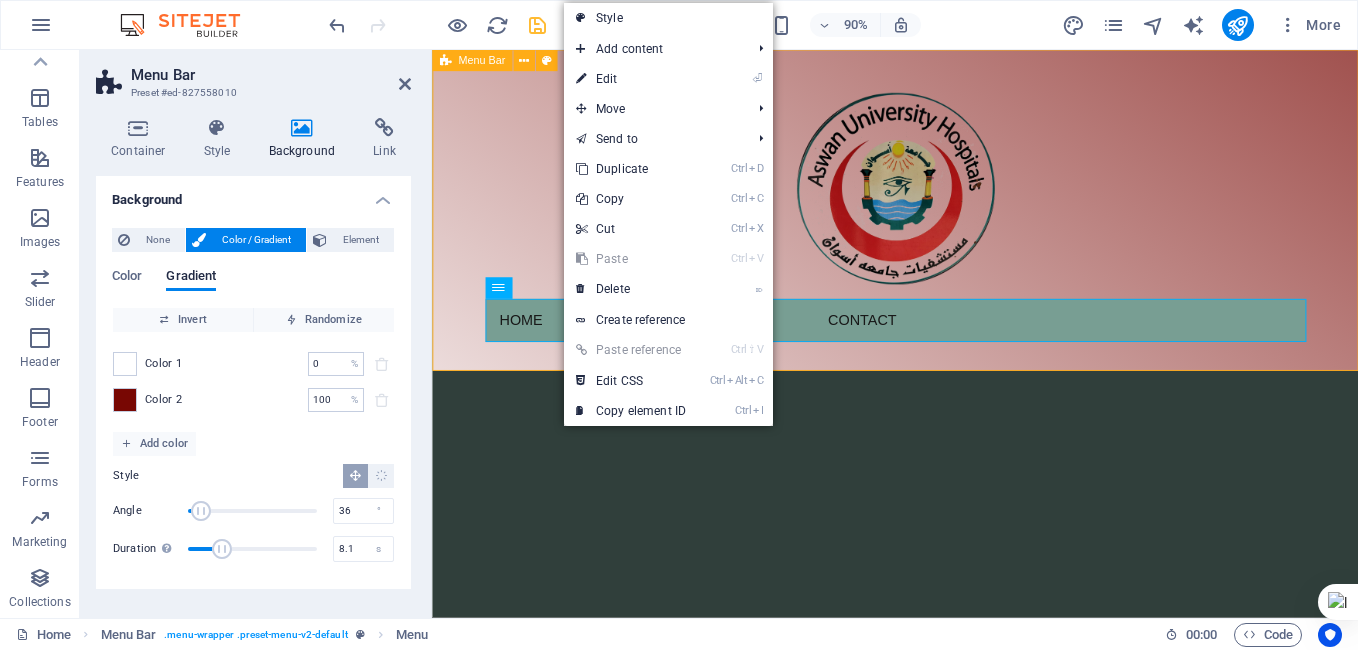 select 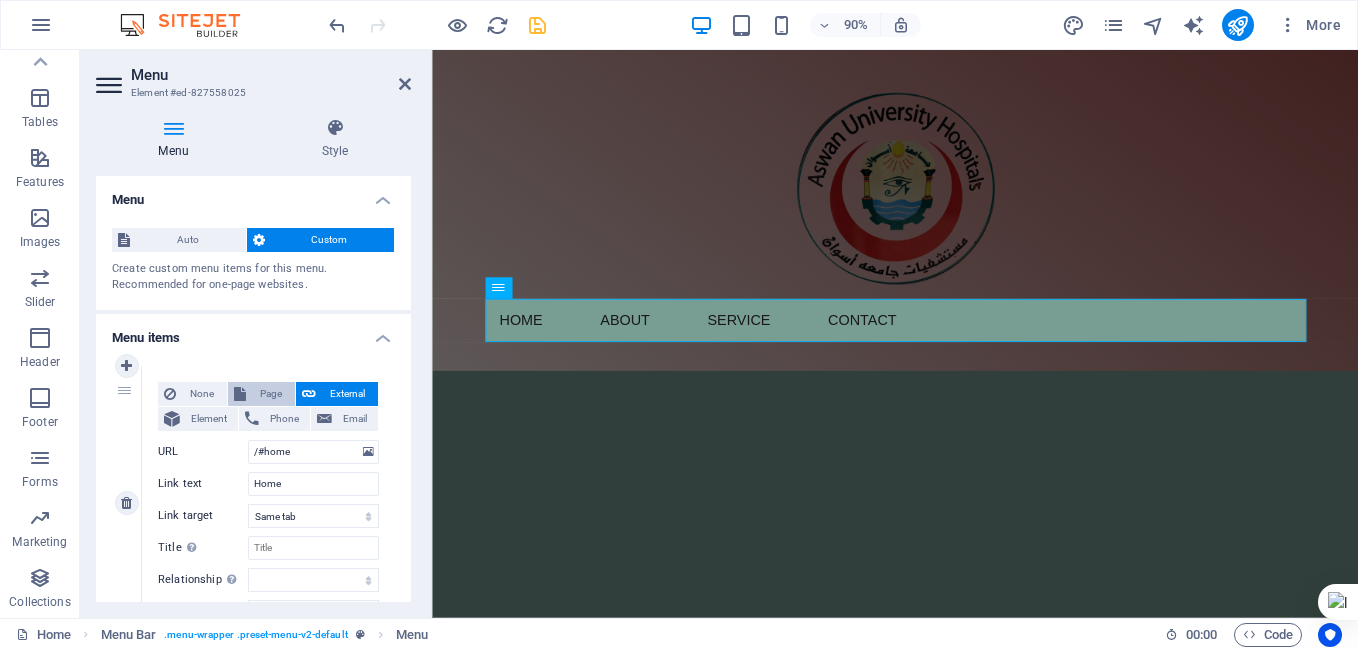 click on "Page" at bounding box center [261, 394] 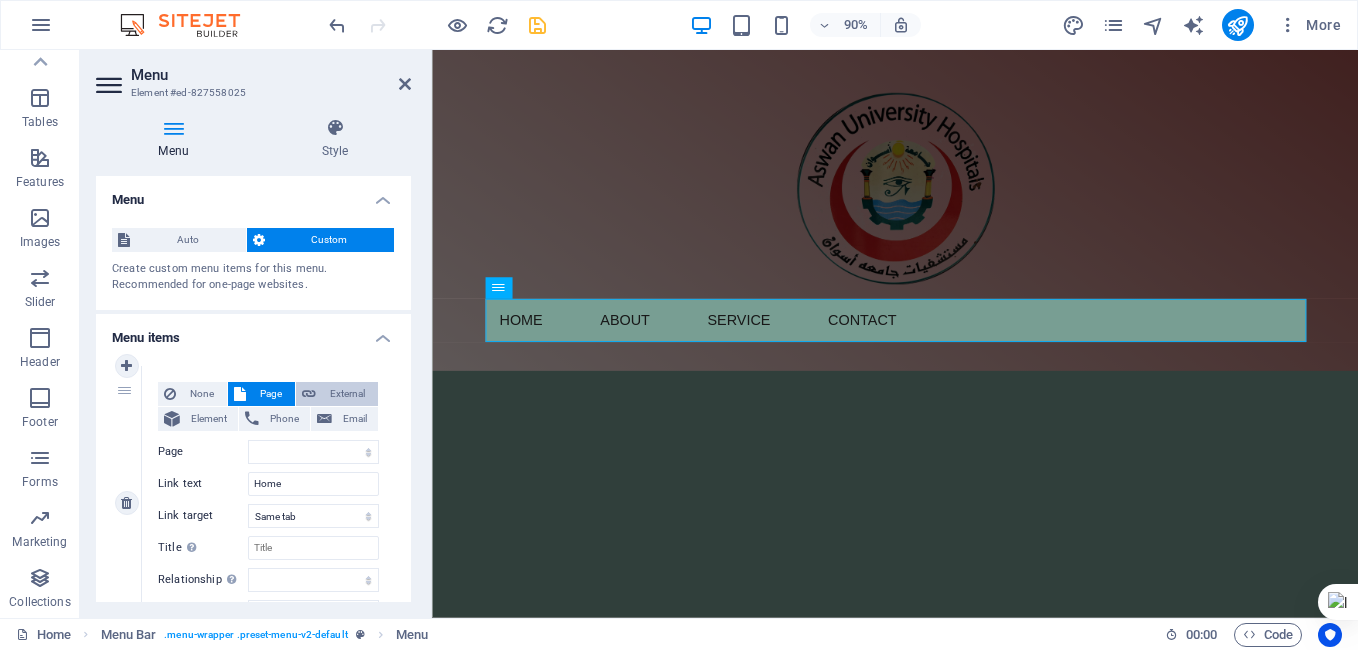 click on "External" at bounding box center [347, 394] 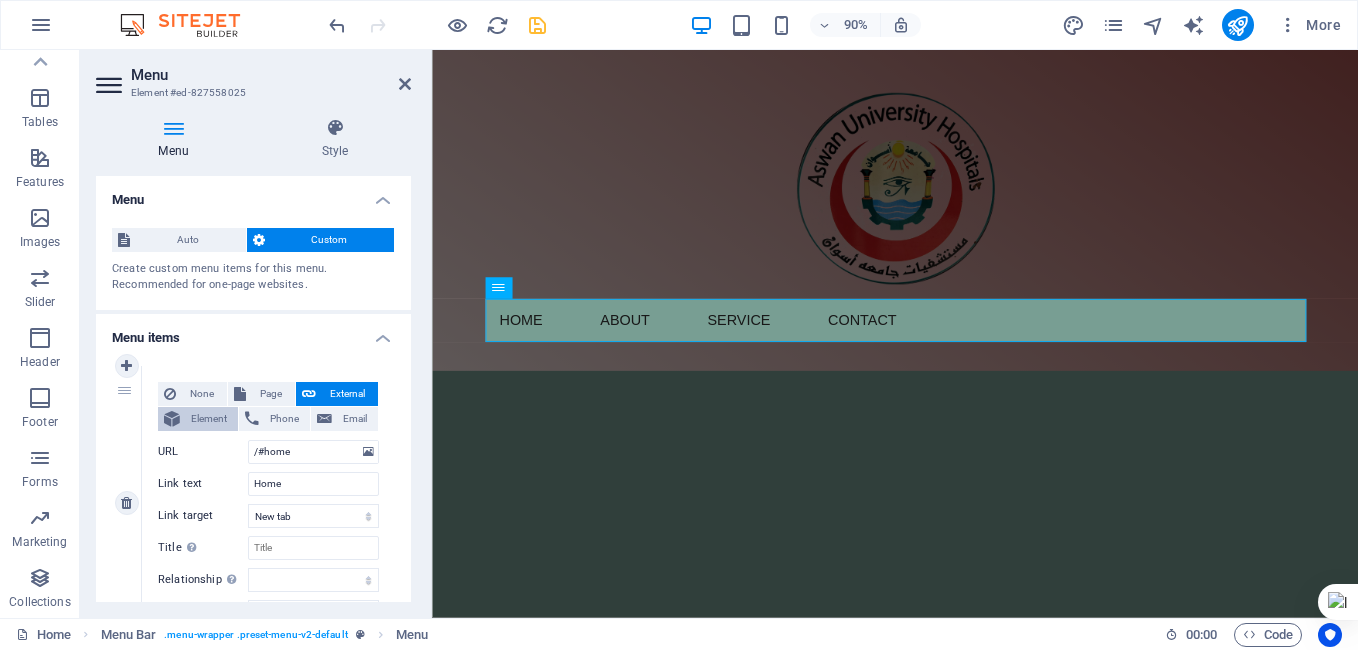 click at bounding box center [172, 419] 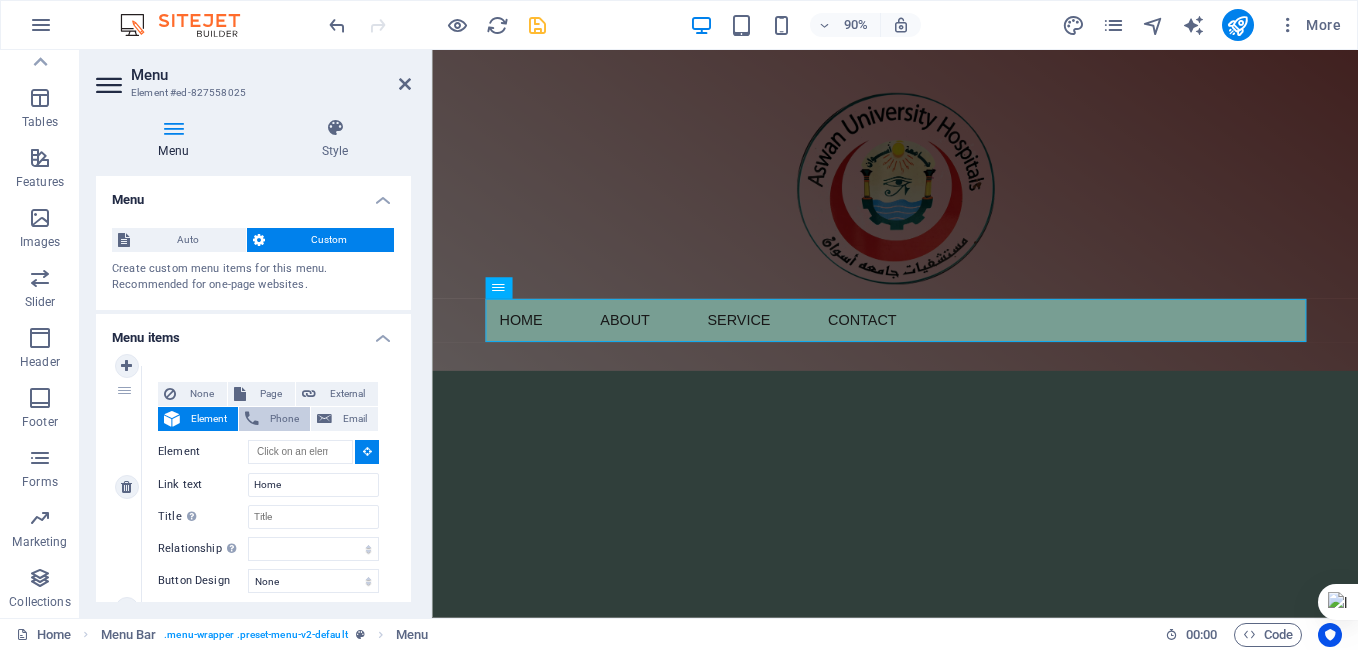 click on "Phone" at bounding box center (274, 419) 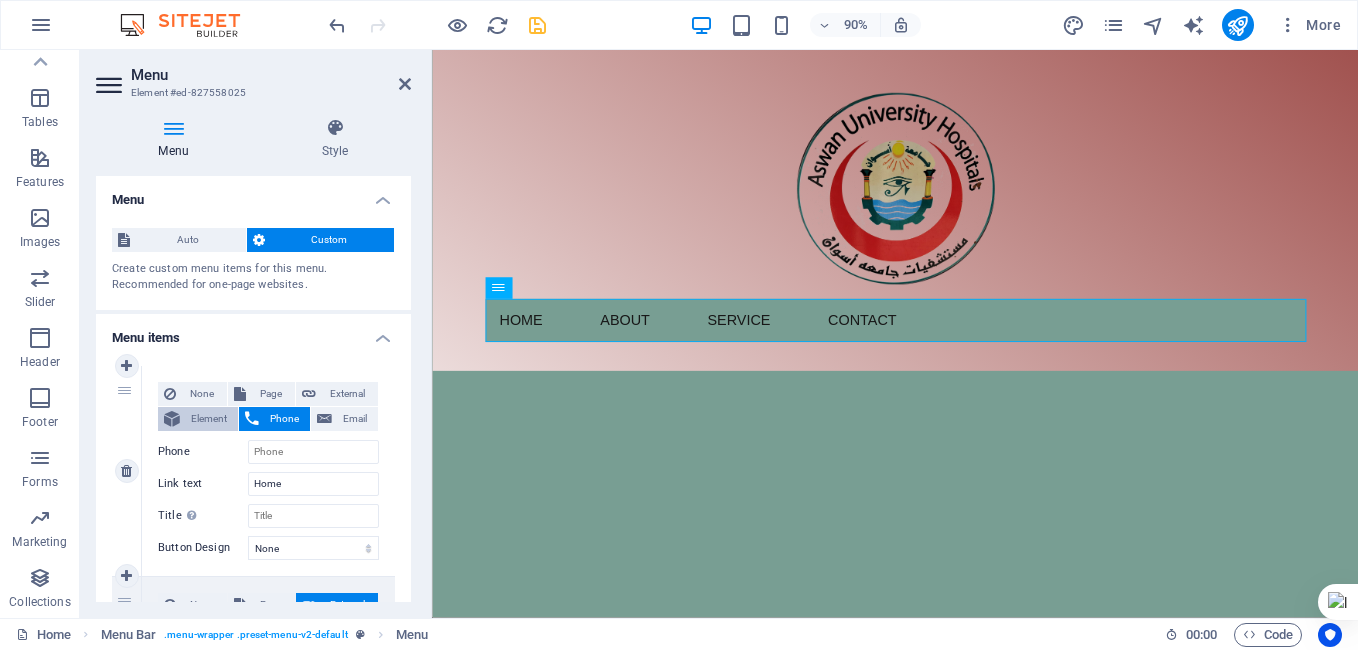 click at bounding box center (172, 419) 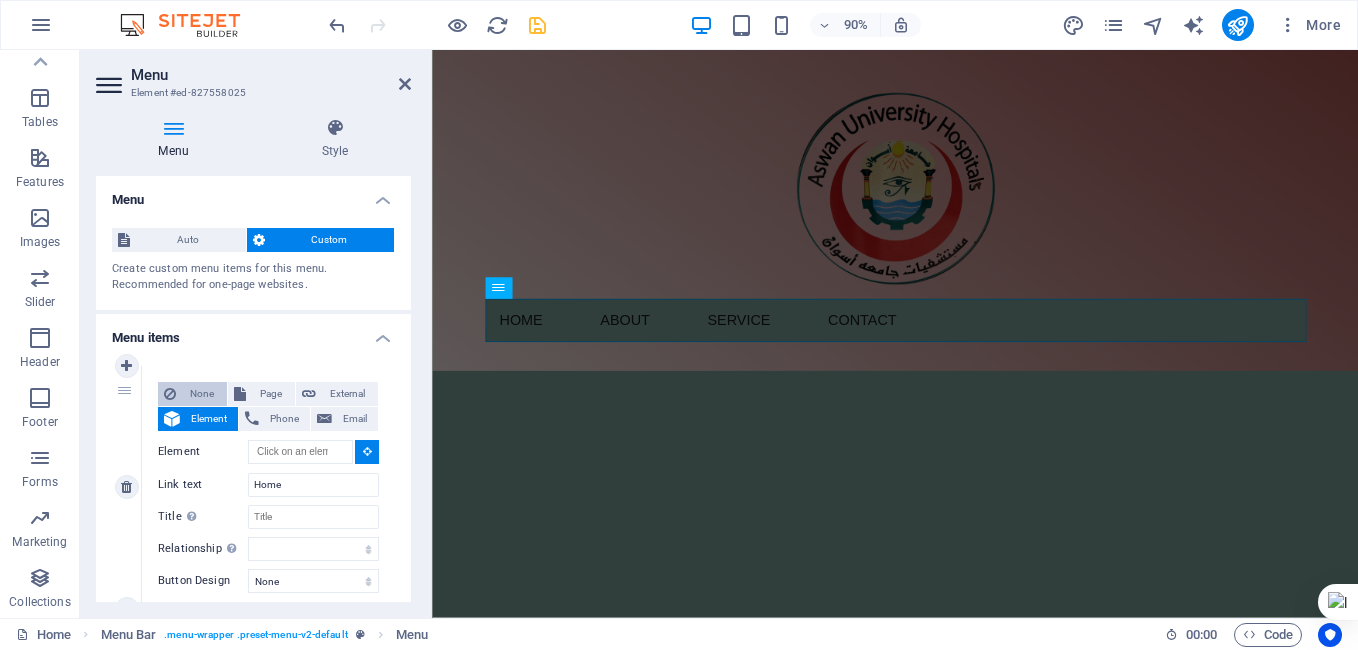 click on "None" at bounding box center [201, 394] 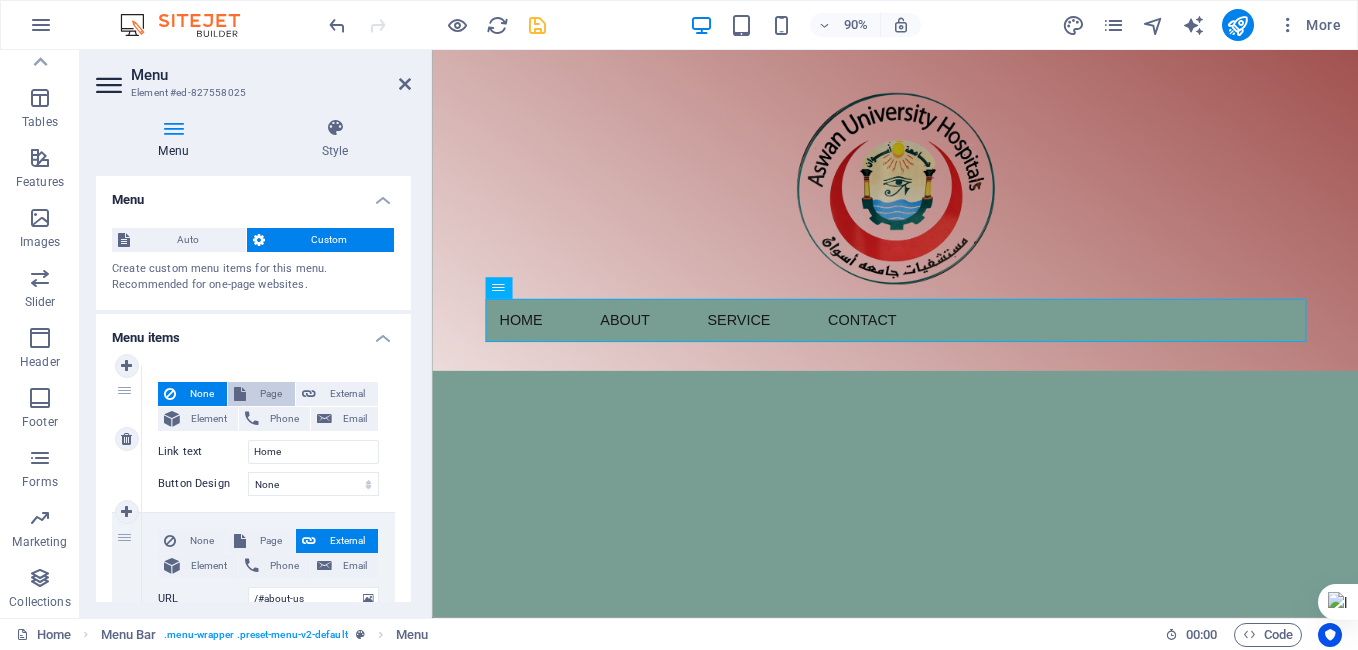 click at bounding box center [240, 394] 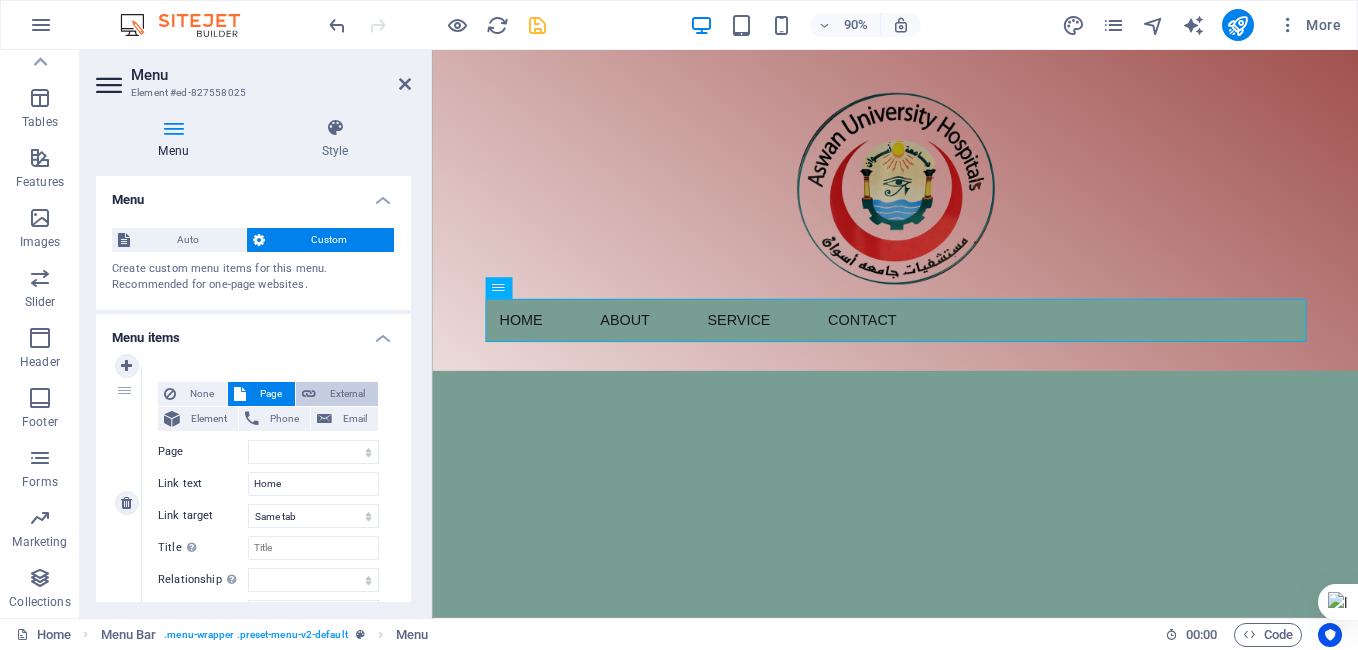 click on "External" at bounding box center [337, 394] 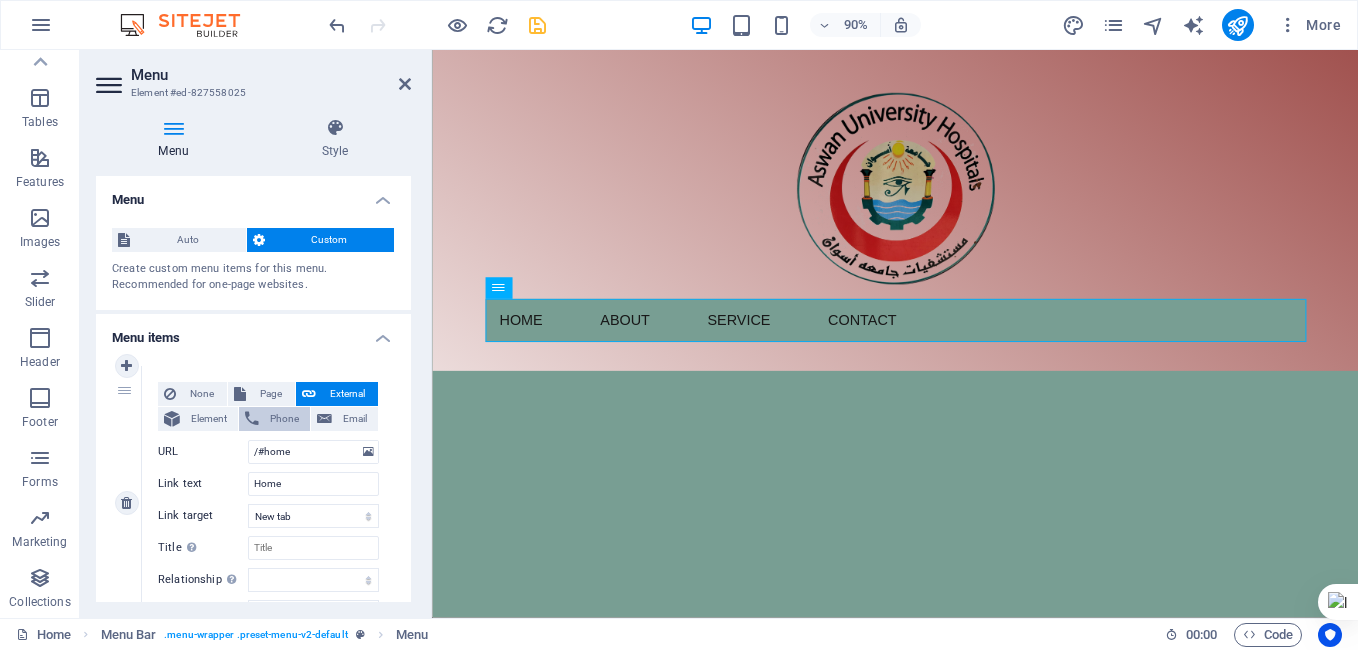 click at bounding box center (252, 419) 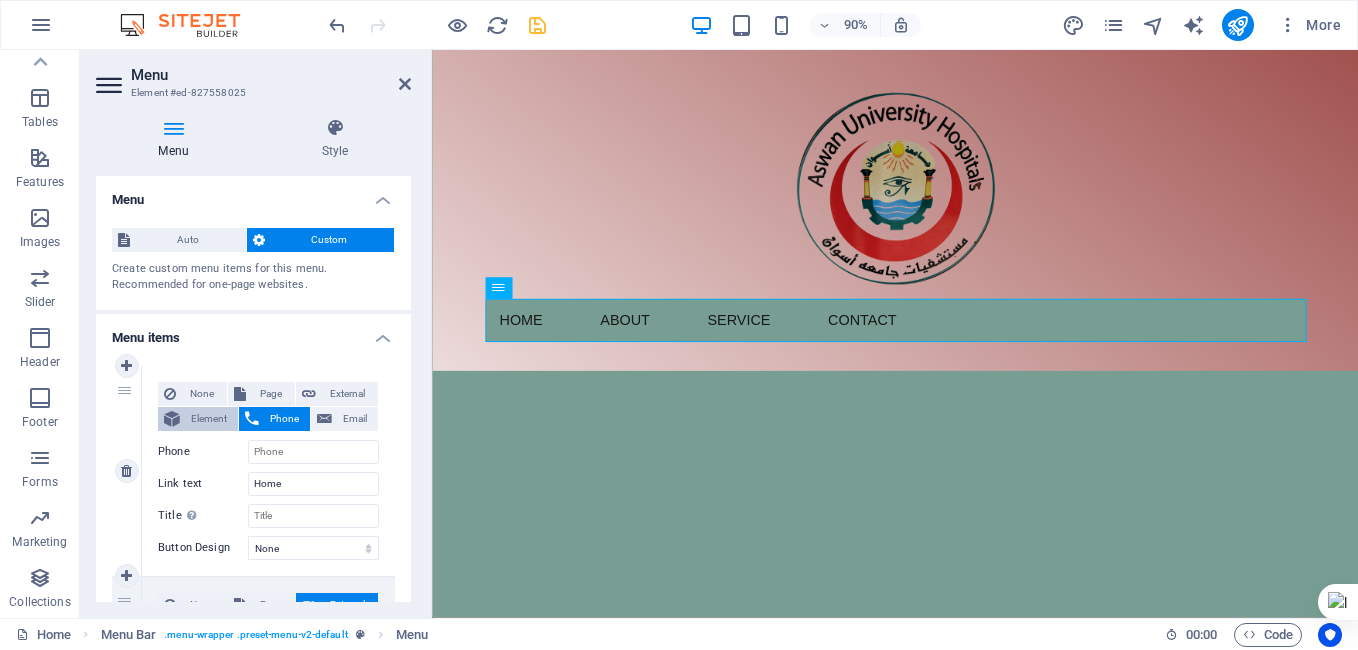 click on "Element" at bounding box center [209, 419] 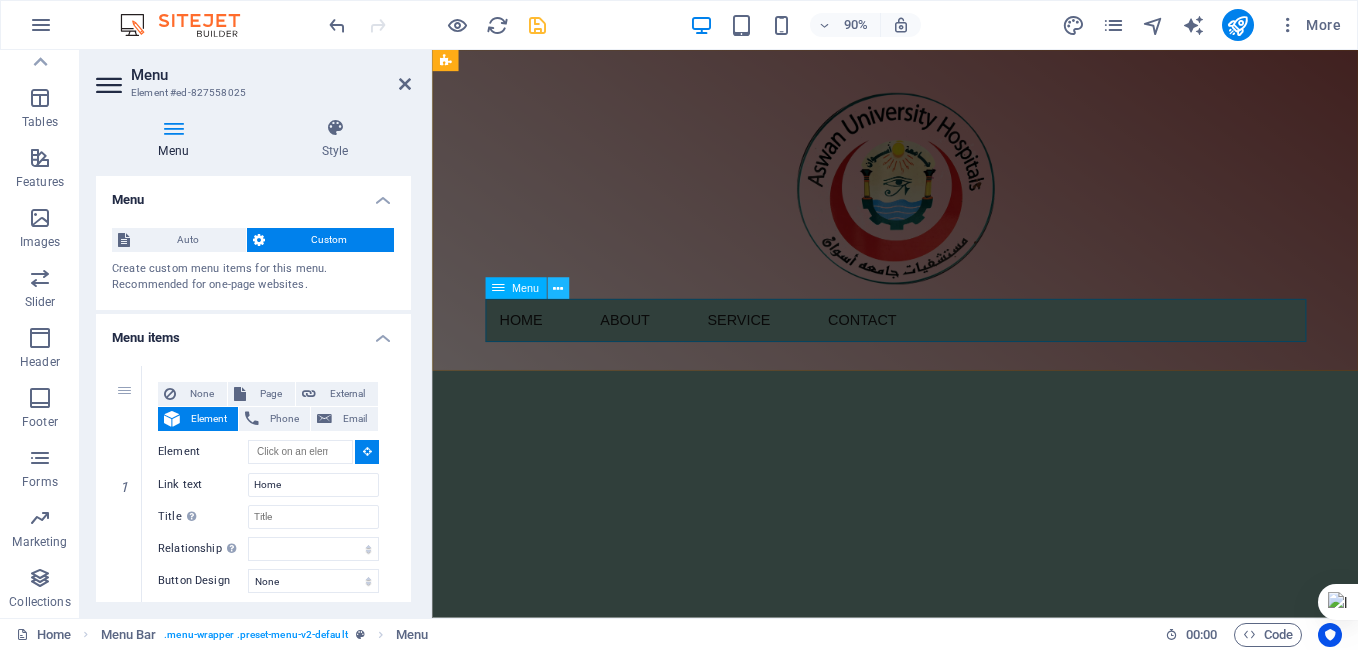 click at bounding box center [558, 288] 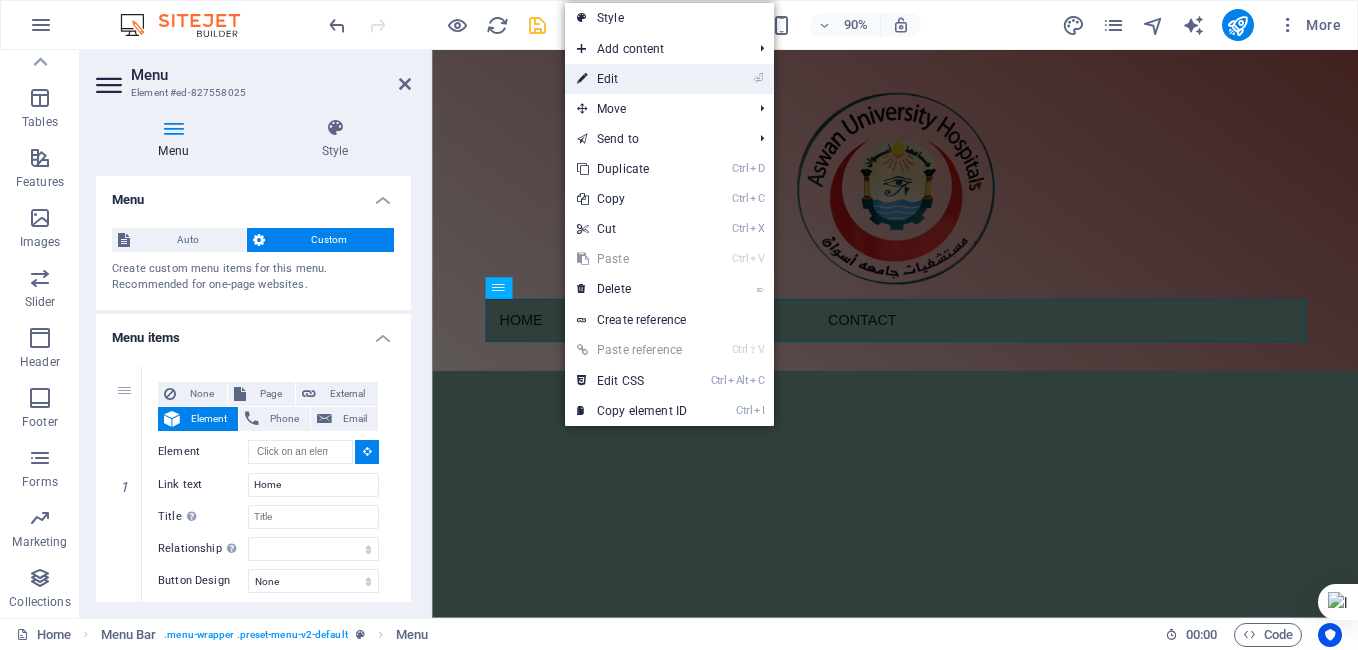 click on "⏎  Edit" at bounding box center (669, 79) 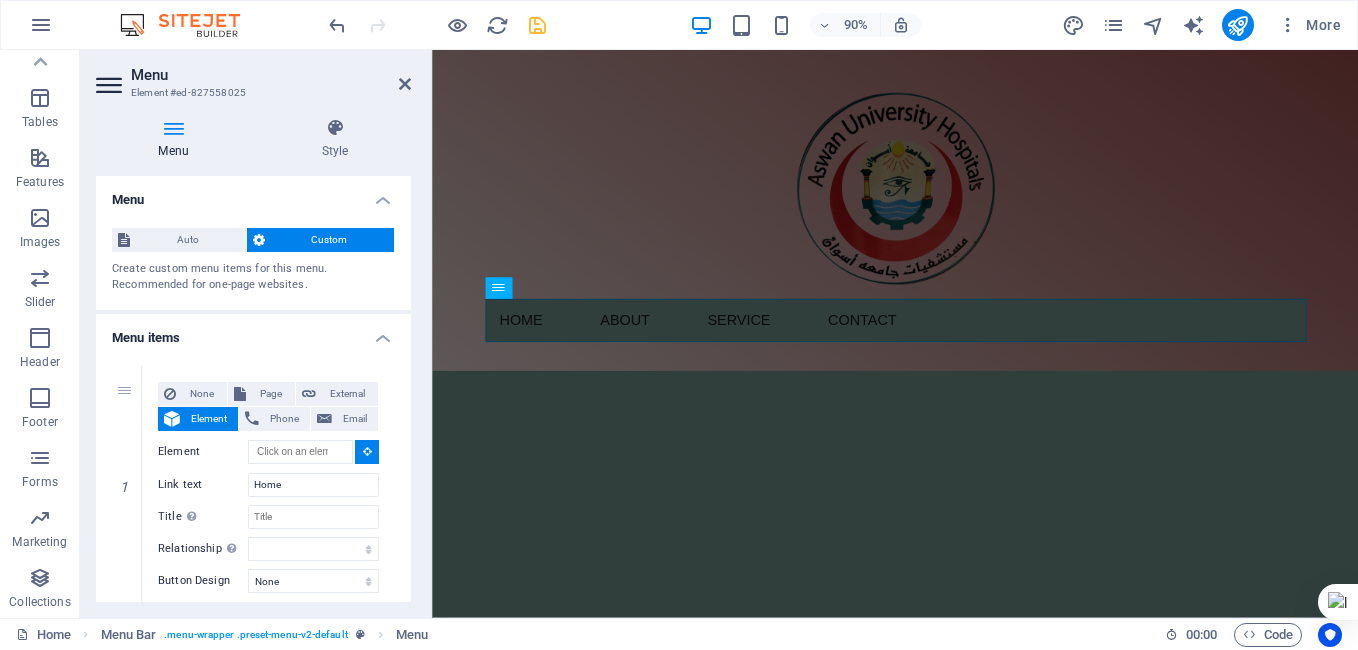 drag, startPoint x: 405, startPoint y: 290, endPoint x: 406, endPoint y: 377, distance: 87.005745 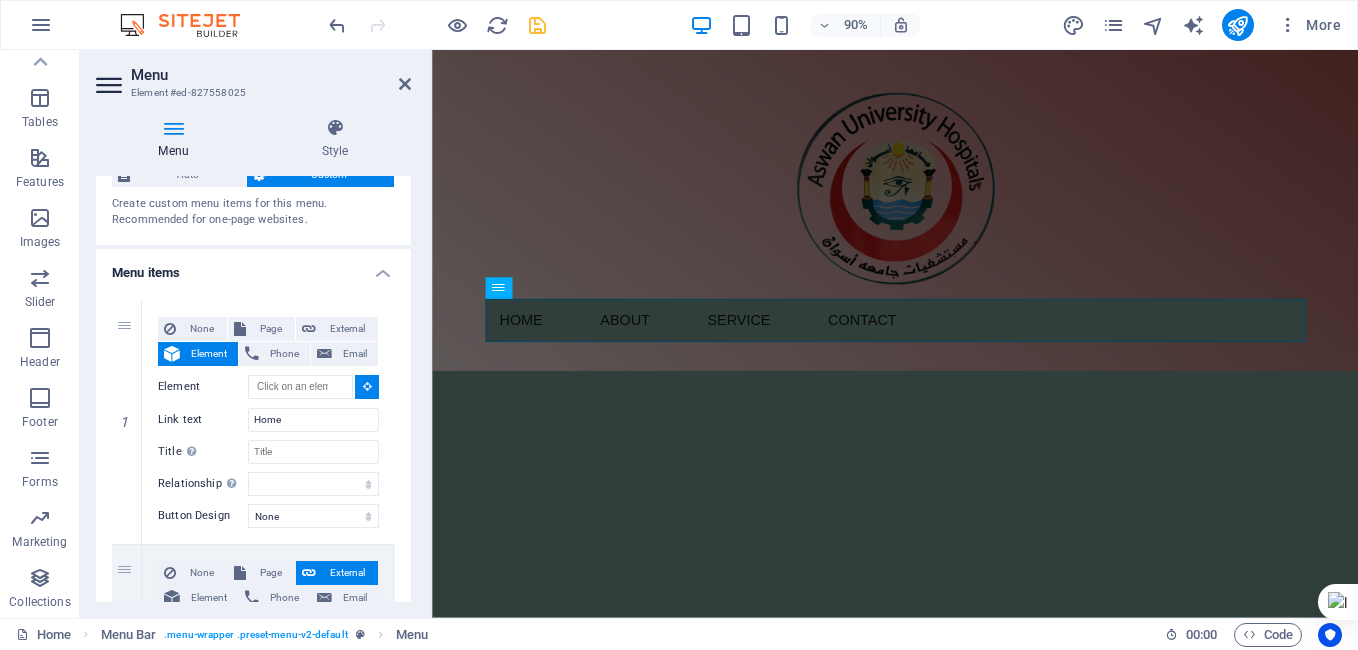 scroll, scrollTop: 68, scrollLeft: 0, axis: vertical 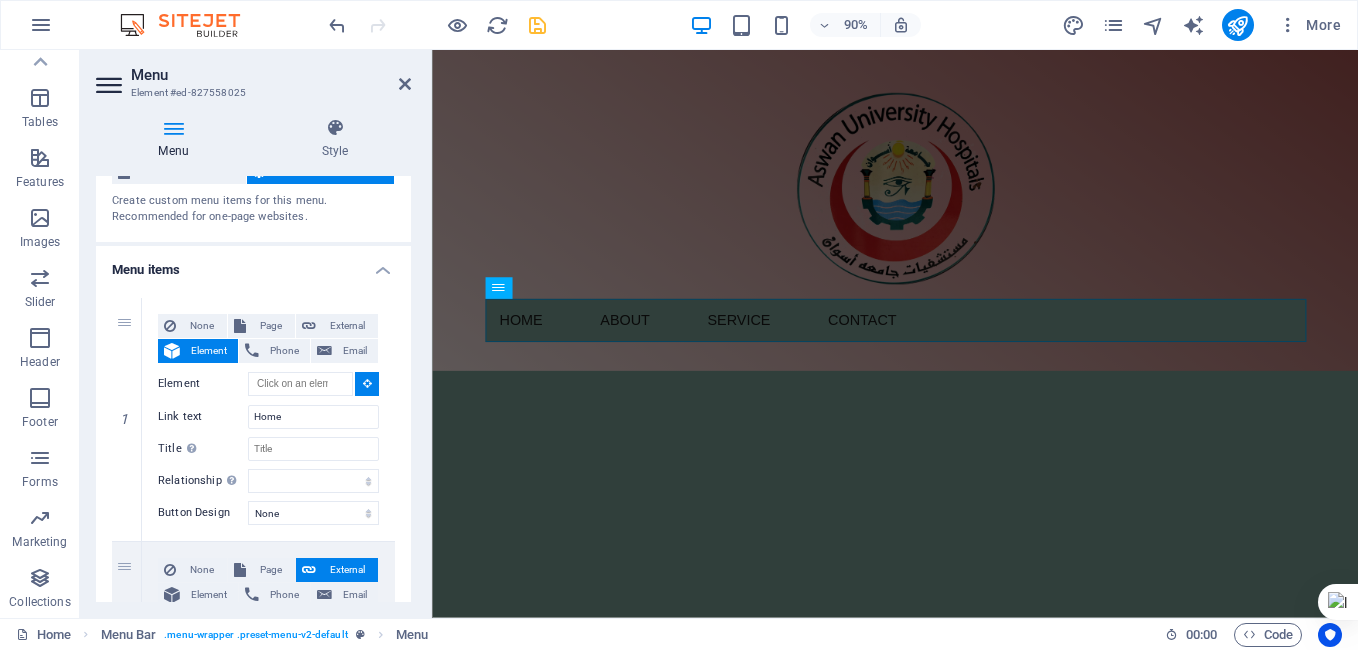 drag, startPoint x: 405, startPoint y: 281, endPoint x: 405, endPoint y: 234, distance: 47 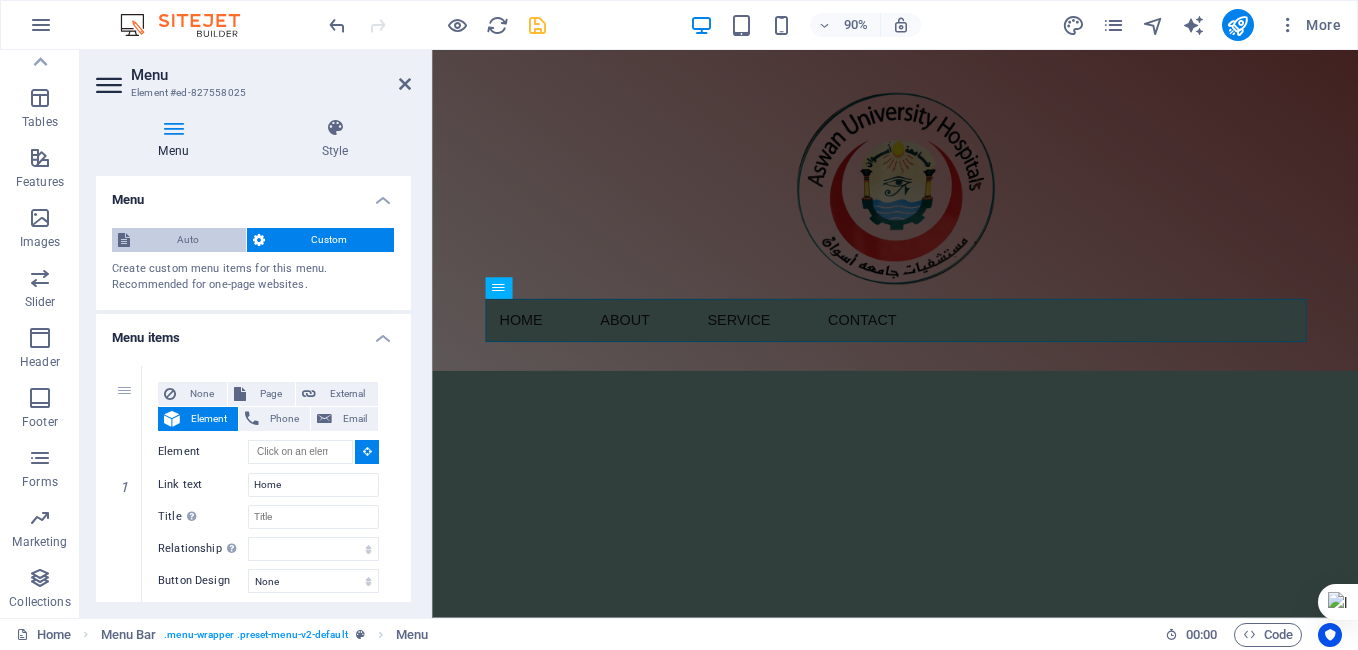 click on "Auto" at bounding box center (188, 240) 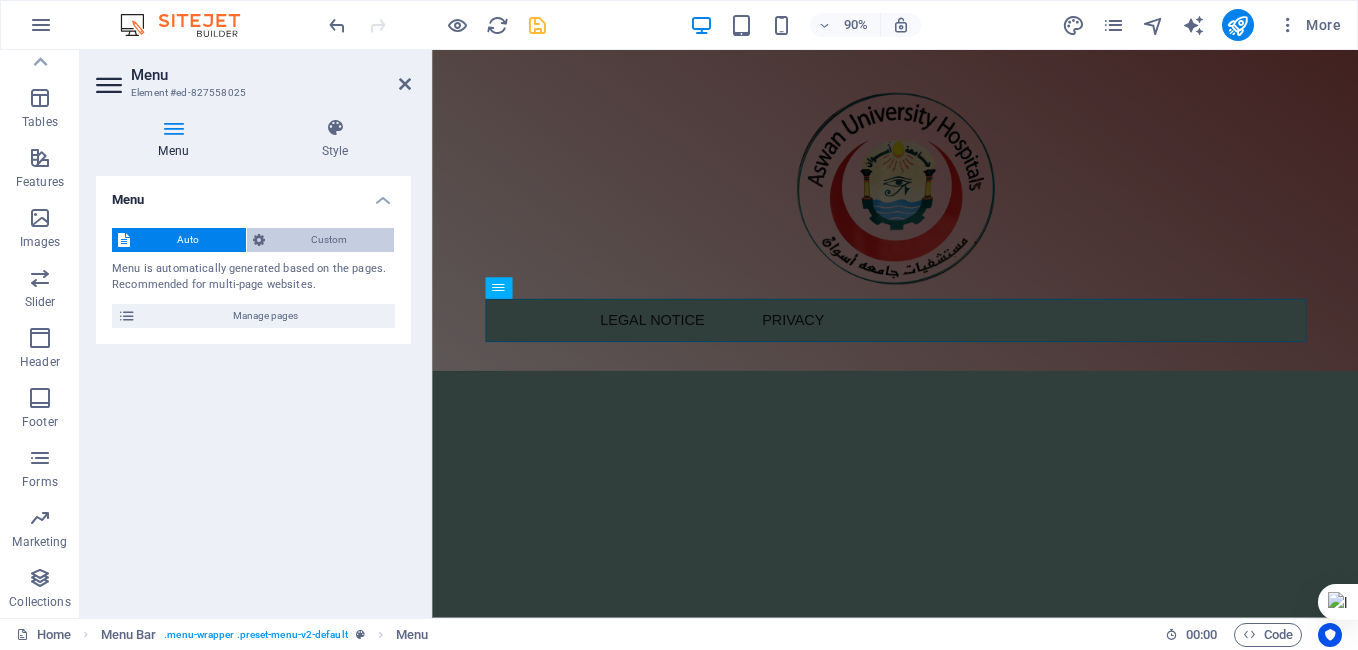 click on "Custom" at bounding box center (330, 240) 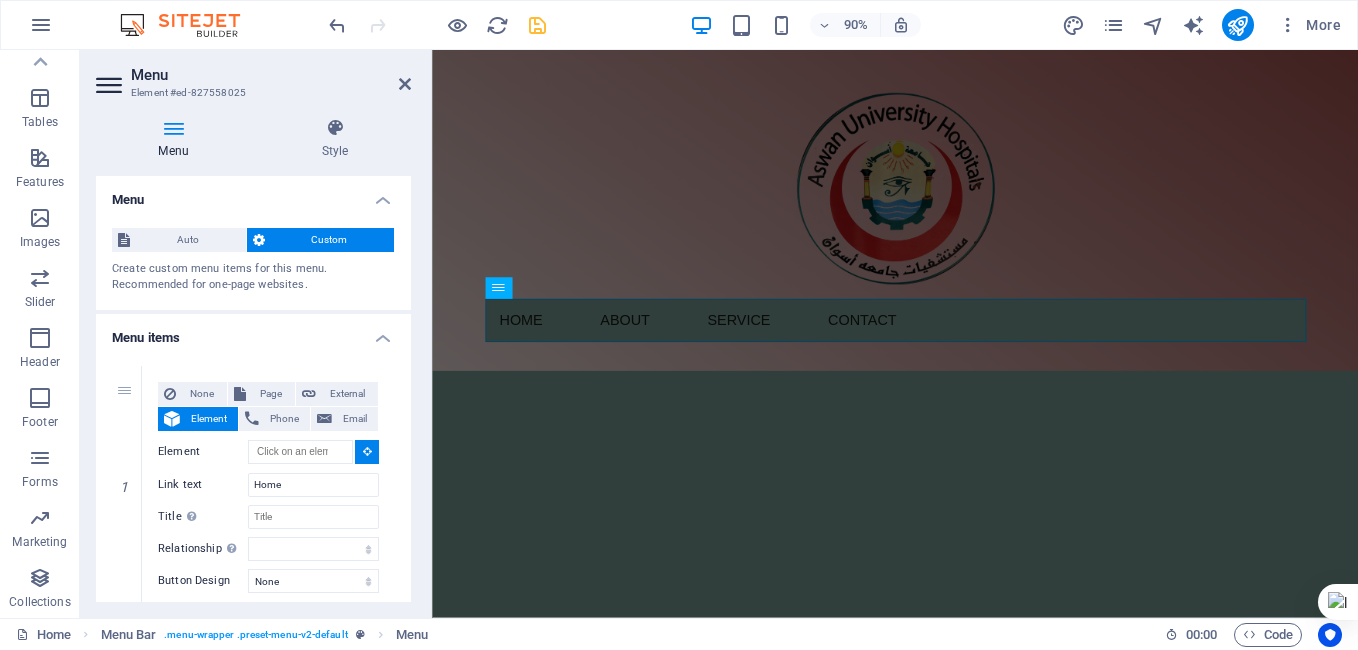 drag, startPoint x: 406, startPoint y: 282, endPoint x: 406, endPoint y: 321, distance: 39 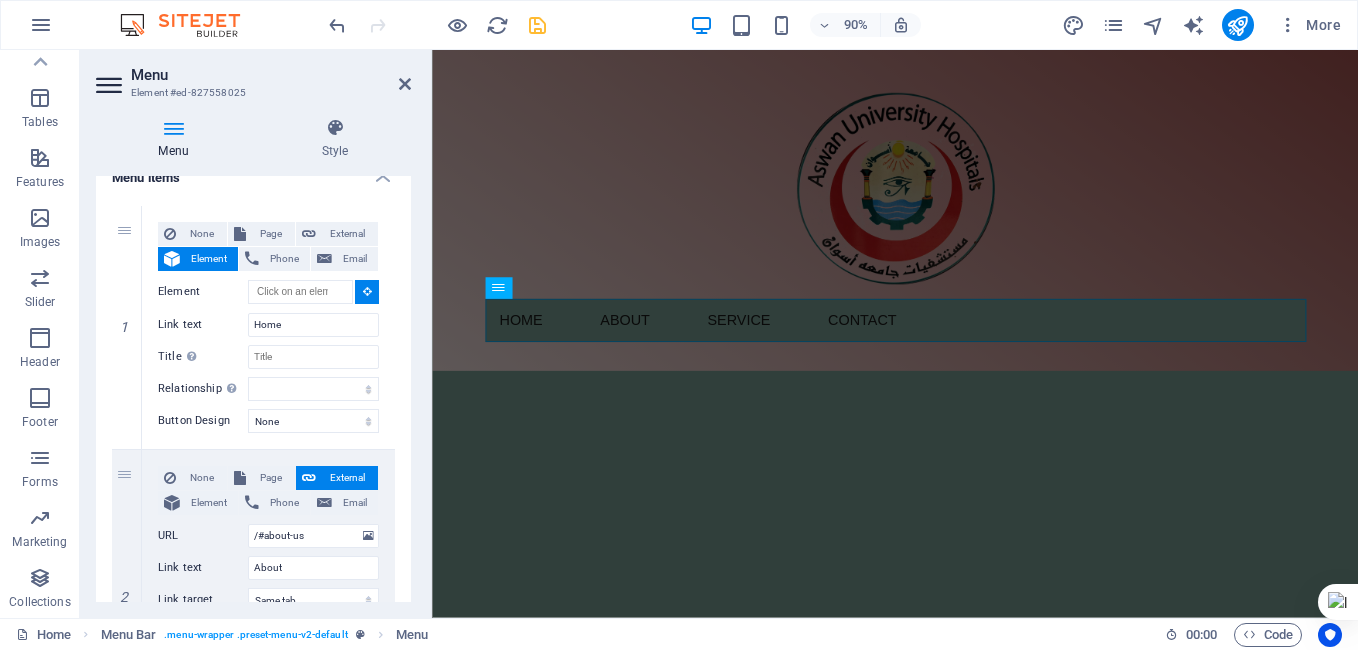 scroll, scrollTop: 185, scrollLeft: 0, axis: vertical 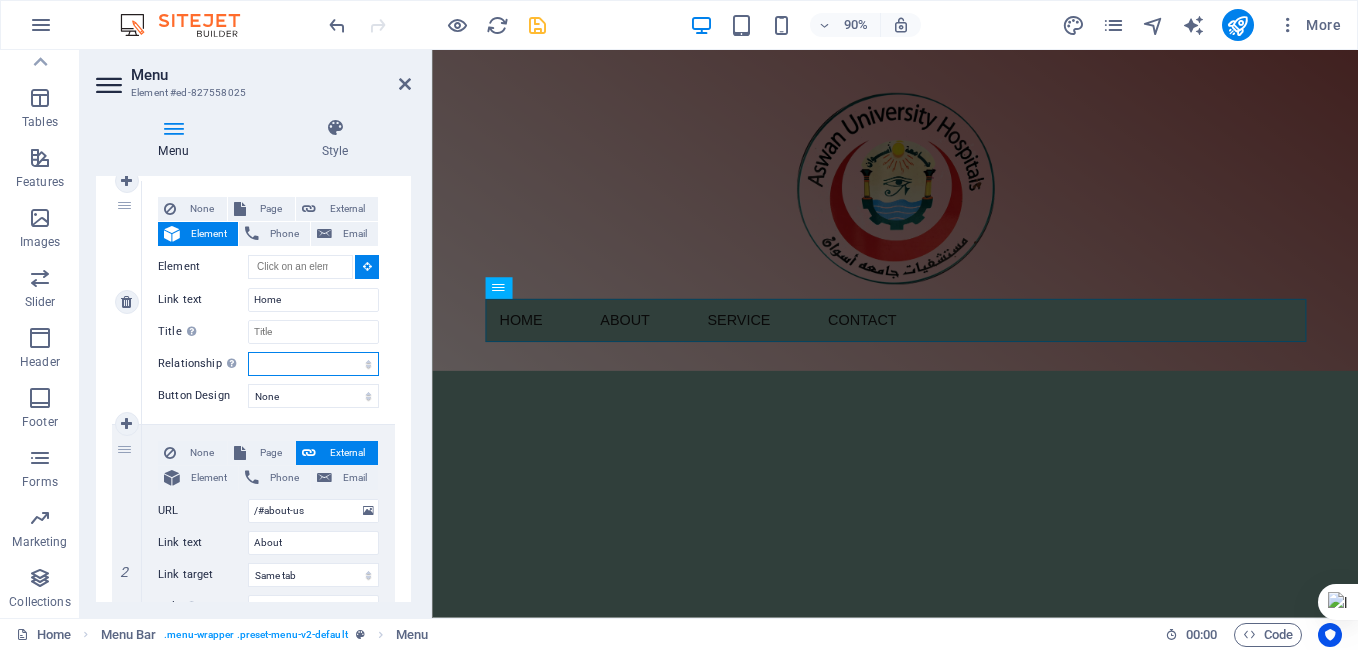 click on "alternate author bookmark external help license next nofollow noreferrer noopener prev search tag" at bounding box center [313, 364] 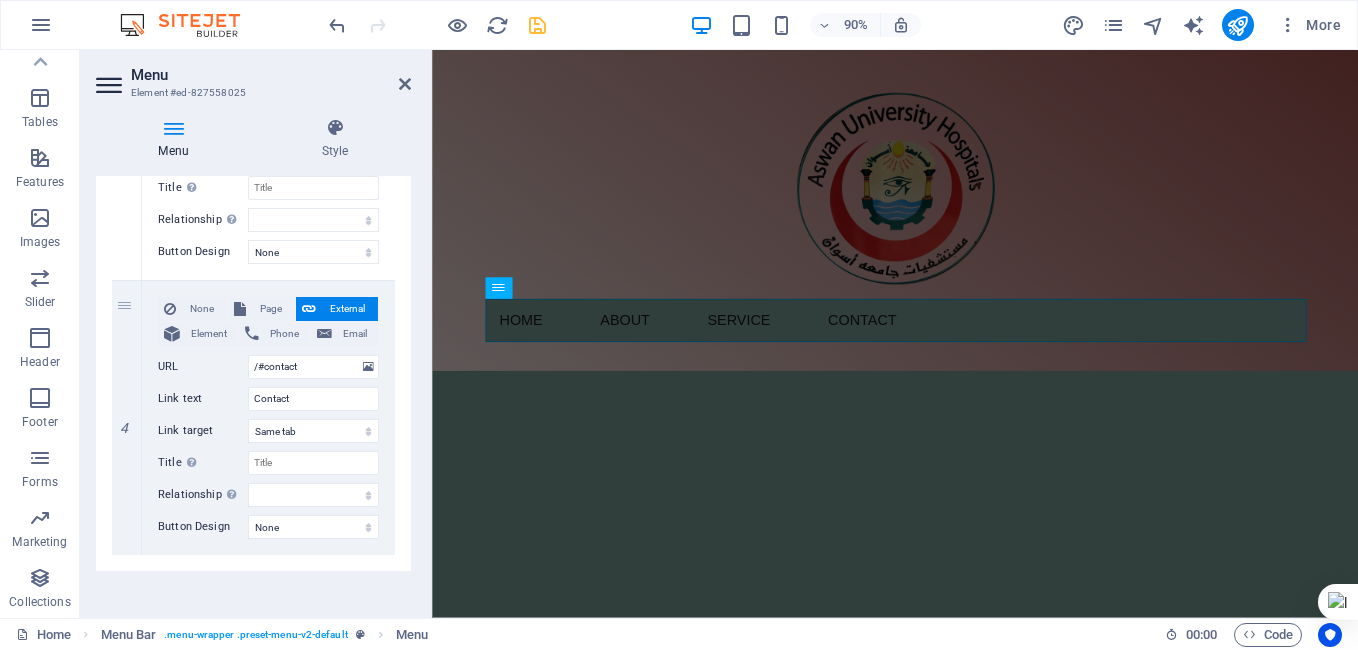 scroll, scrollTop: 888, scrollLeft: 0, axis: vertical 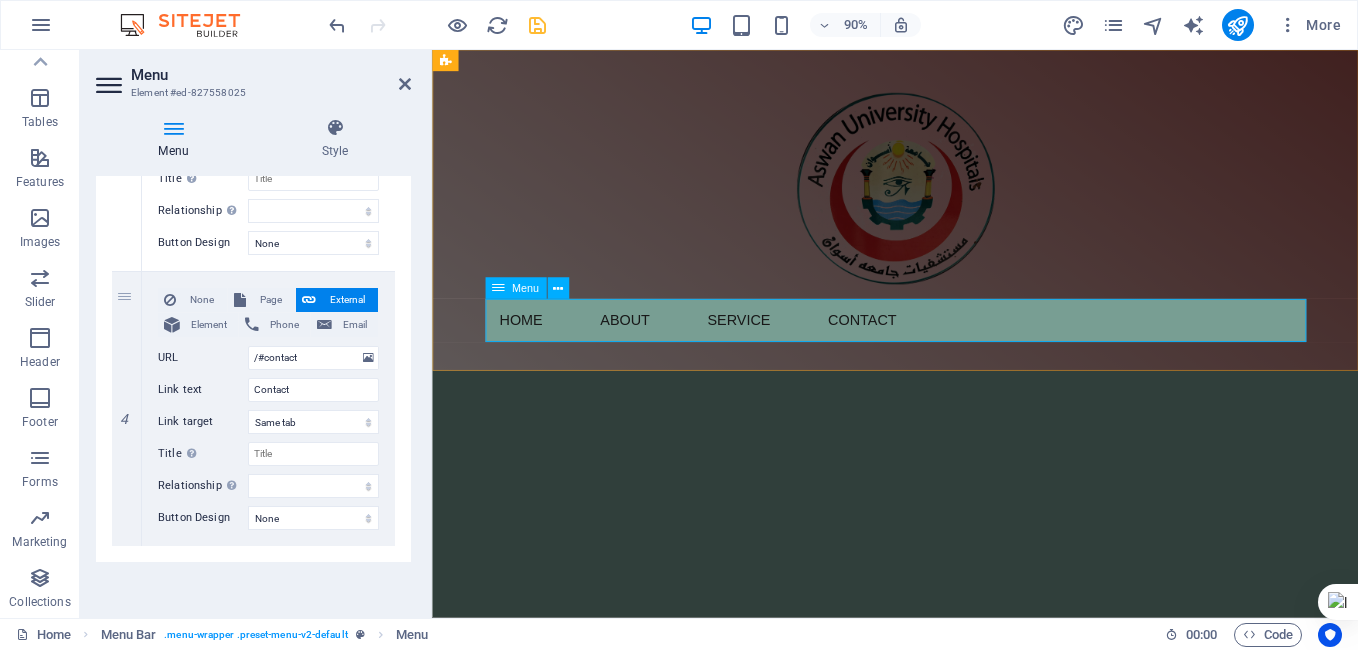 click on "Home About Service Contact" at bounding box center (947, 351) 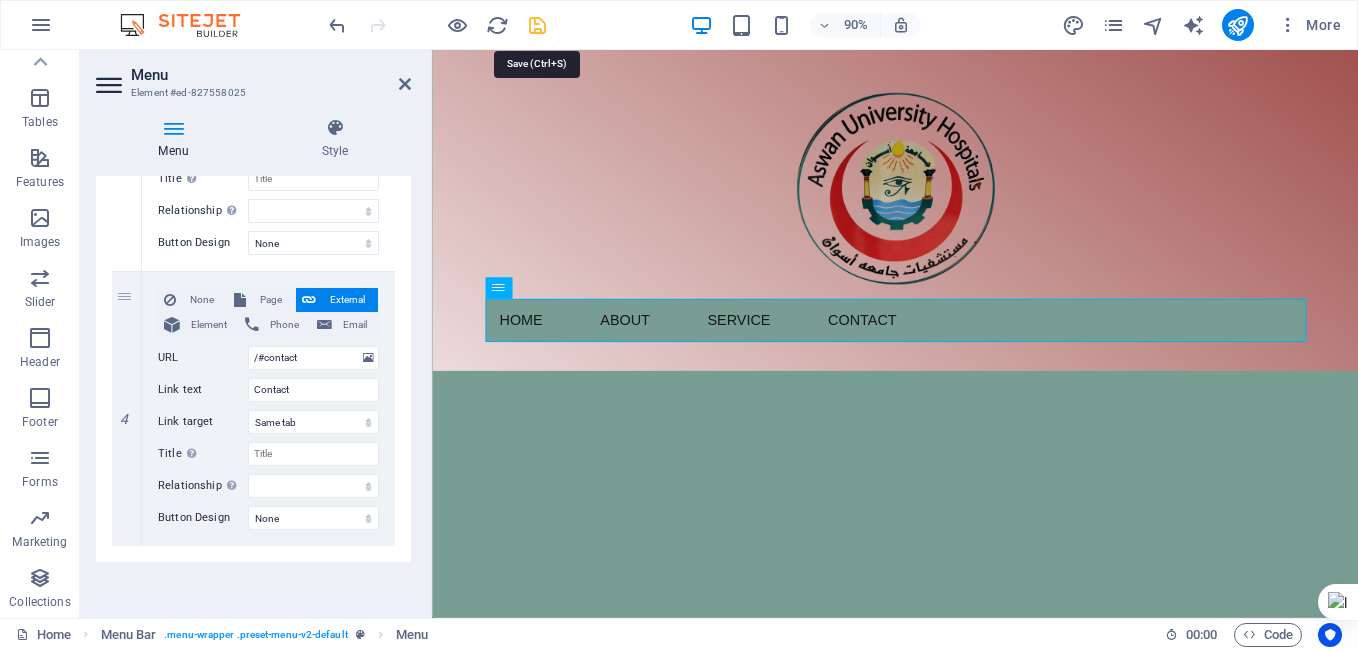 click at bounding box center [537, 25] 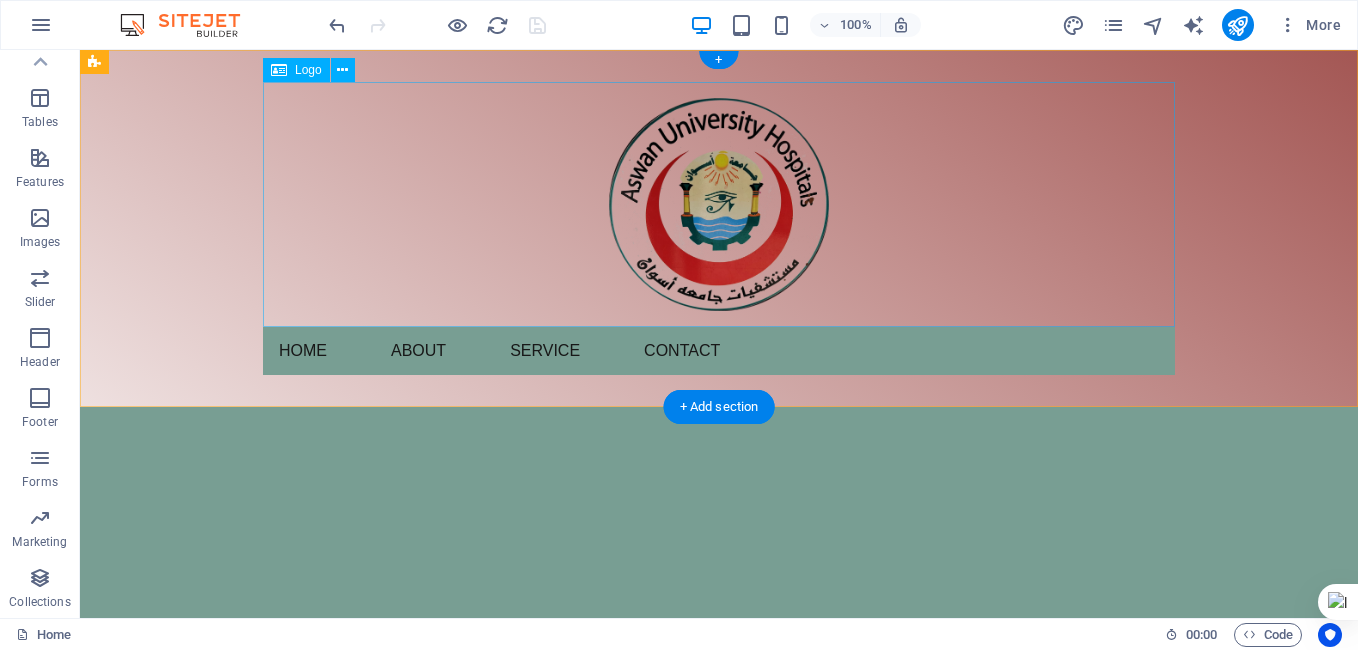 click at bounding box center (719, 204) 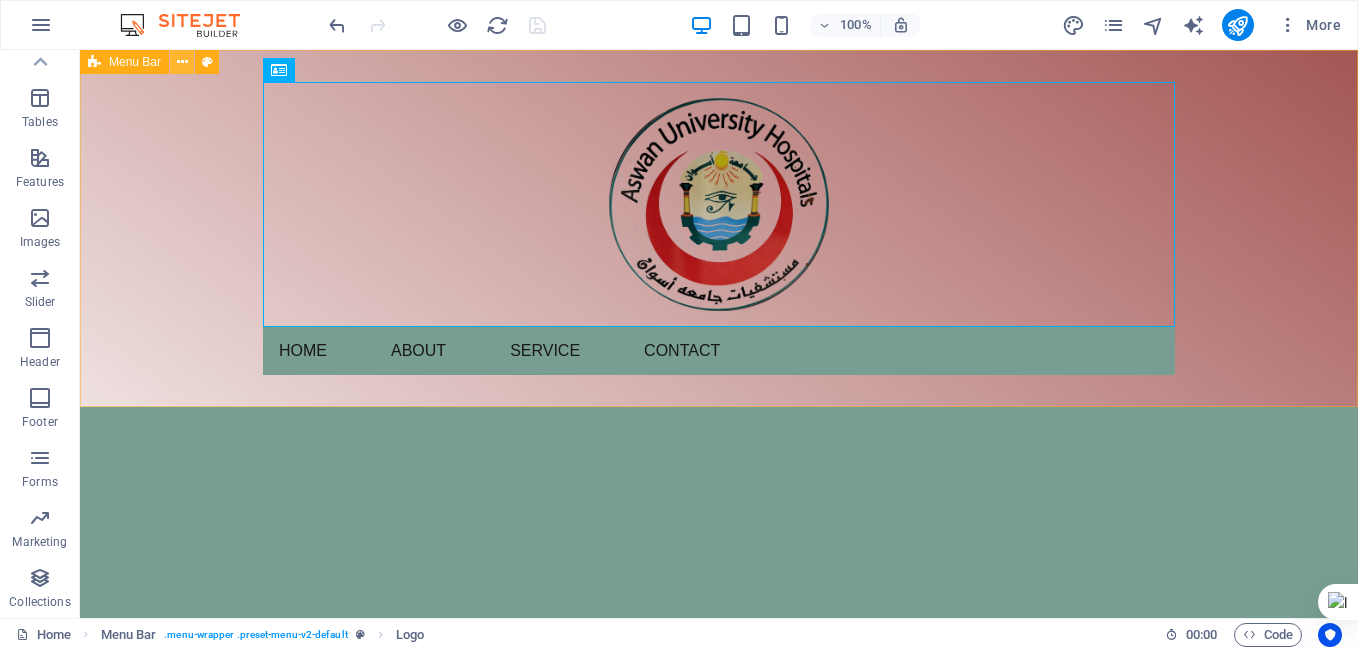 click at bounding box center [182, 62] 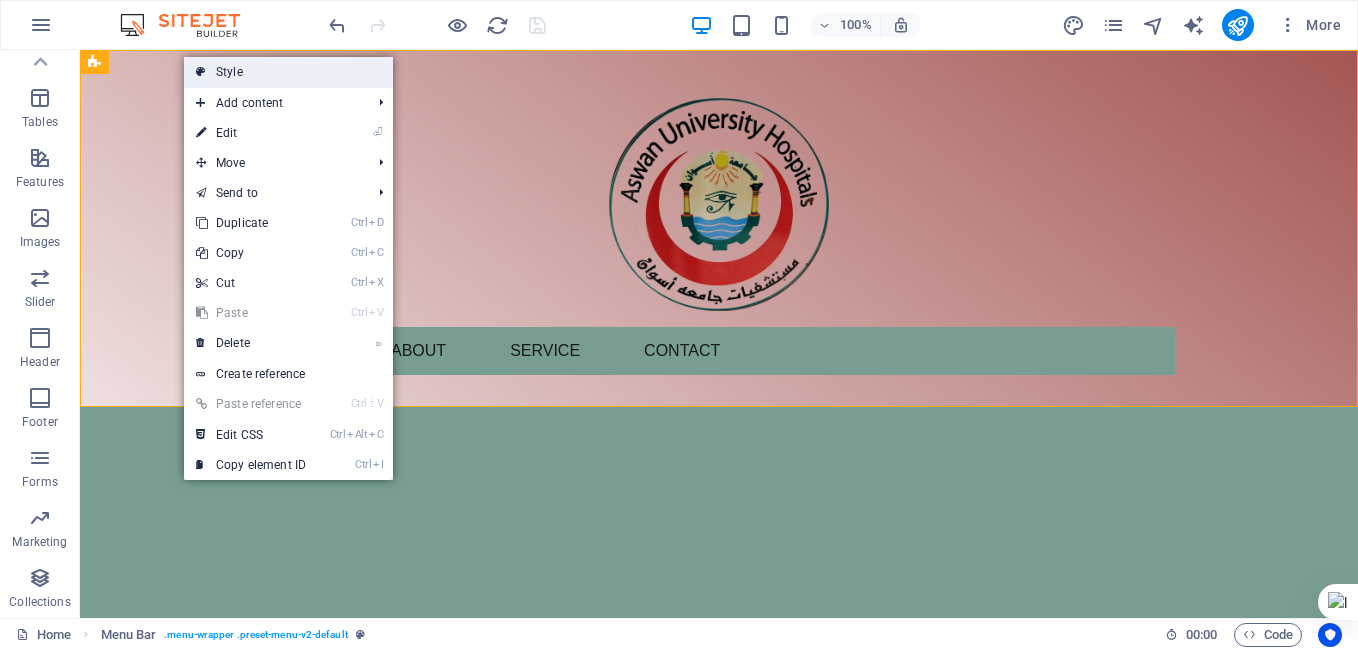 click on "Style" at bounding box center [288, 72] 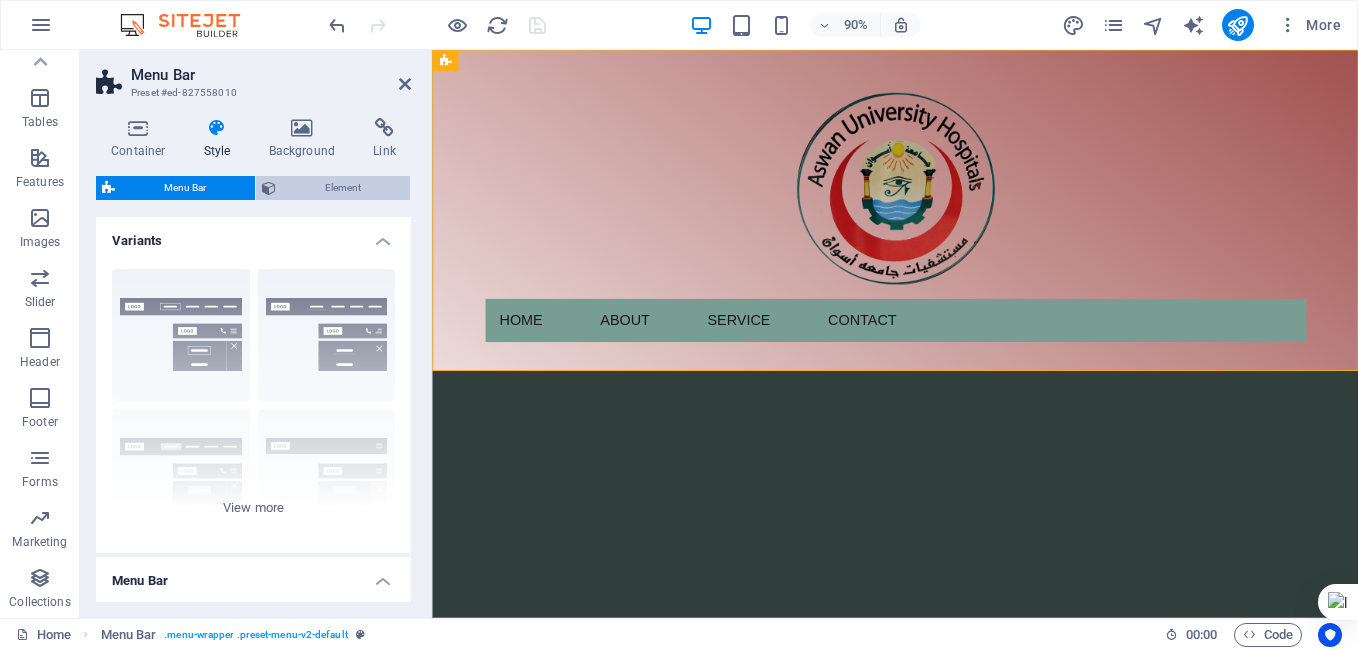 click on "Element" at bounding box center (343, 188) 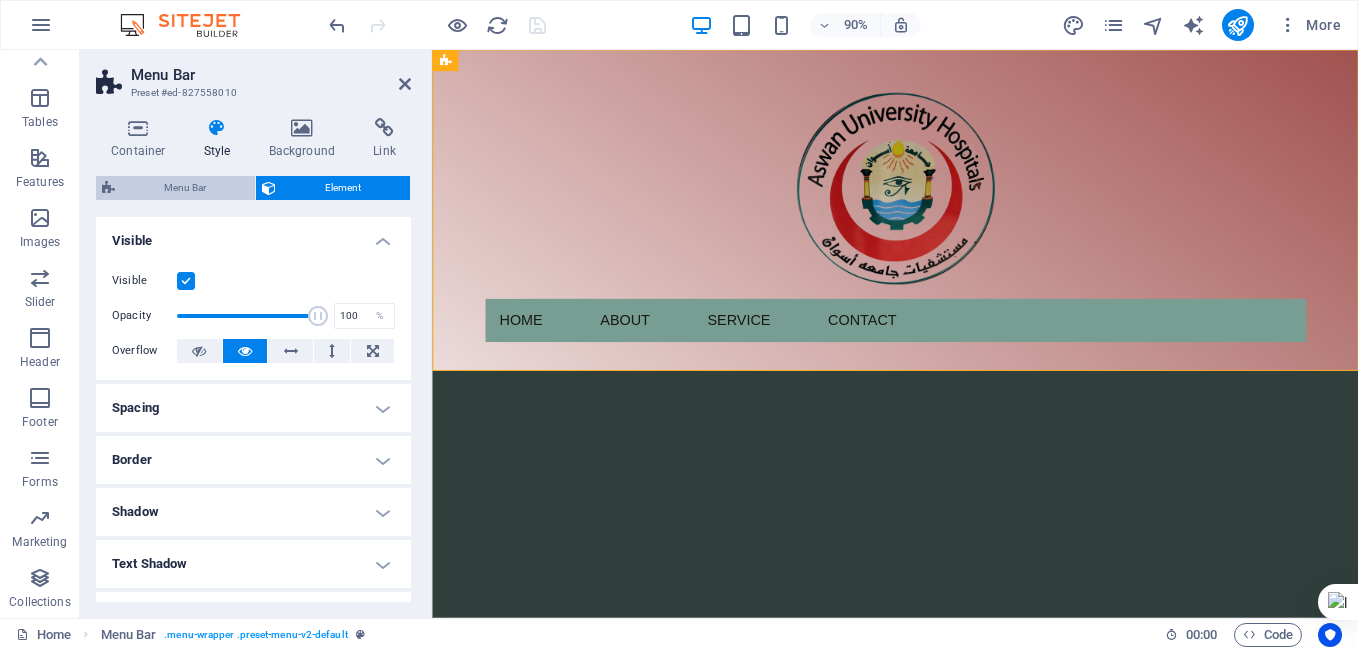 click on "Menu Bar" at bounding box center (185, 188) 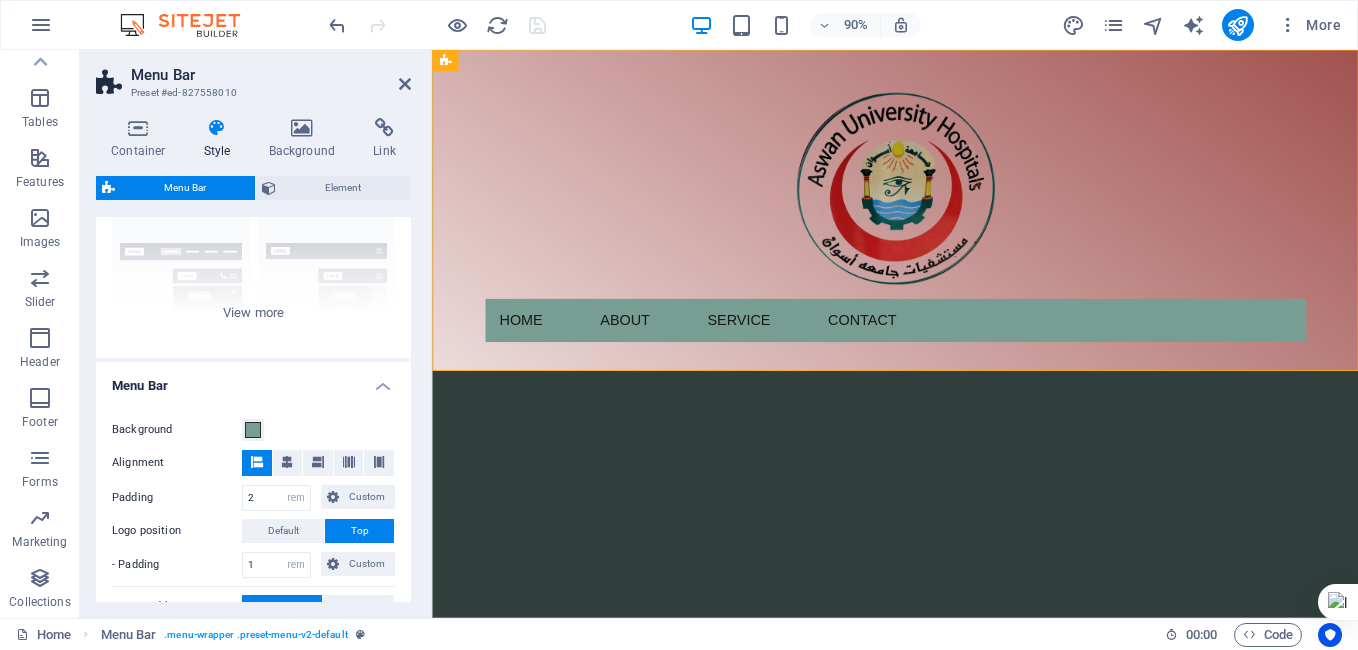 scroll, scrollTop: 191, scrollLeft: 0, axis: vertical 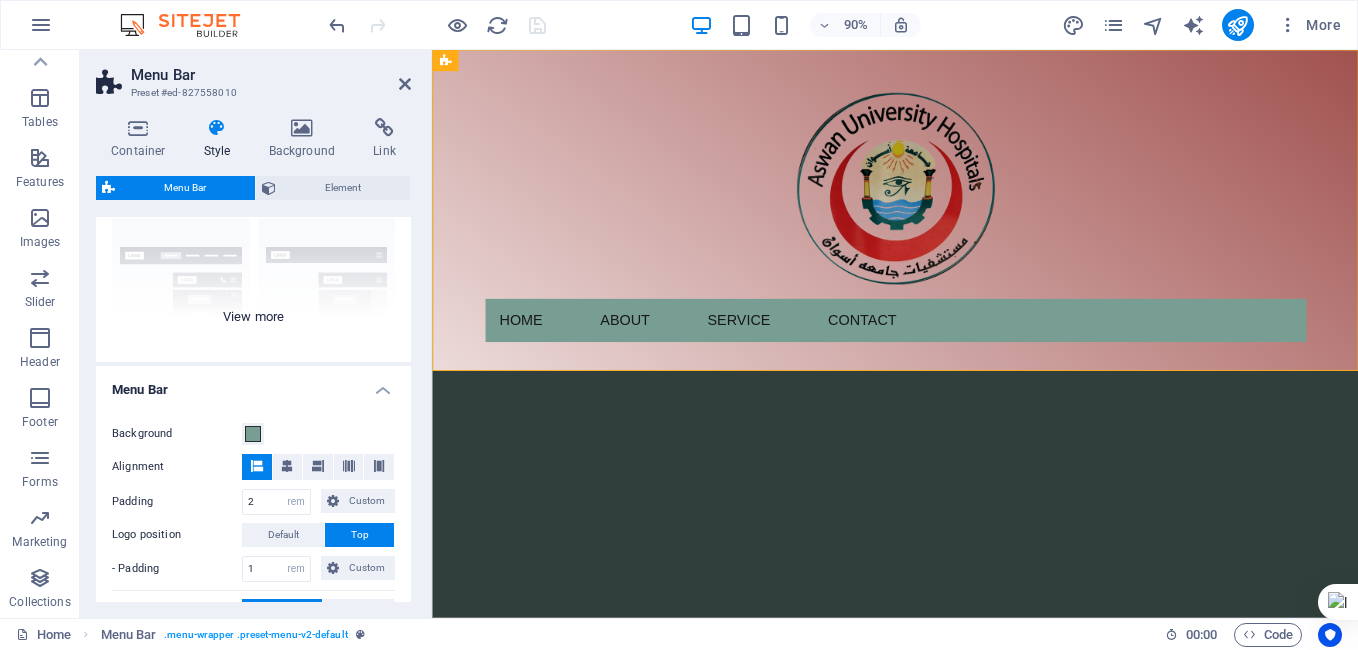 click on "Border Centered Default Fixed Loki Trigger Wide XXL" at bounding box center (253, 212) 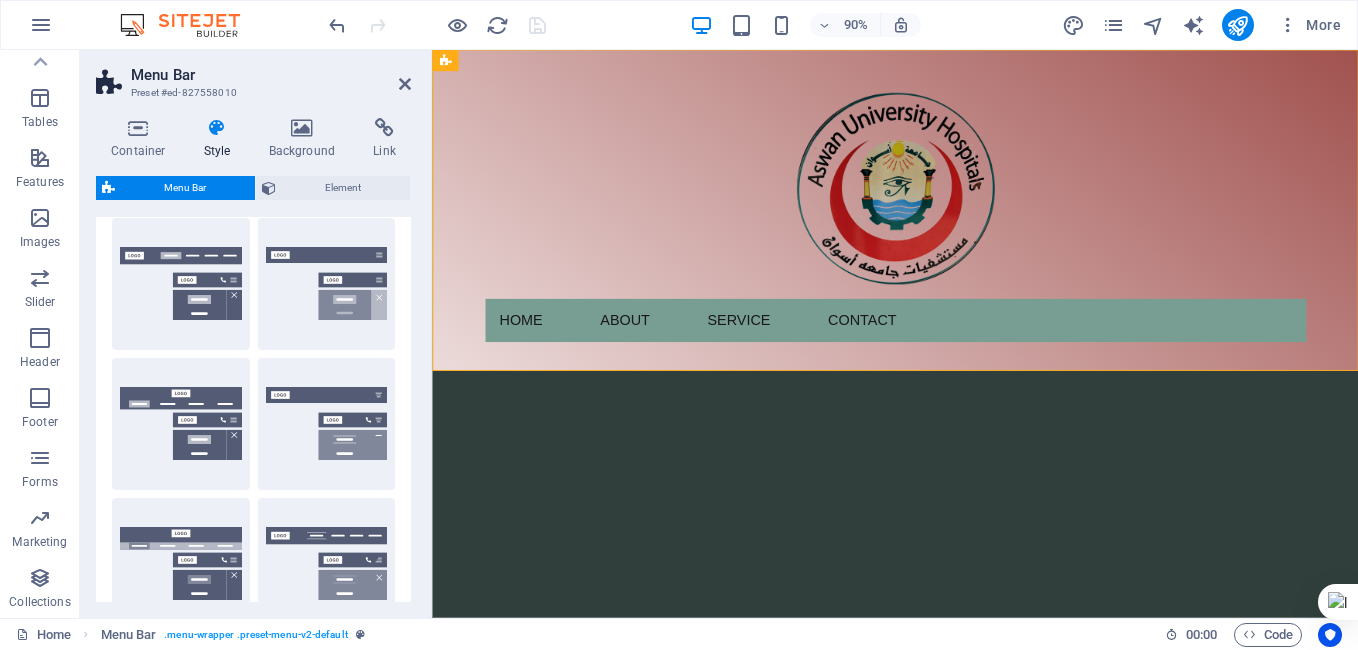 drag, startPoint x: 411, startPoint y: 329, endPoint x: 407, endPoint y: 393, distance: 64.12488 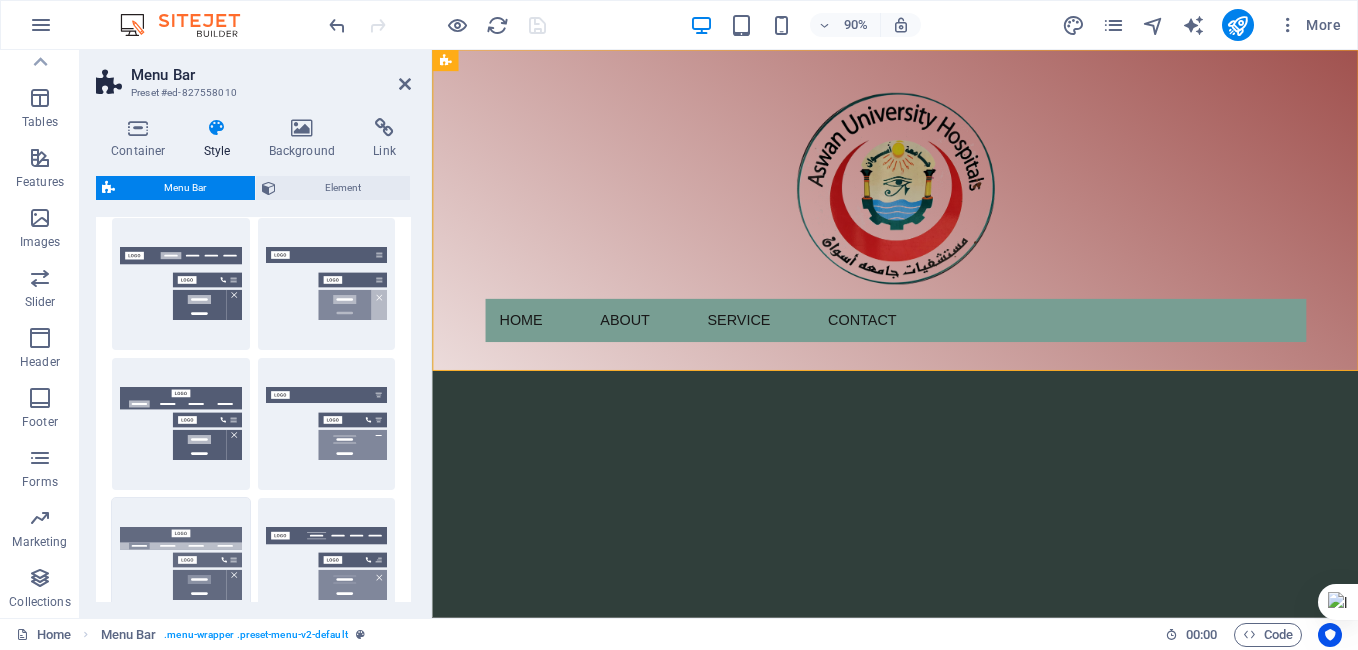 click on "Wide" at bounding box center [181, 564] 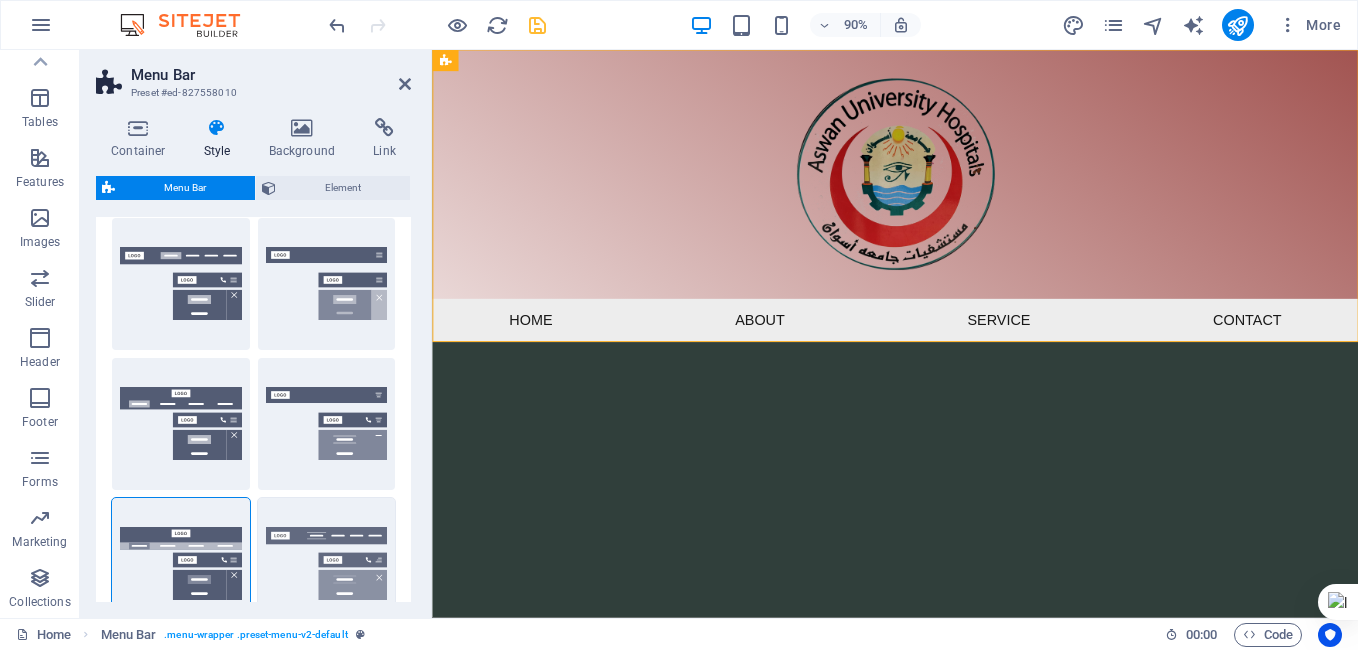 click on "XXL" at bounding box center [327, 564] 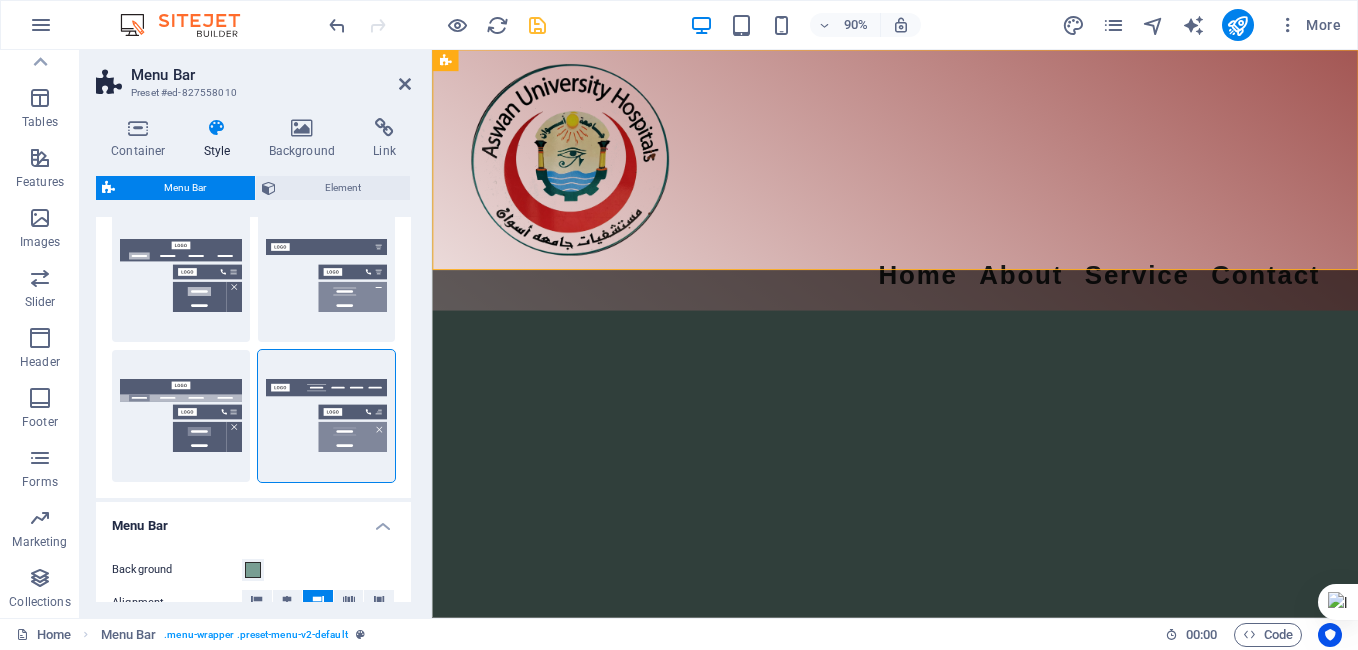 scroll, scrollTop: 281, scrollLeft: 0, axis: vertical 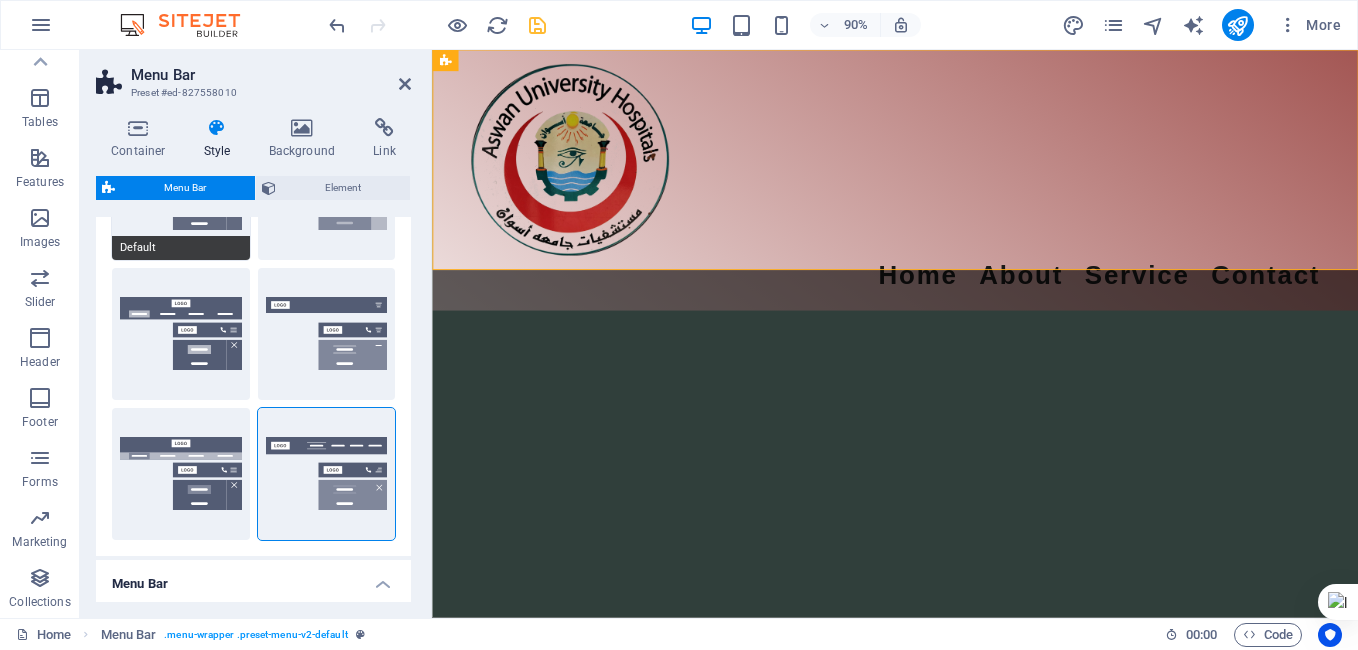 click on "Default" at bounding box center (181, 248) 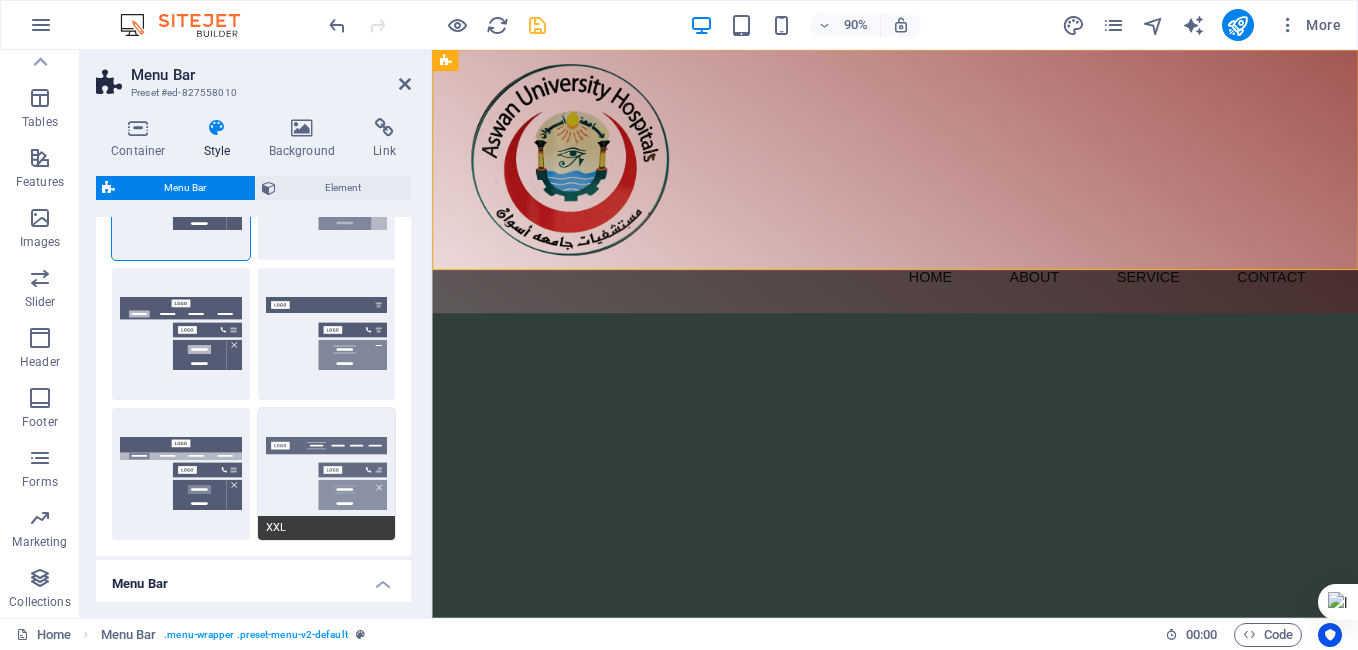 click on "XXL" at bounding box center (327, 474) 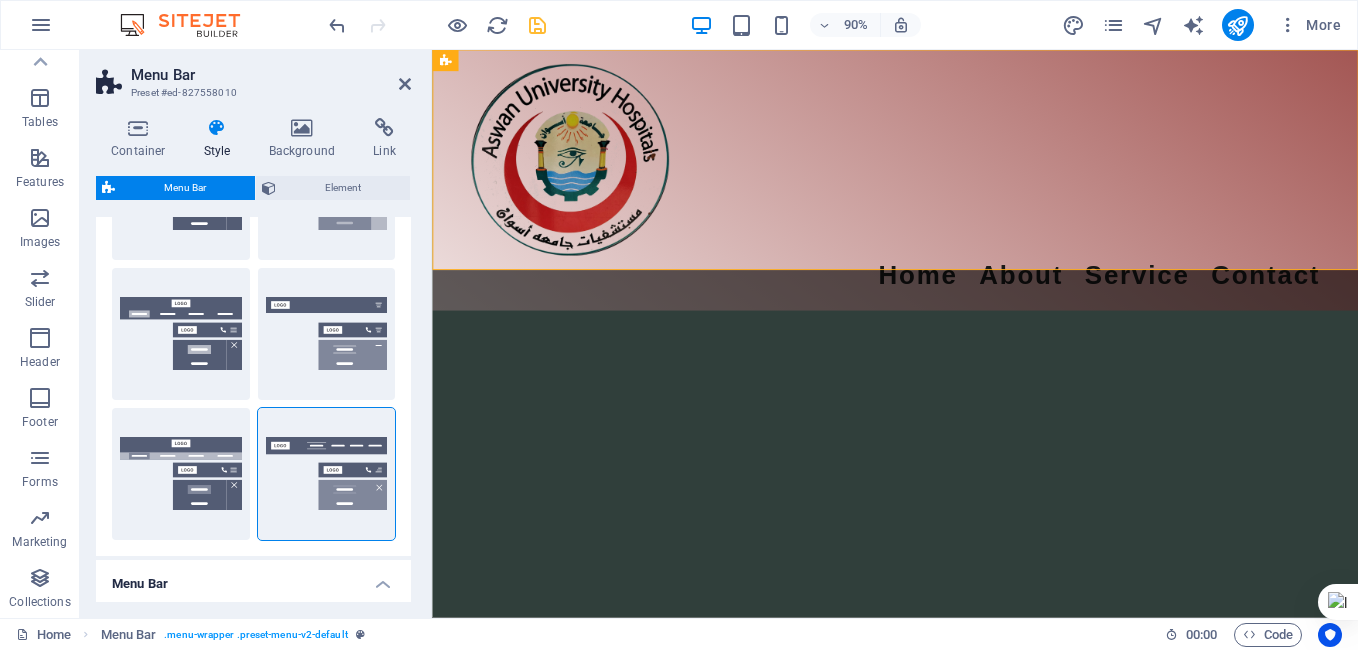 scroll, scrollTop: 0, scrollLeft: 0, axis: both 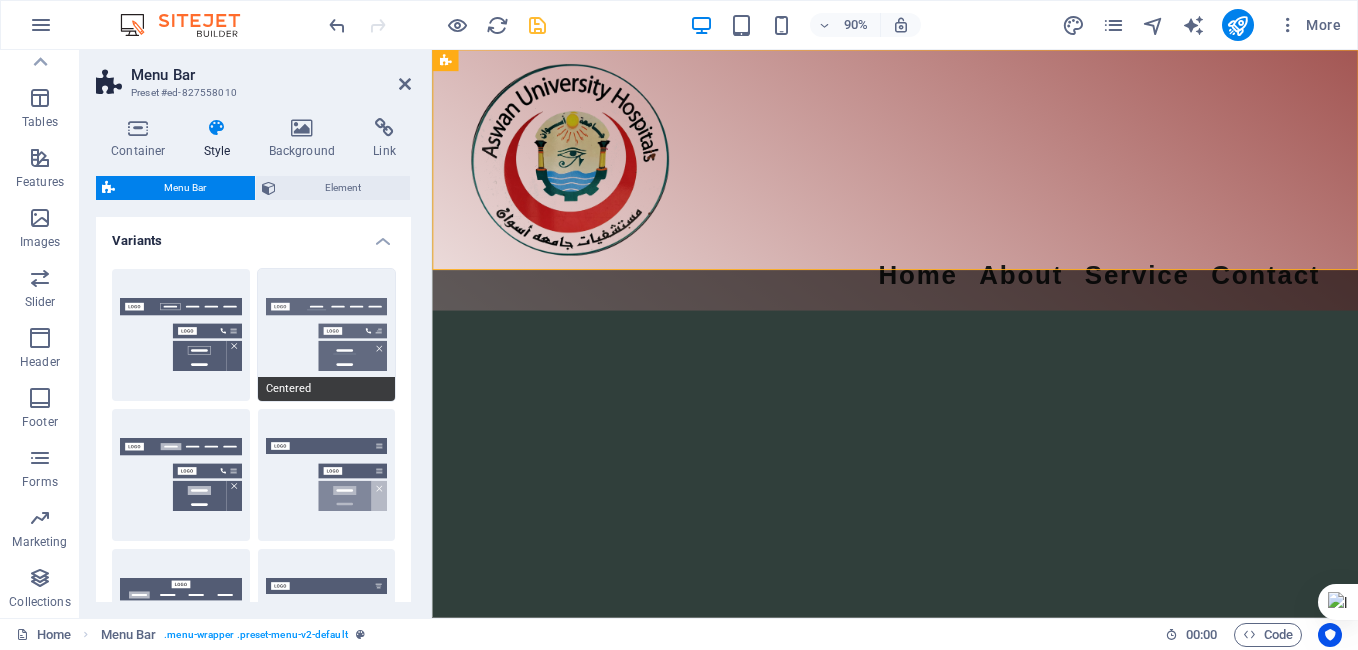 click on "Centered" at bounding box center (327, 335) 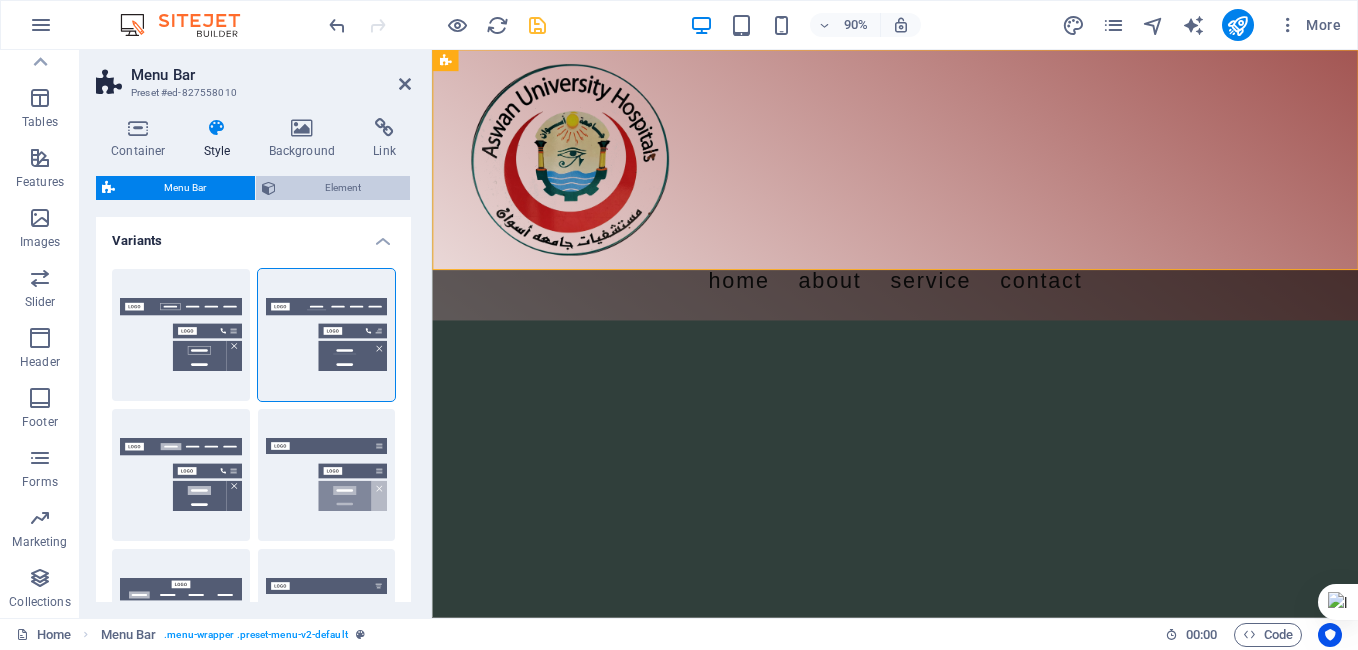 click on "Element" at bounding box center [343, 188] 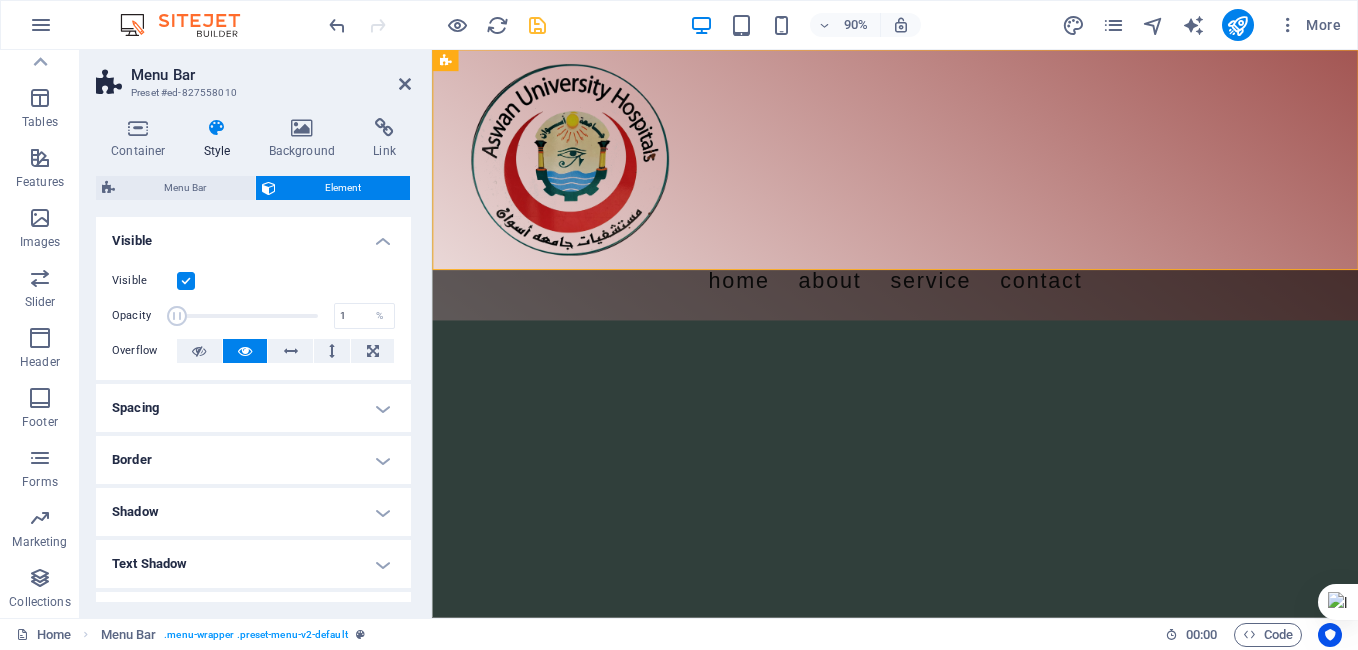 drag, startPoint x: 314, startPoint y: 313, endPoint x: 139, endPoint y: 305, distance: 175.18275 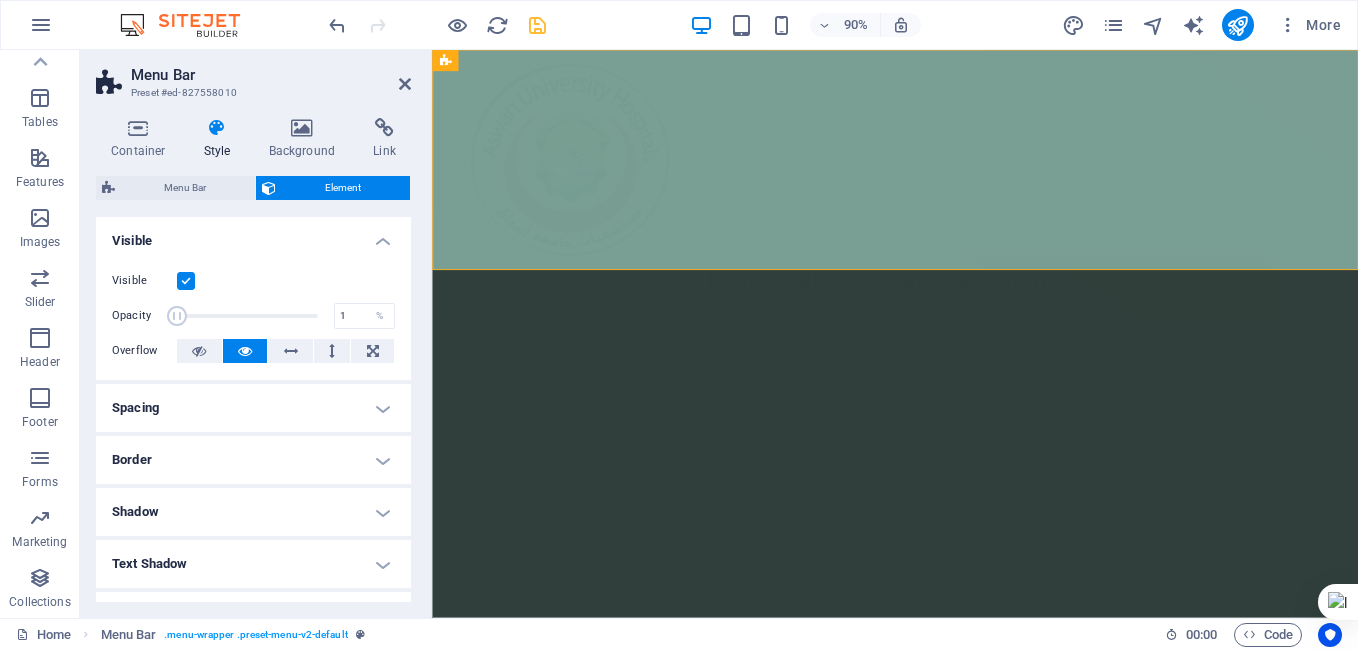 click on "Opacity 1 %" at bounding box center [253, 316] 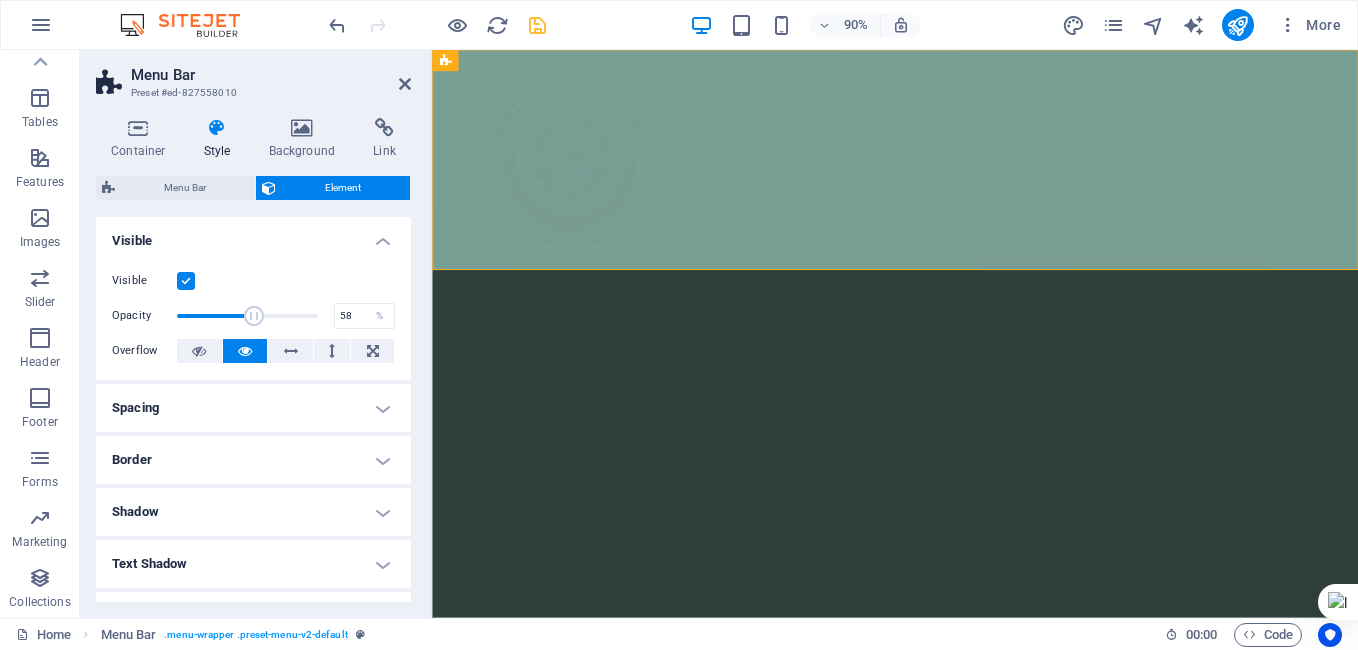type on "59" 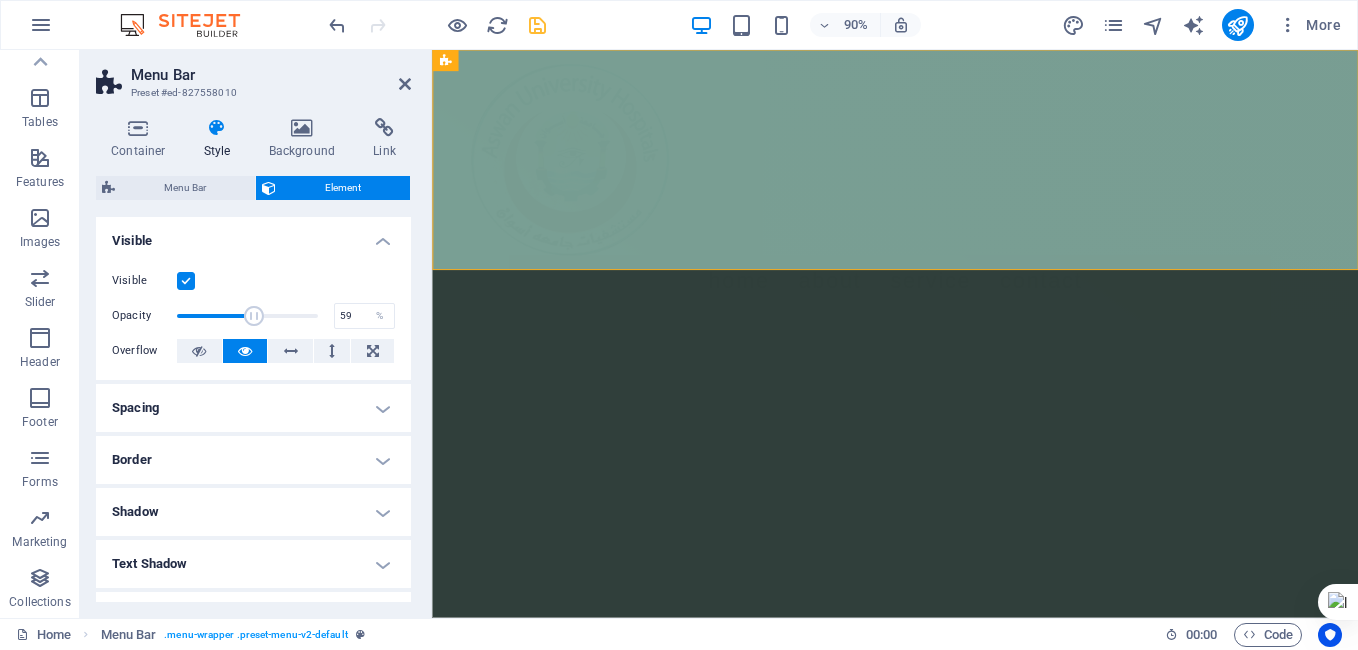drag, startPoint x: 182, startPoint y: 316, endPoint x: 257, endPoint y: 313, distance: 75.059975 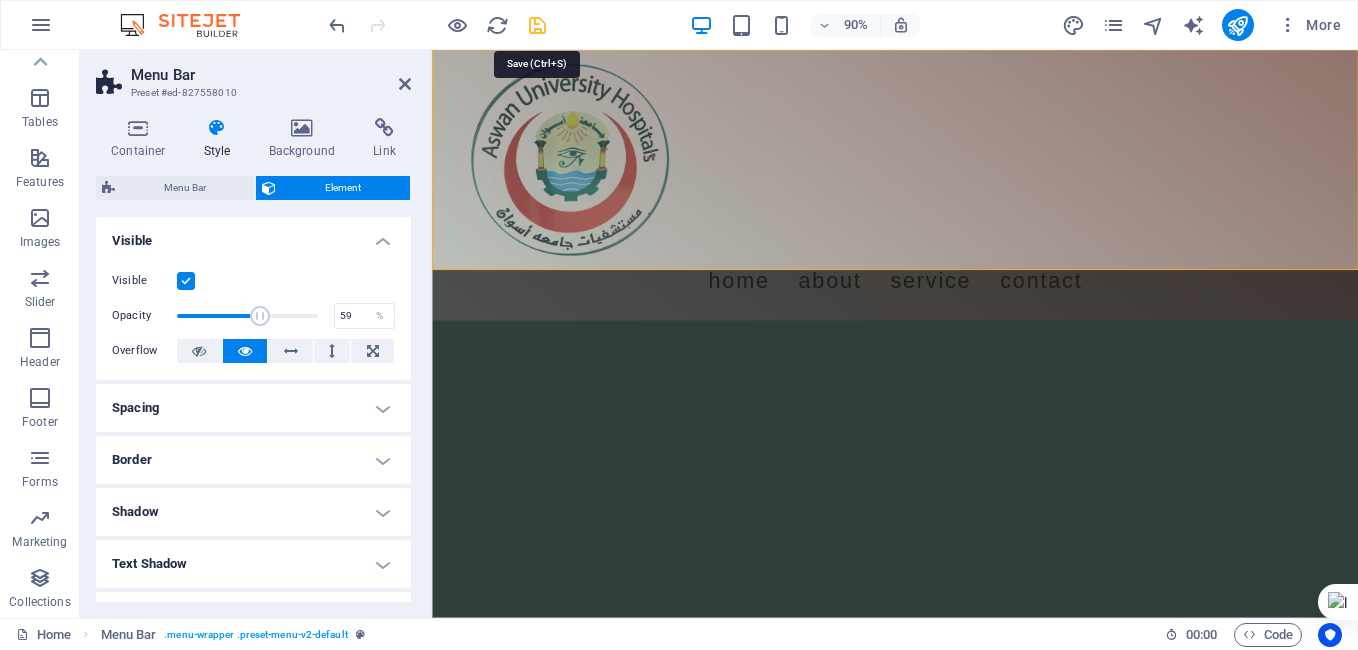 click at bounding box center [537, 25] 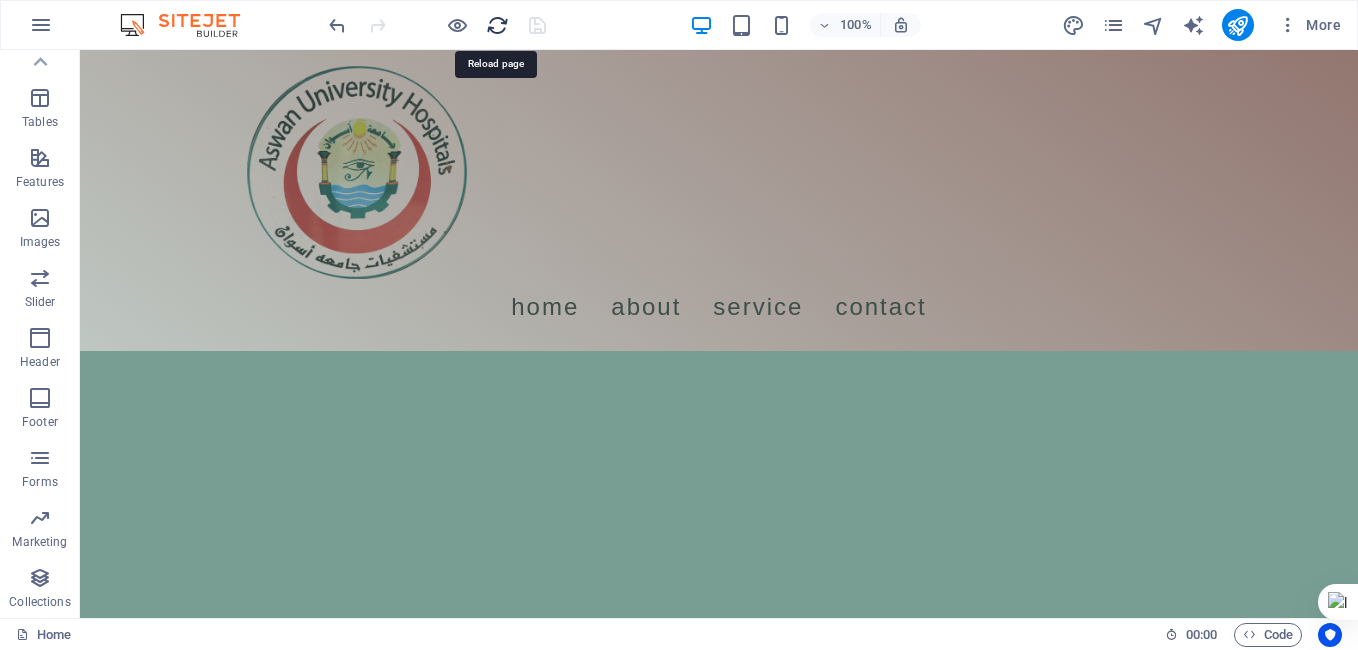 click at bounding box center (497, 25) 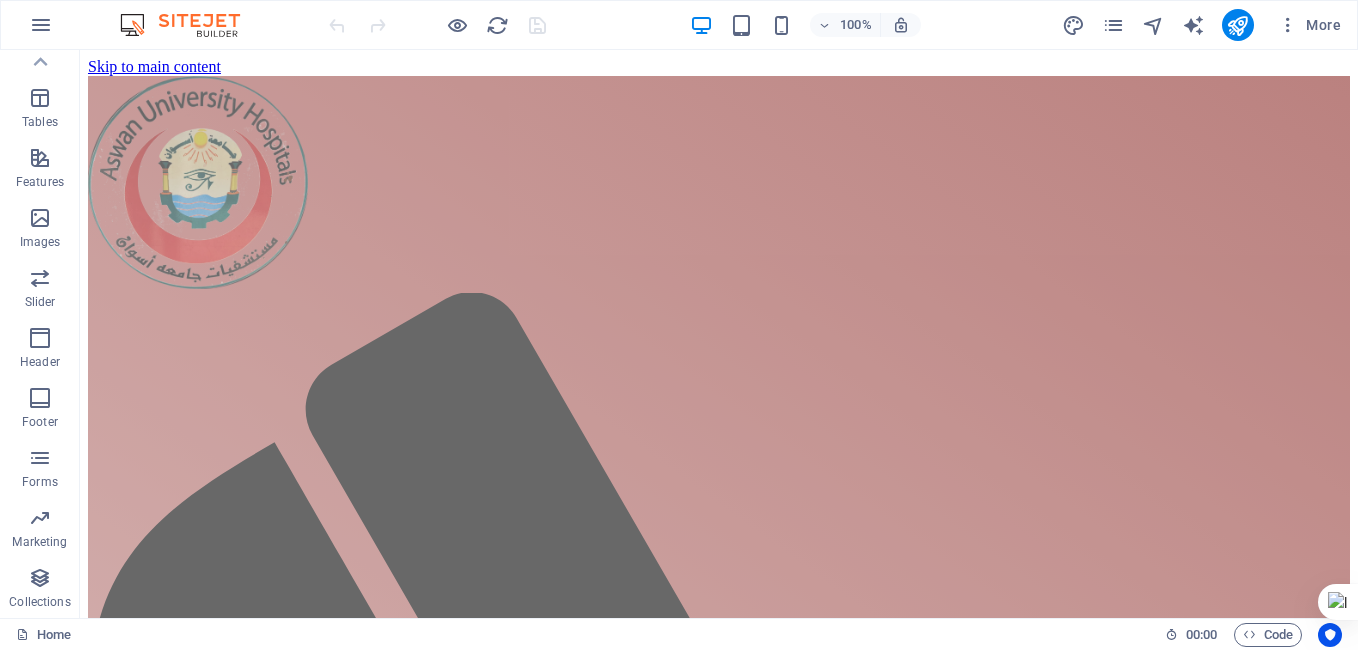 scroll, scrollTop: 0, scrollLeft: 0, axis: both 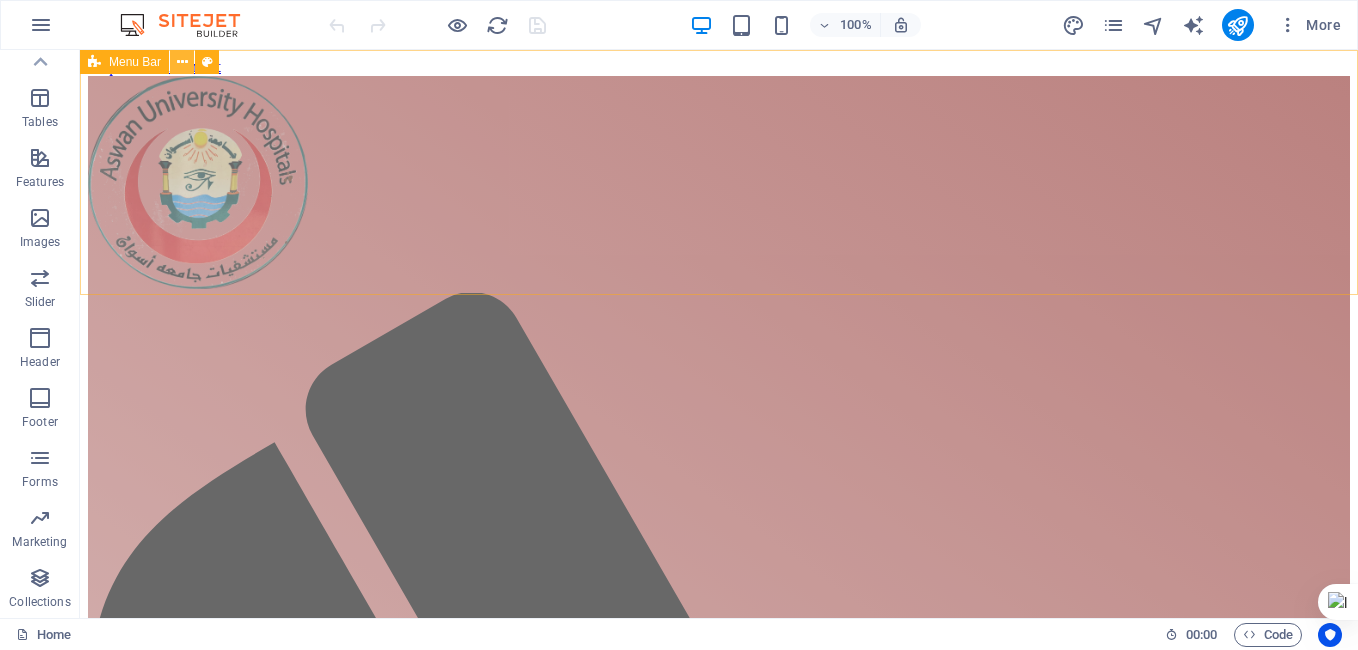 click at bounding box center [182, 62] 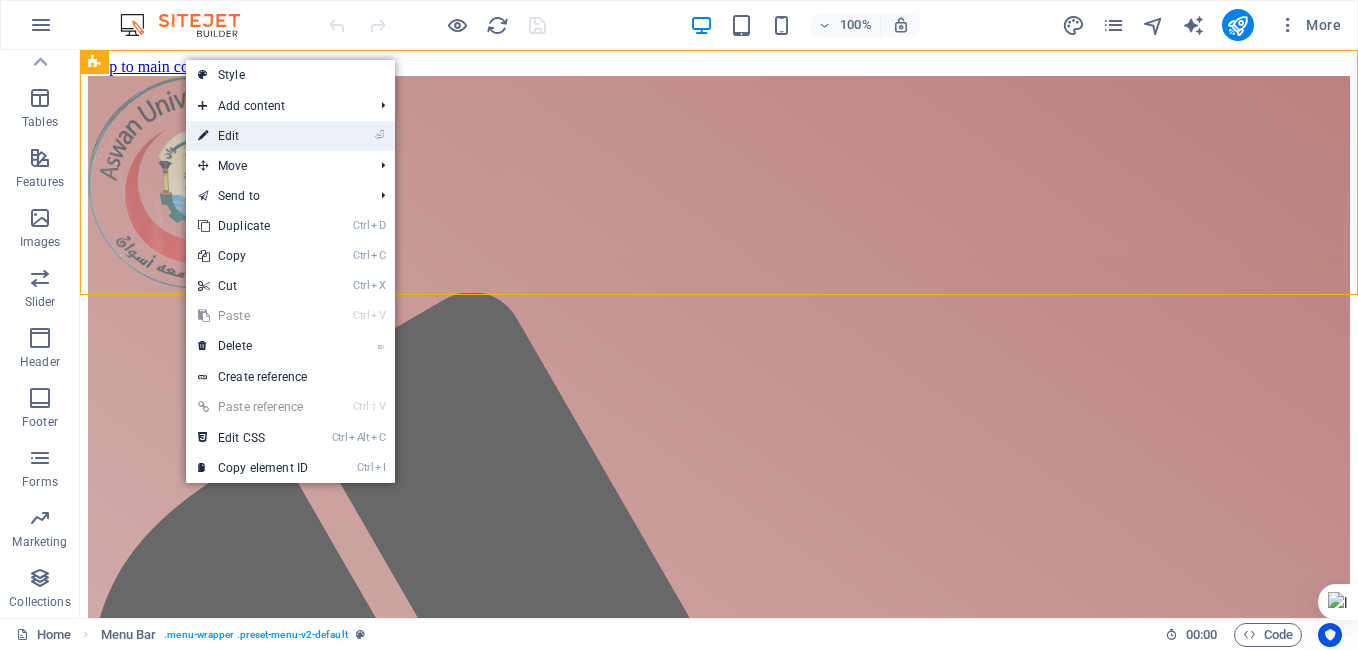 drag, startPoint x: 246, startPoint y: 129, endPoint x: 74, endPoint y: 309, distance: 248.96587 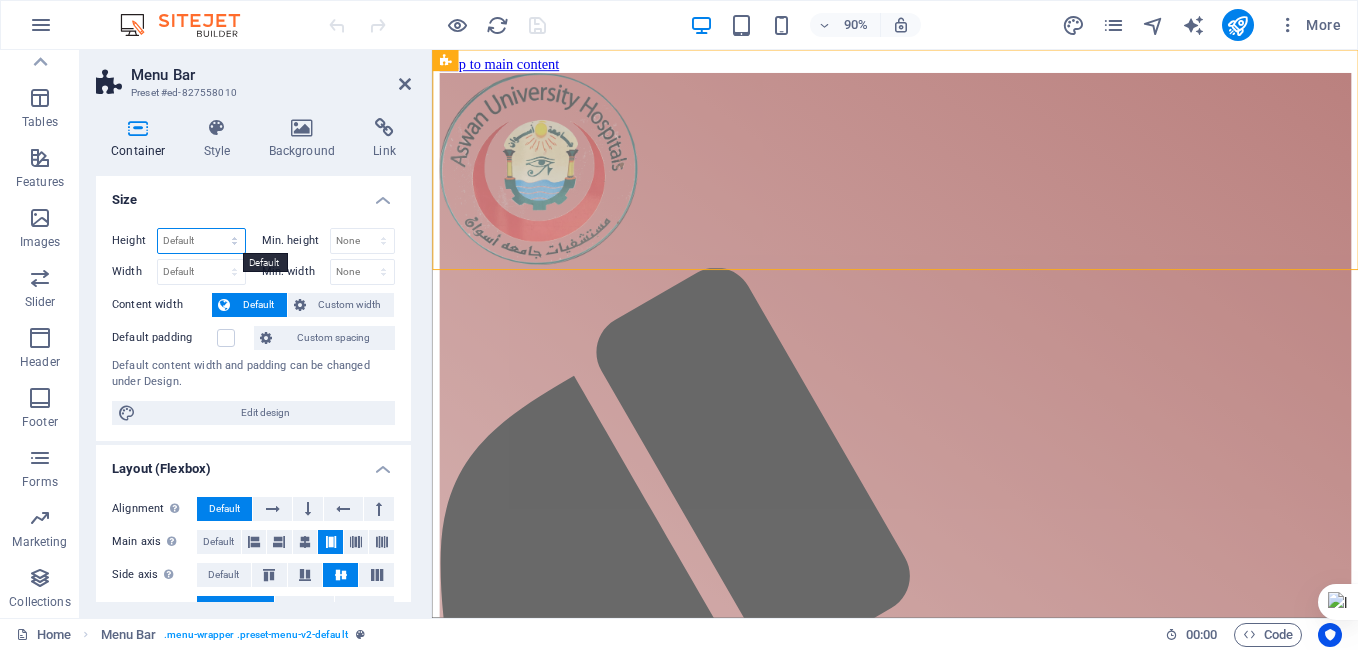 click on "Default px rem % vh vw" at bounding box center (201, 241) 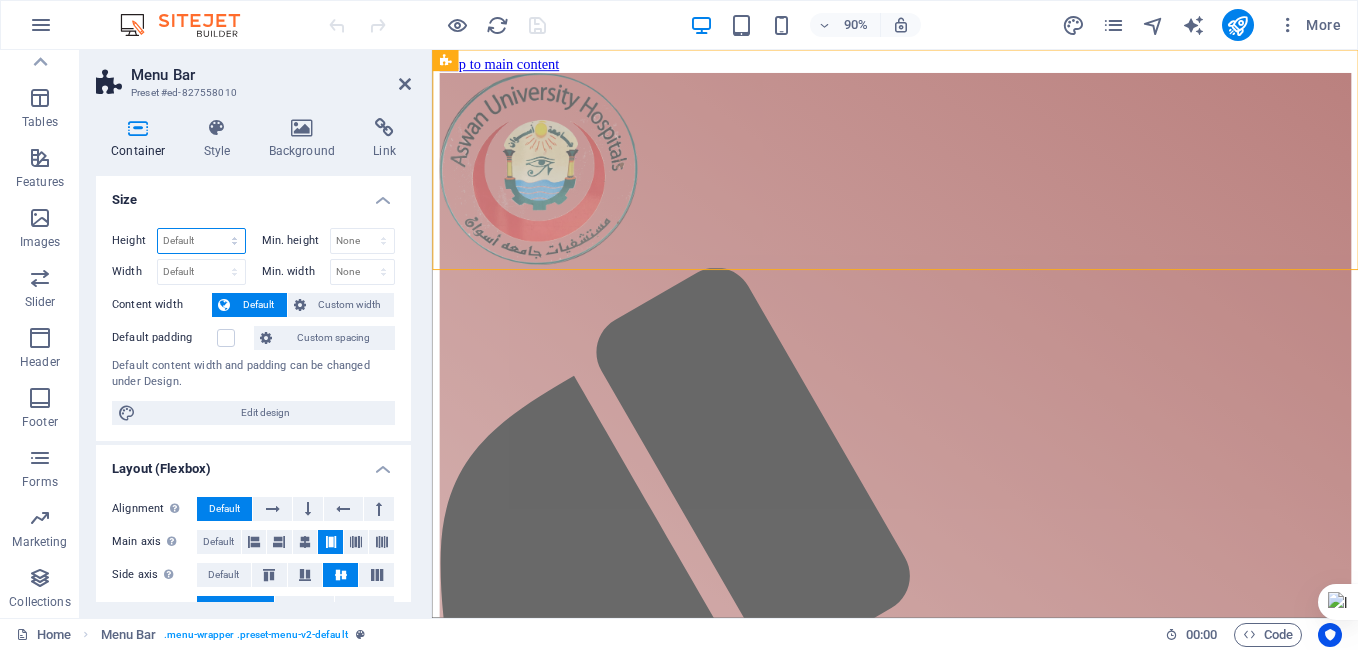 select on "px" 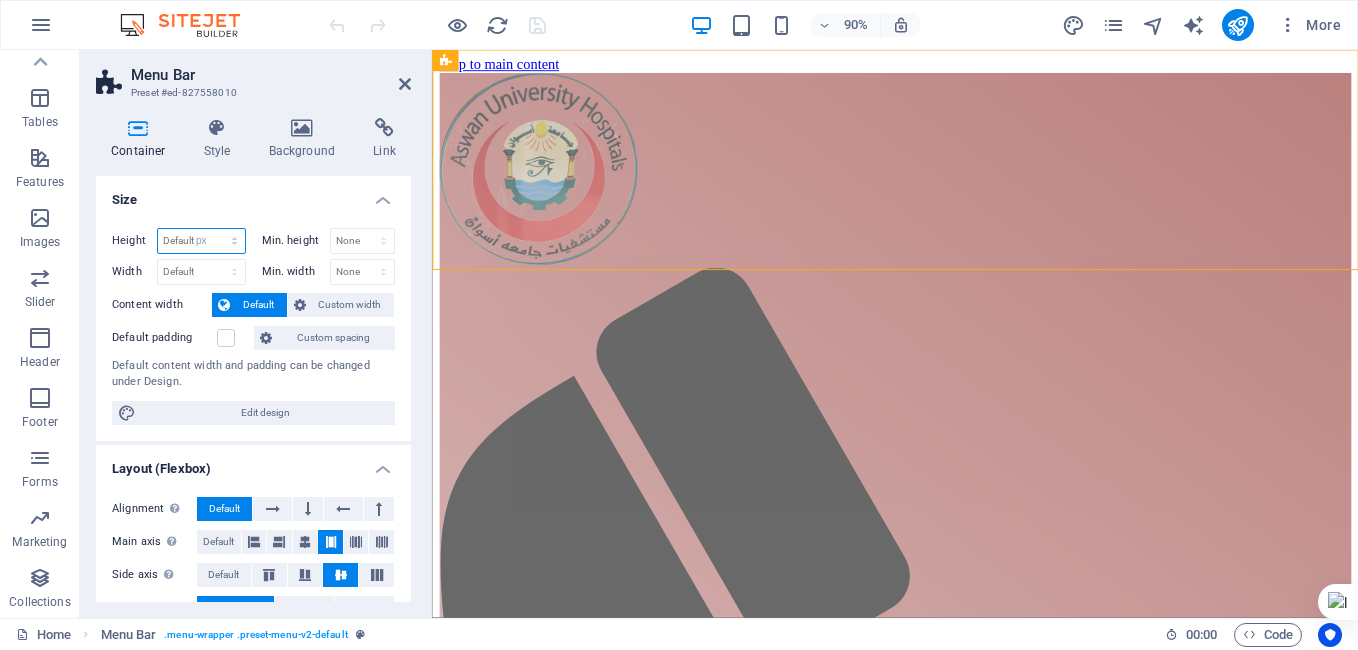 click on "Default px rem % vh vw" at bounding box center [201, 241] 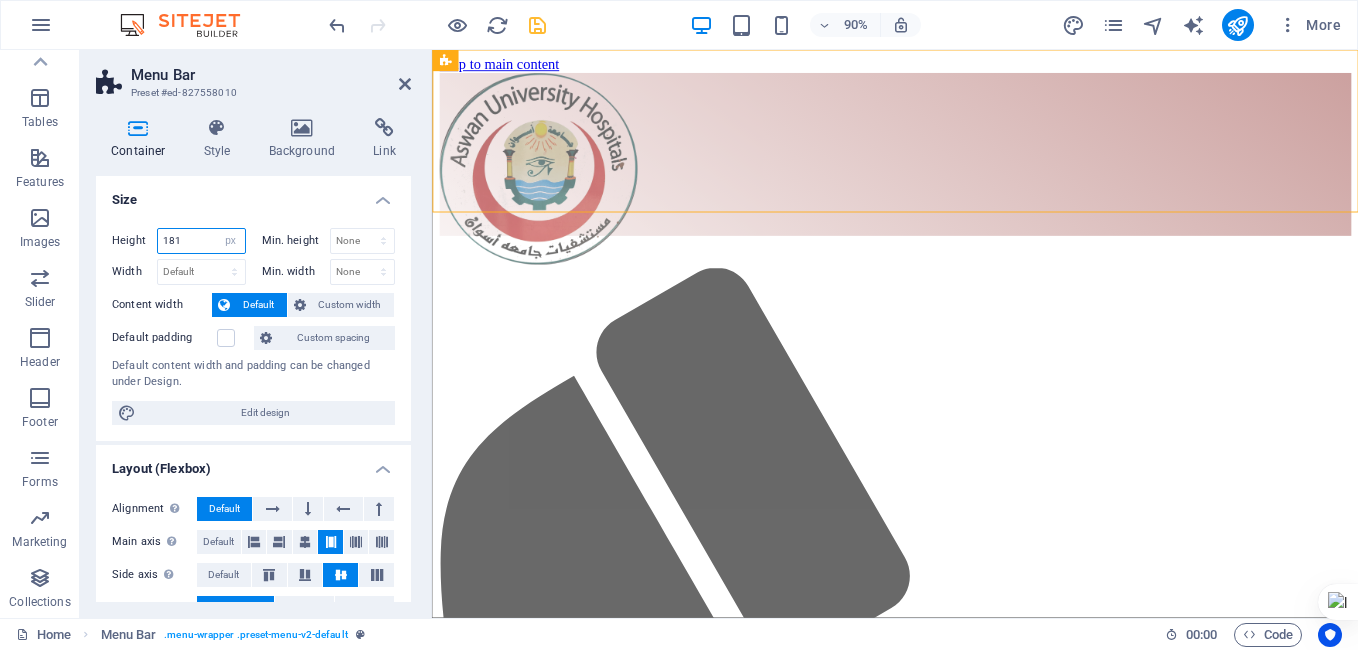 drag, startPoint x: 196, startPoint y: 232, endPoint x: -3, endPoint y: 278, distance: 204.2474 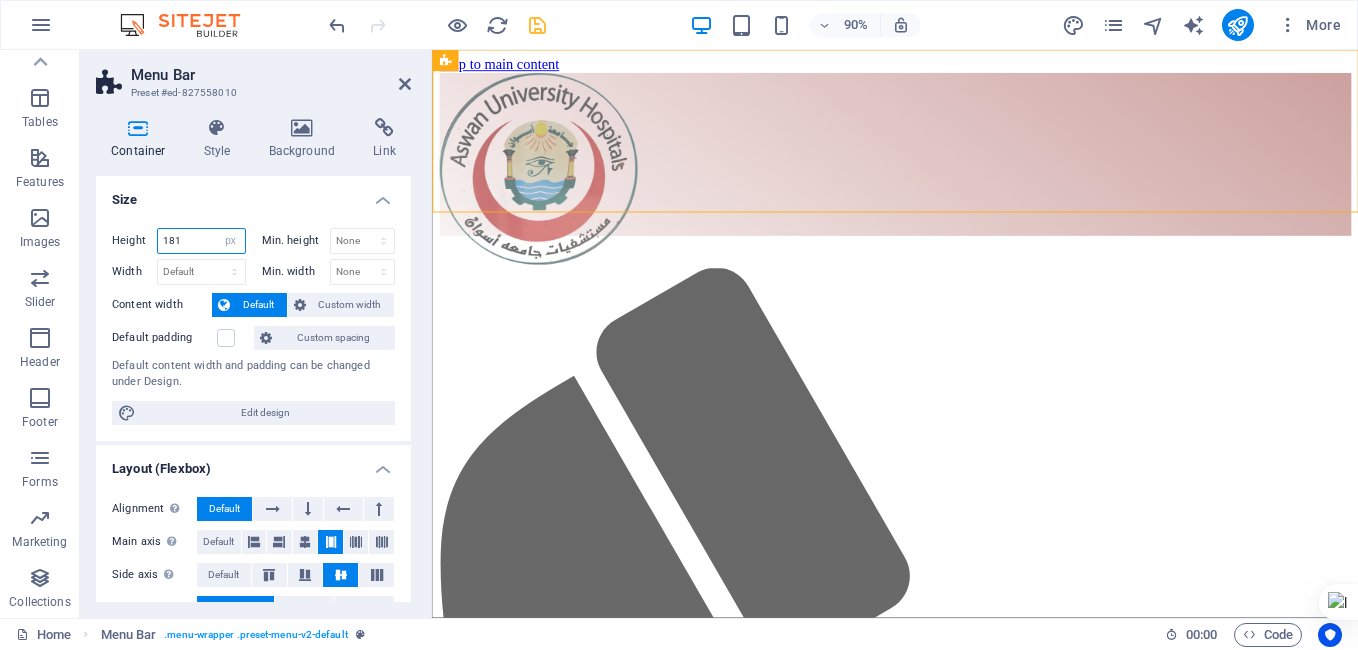 click on "home.aman.it.com Home Favorites Elements Columns Content Boxes Accordion Tables Features Images Slider Header Footer Forms Marketing Collections Menu Bar Preset #ed-827558010
Container Style Background Link Size Height 181 Default px rem % vh vw Min. height None px rem % vh vw Width Default px rem % em vh vw Min. width None px rem % vh vw Content width Default Custom width Width Default px rem % em vh vw Min. width None px rem % vh vw Default padding Custom spacing Default content width and padding can be changed under Design. Edit design Layout (Flexbox) Alignment Determines the flex direction. Default Main axis Determine how elements should behave along the main axis inside this container (justify content). Default Side axis Control the vertical direction of the element inside of the container (align items). Default Wrap Default On Off Fill Default Accessibility Role None Alert Article Banner Comment %" at bounding box center [679, 325] 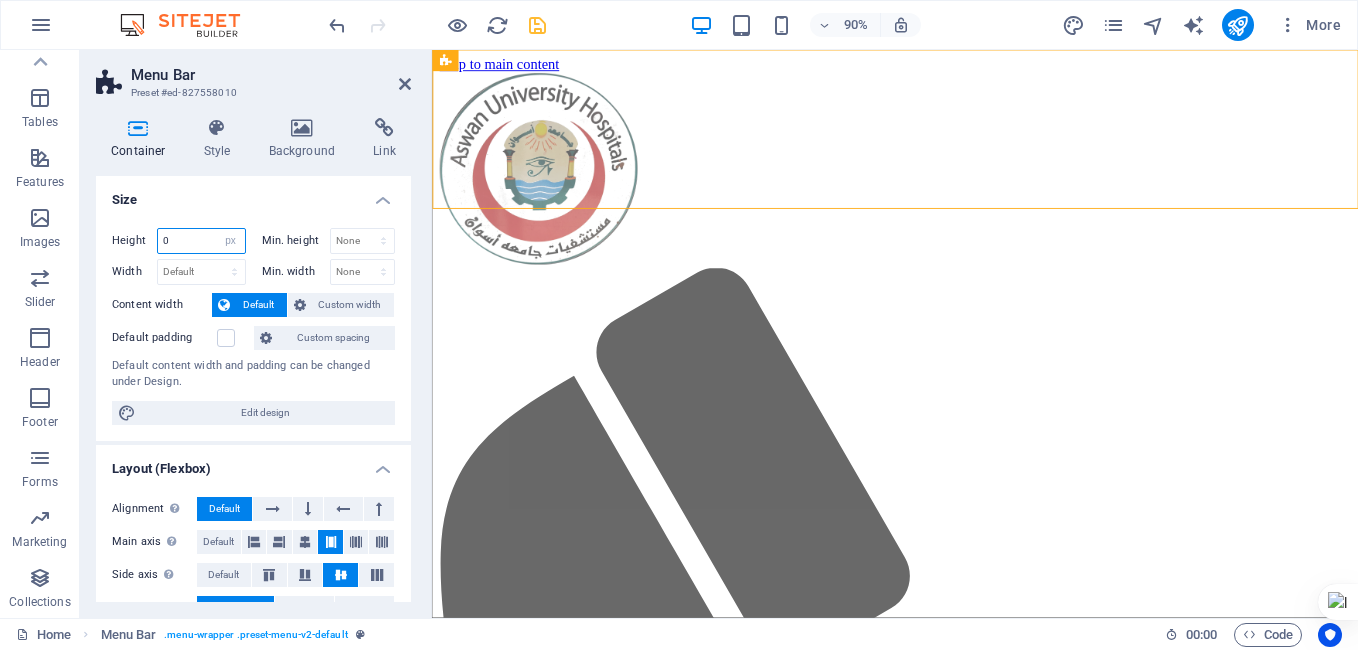 type on "0" 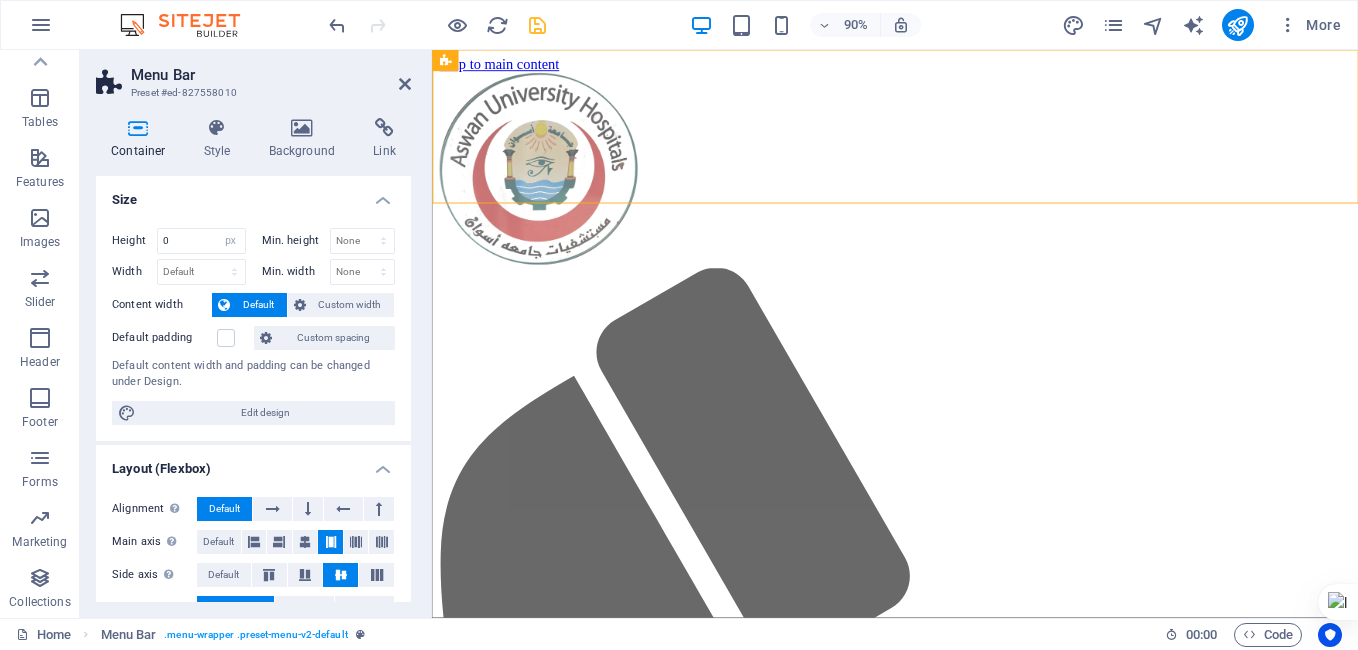 click on "Size" at bounding box center (253, 194) 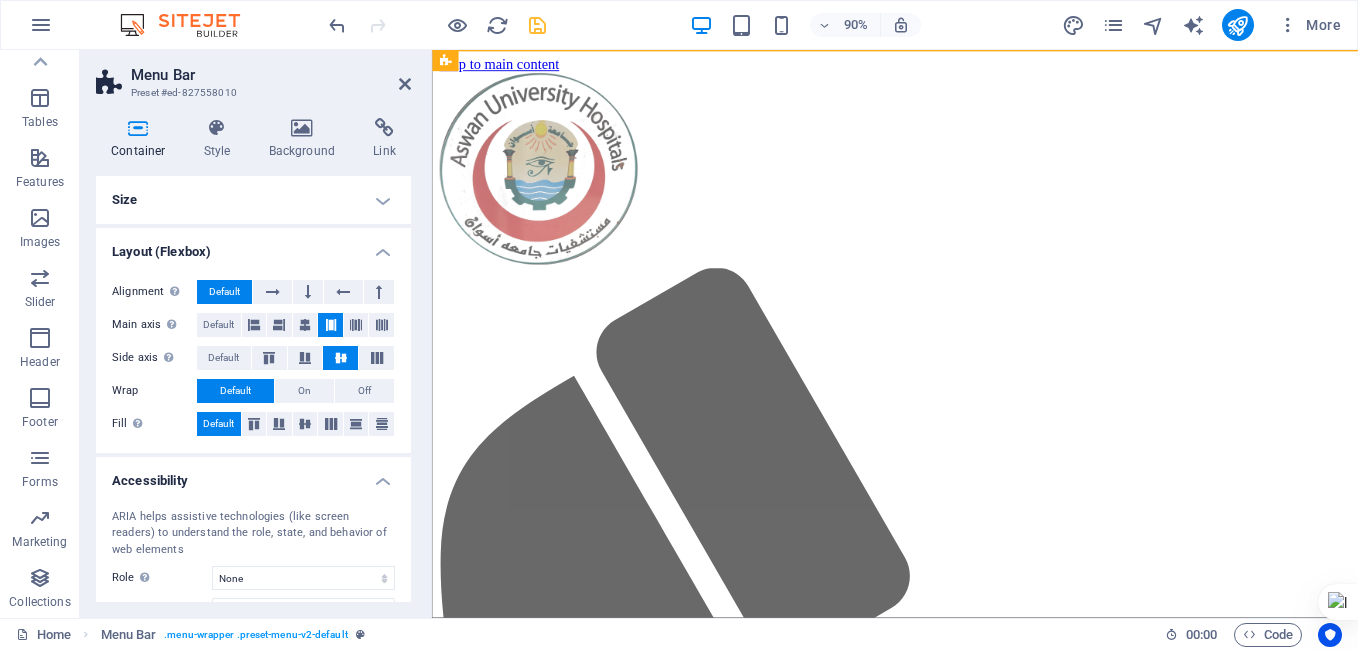 click on "Size" at bounding box center (253, 200) 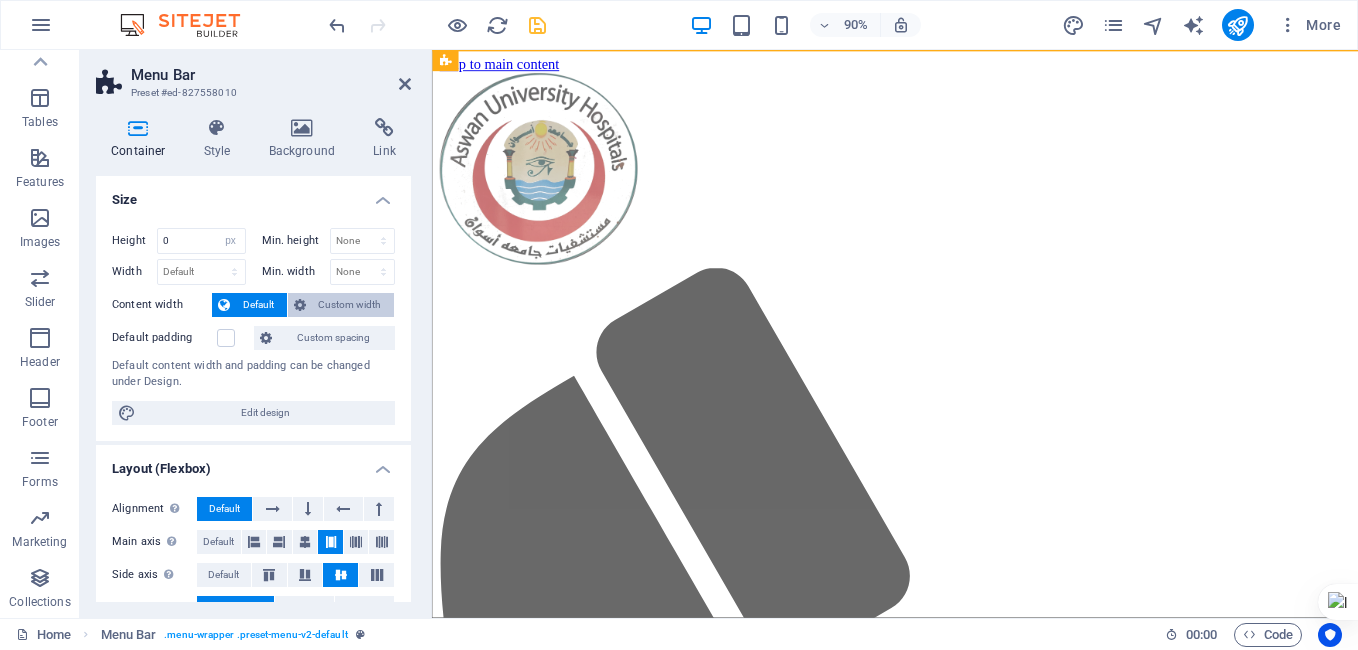 click on "Custom width" at bounding box center (350, 305) 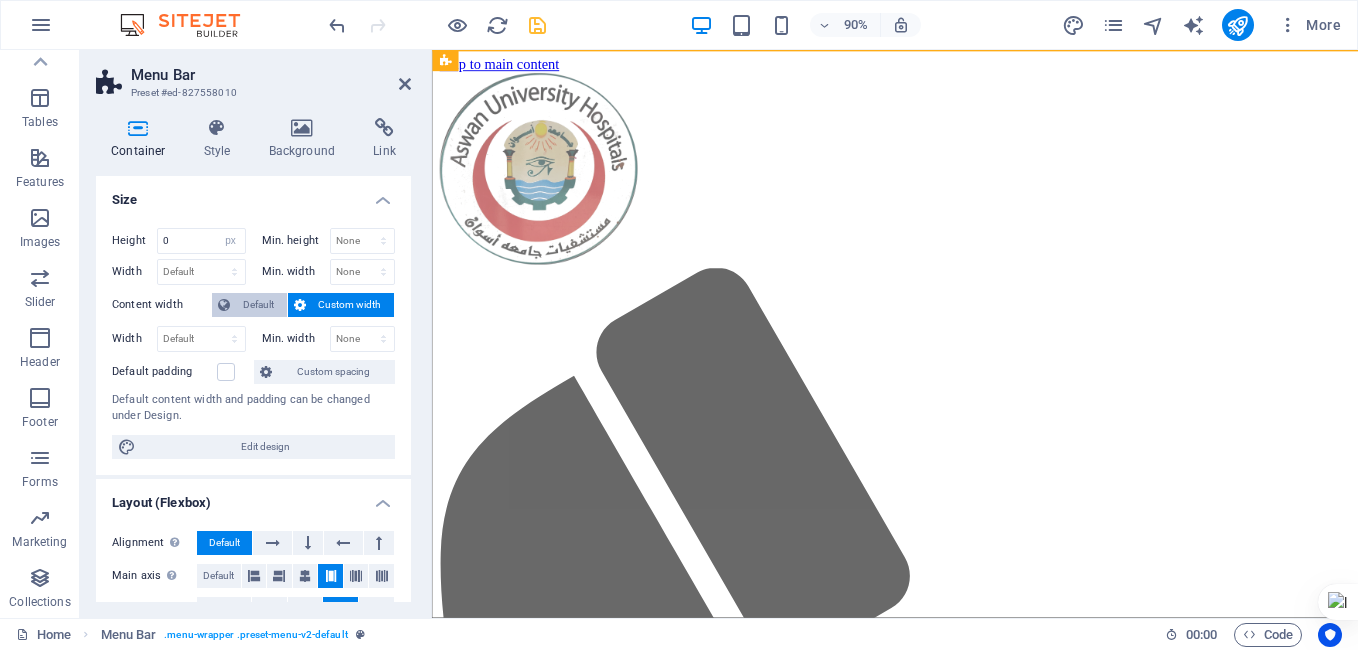 click on "Default" at bounding box center [249, 305] 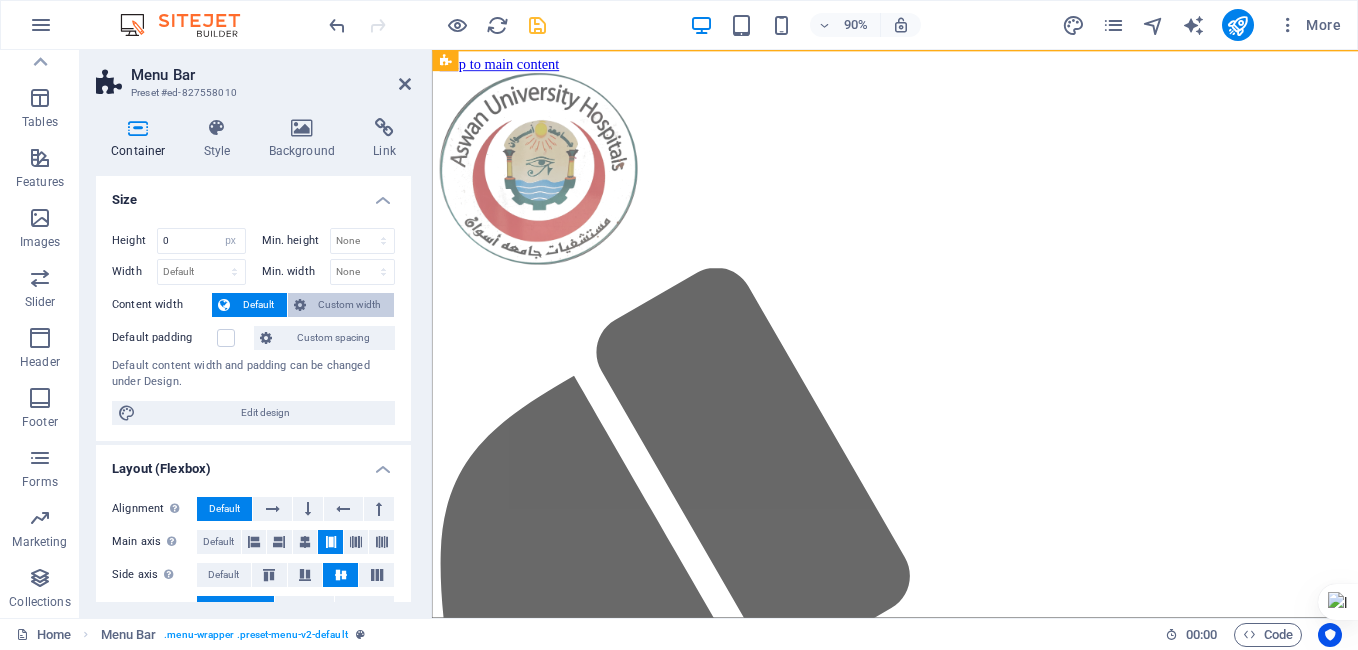 click on "Custom width" at bounding box center [350, 305] 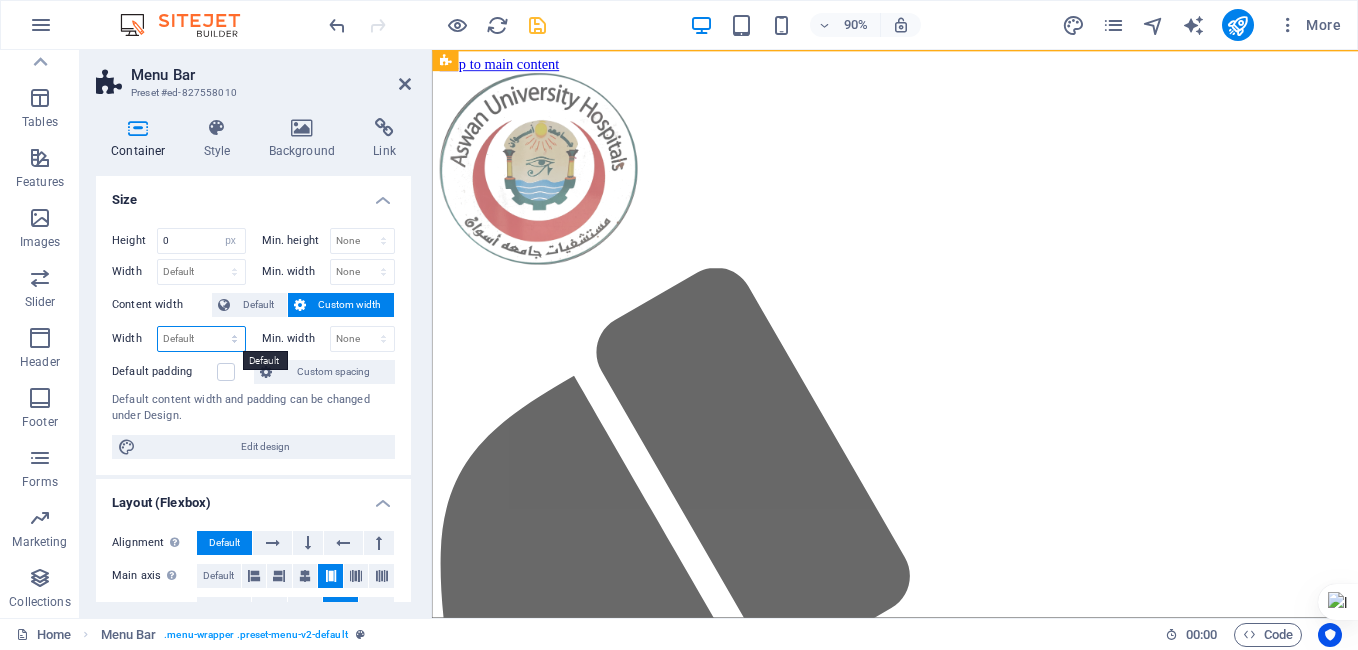 click on "Default px rem % em vh vw" at bounding box center [201, 339] 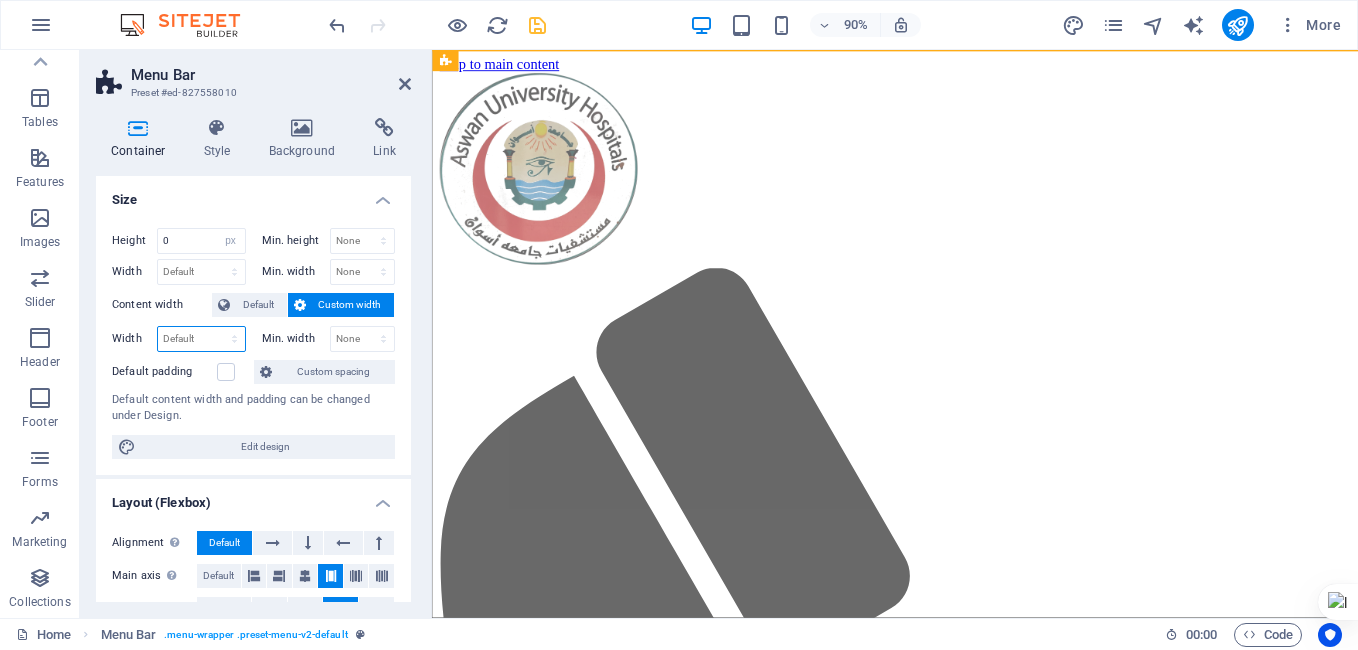 select on "px" 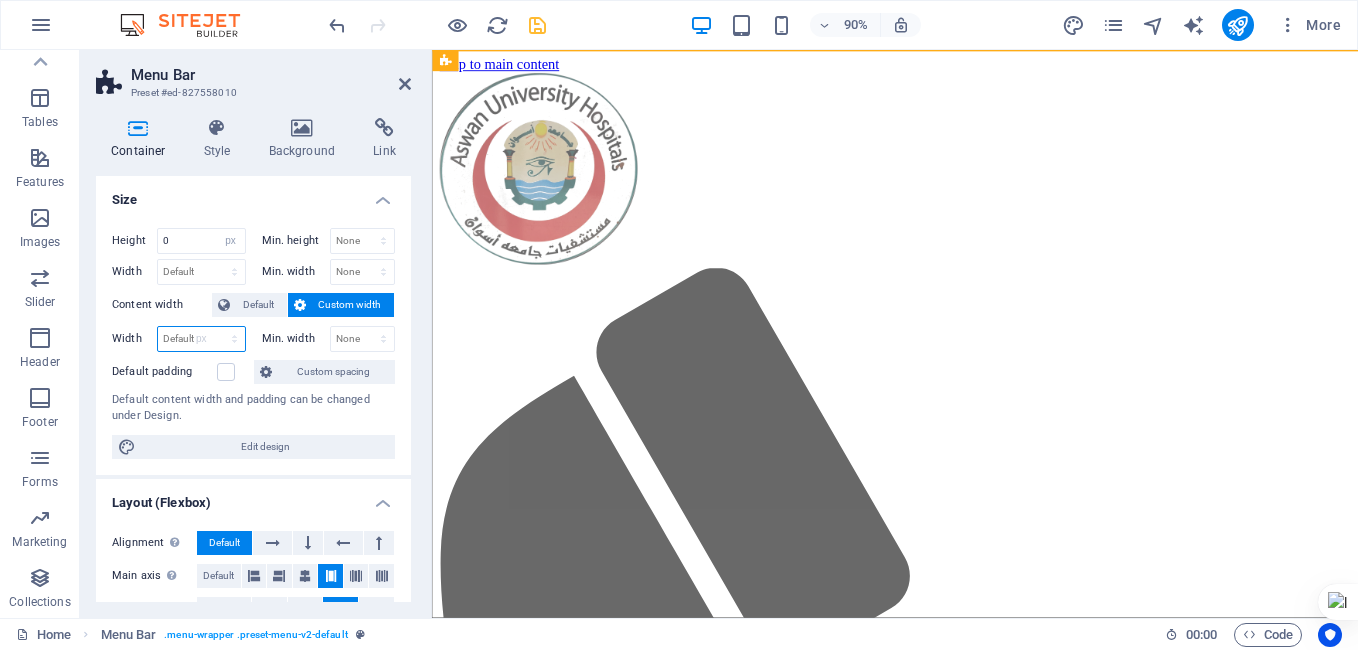 click on "Default px rem % em vh vw" at bounding box center [201, 339] 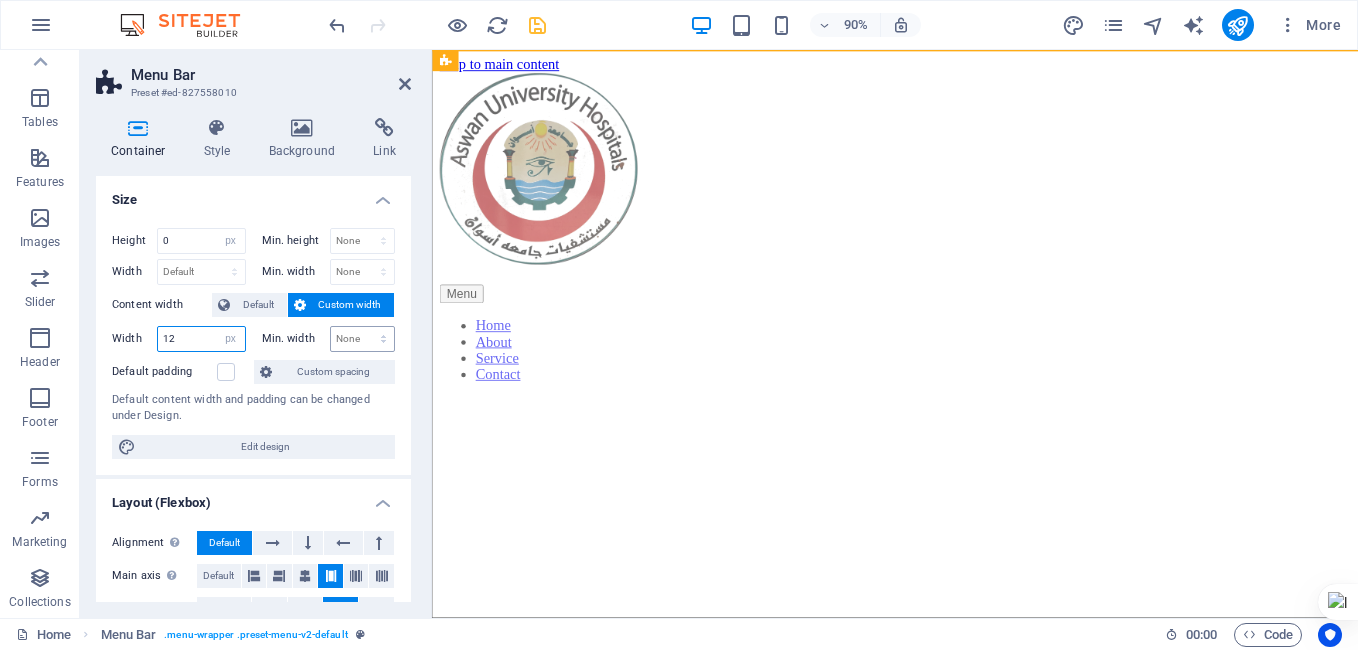 type on "12" 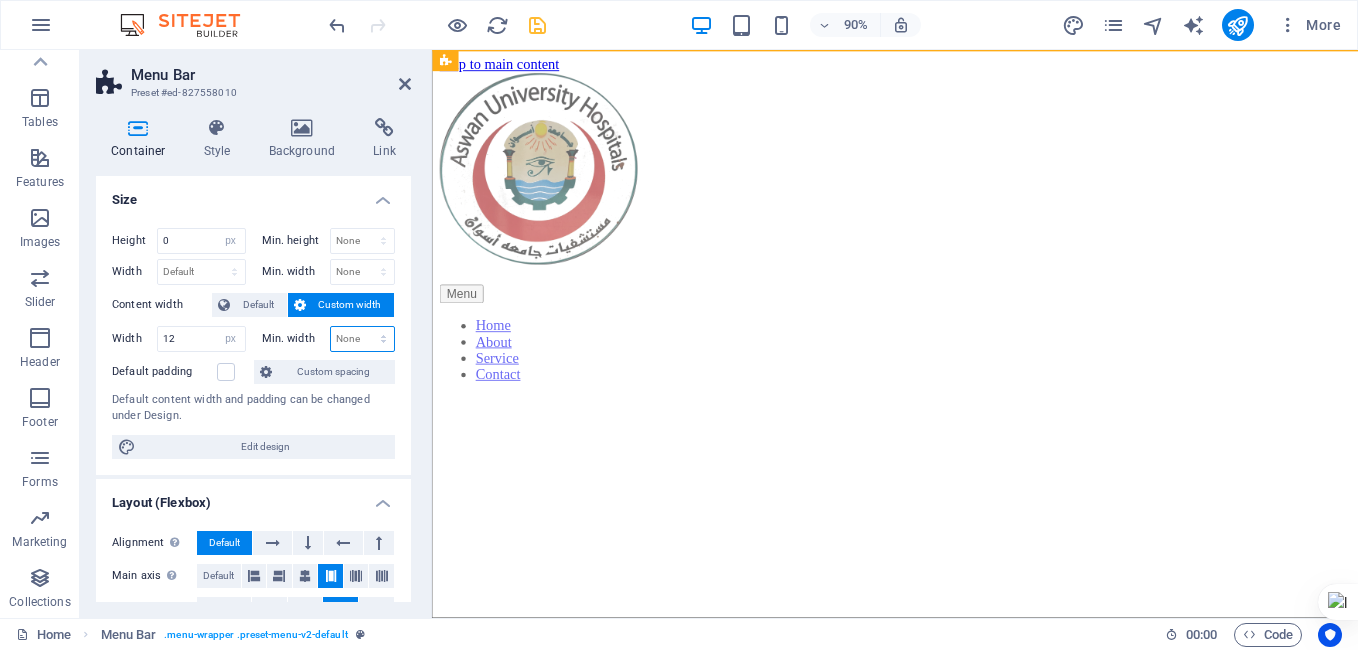 click on "None px rem % vh vw" at bounding box center [363, 339] 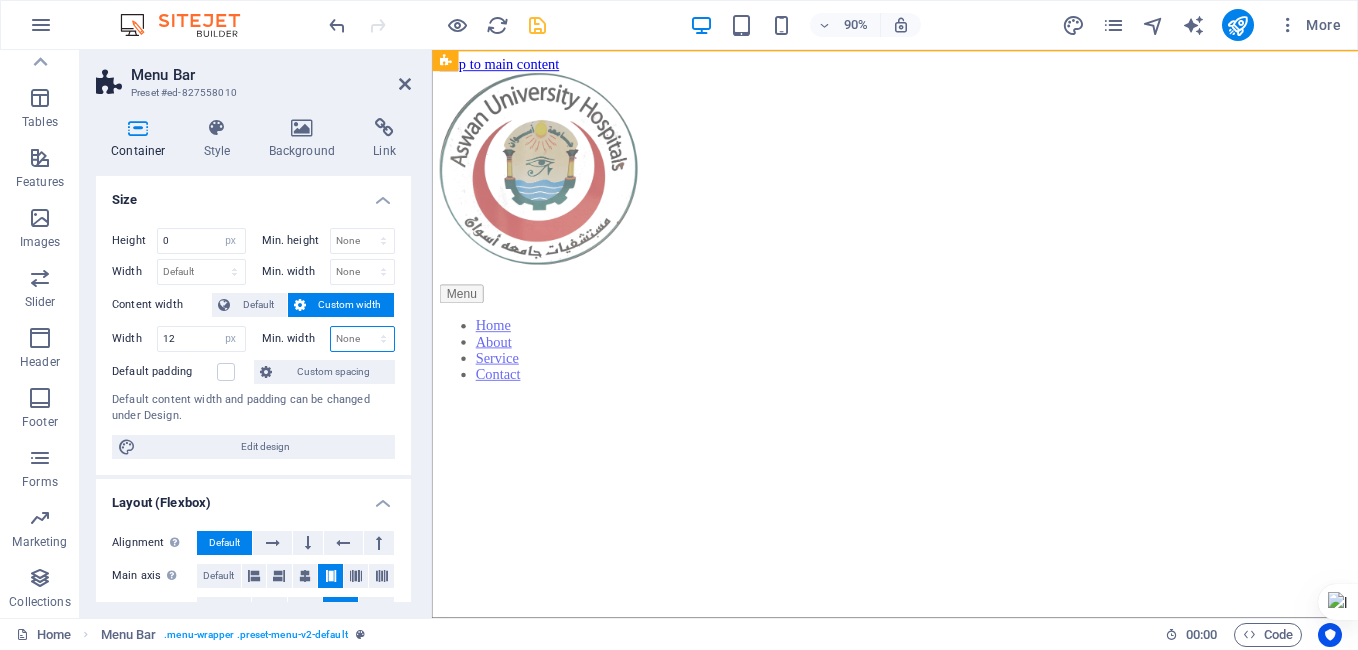 select on "px" 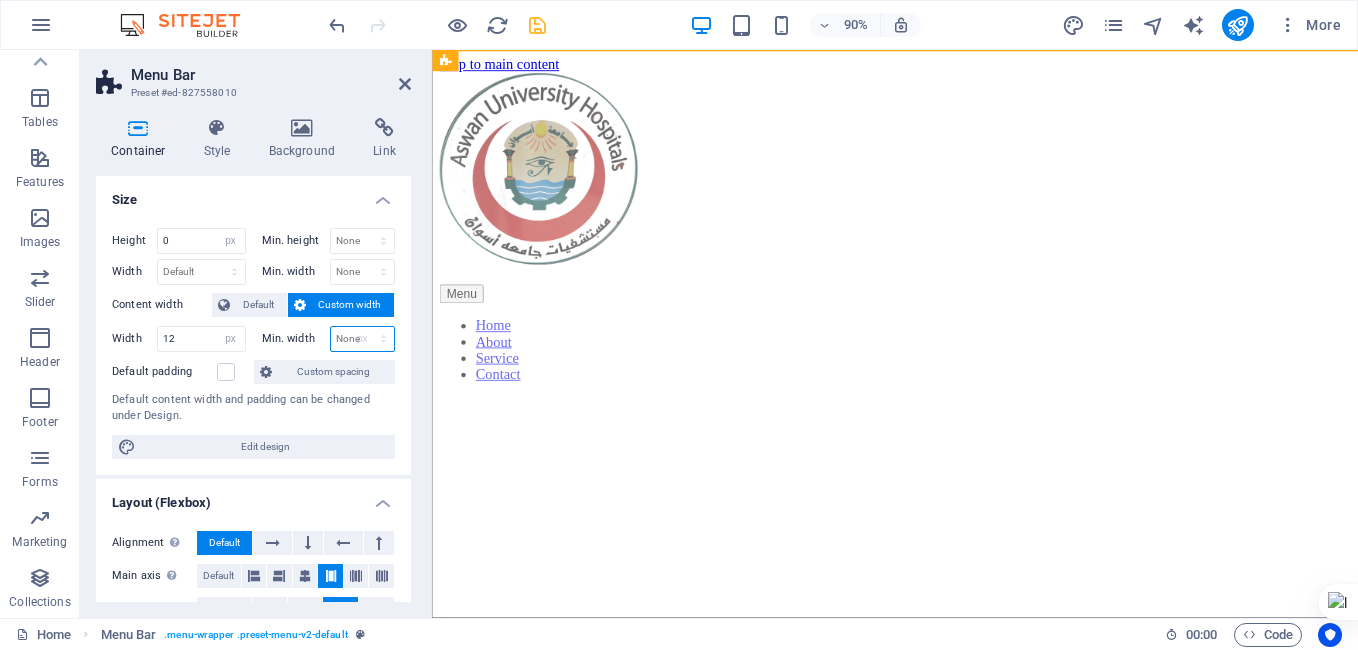 click on "None px rem % vh vw" at bounding box center (363, 339) 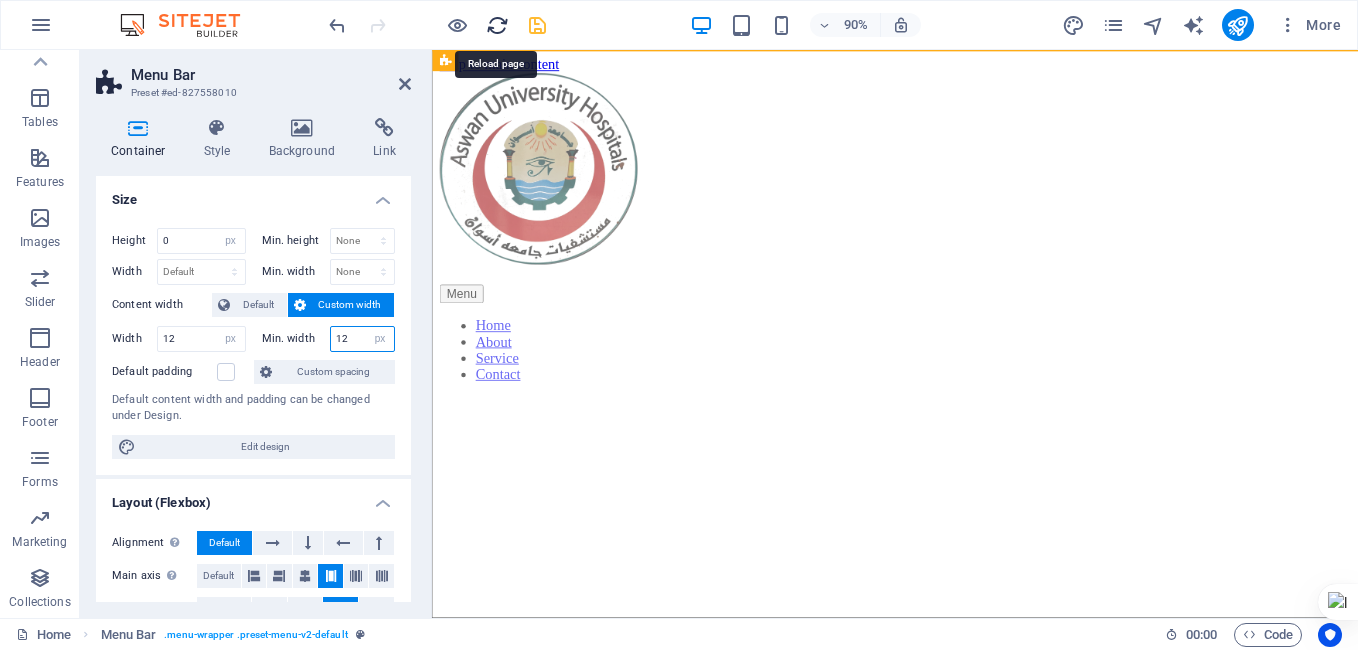 type on "12" 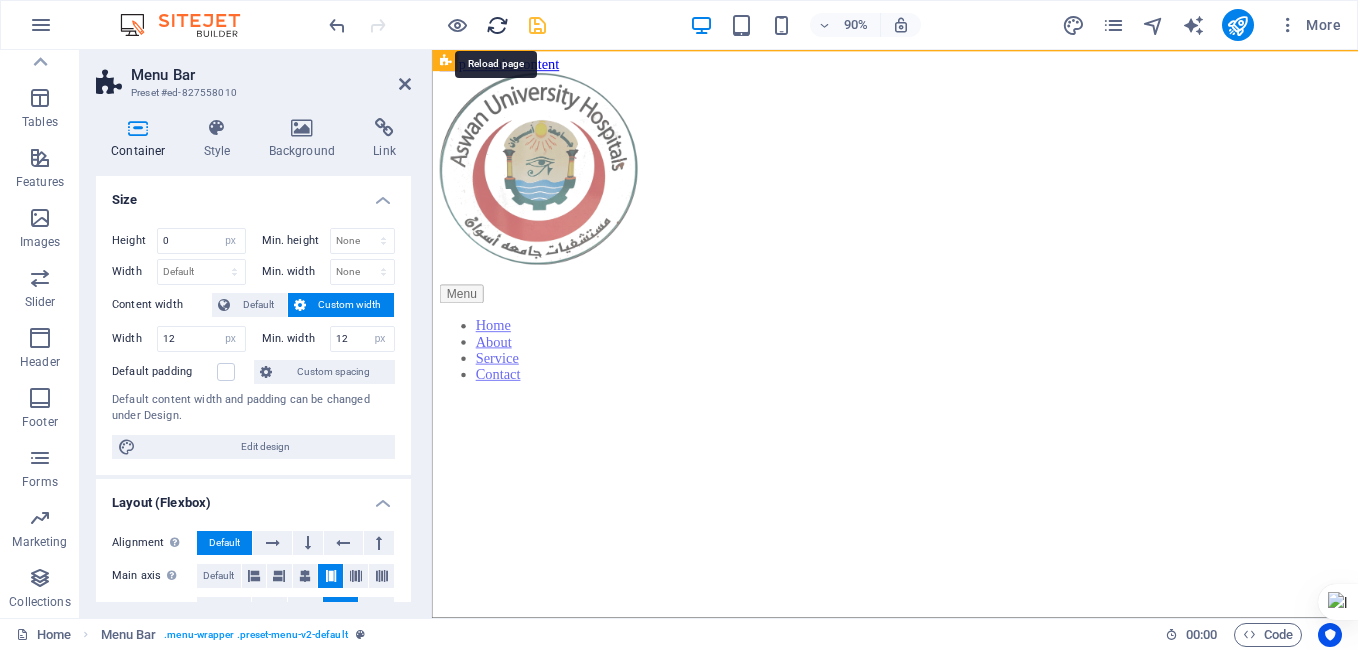 click at bounding box center [497, 25] 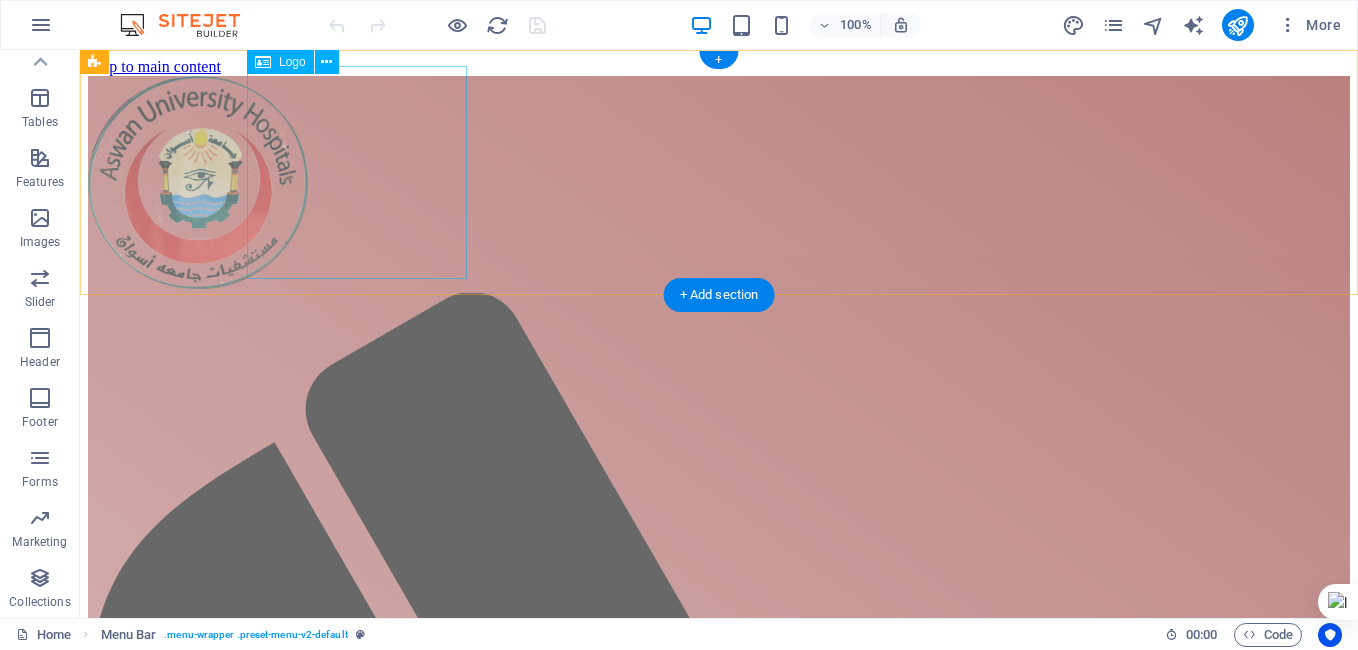 scroll, scrollTop: 0, scrollLeft: 0, axis: both 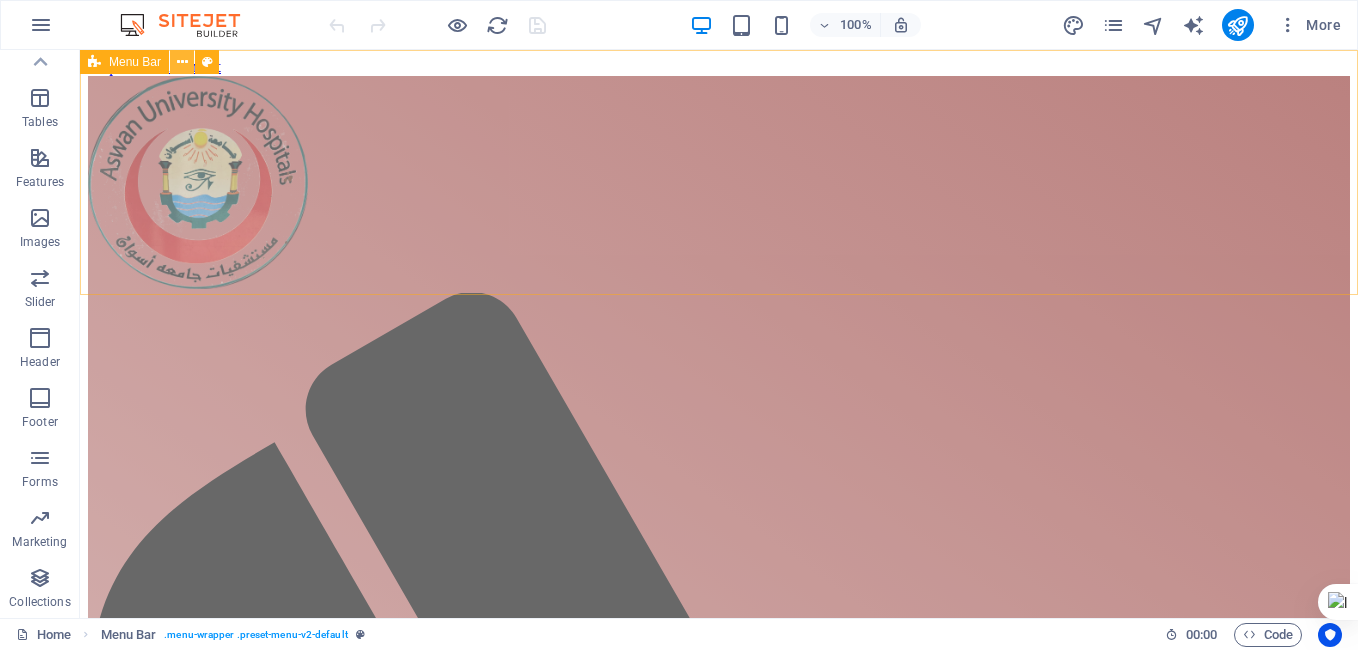 click at bounding box center (182, 62) 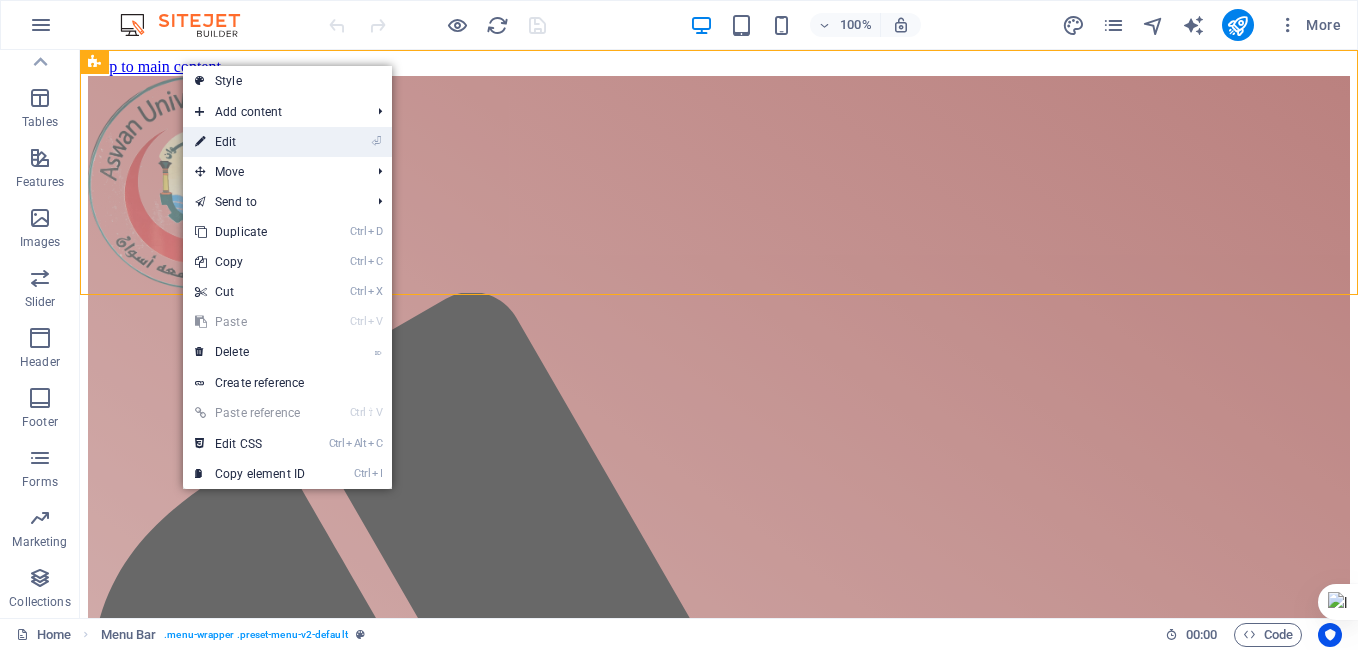 click on "⏎  Edit" at bounding box center (250, 142) 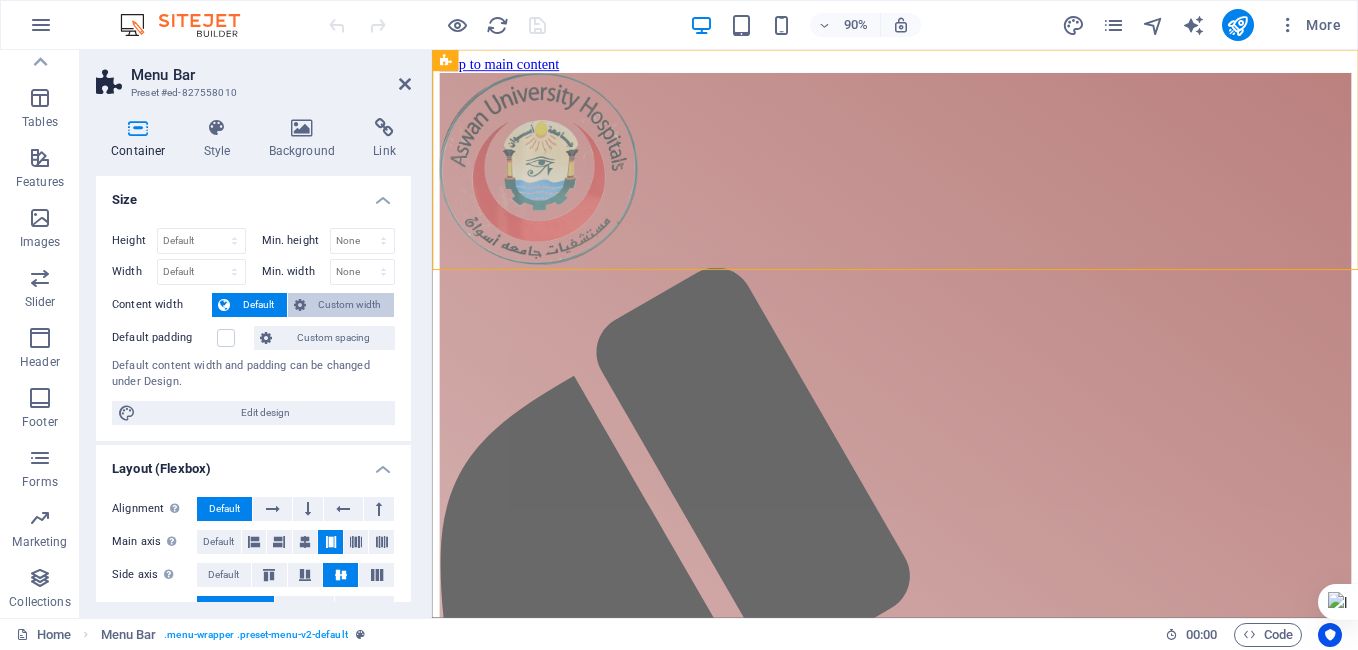 click on "Custom width" at bounding box center (350, 305) 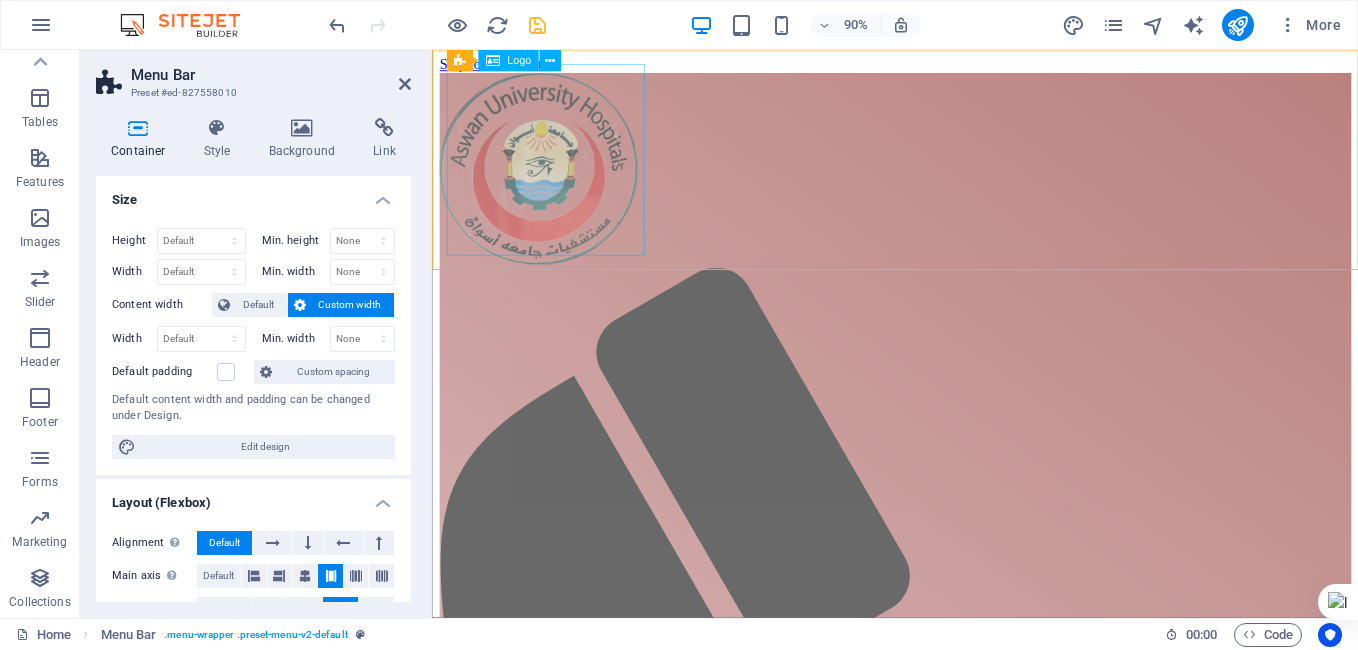 click at bounding box center (946, 184) 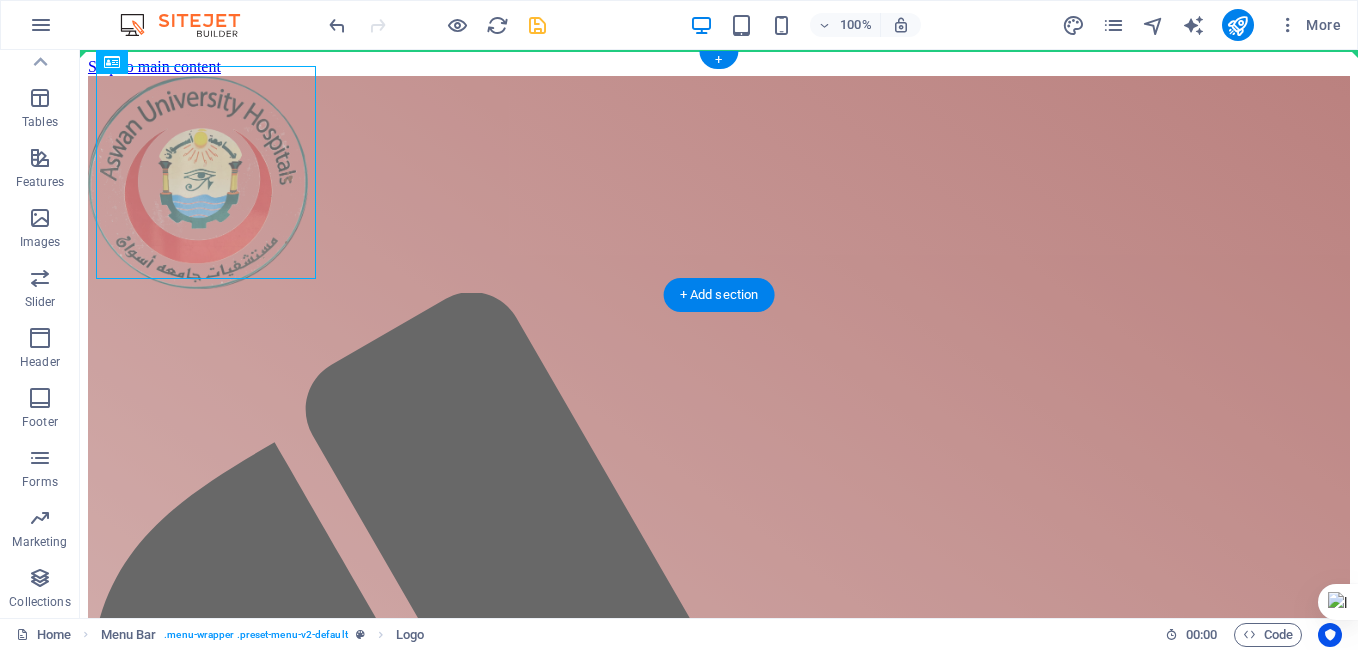 drag, startPoint x: 211, startPoint y: 148, endPoint x: 603, endPoint y: 139, distance: 392.1033 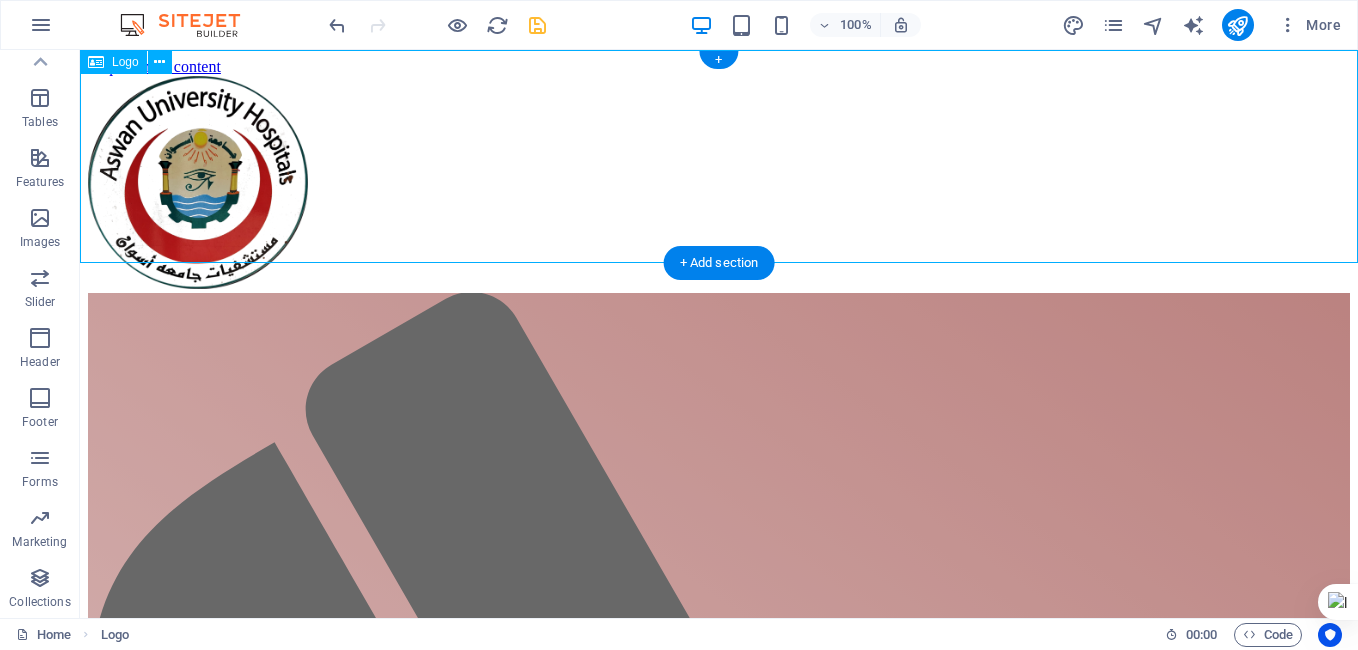 click at bounding box center [719, 184] 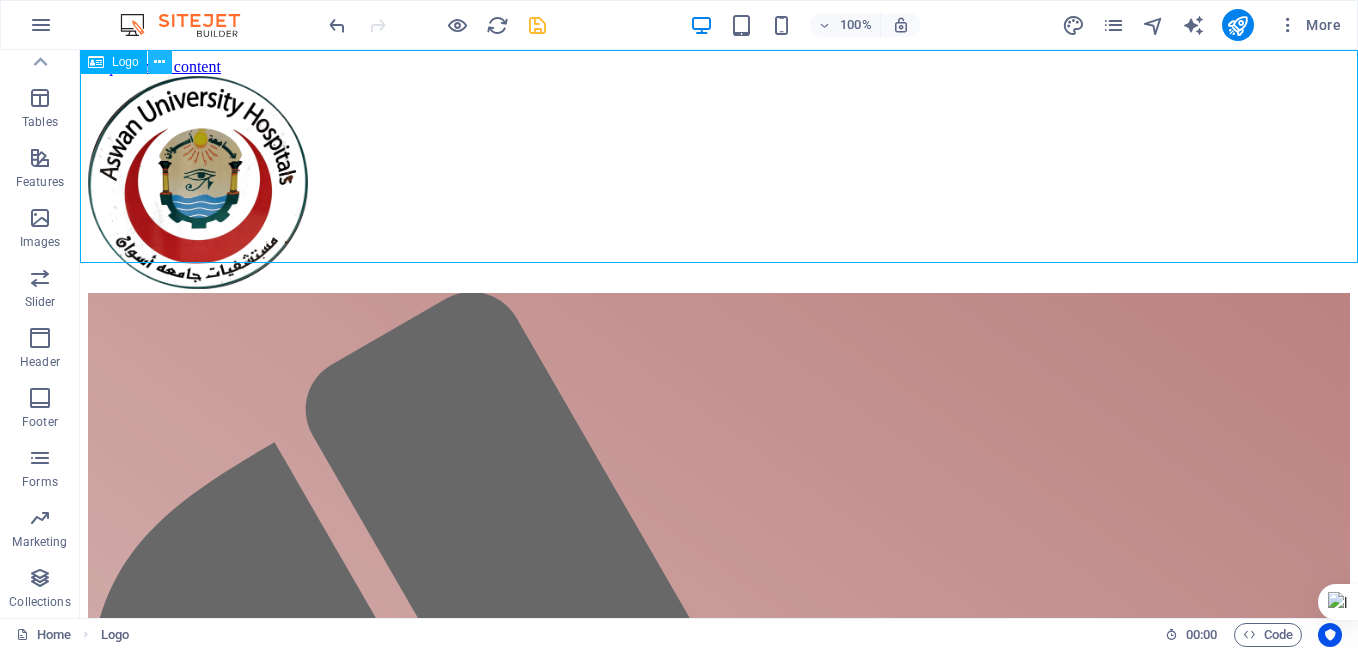click at bounding box center (159, 62) 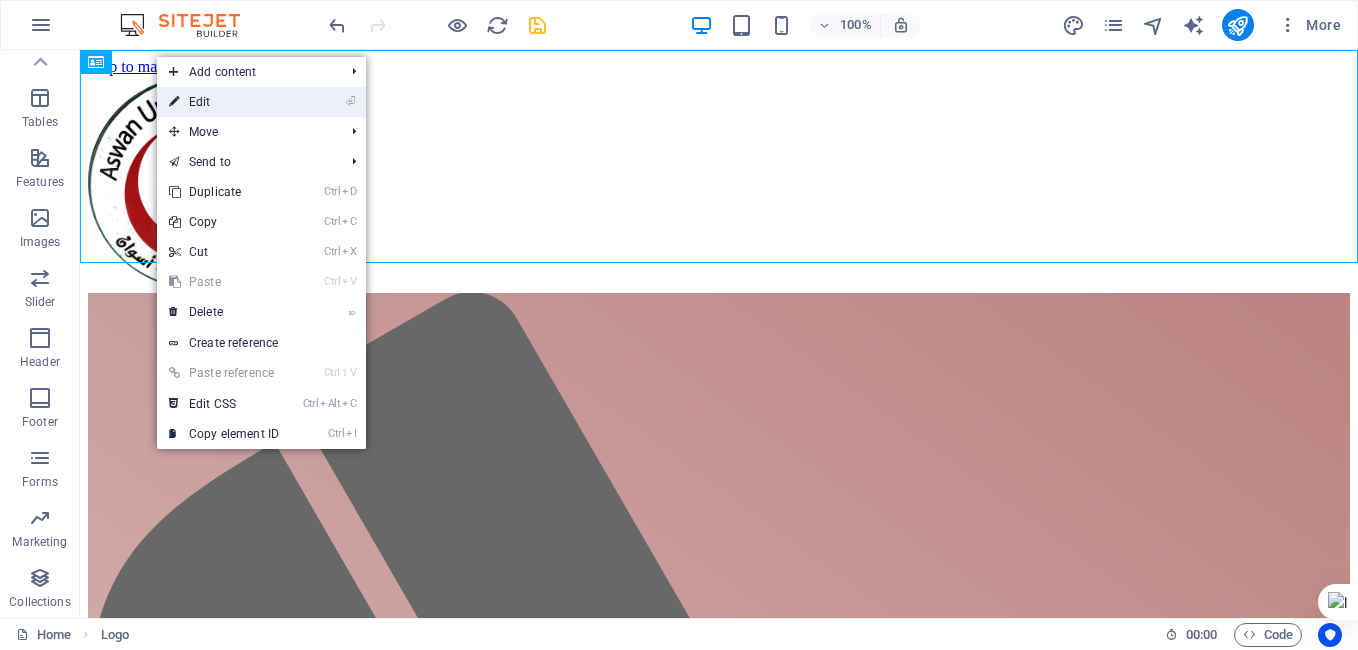 click on "⏎  Edit" at bounding box center [224, 102] 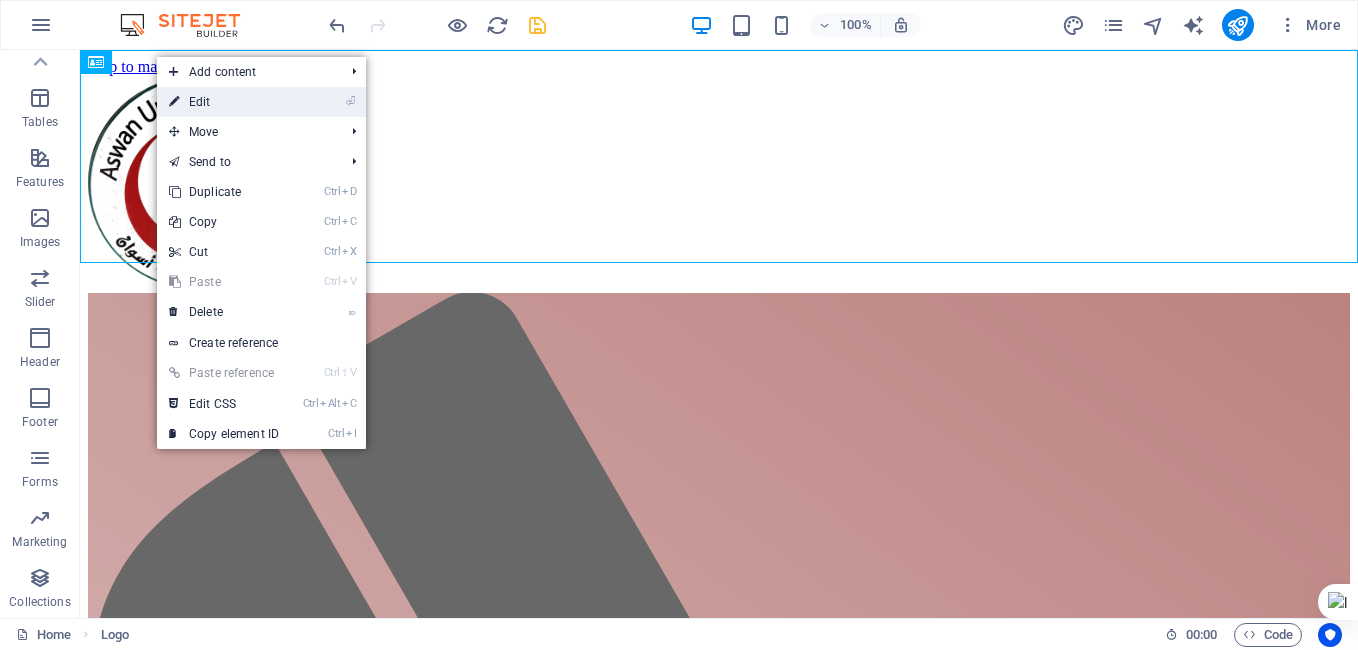 select on "px" 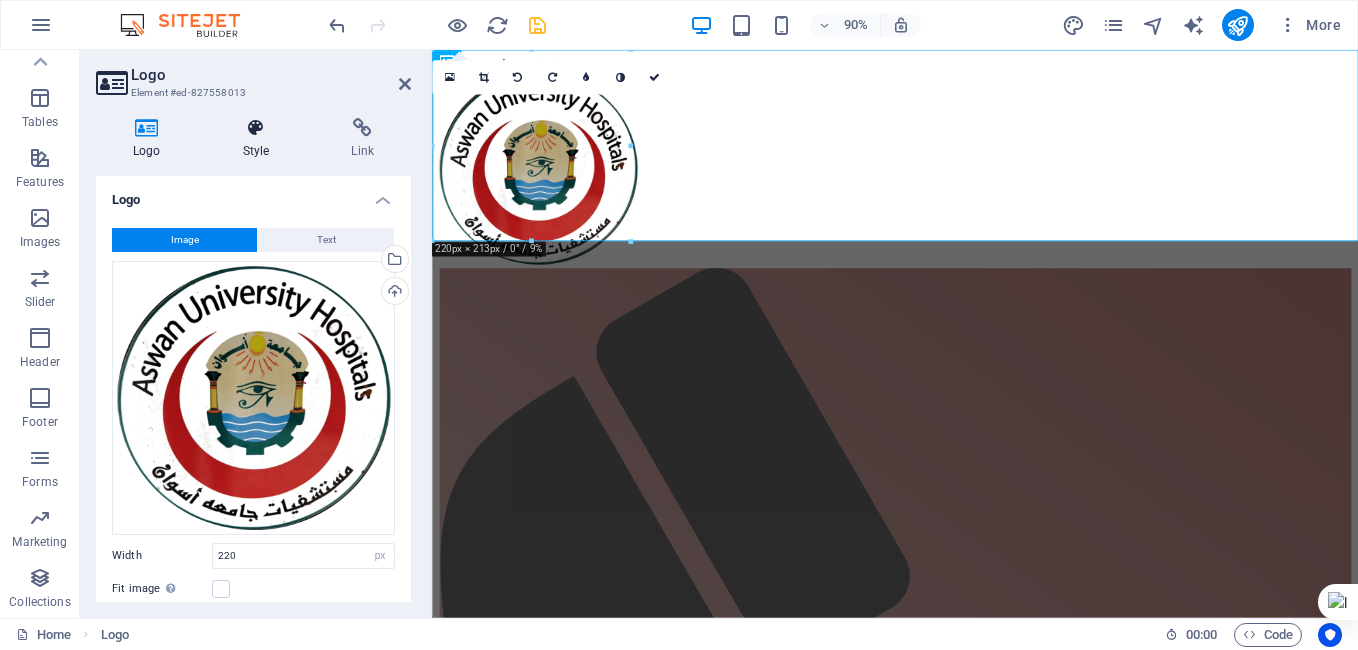 click at bounding box center [256, 128] 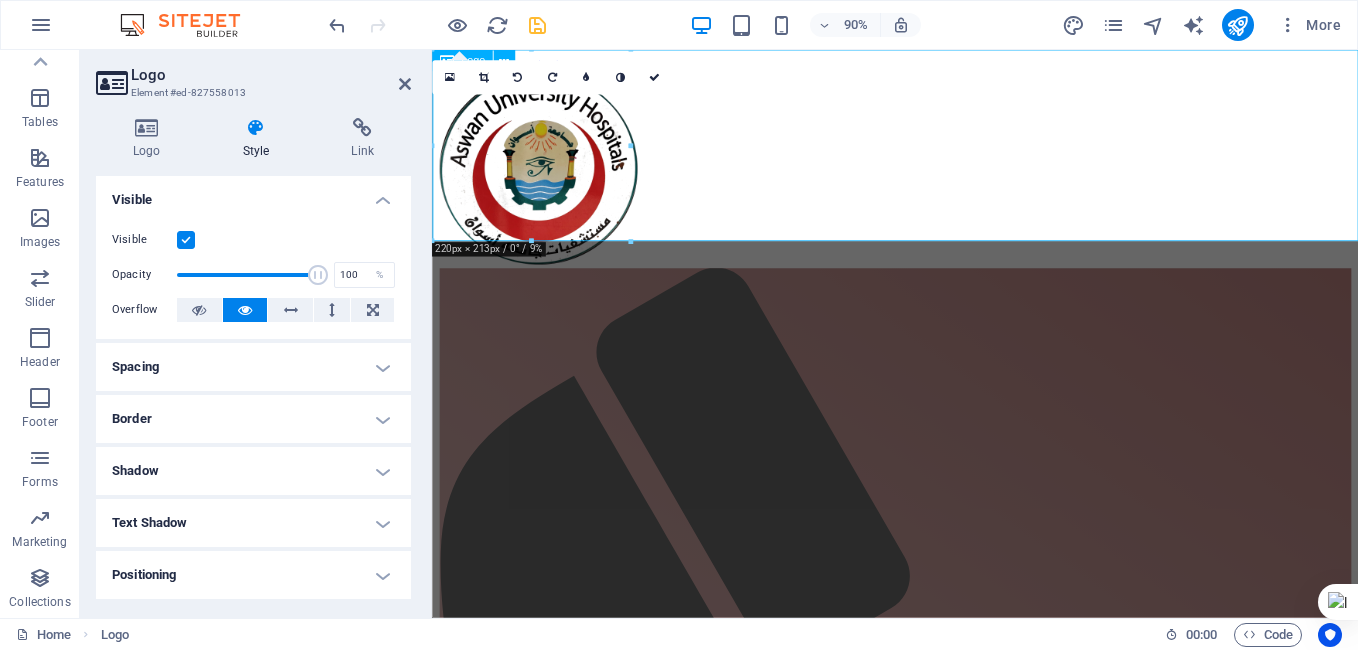 drag, startPoint x: 964, startPoint y: 289, endPoint x: 543, endPoint y: 197, distance: 430.93503 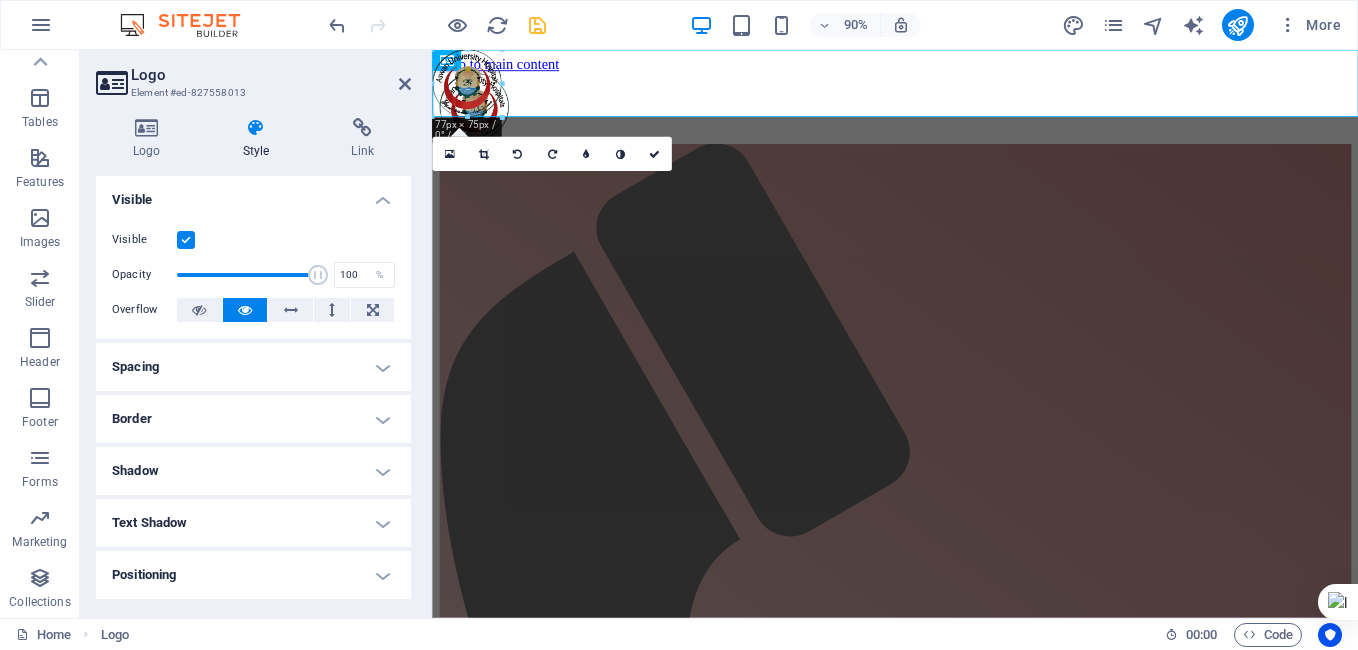 drag, startPoint x: 532, startPoint y: 239, endPoint x: 540, endPoint y: 101, distance: 138.23169 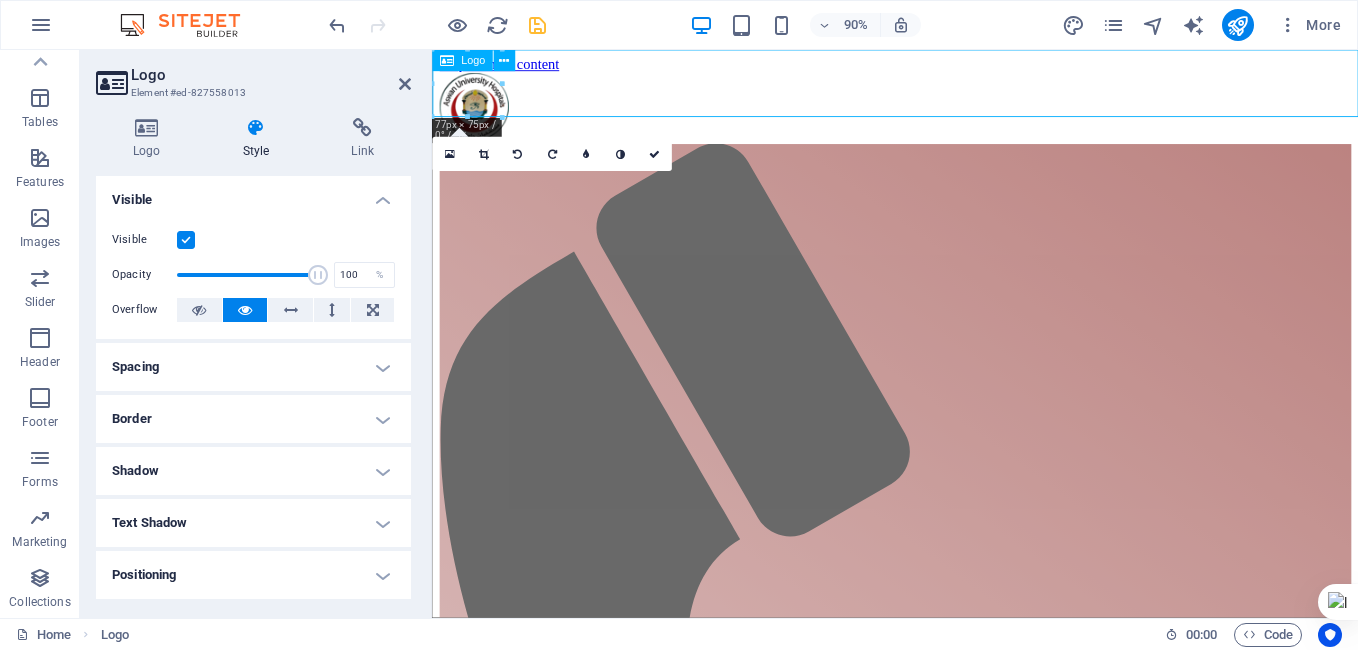 drag, startPoint x: 476, startPoint y: 84, endPoint x: 927, endPoint y: 167, distance: 458.57388 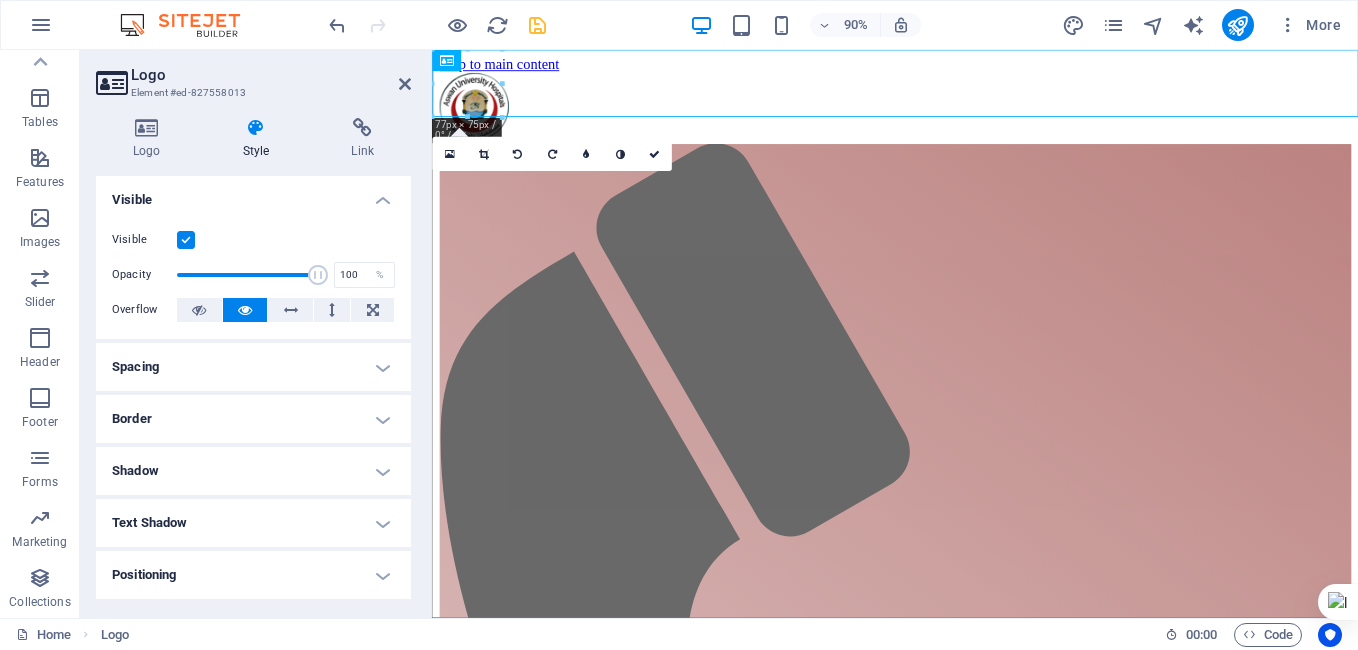 click on "Skip to main content
Menu Home About Service Contact" at bounding box center (946, 829) 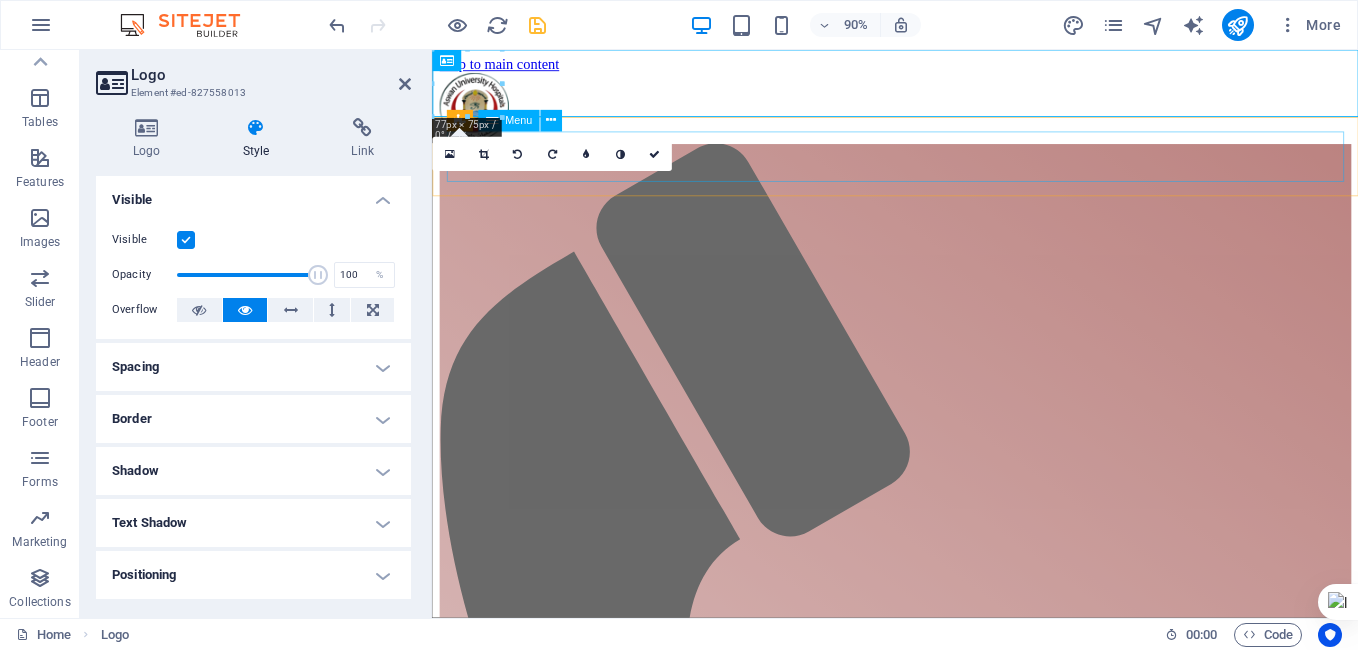 click on "Home About Service Contact" at bounding box center (946, 1556) 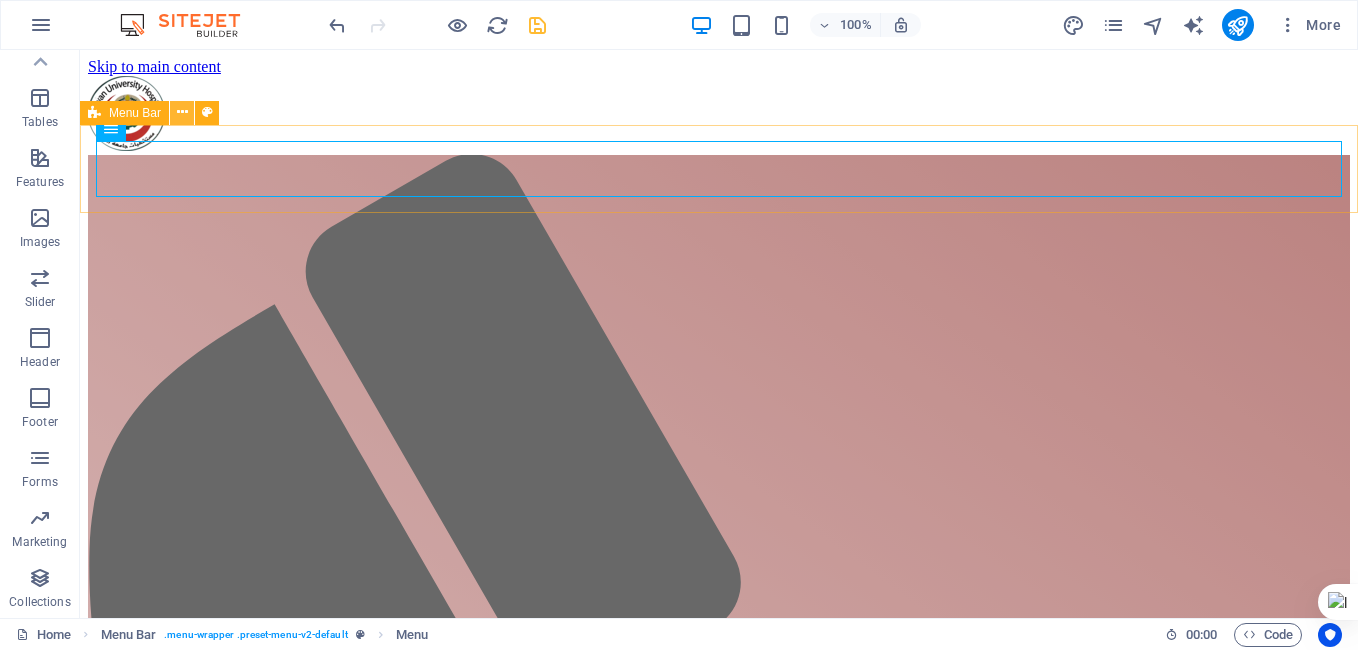 click at bounding box center [182, 112] 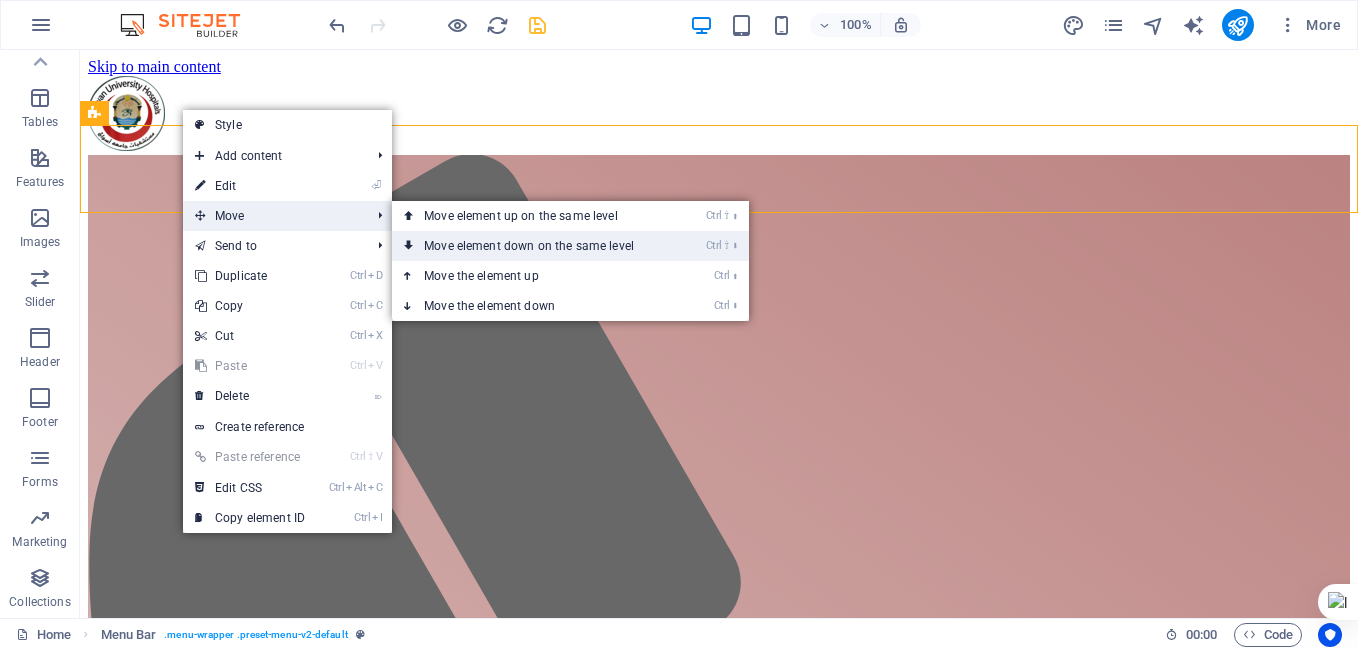 click on "Ctrl ⇧ ⬇  Move element down on the same level" at bounding box center [533, 246] 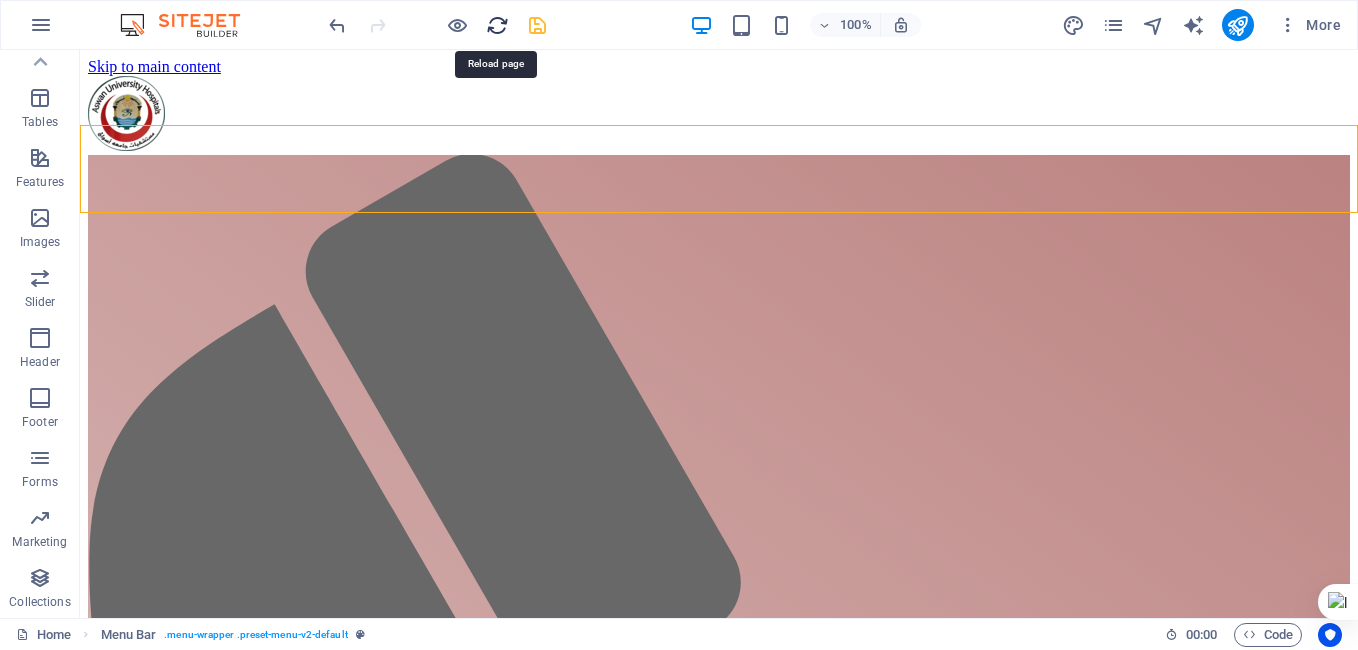click at bounding box center [497, 25] 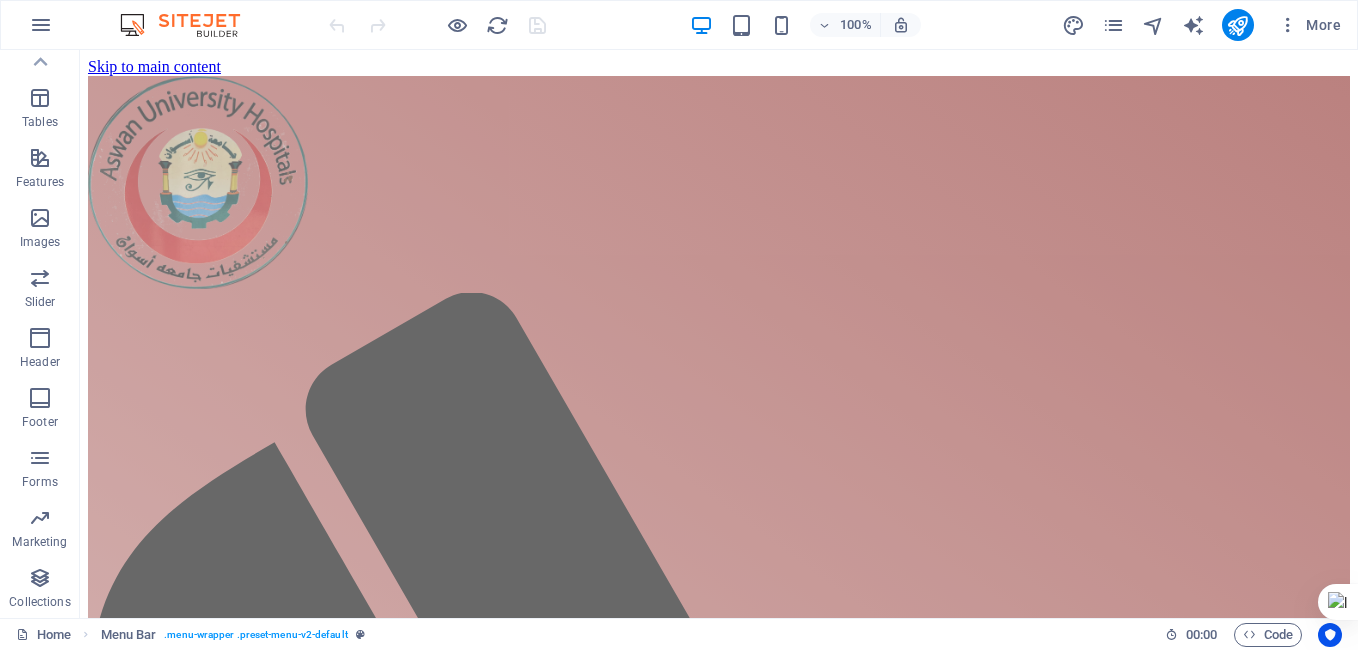 scroll, scrollTop: 0, scrollLeft: 0, axis: both 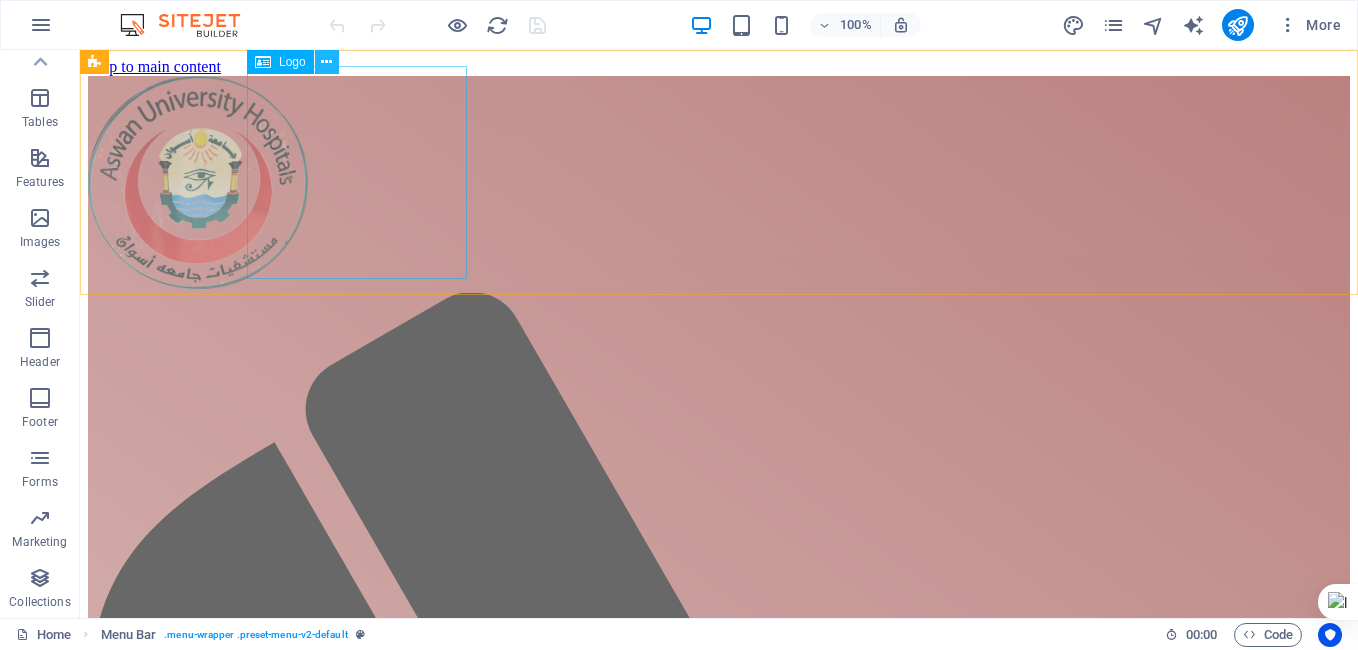 click at bounding box center [326, 62] 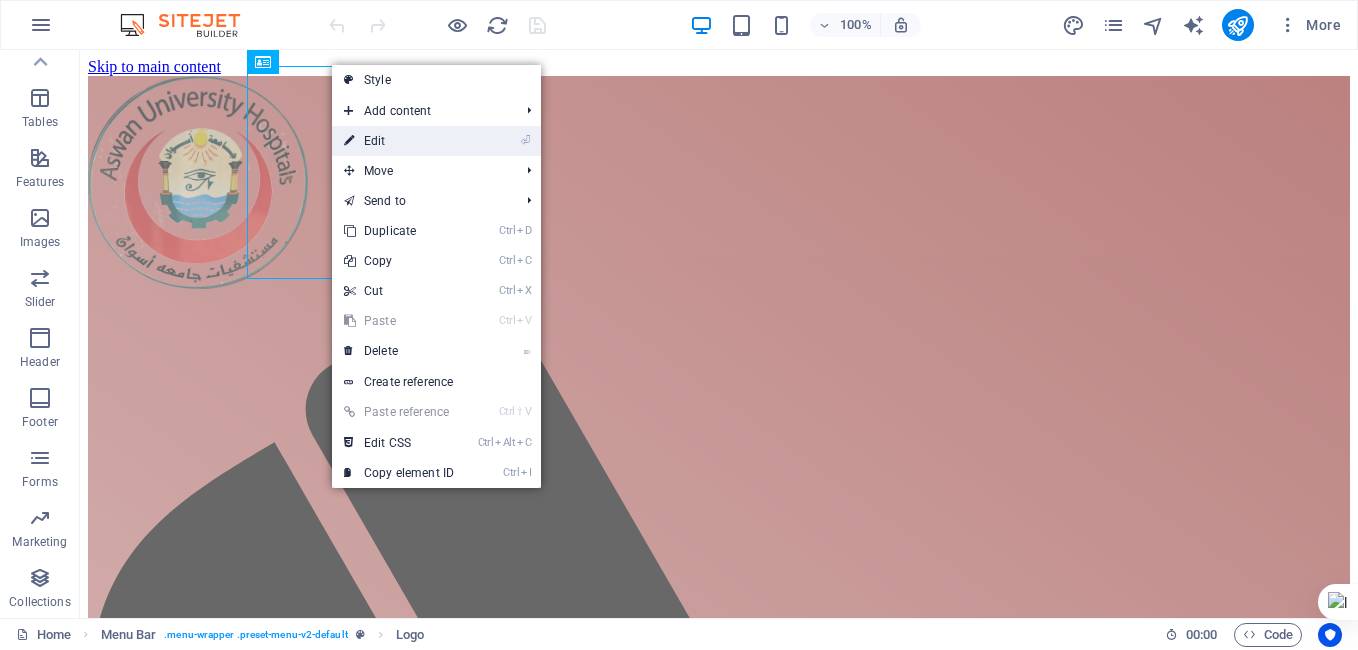 click on "⏎  Edit" at bounding box center (399, 141) 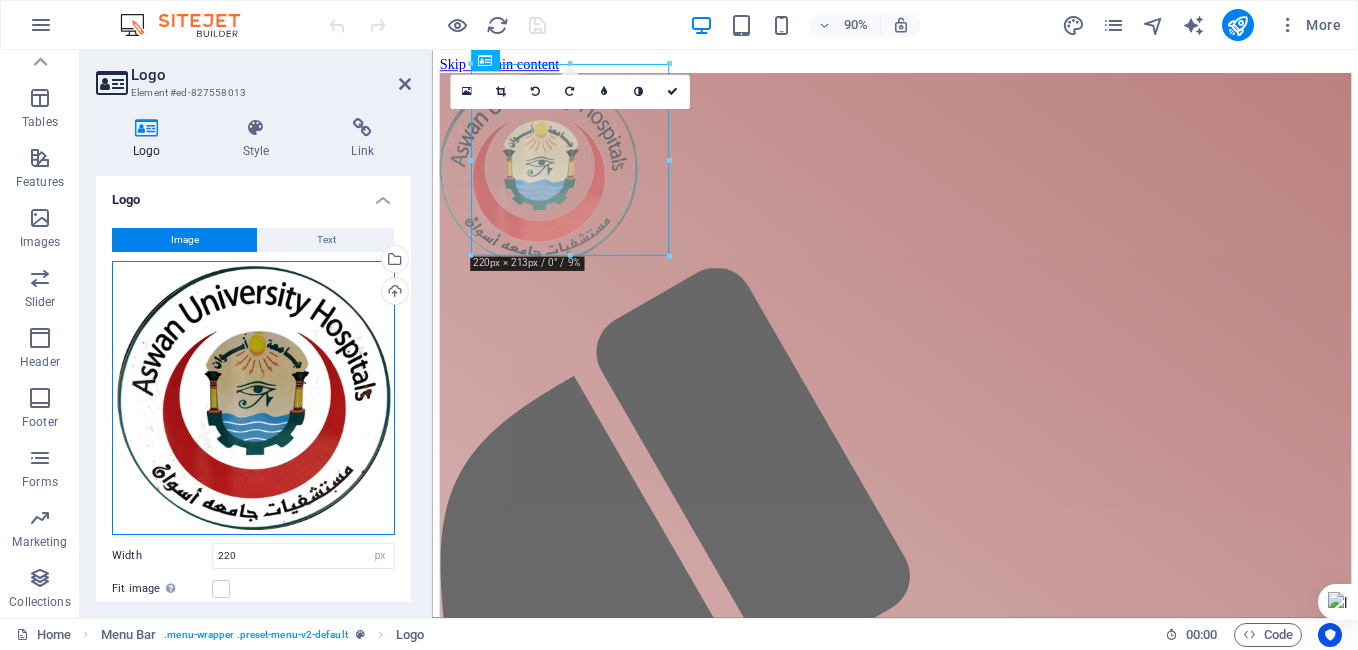 click on "Drag files here, click to choose files or select files from Files or our free stock photos & videos" at bounding box center (253, 398) 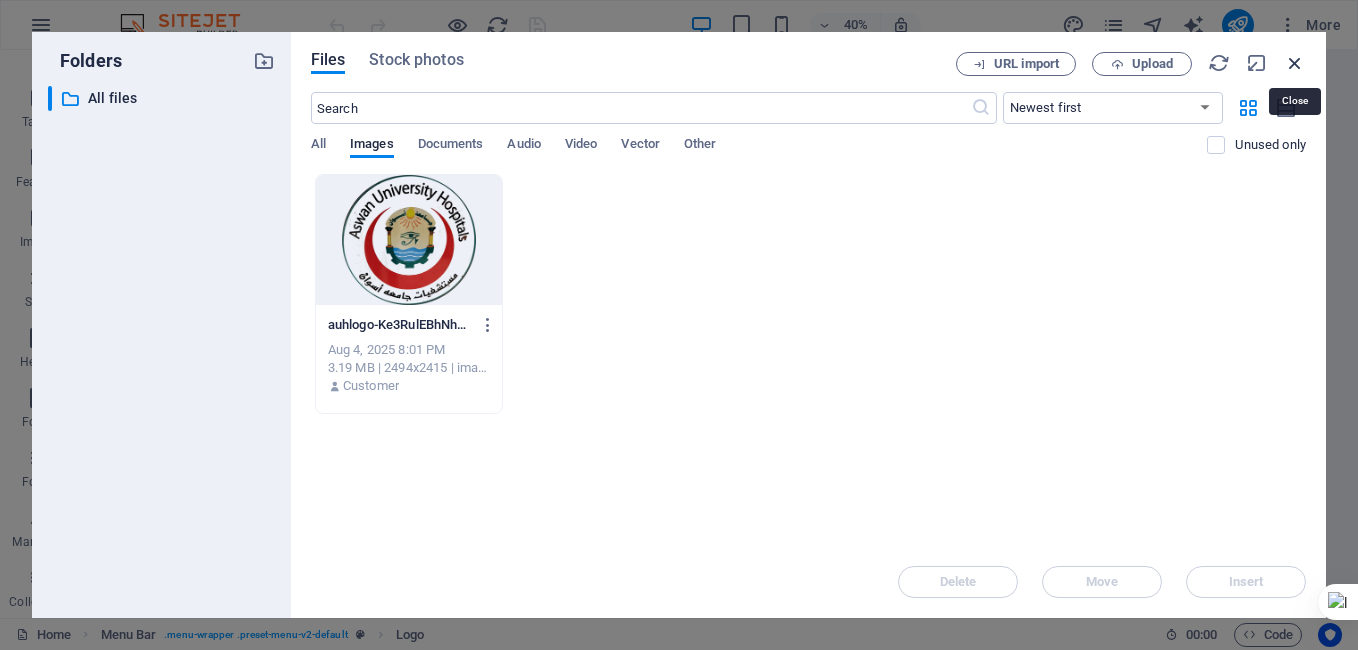 click at bounding box center (1295, 63) 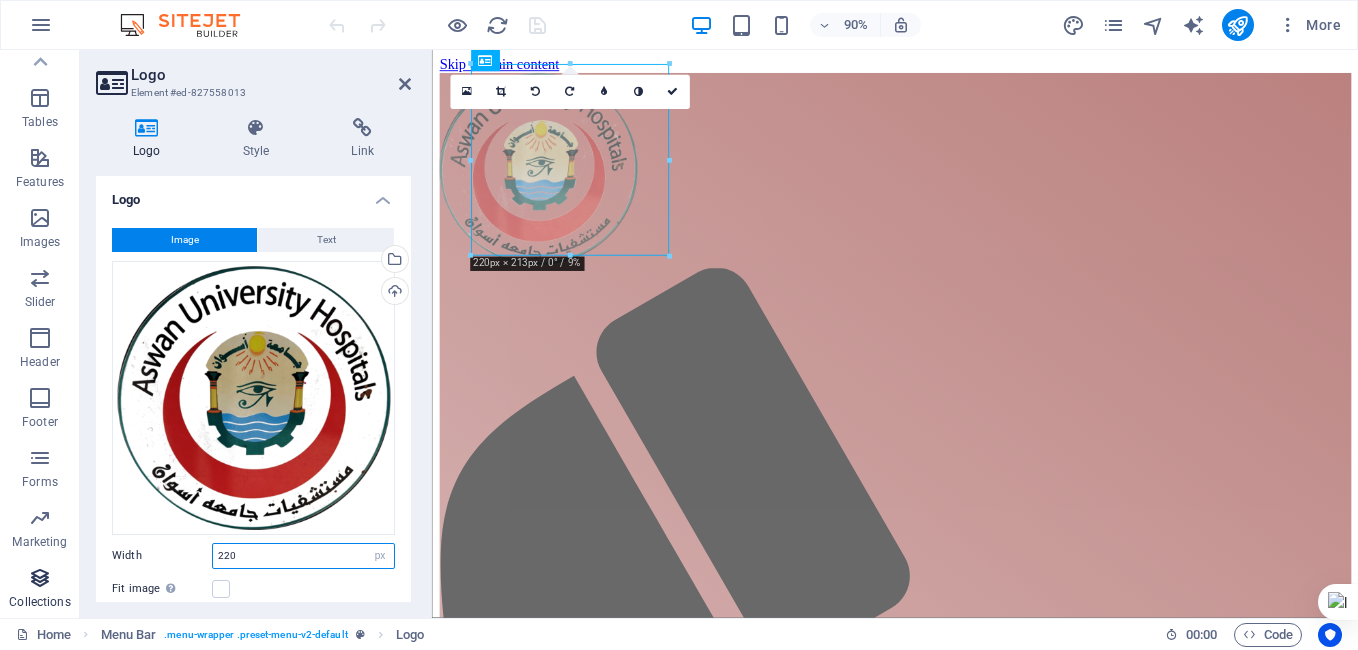 drag, startPoint x: 337, startPoint y: 555, endPoint x: 0, endPoint y: 577, distance: 337.71735 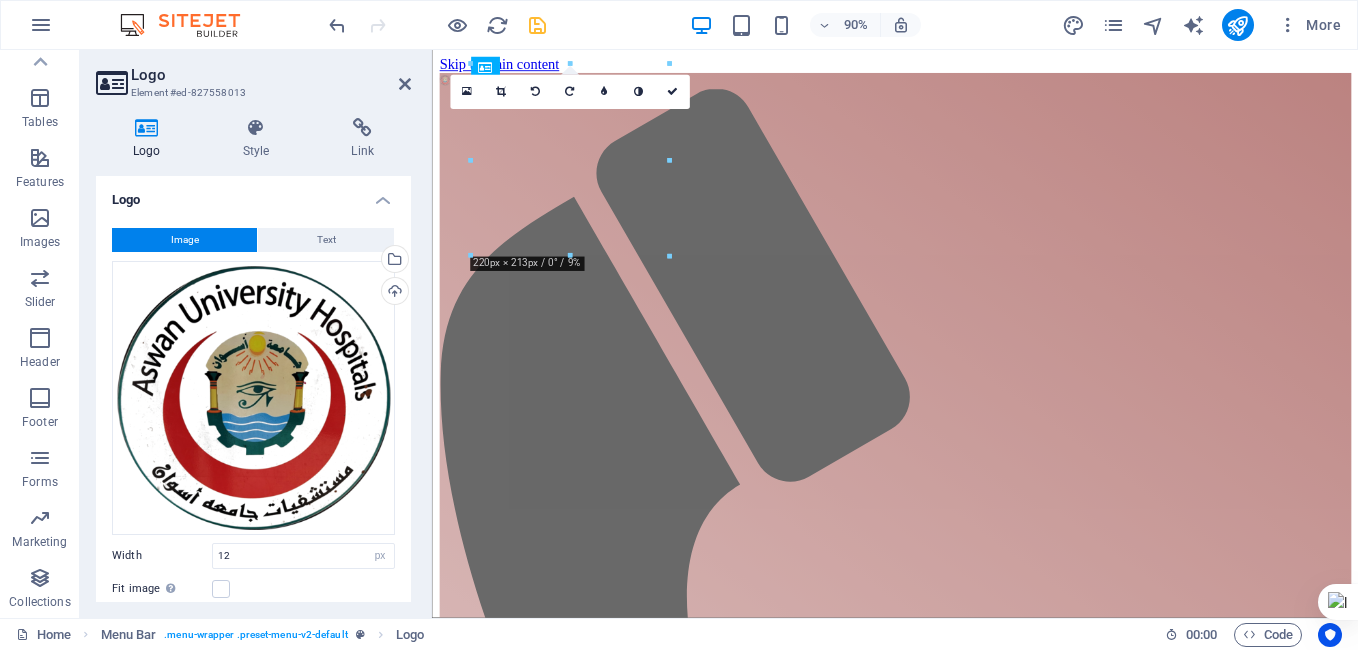 click on "Width" at bounding box center (162, 555) 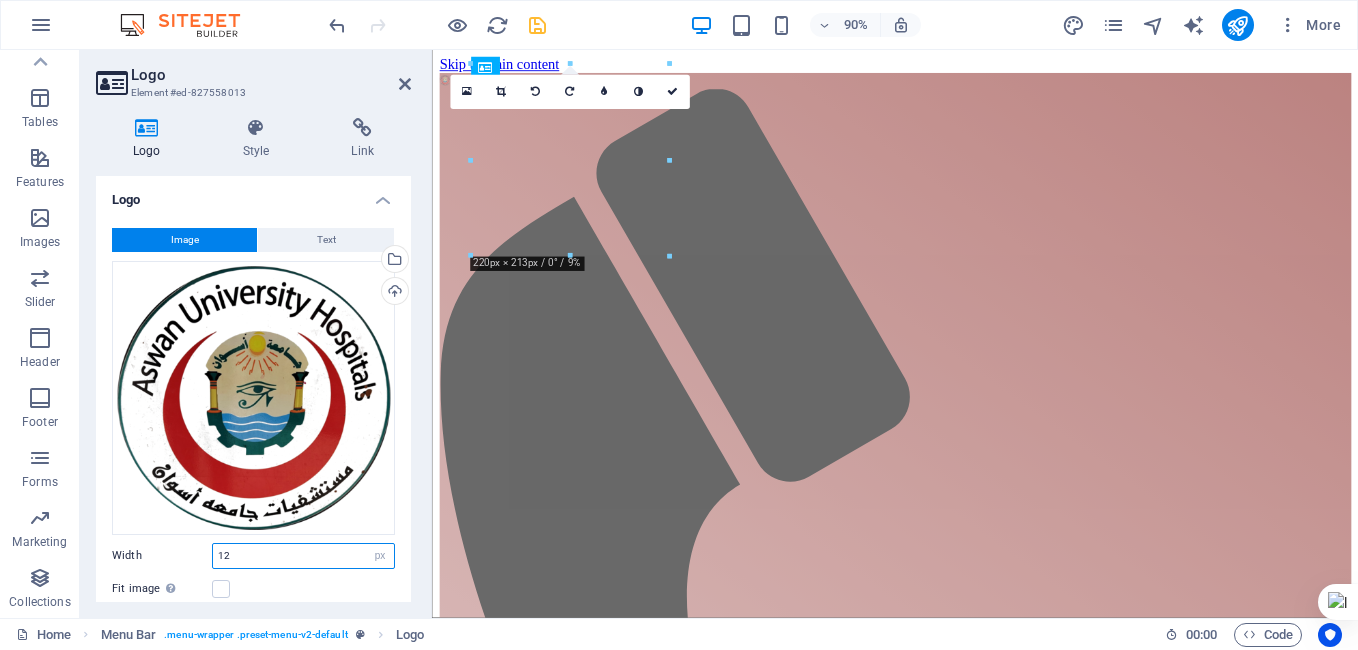 drag, startPoint x: 249, startPoint y: 549, endPoint x: 188, endPoint y: 561, distance: 62.169125 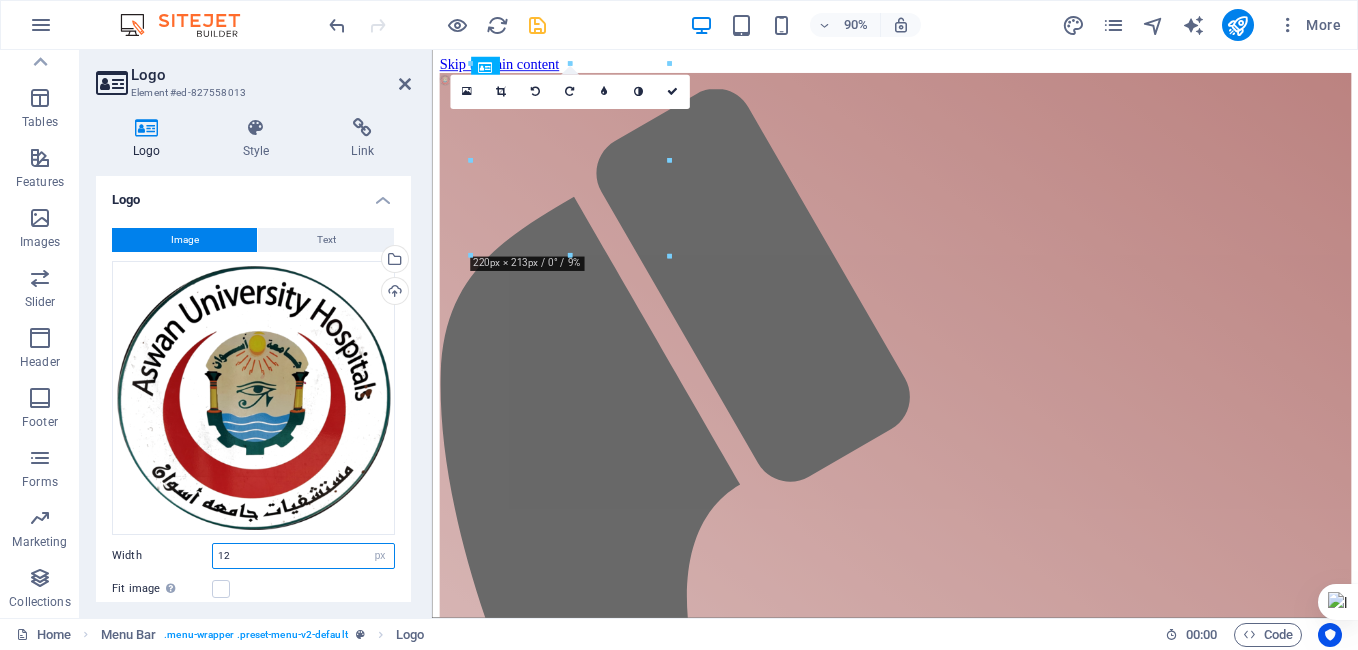 click on "Width 12 Default auto px rem % em vh vw" at bounding box center (253, 556) 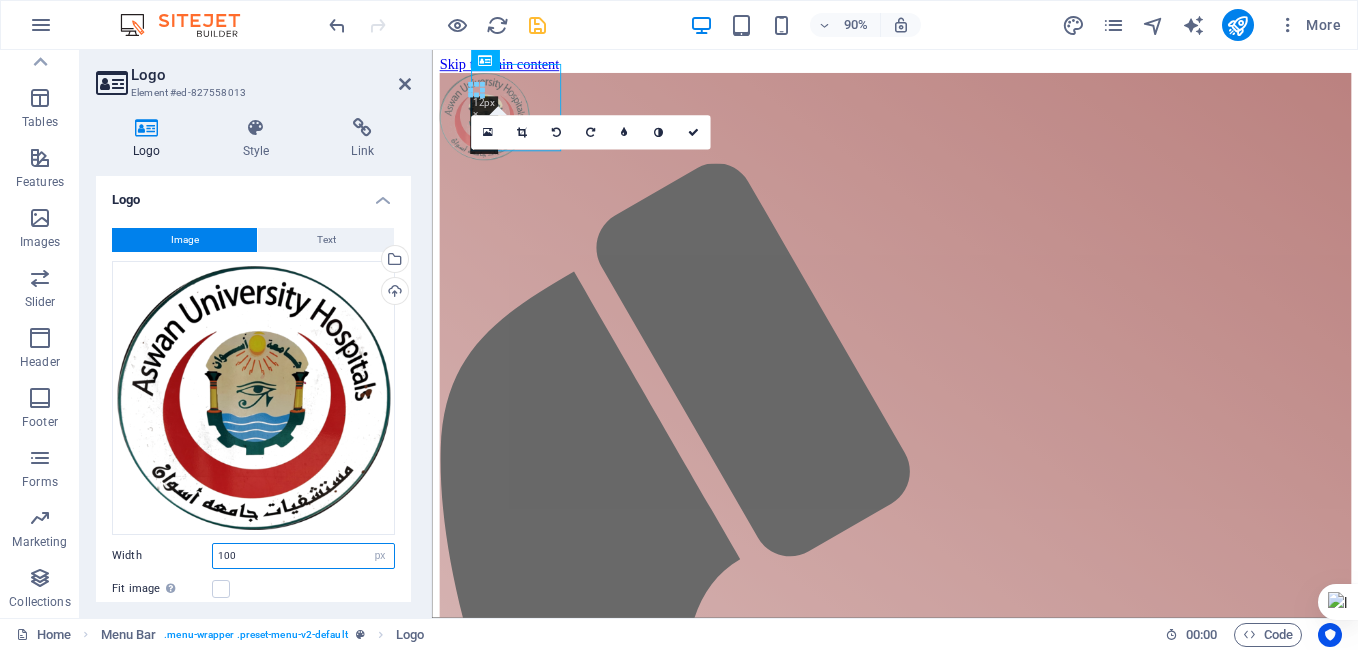 type on "100" 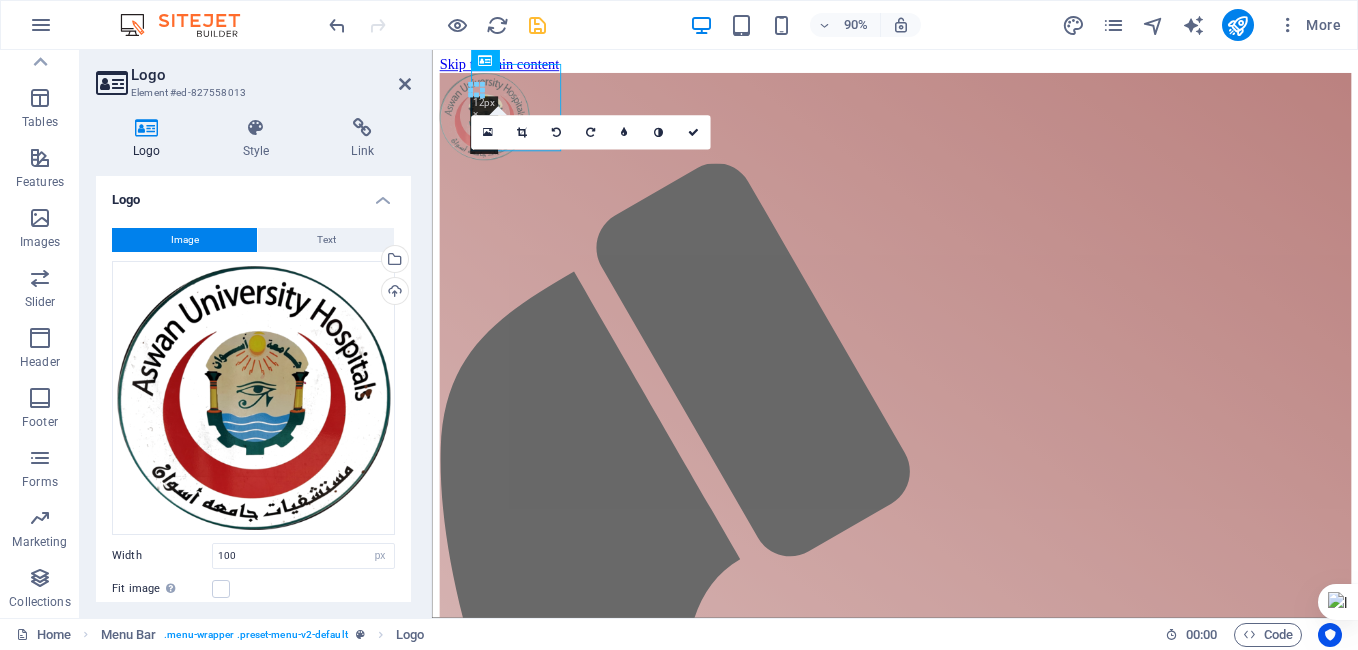 click on "Width" at bounding box center [162, 555] 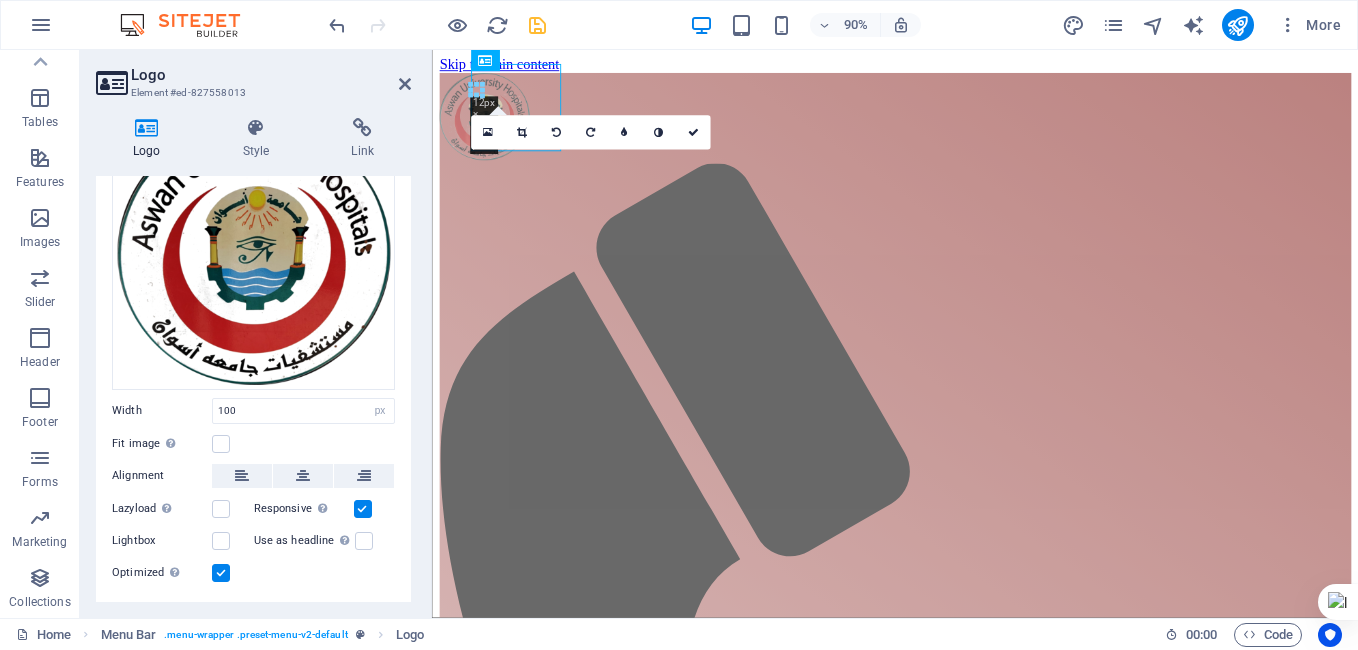 scroll, scrollTop: 147, scrollLeft: 0, axis: vertical 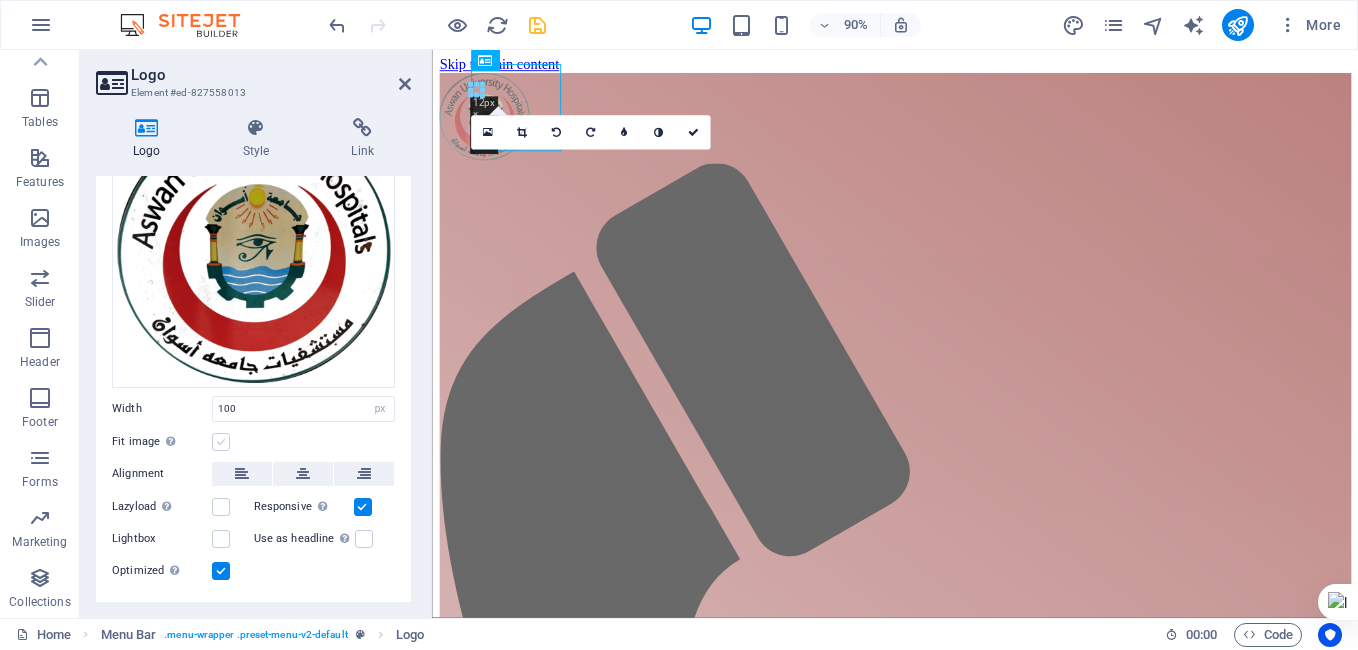 click at bounding box center (221, 442) 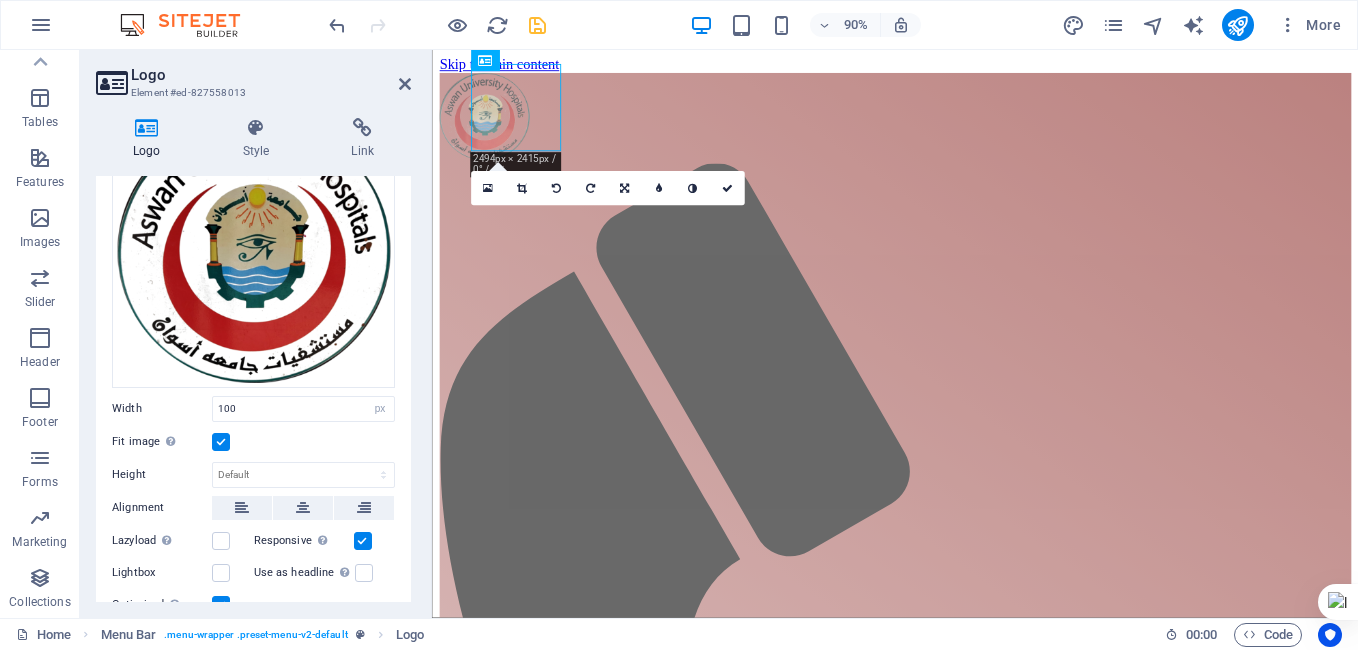 drag, startPoint x: 411, startPoint y: 468, endPoint x: 406, endPoint y: 502, distance: 34.36568 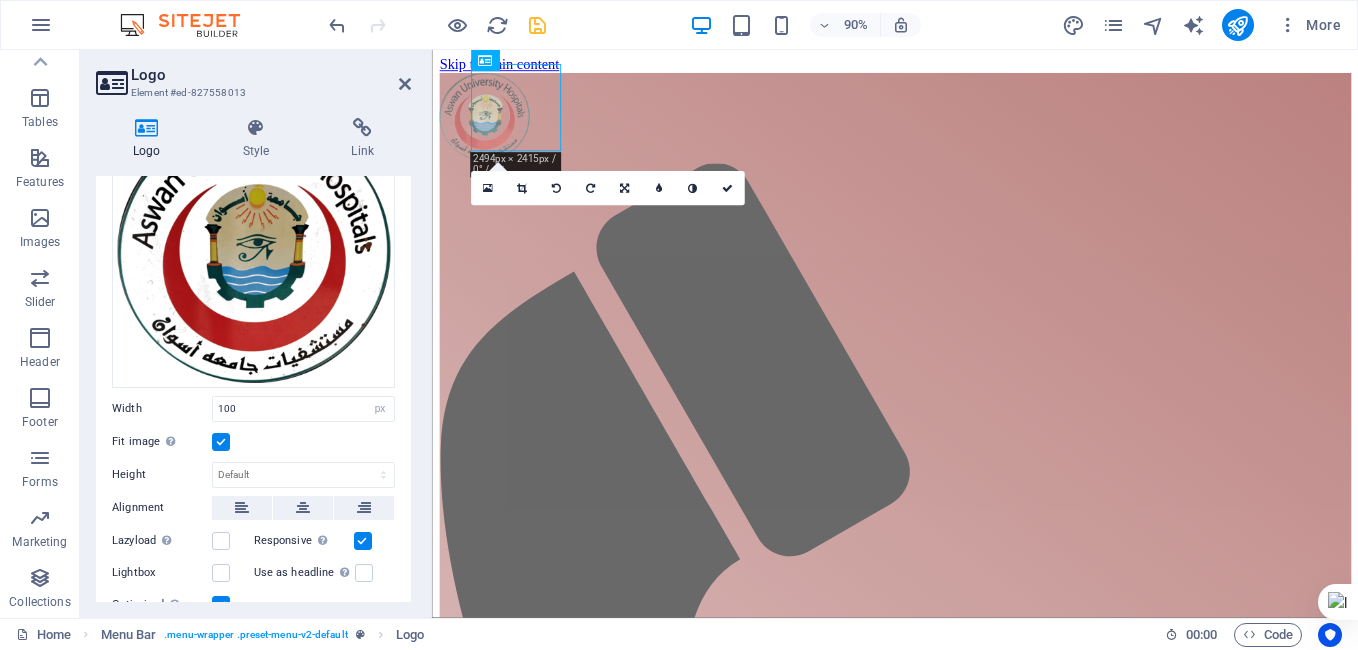 click on "Logo Style Link Logo Image Text Drag files here, click to choose files or select files from Files or our free stock photos & videos Select files from the file manager, stock photos, or upload file(s) Upload Width 100 Default auto px rem % em vh vw Fit image Automatically fit image to a fixed width and height Height Default auto px Alignment Lazyload Loading images after the page loads improves page speed. Responsive Automatically load retina image and smartphone optimized sizes. Lightbox Use as headline The image will be wrapped in an H1 headline tag. Useful for giving alternative text the weight of an H1 headline, e.g. for the logo. Leave unchecked if uncertain. Optimized Images are compressed to improve page speed. Position Direction Custom X offset 50 px rem % vh vw Y offset 50 px rem % vh vw Edit design Text Float No float Image left Image right Determine how text should behave around the image. Text Alternative text home.aman.it.com Image caption Paragraph Format Normal Heading 1 Heading 2 Heading 3 Code" at bounding box center [253, 360] 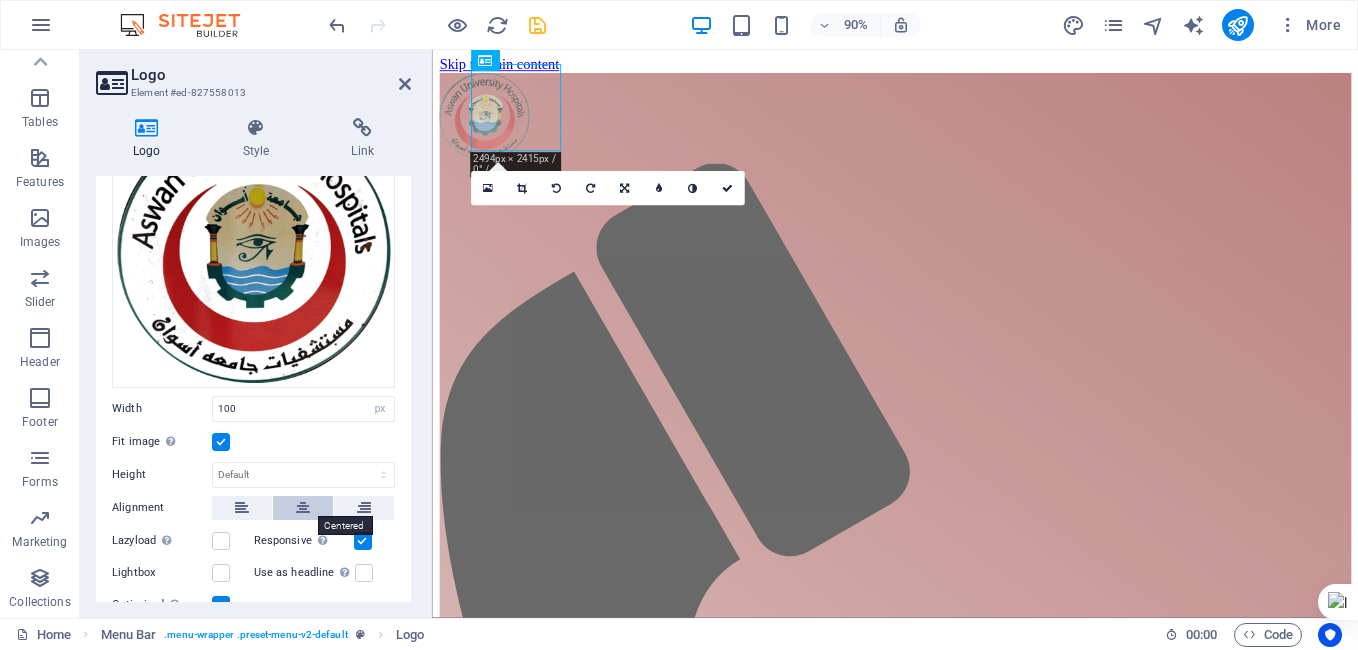 click at bounding box center [303, 508] 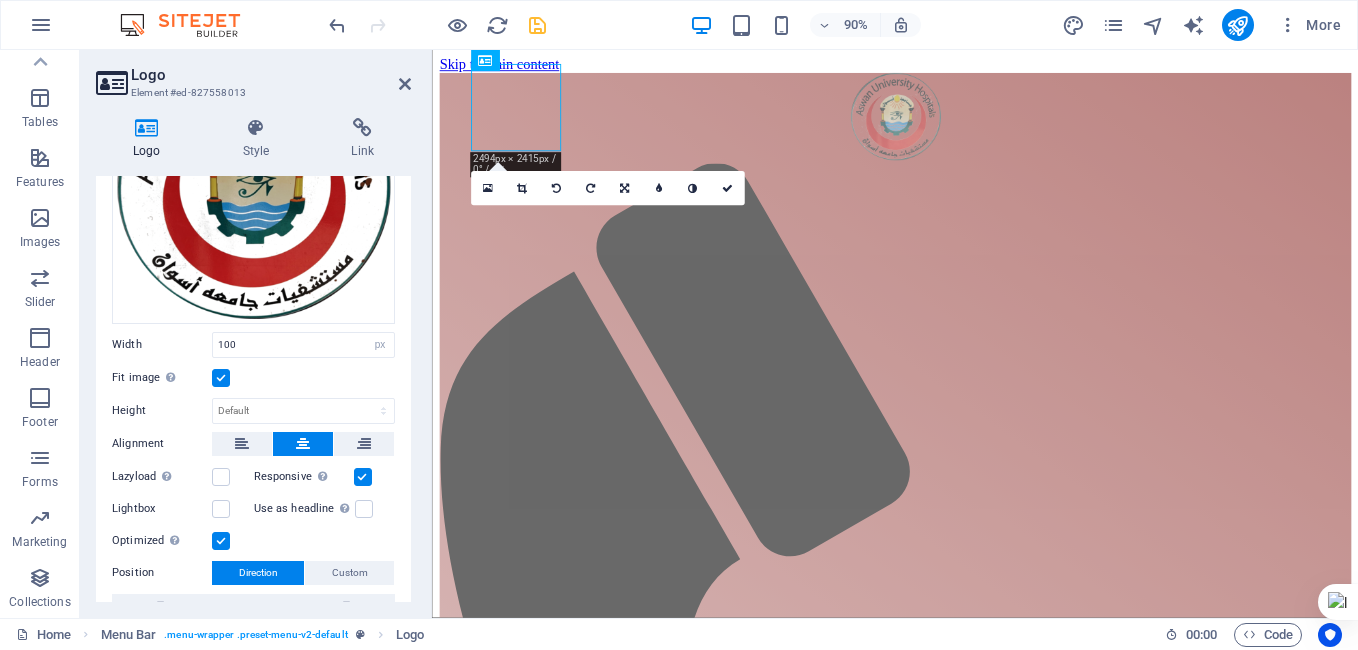 scroll, scrollTop: 212, scrollLeft: 0, axis: vertical 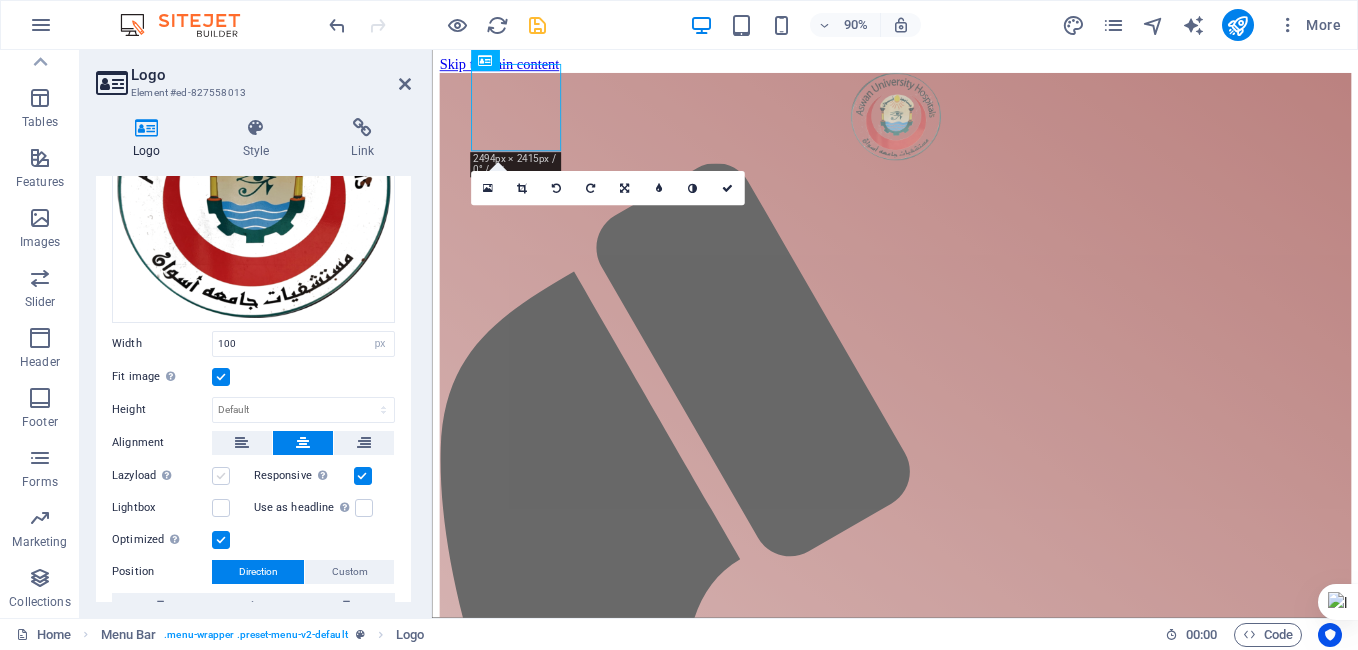click at bounding box center (221, 476) 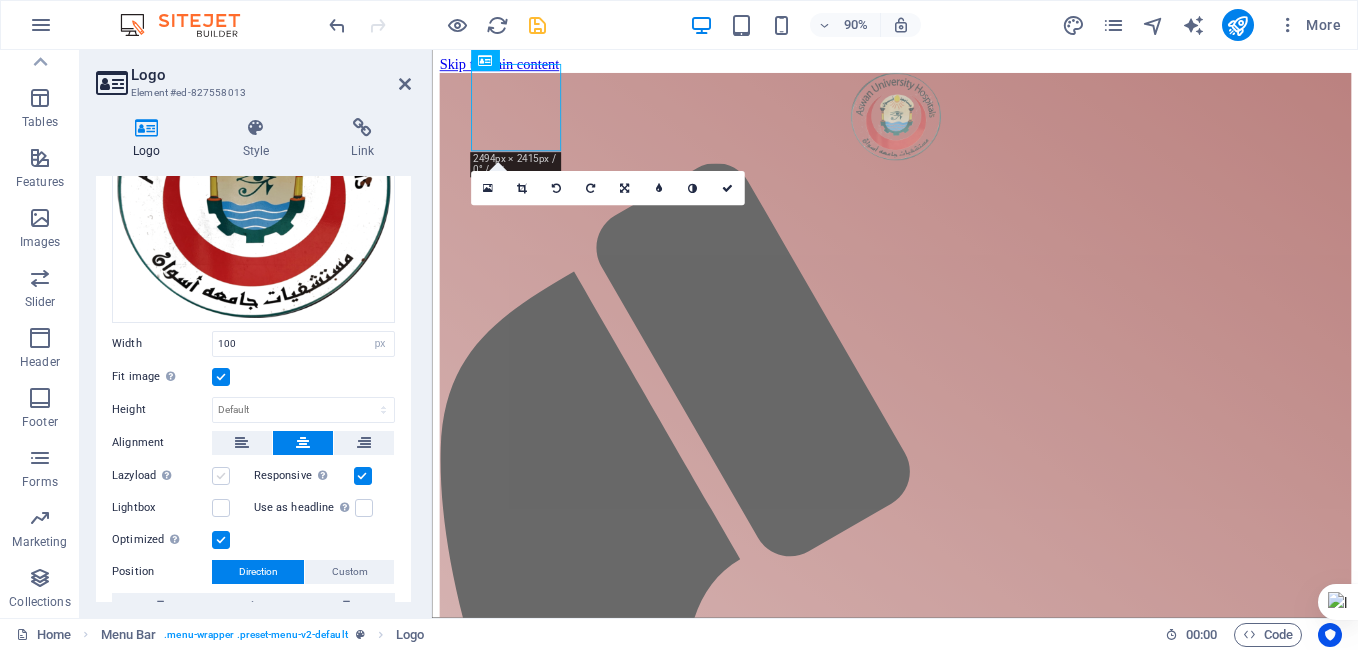click on "Lazyload Loading images after the page loads improves page speed." at bounding box center [0, 0] 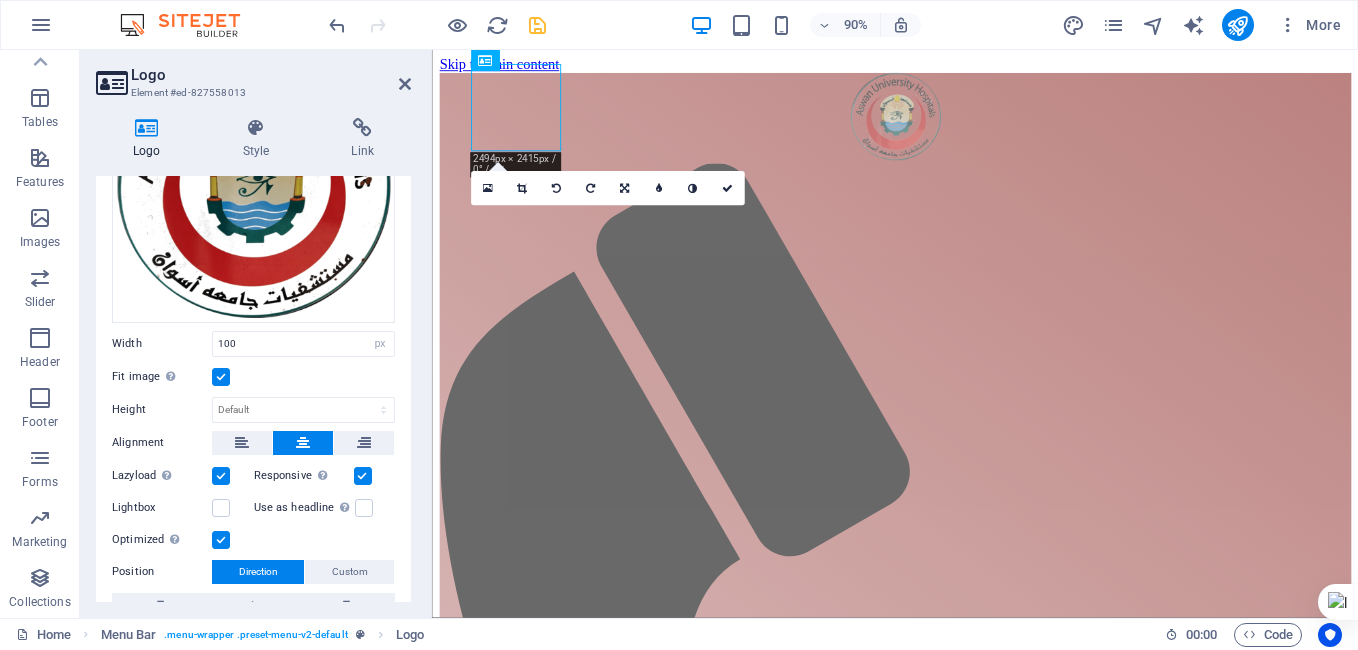 click at bounding box center (221, 476) 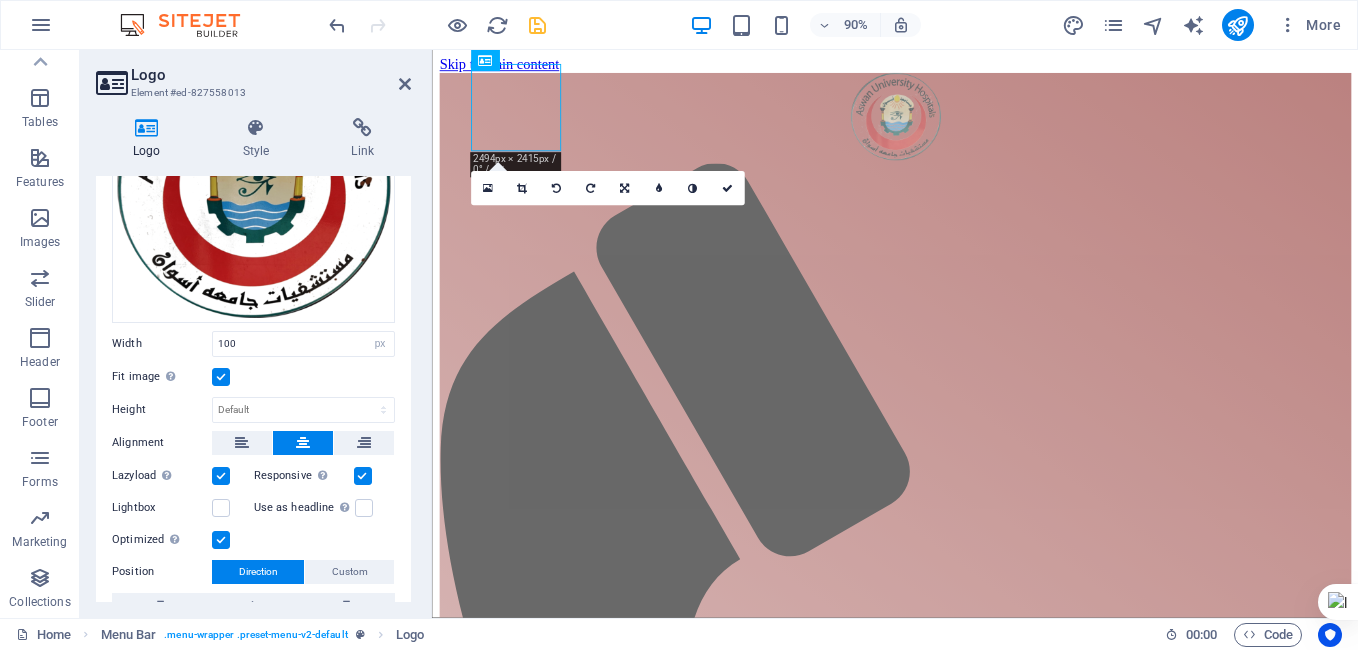 click on "Lazyload Loading images after the page loads improves page speed." at bounding box center [0, 0] 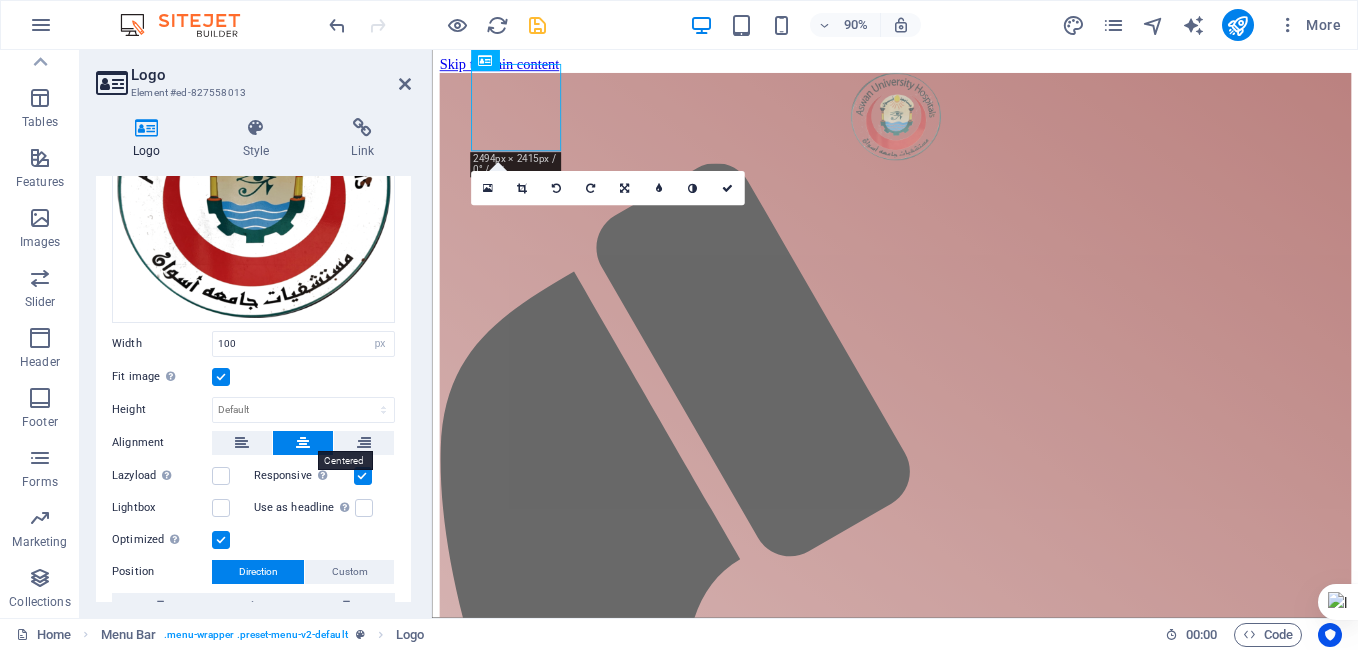 click at bounding box center [303, 443] 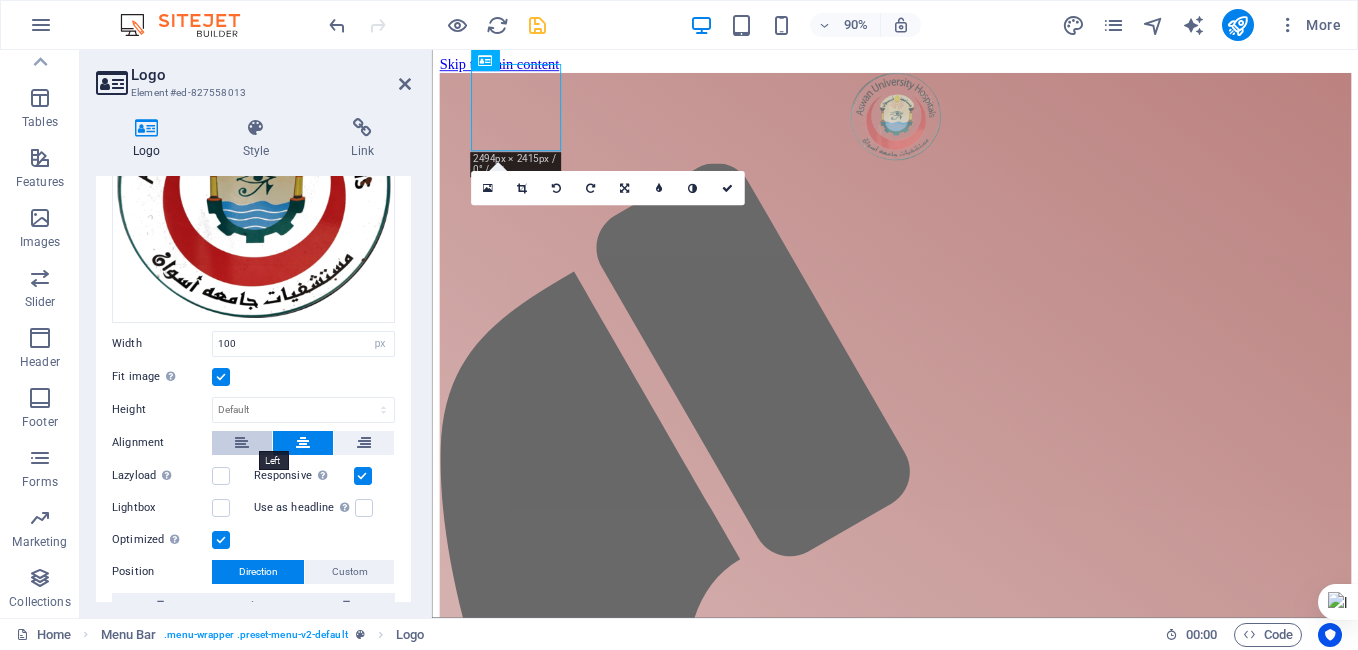 click at bounding box center [242, 443] 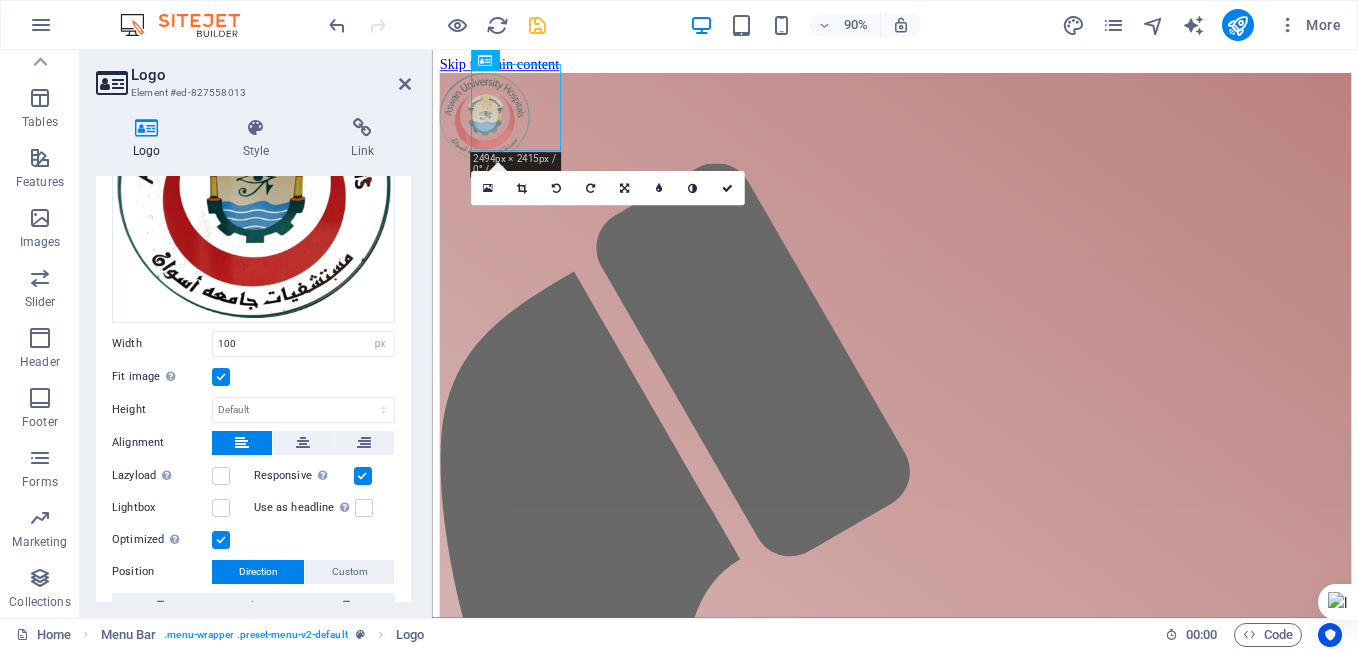 click on "Skip to main content
Menu Home About Service Contact" at bounding box center (946, 840) 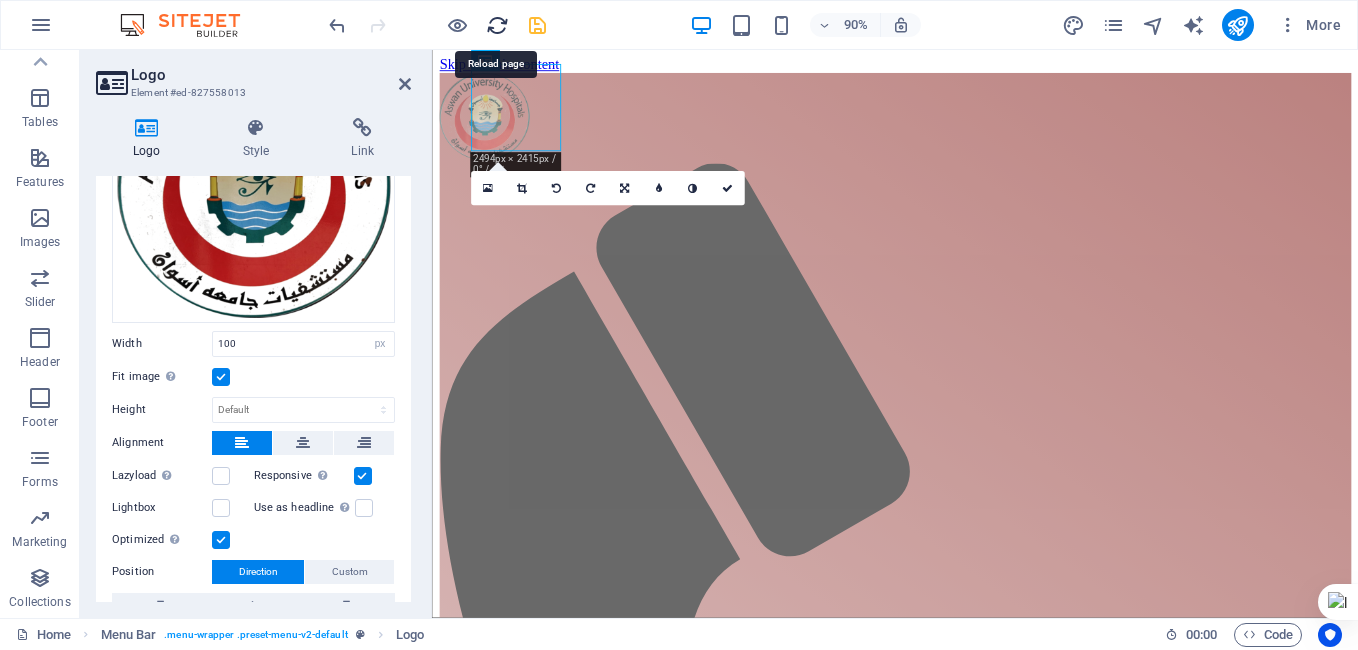 drag, startPoint x: 695, startPoint y: 37, endPoint x: 497, endPoint y: 30, distance: 198.1237 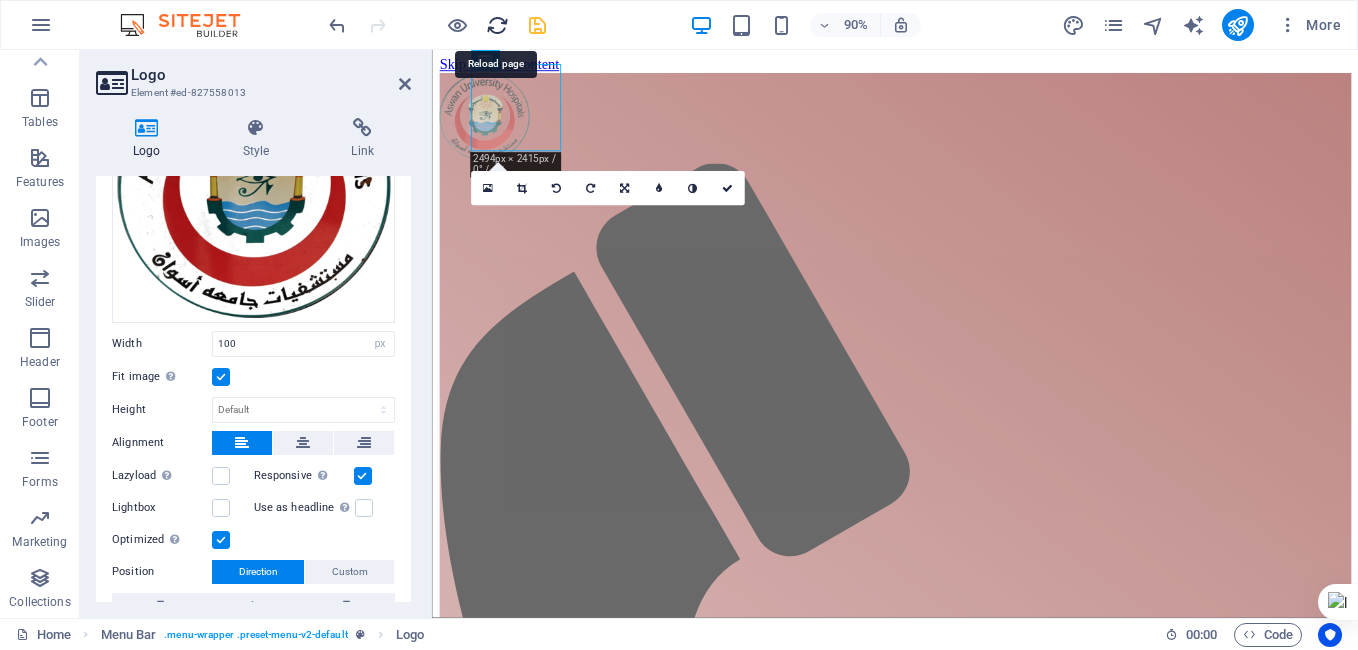 click at bounding box center (497, 25) 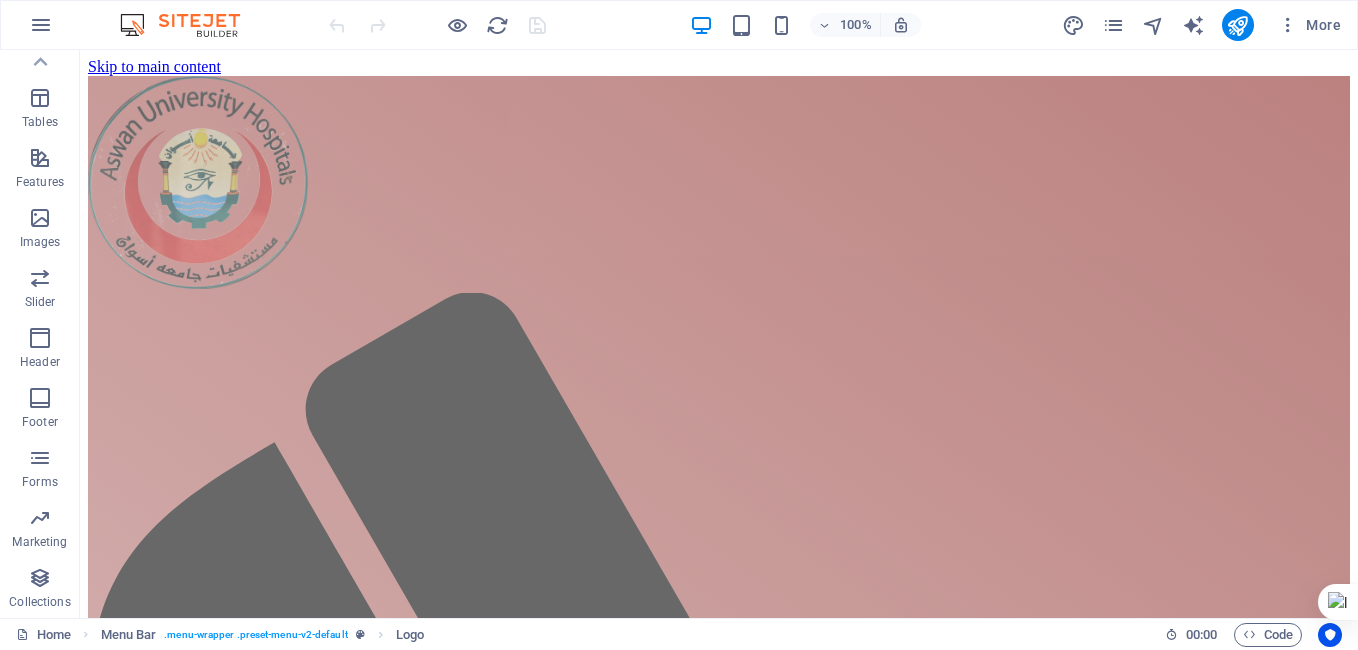scroll, scrollTop: 0, scrollLeft: 0, axis: both 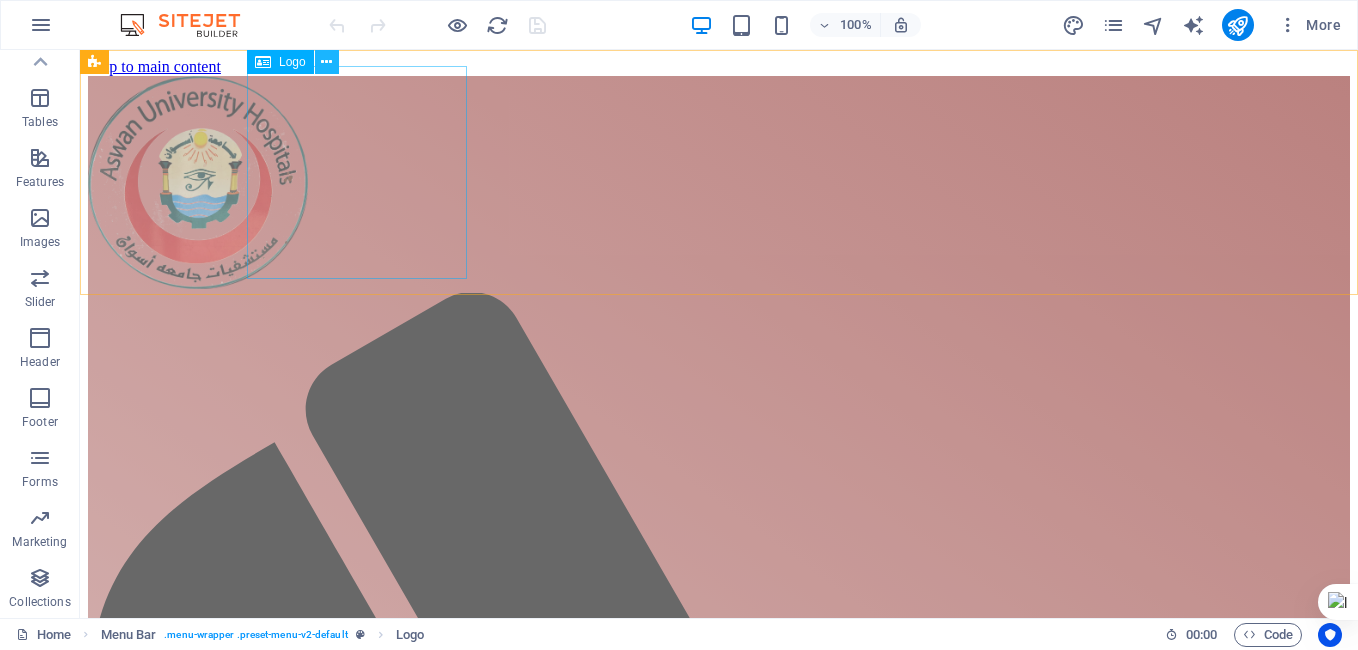 click at bounding box center (326, 62) 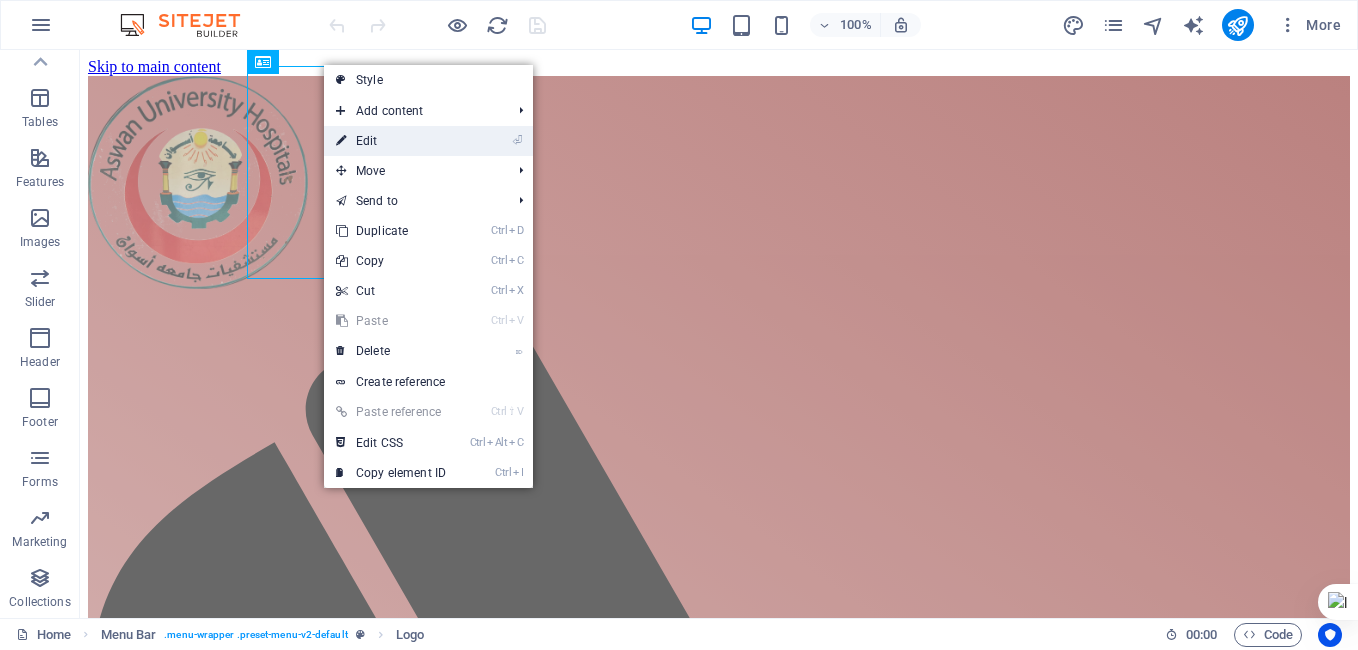 click on "⏎  Edit" at bounding box center [391, 141] 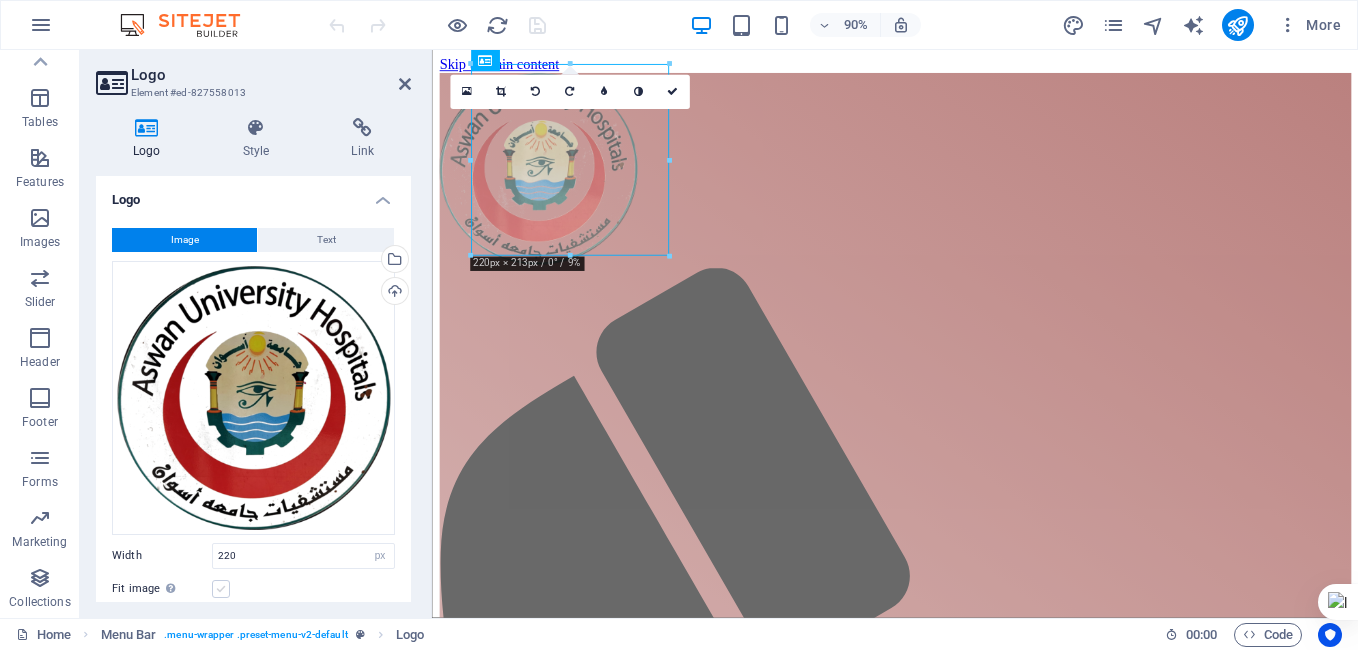 click at bounding box center [221, 589] 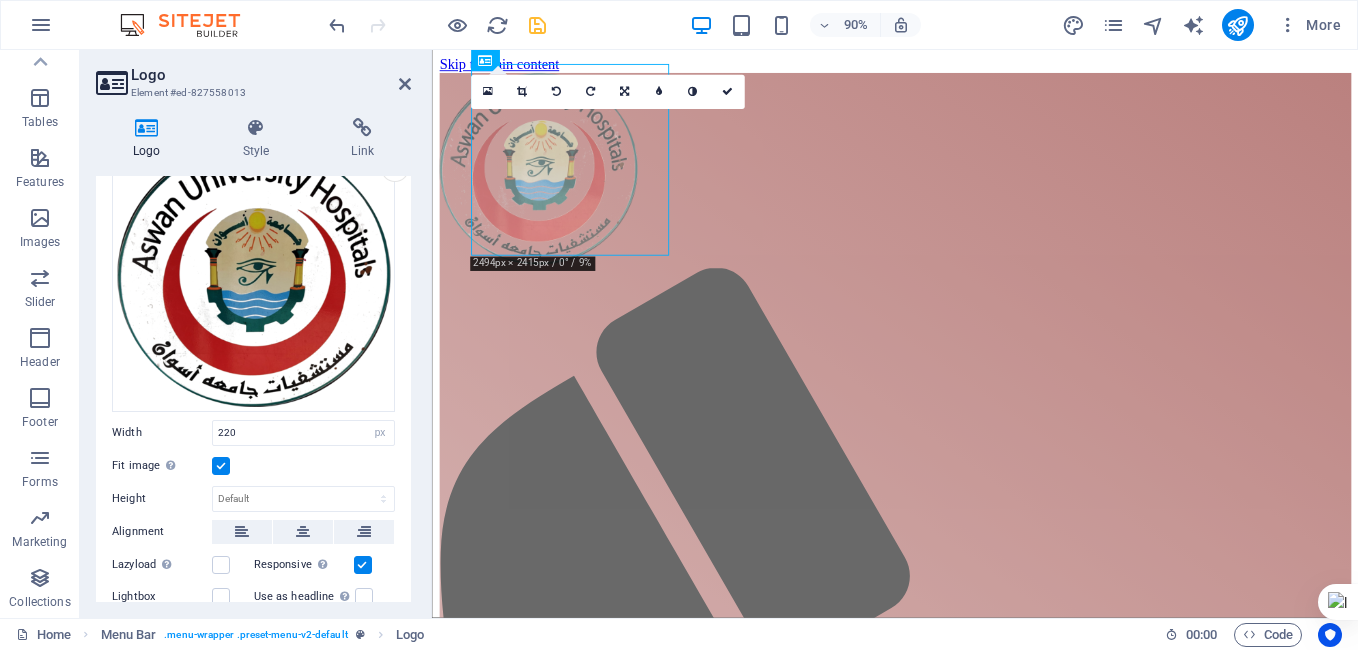 scroll, scrollTop: 141, scrollLeft: 0, axis: vertical 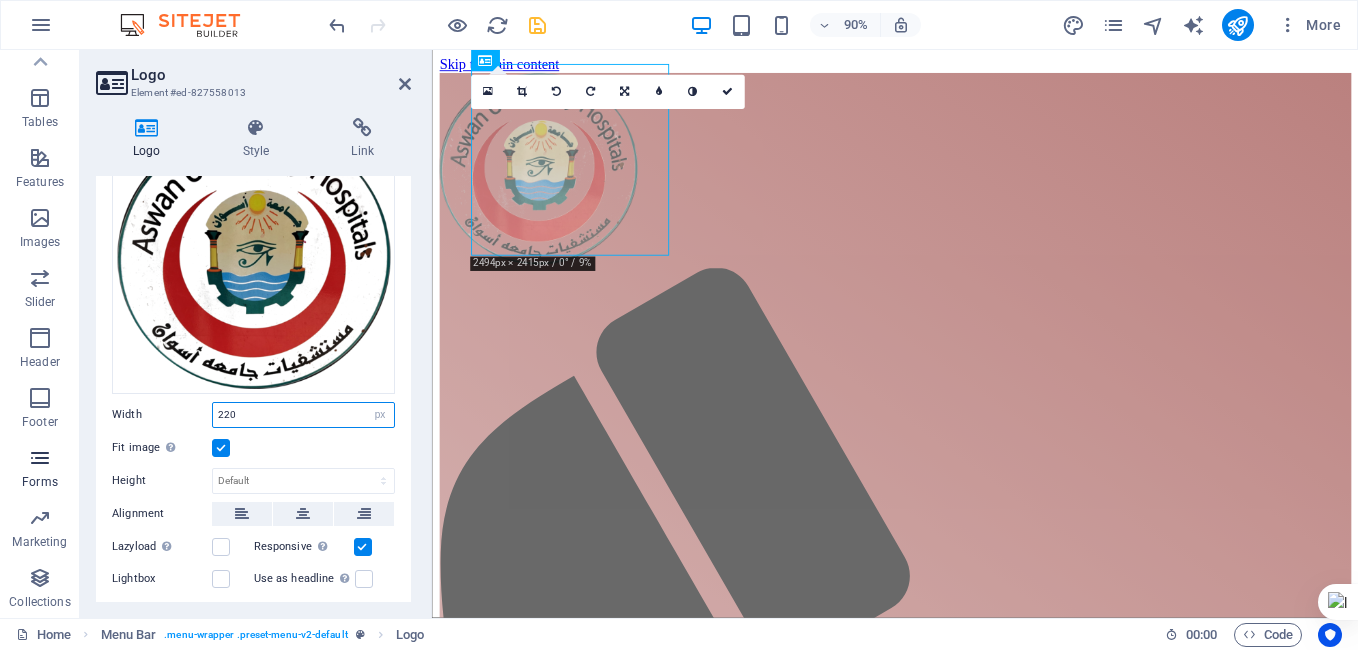 drag, startPoint x: 281, startPoint y: 412, endPoint x: 62, endPoint y: 444, distance: 221.32555 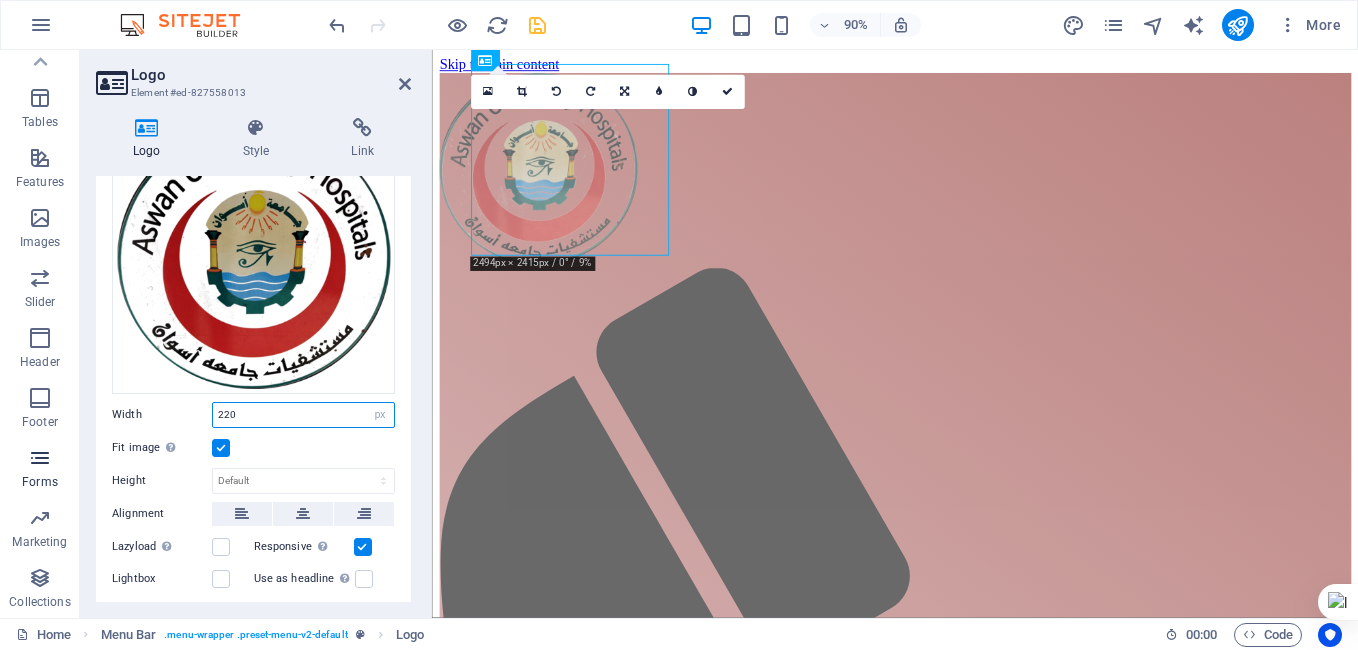 click on "Favorites Elements Columns Content Boxes Accordion Tables Features Images Slider Header Footer Forms Marketing Collections Logo Element #ed-827558013 Logo Style Link Logo Image Text Drag files here, click to choose files or select files from Files or our free stock photos & videos Select files from the file manager, stock photos, or upload file(s) Upload Width 220 Default auto px rem % em vh vw Fit image Automatically fit image to a fixed width and height Height Default auto px Alignment Lazyload Loading images after the page loads improves page speed. Responsive Automatically load retina image and smartphone optimized sizes. Lightbox Use as headline The image will be wrapped in an H1 headline tag. Useful for giving alternative text the weight of an H1 headline, e.g. for the logo. Leave unchecked if uncertain. Optimized Images are compressed to improve page speed. Position Direction Custom X offset 50 px rem % vh vw Y offset 50 px rem % vh vw Edit design Text Float No float Image left Image right Text Normal" at bounding box center [679, 334] 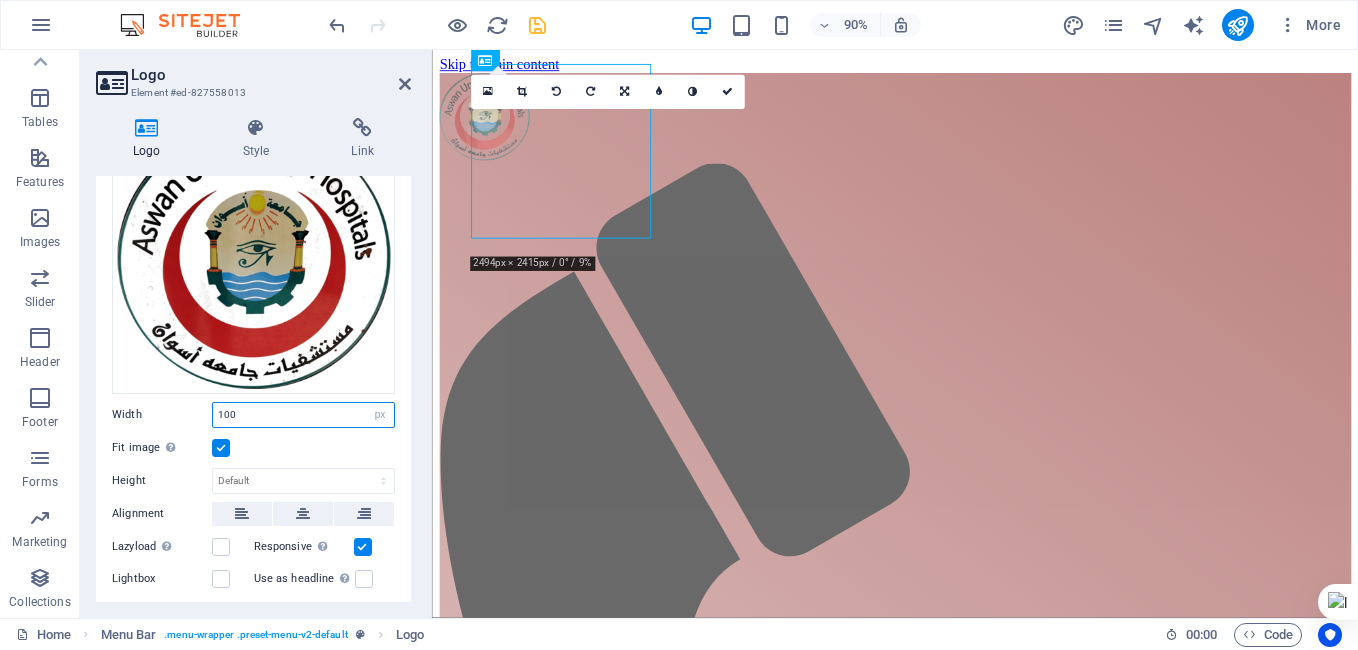 type on "100" 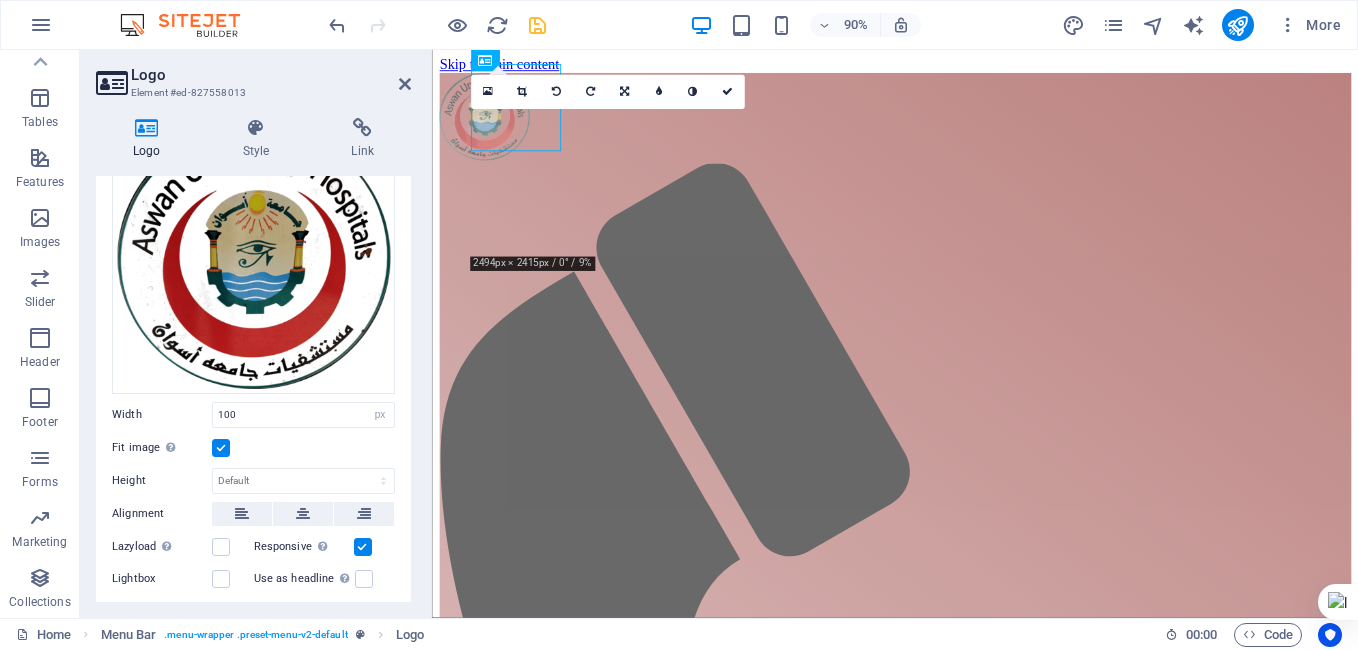 click on "Fit image Automatically fit image to a fixed width and height" at bounding box center (253, 448) 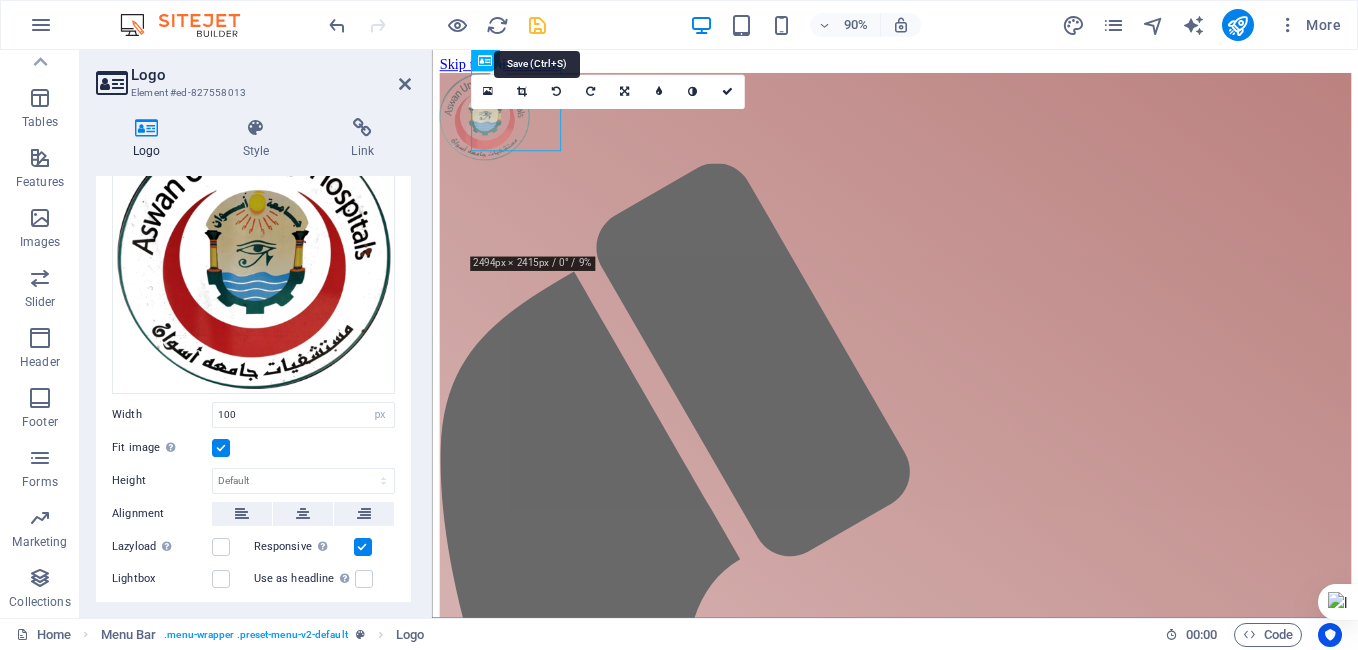 click at bounding box center (537, 25) 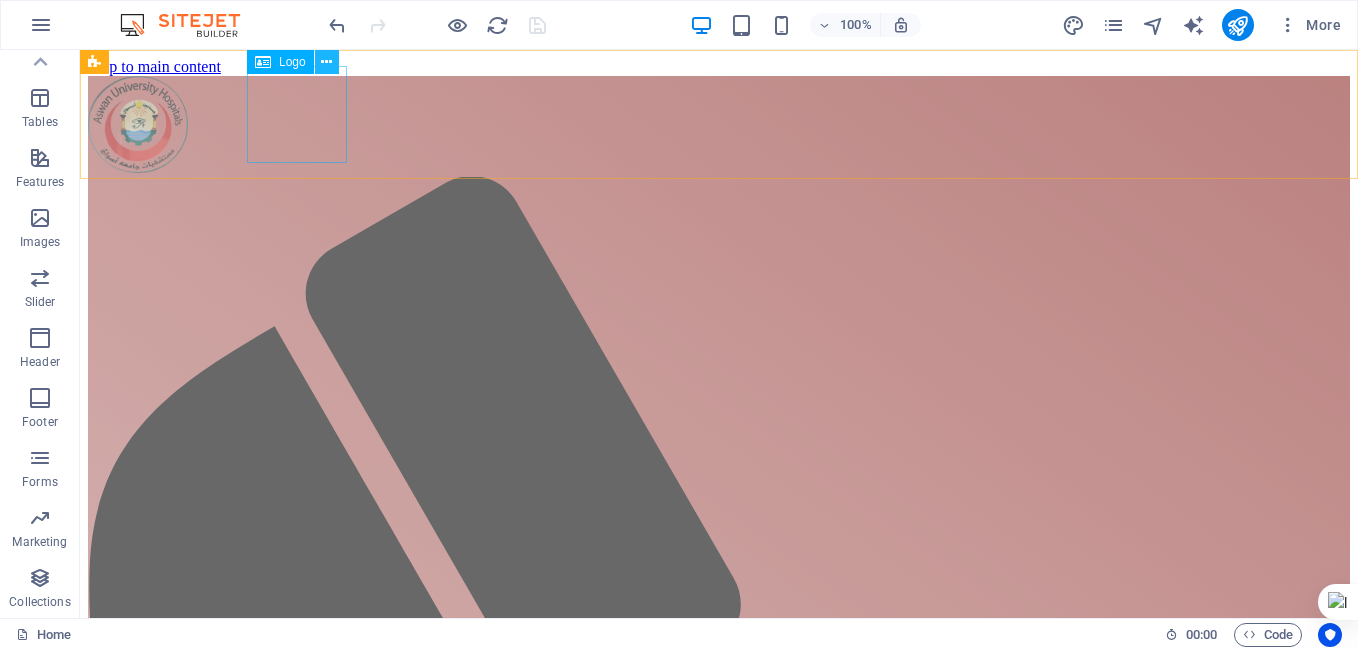 click at bounding box center [326, 62] 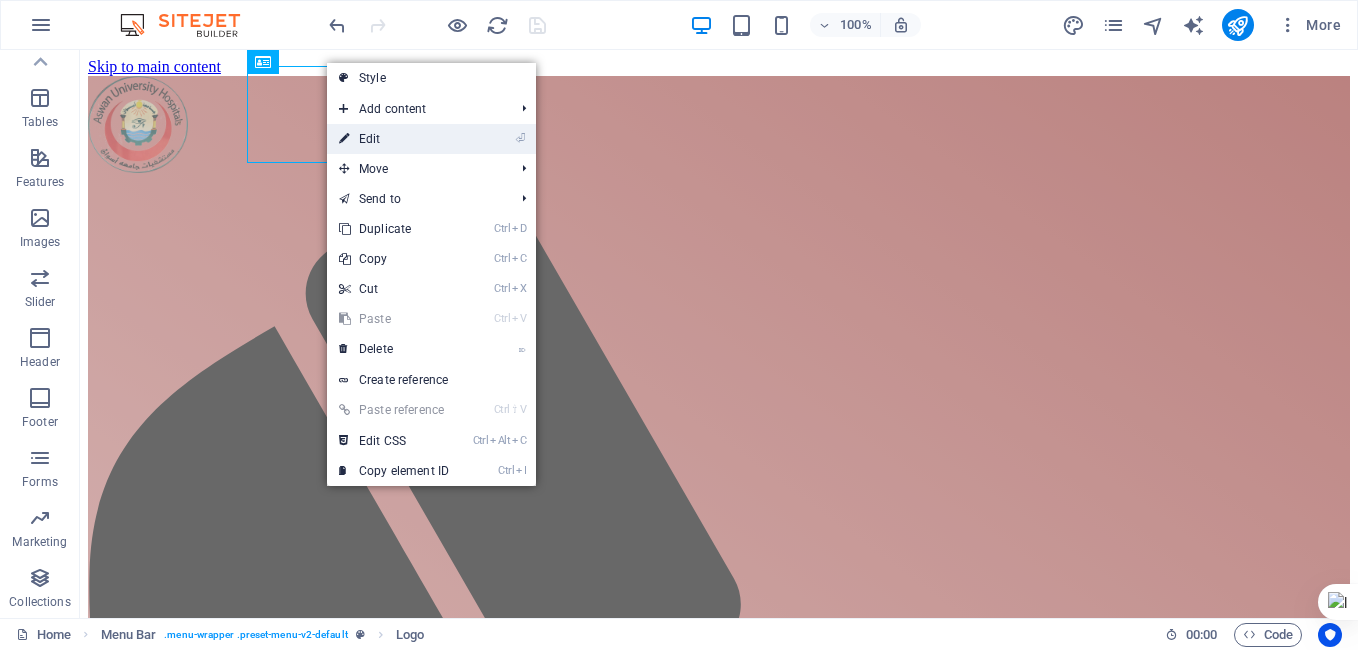 click on "⏎  Edit" at bounding box center [394, 139] 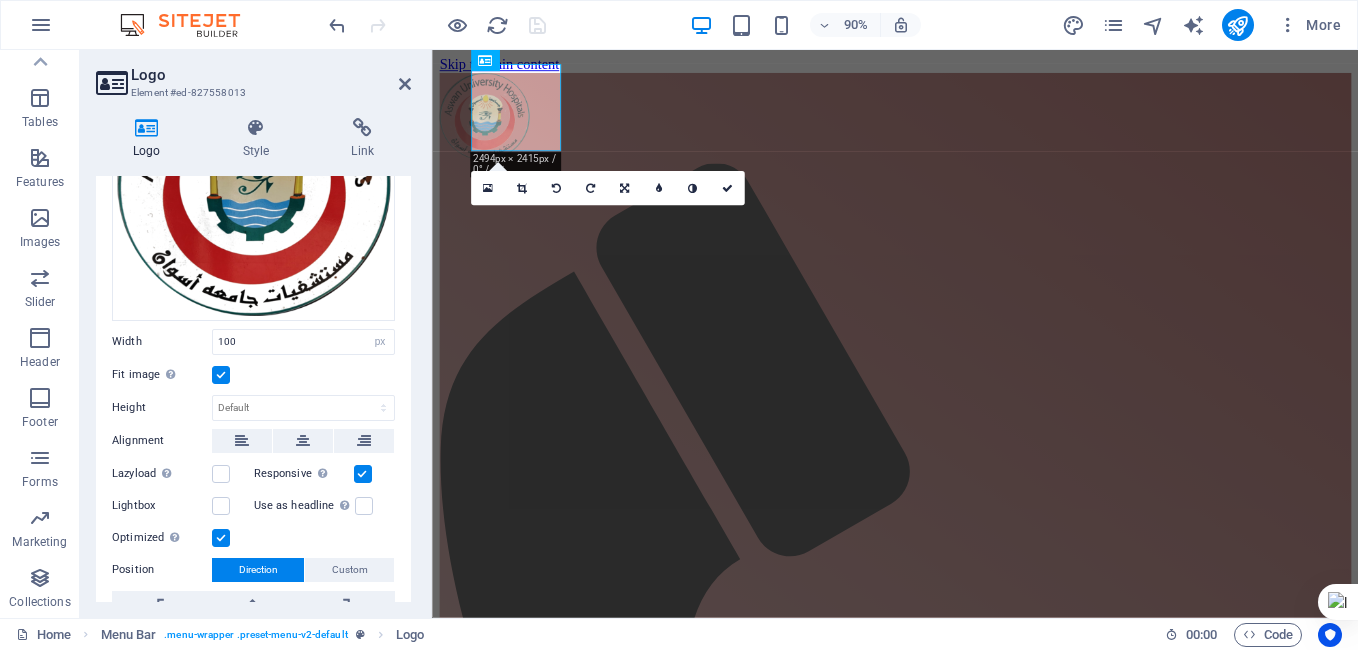 scroll, scrollTop: 216, scrollLeft: 0, axis: vertical 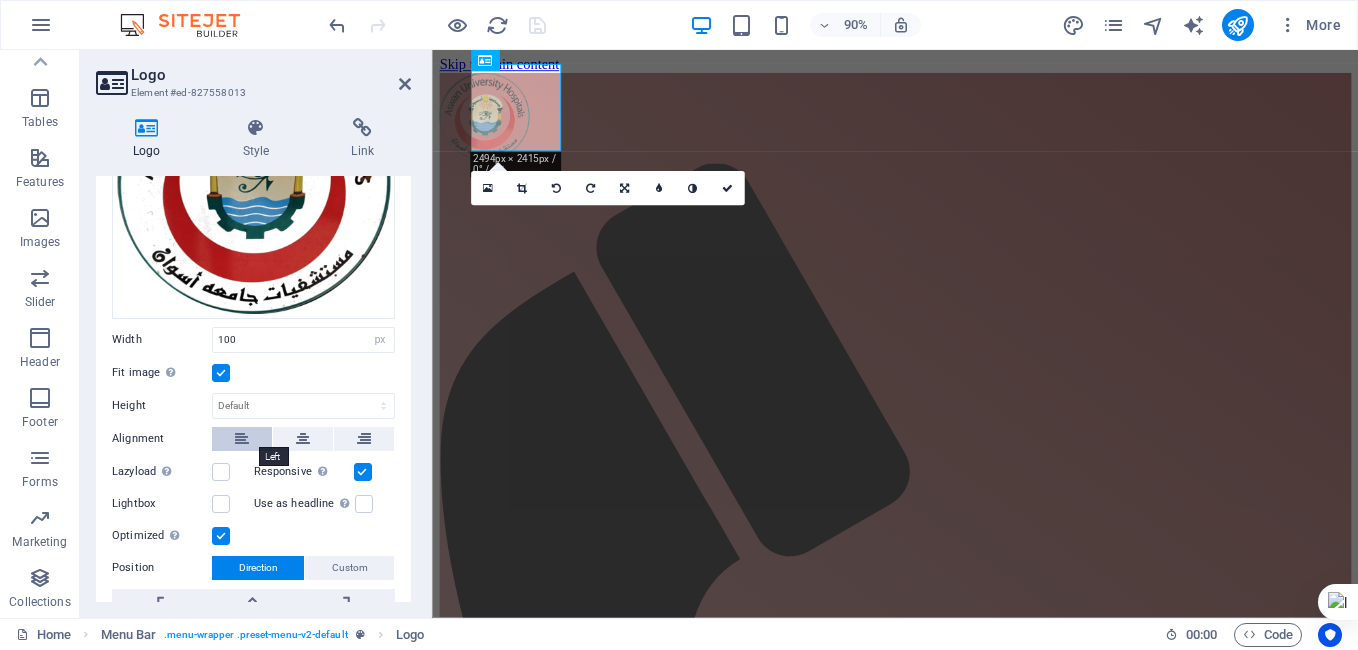 click at bounding box center [242, 439] 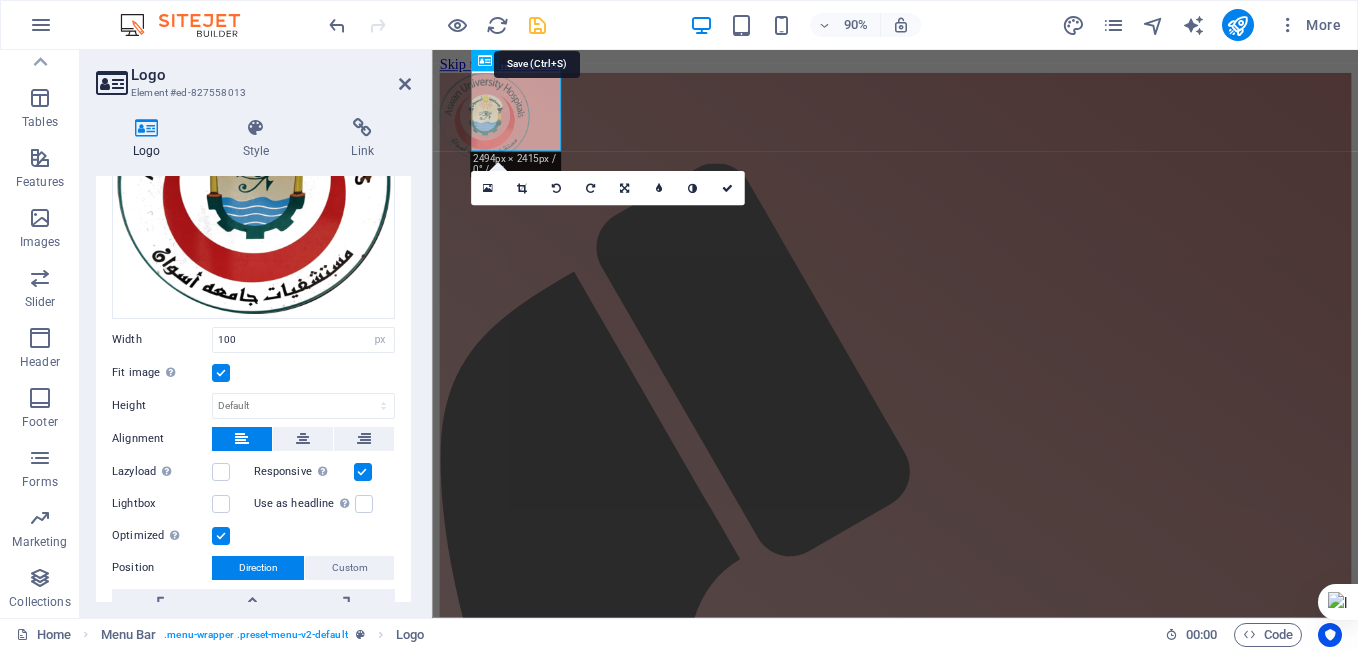 click at bounding box center [537, 25] 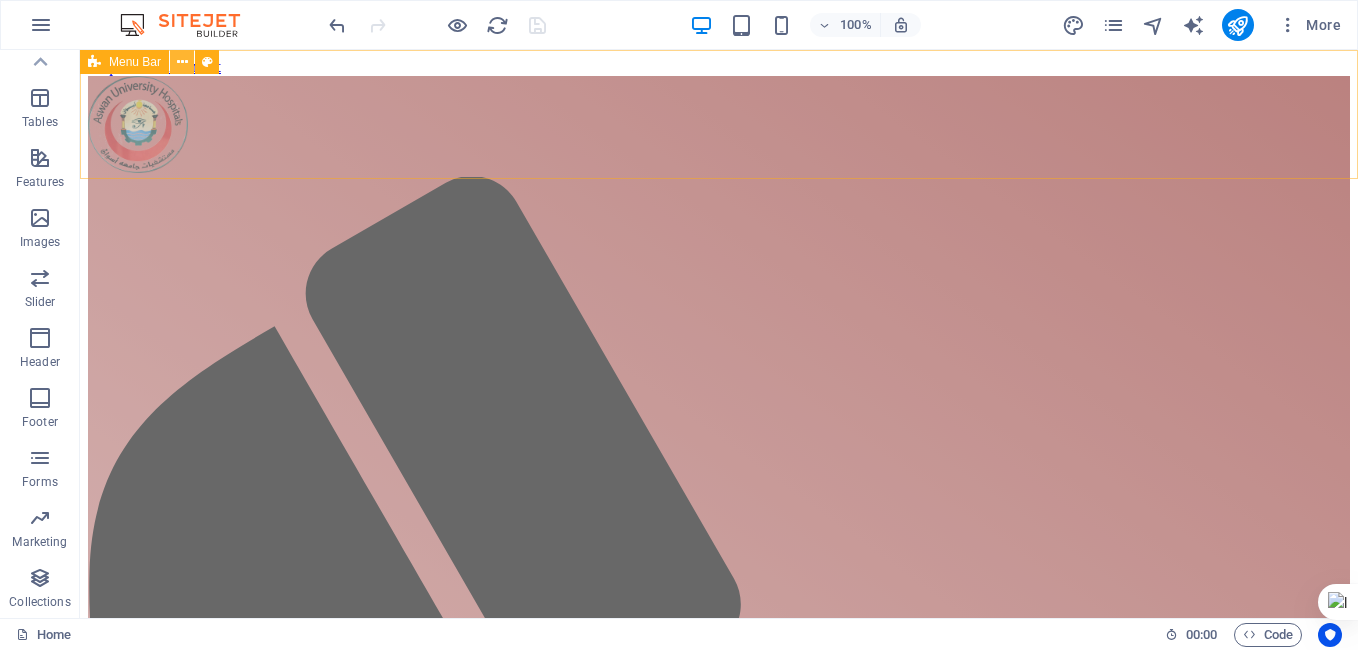 click at bounding box center [182, 62] 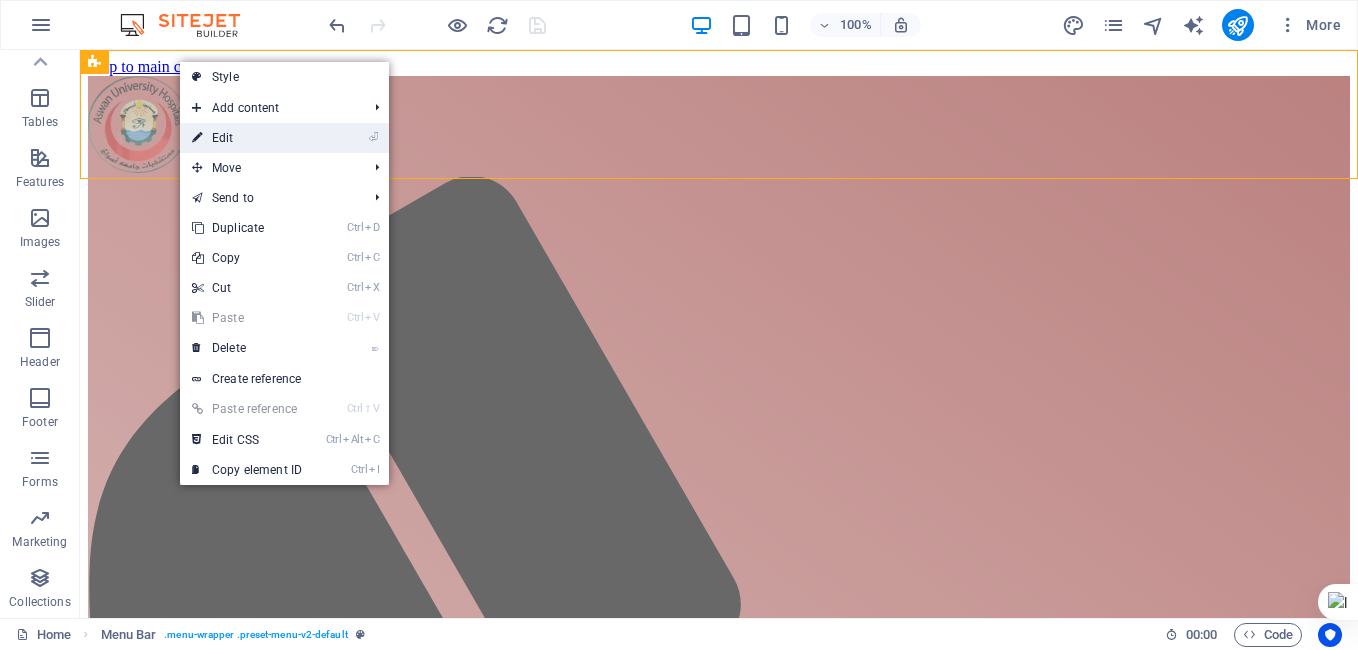 click on "⏎  Edit" at bounding box center [247, 138] 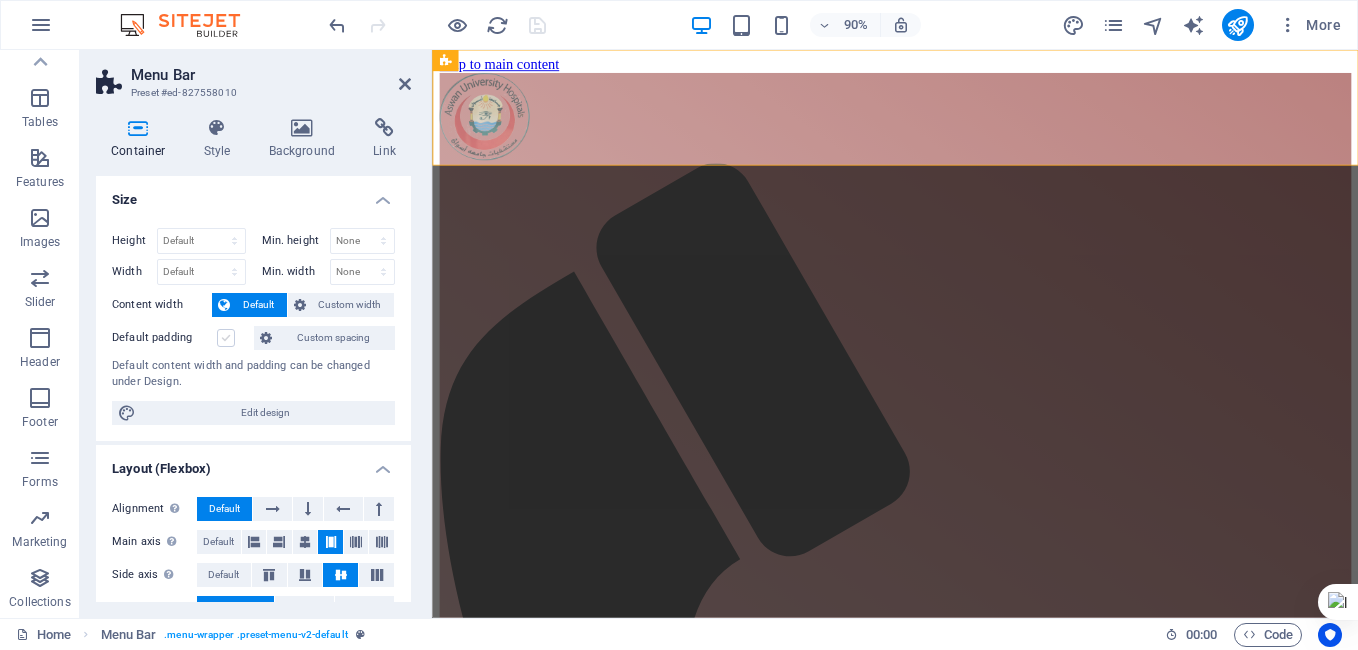 click at bounding box center [226, 338] 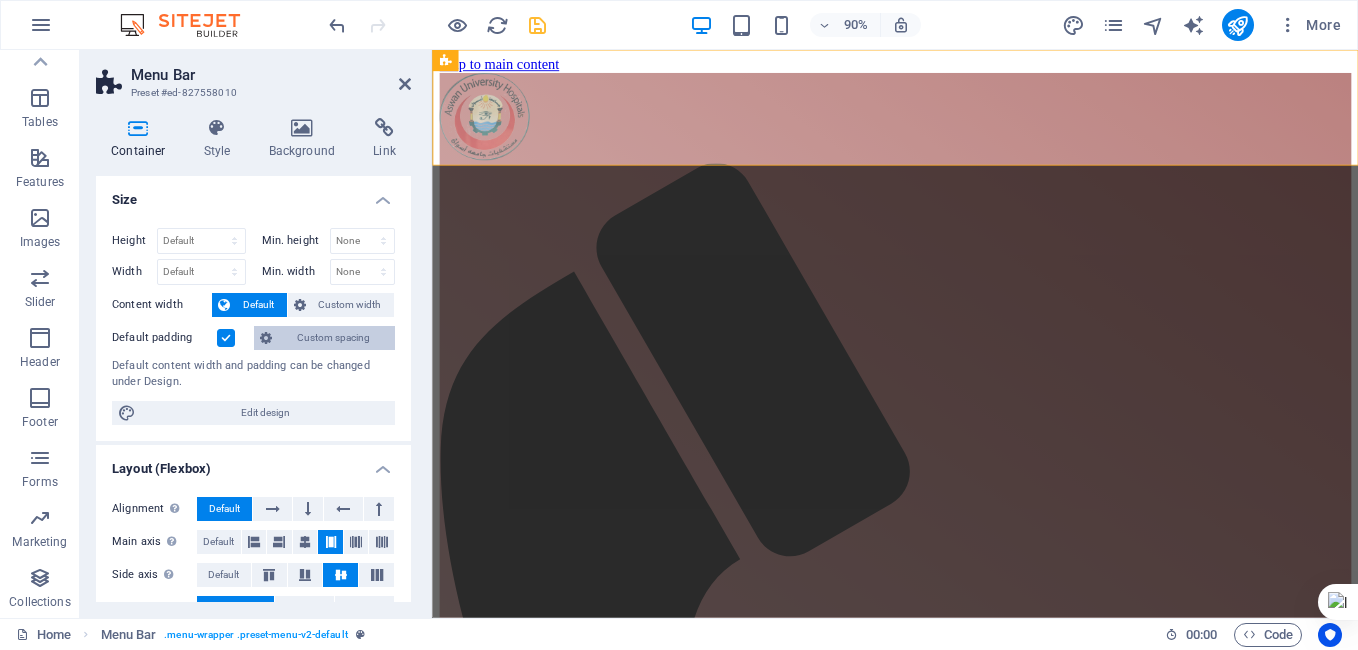 click on "Custom spacing" at bounding box center (333, 338) 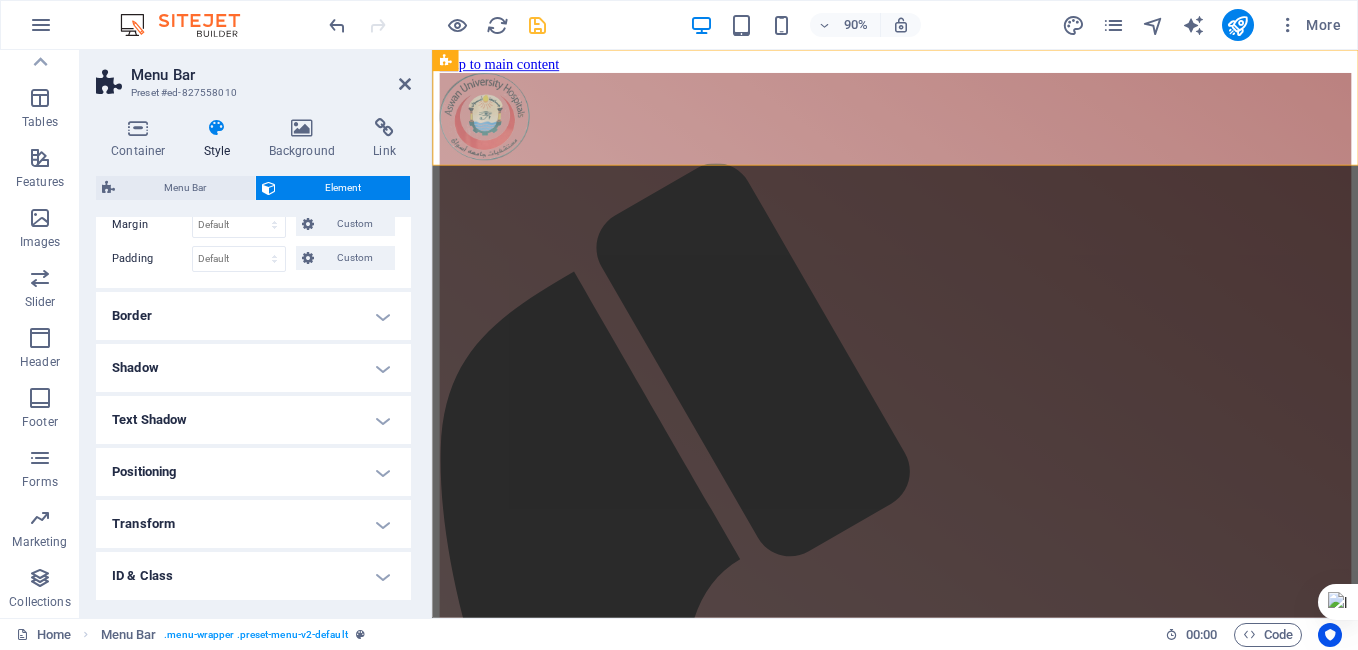 scroll, scrollTop: 107, scrollLeft: 0, axis: vertical 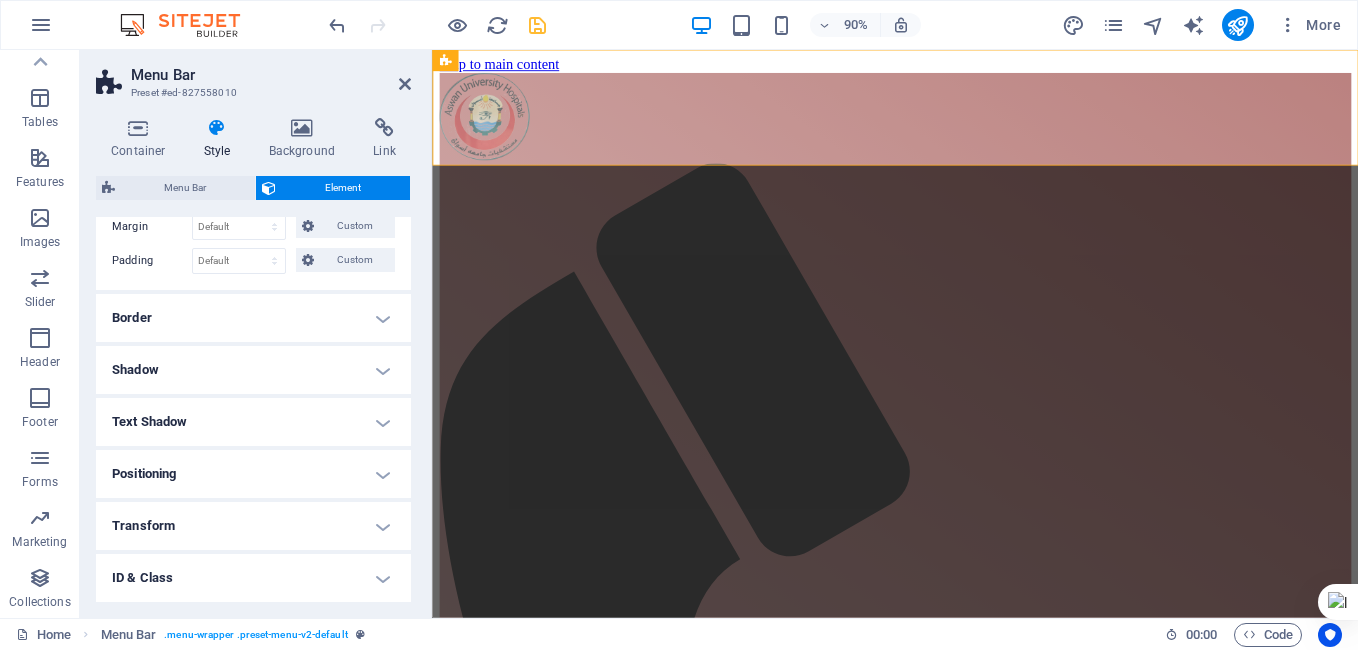 click on "Border" at bounding box center (253, 318) 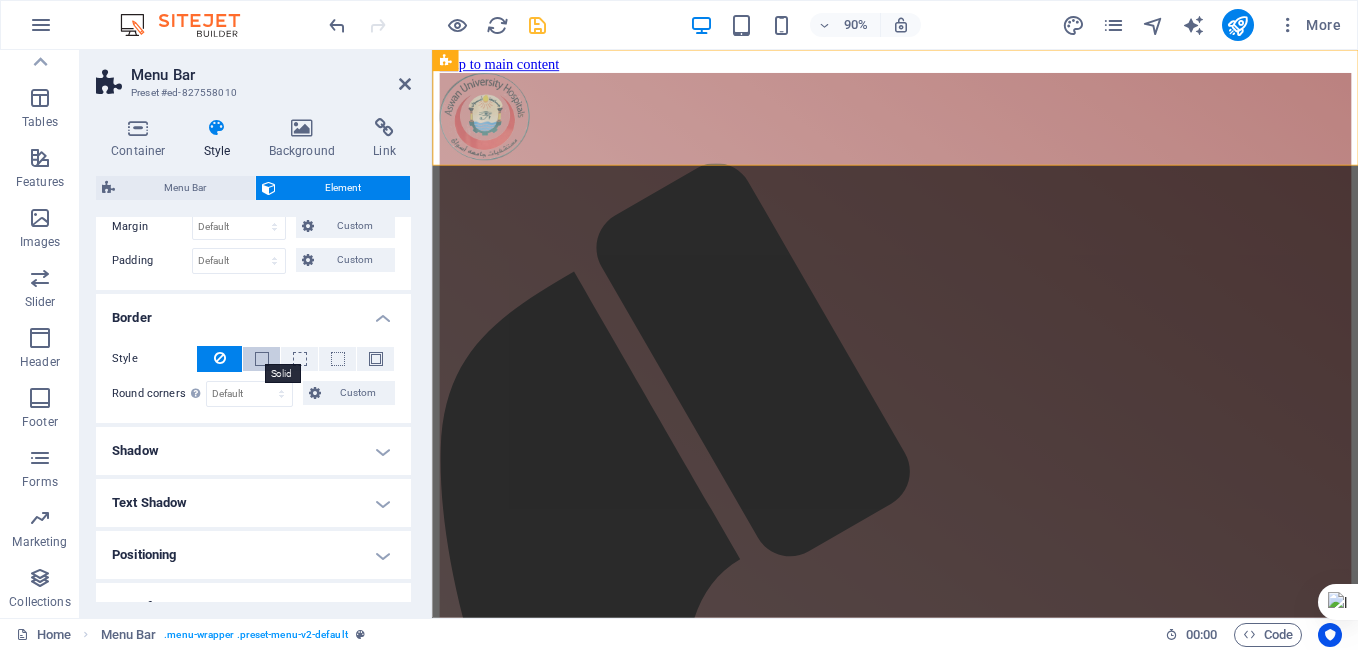 click at bounding box center (262, 359) 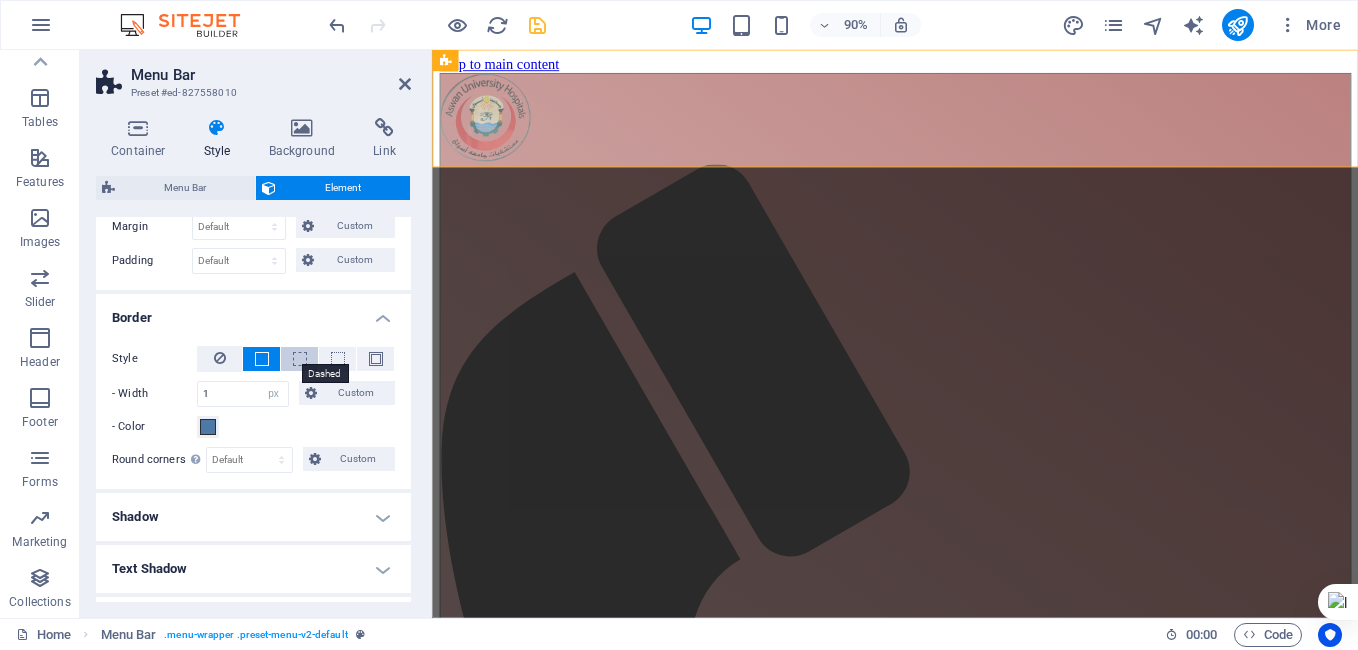 click at bounding box center [300, 359] 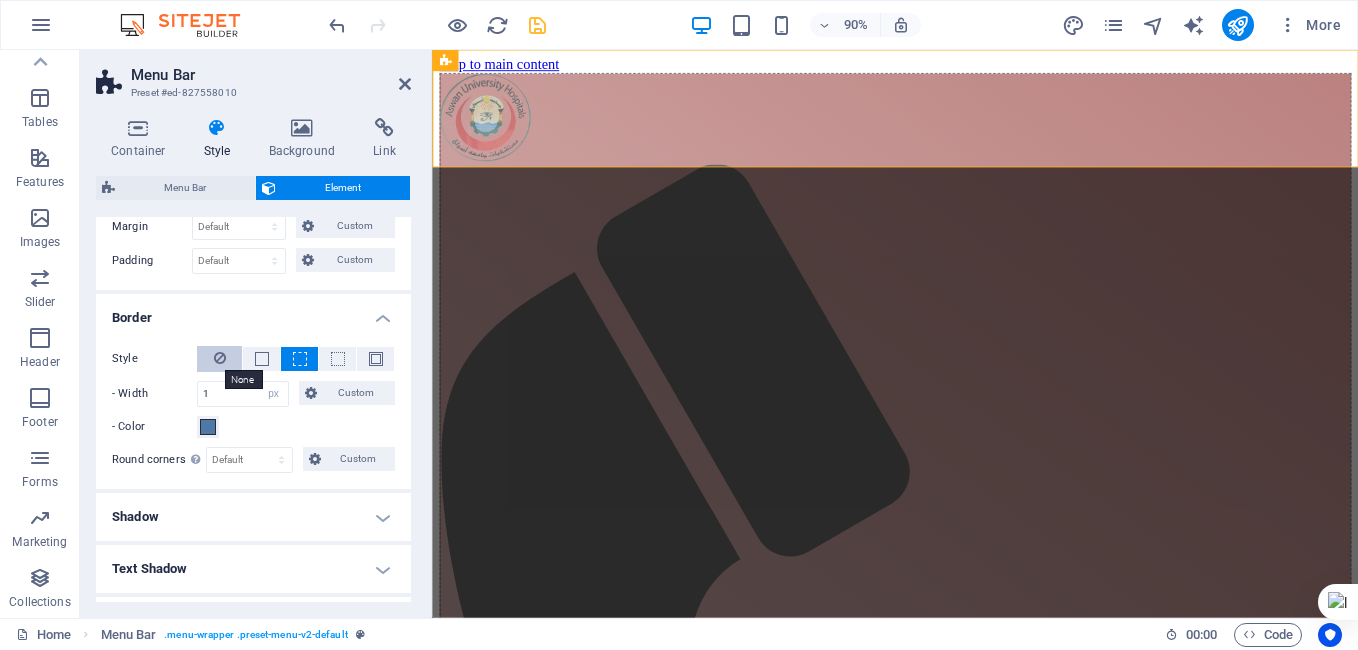 click at bounding box center (220, 358) 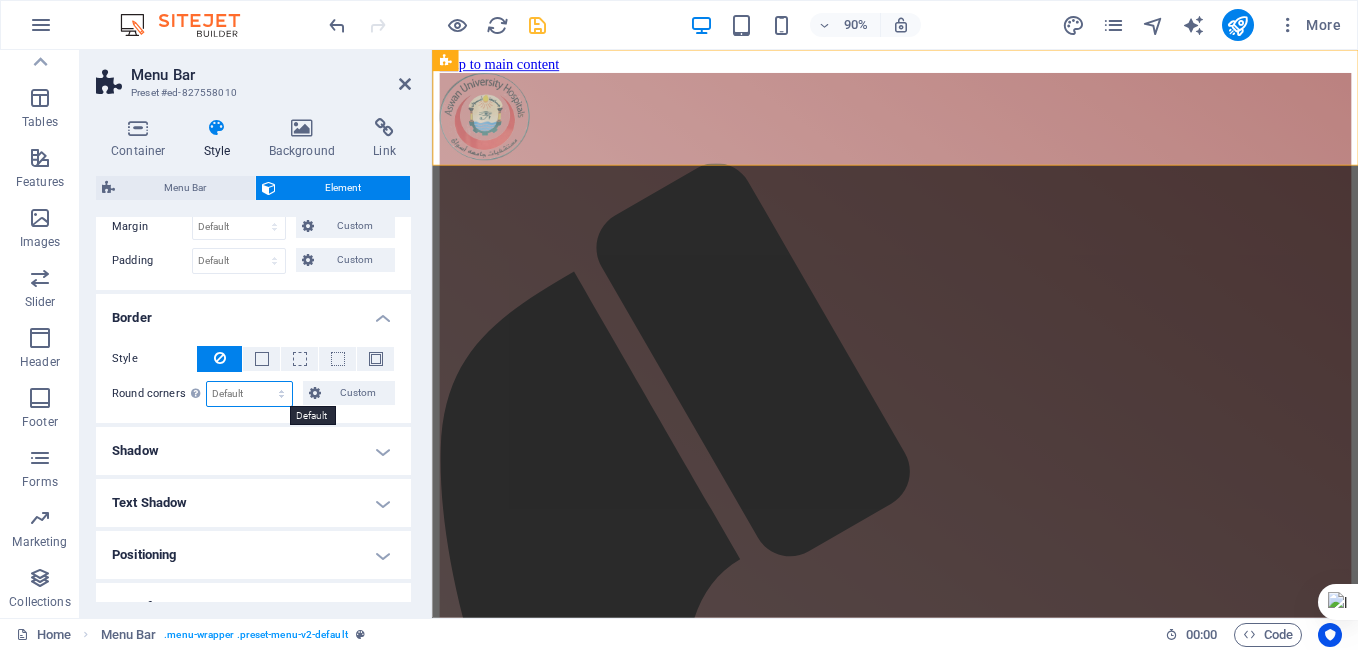 click on "Default px rem % vh vw Custom" at bounding box center (249, 394) 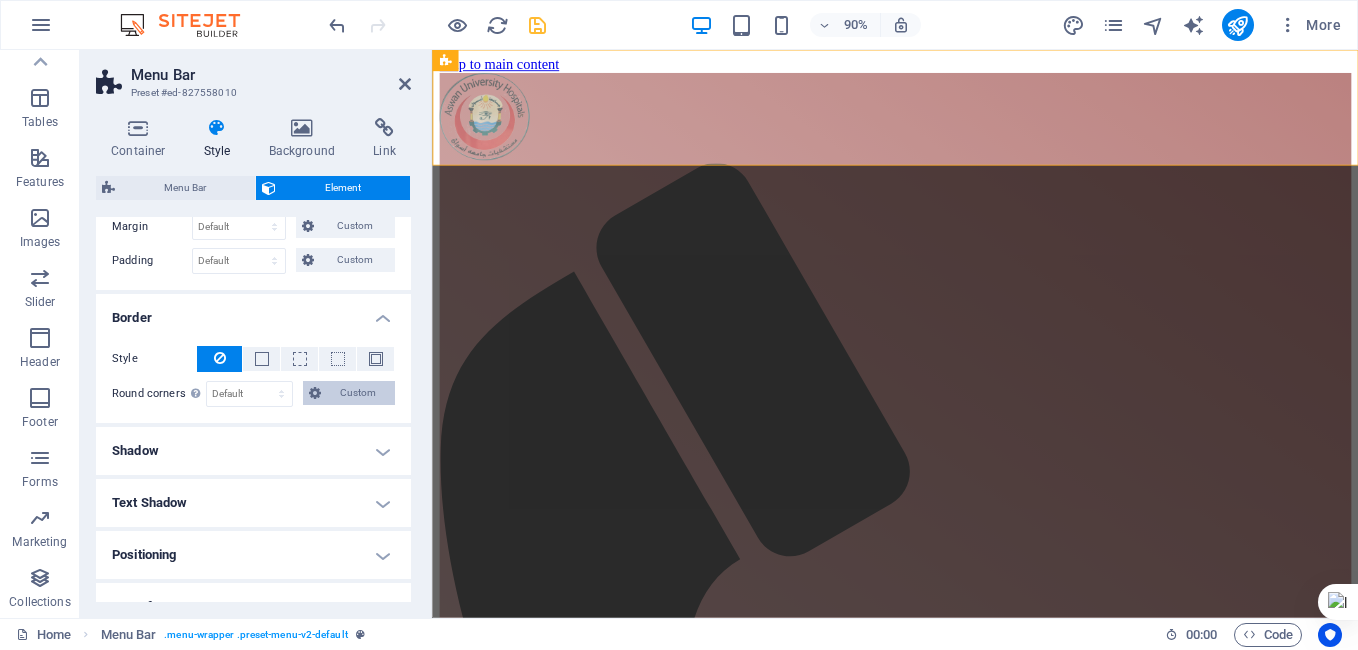 click on "Custom" at bounding box center (358, 393) 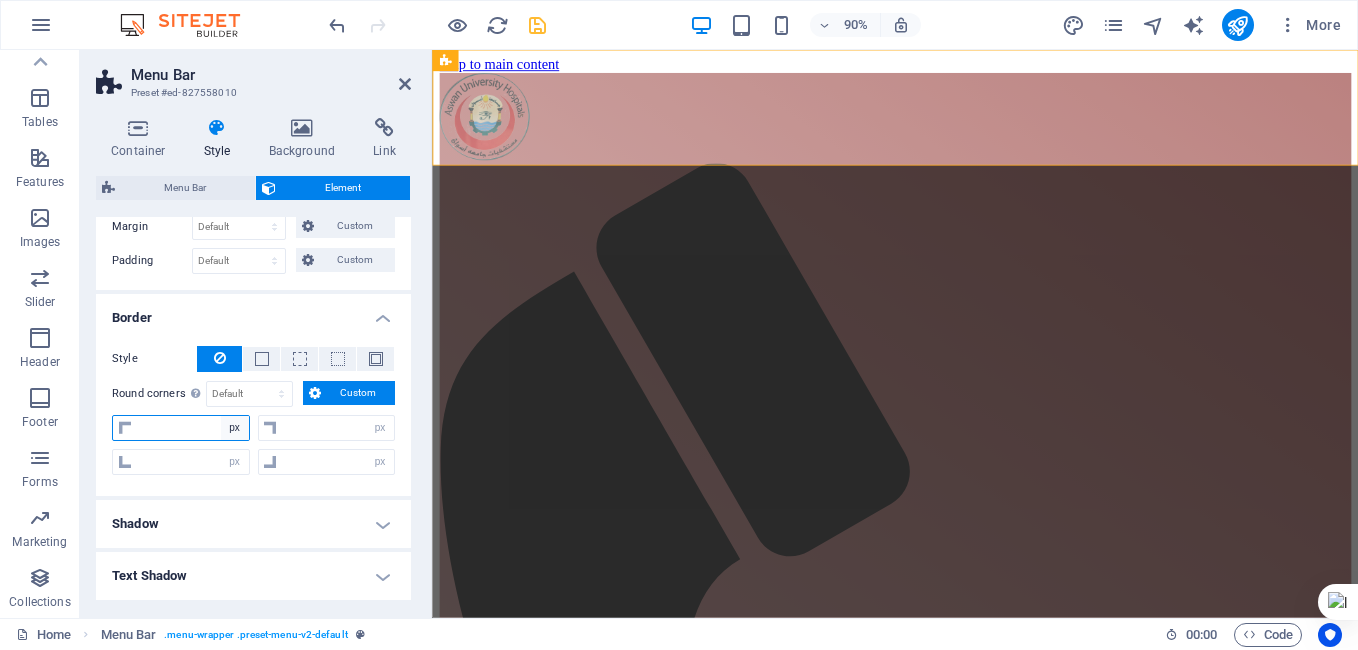 click on "px rem % vh vw" at bounding box center [235, 428] 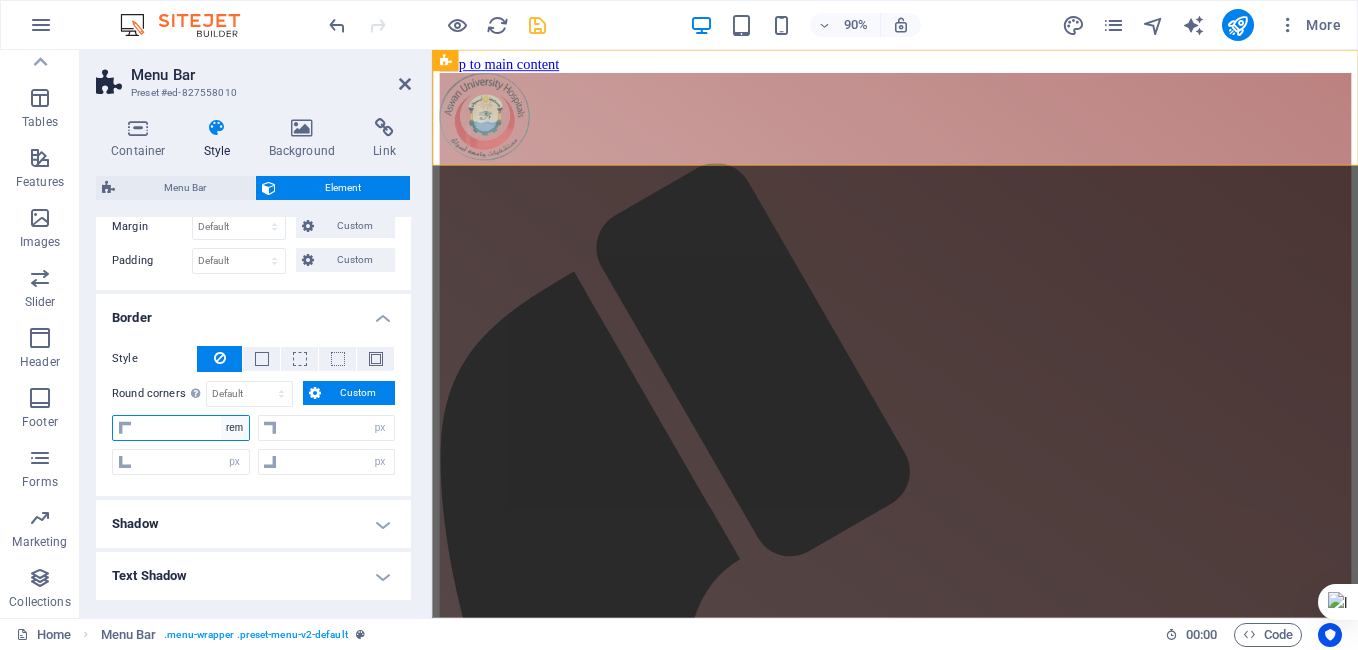 click on "px rem % vh vw" at bounding box center [235, 428] 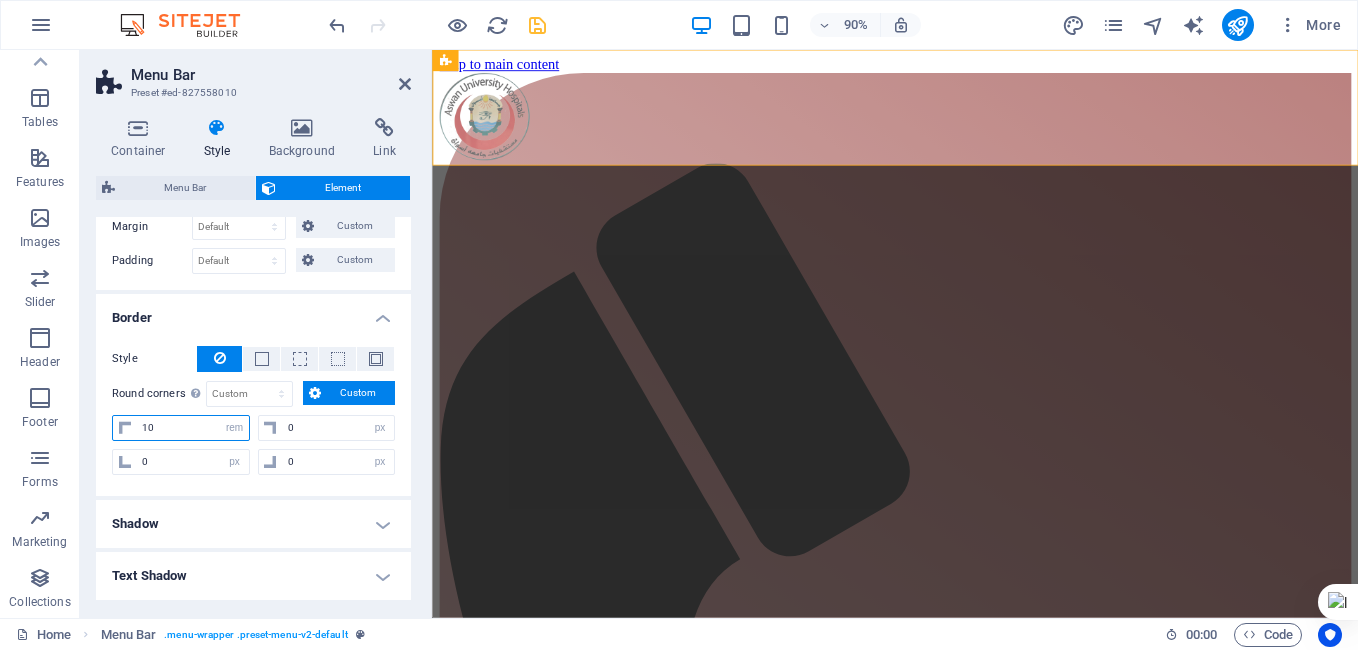 type on "10" 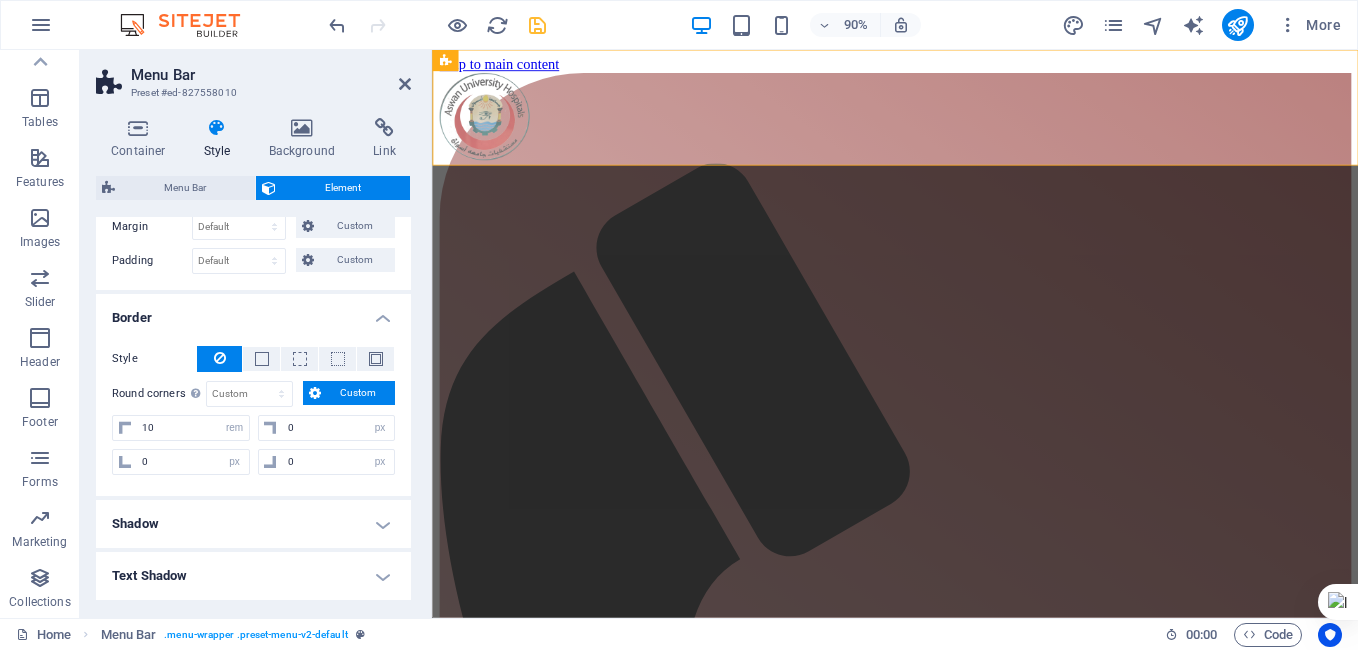 click on "Style              - Width 1 auto px rem % vh vw Custom Custom 1 auto px rem % vh vw 1 auto px rem % vh vw 1 auto px rem % vh vw 1 auto px rem % vh vw  - Color Round corners For background overlay and background images, the overflow must be hidden so that the round corners are visible Default px rem % vh vw Custom Custom 10 px rem % vh vw 0 px rem % vh vw 0 px rem % vh vw 0 px rem % vh vw" at bounding box center [253, 413] 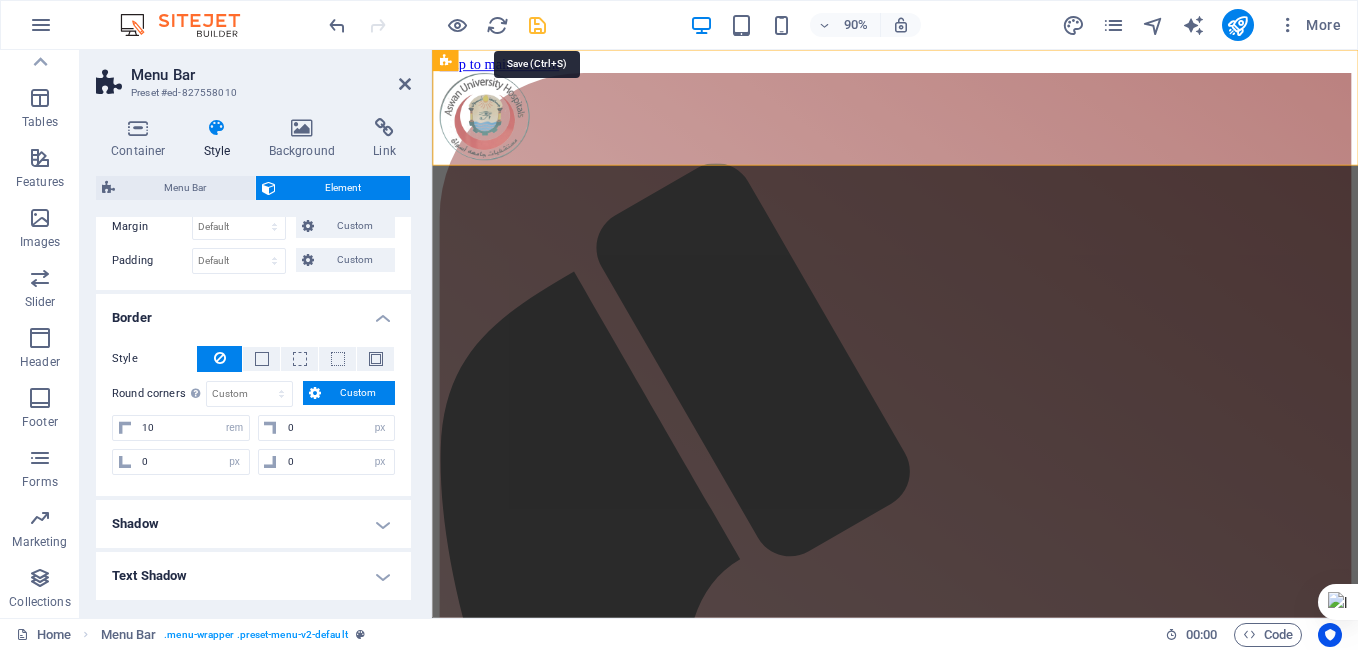click at bounding box center (537, 25) 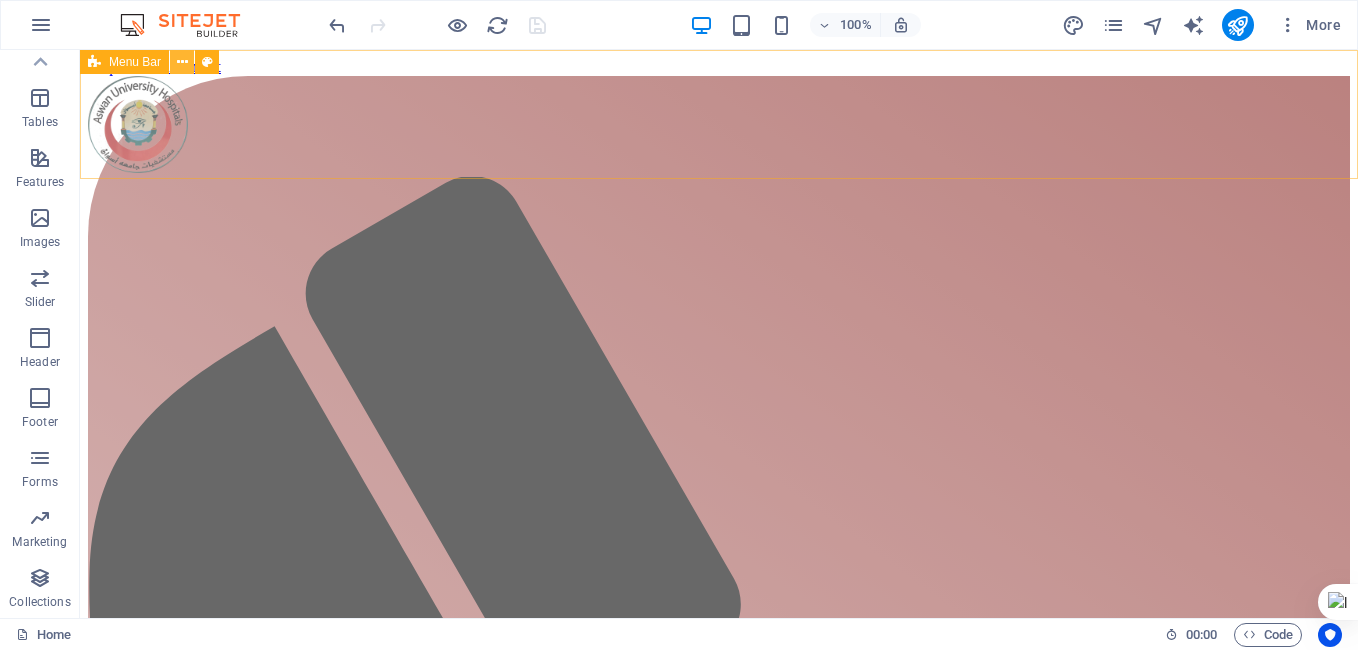 click at bounding box center (182, 62) 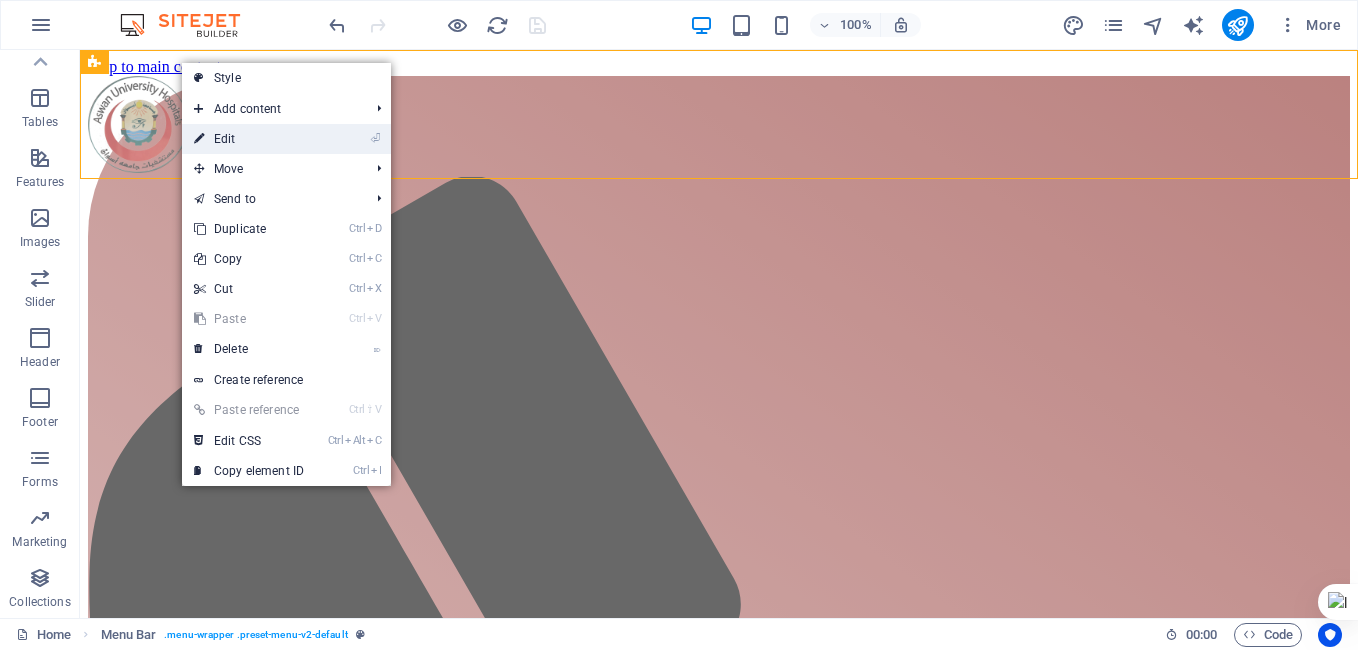 click on "⏎  Edit" at bounding box center (249, 139) 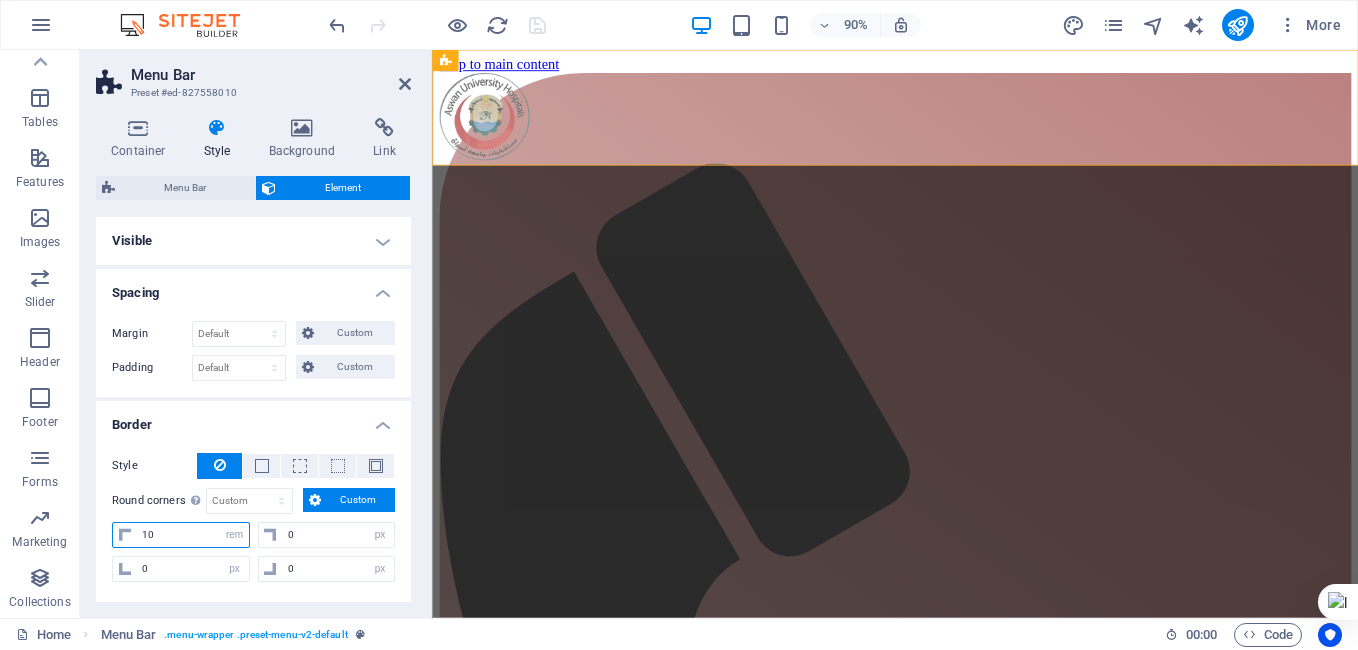 click on "home.aman.it.com Home Favorites Elements Columns Content Boxes Accordion Tables Features Images Slider Header Footer Forms Marketing Collections Menu Bar Preset #ed-827558010
Container Style Background Link Size Height Default px rem % vh vw Min. height None px rem % vh vw Width Default px rem % em vh vw Min. width None px rem % vh vw Content width Default Custom width Width Default px rem % em vh vw Min. width None px rem % vh vw Default padding Custom spacing Default content width and padding can be changed under Design. Edit design Layout (Flexbox) Alignment Determines the flex direction. Default Main axis Determine how elements should behave along the main axis inside this container (justify content). Default Side axis Control the vertical direction of the element inside of the container (align items). Default Wrap Default On Off Fill Default Accessibility Role None Alert Article Banner Comment Dialog" at bounding box center (679, 325) 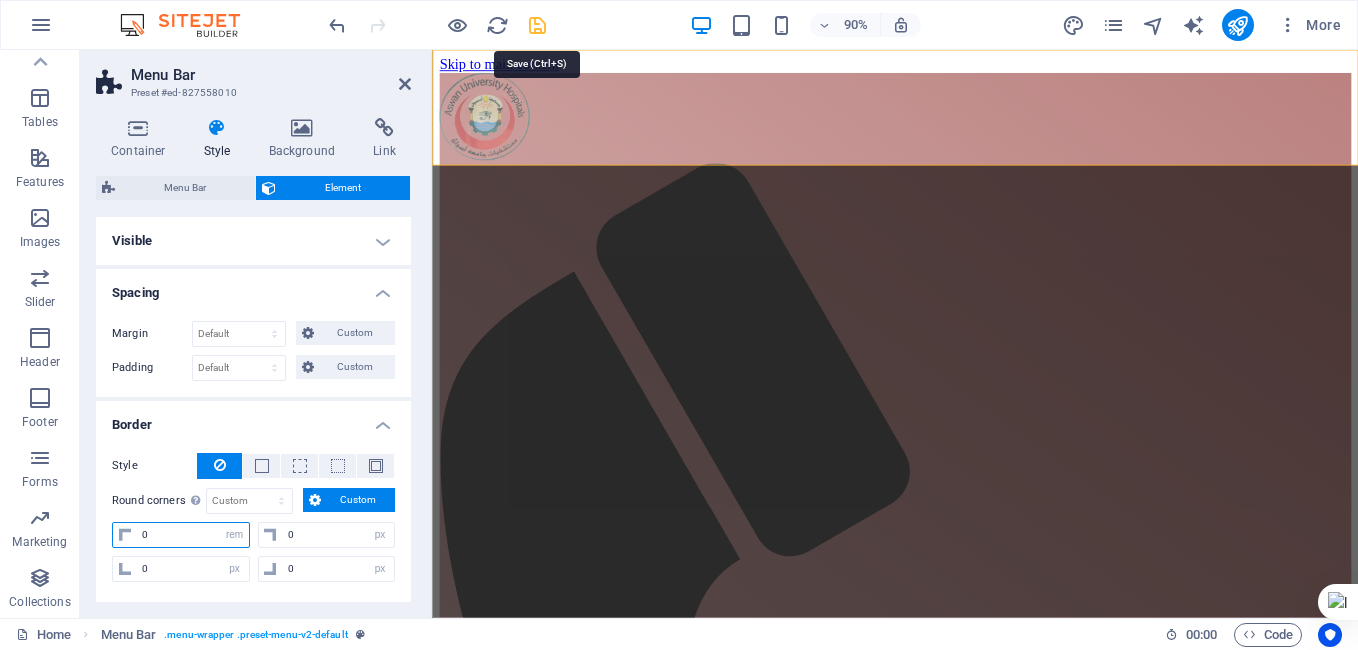 type on "0" 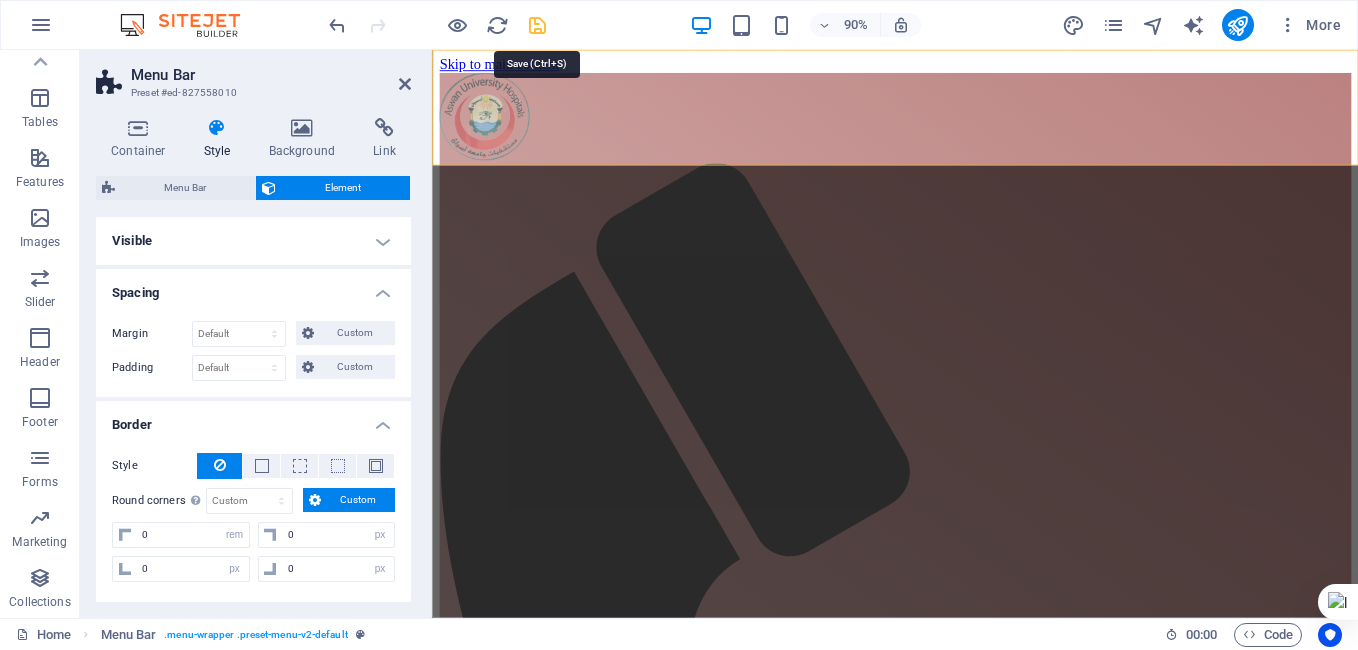 click at bounding box center [537, 25] 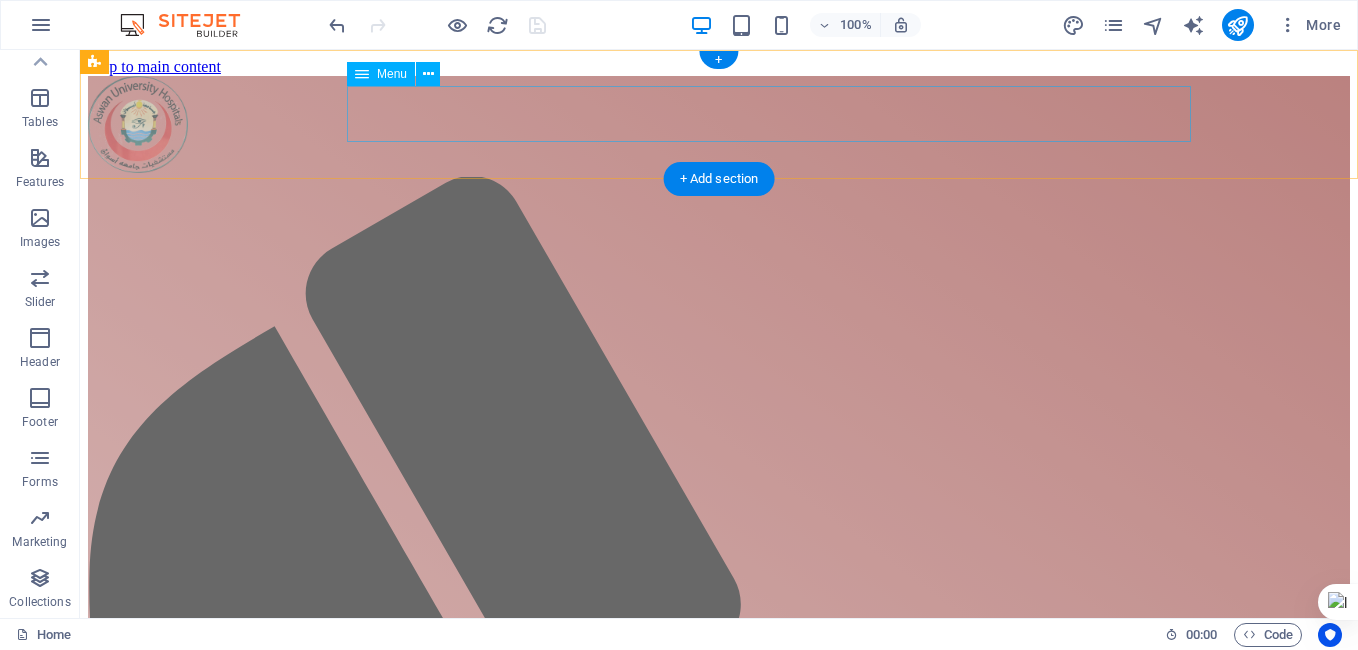click on "Home About Service Contact" at bounding box center [719, 1908] 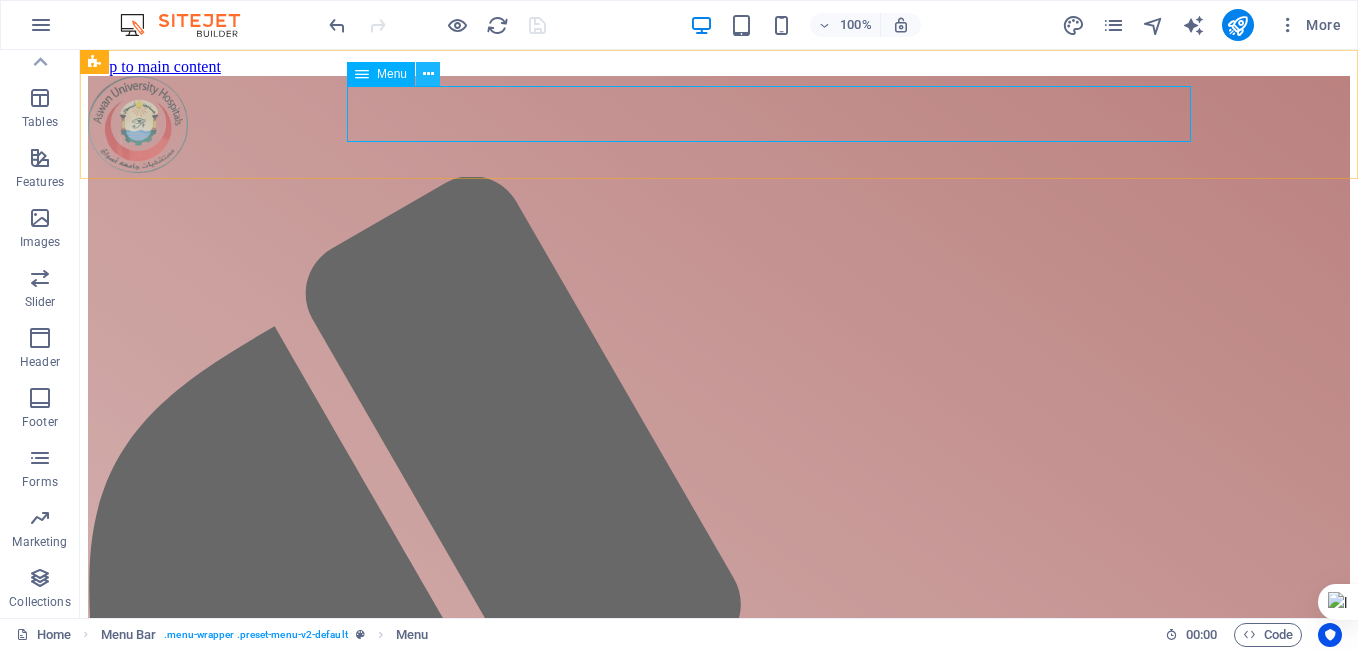 click at bounding box center (428, 74) 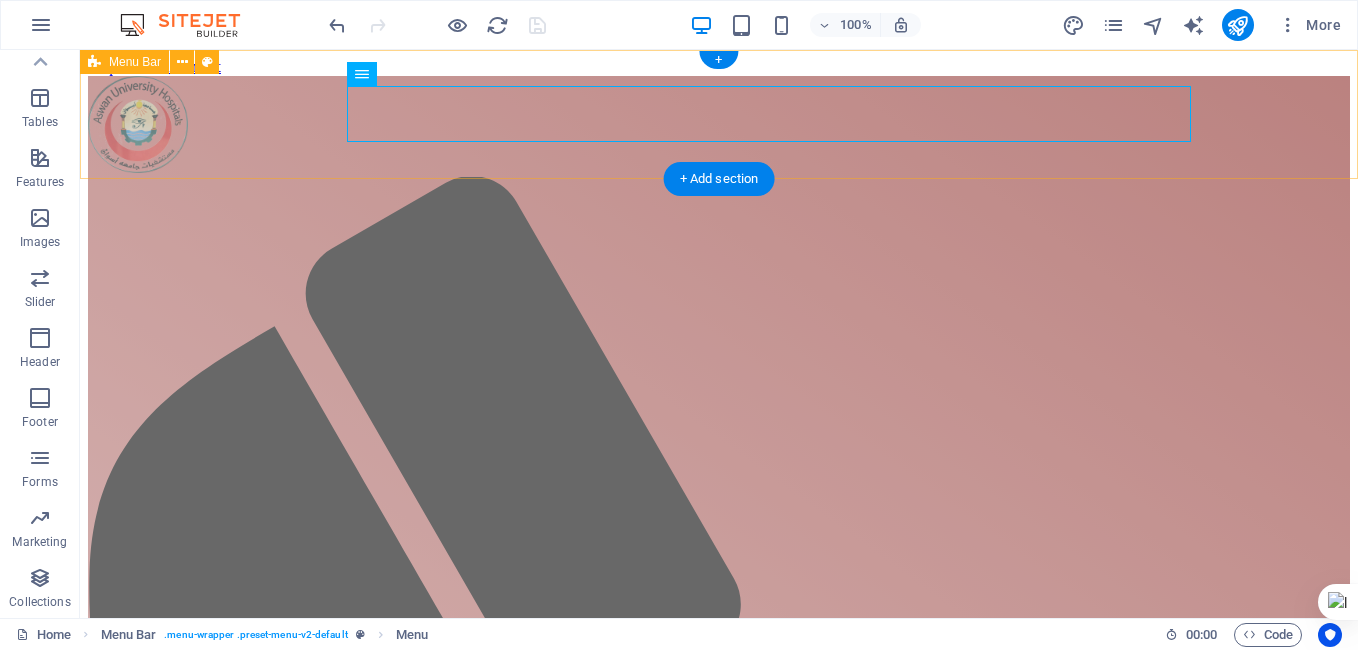 click on "Menu Home About Service Contact" at bounding box center [719, 1010] 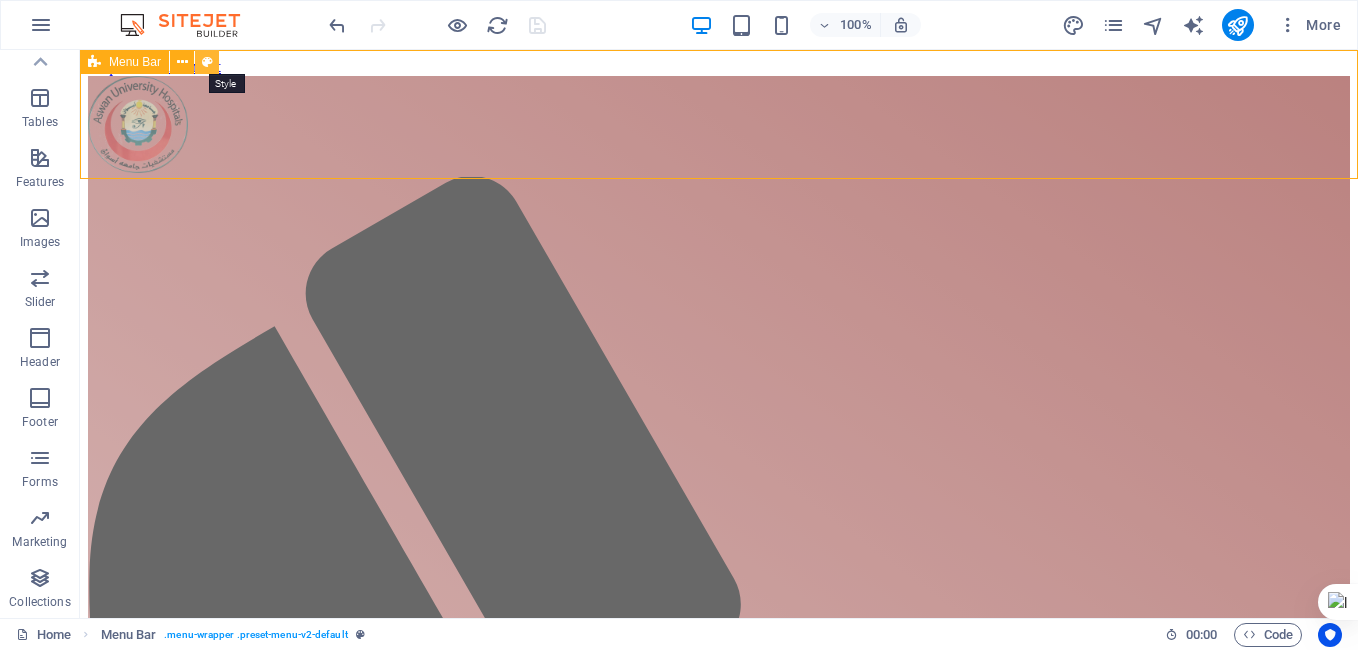 click at bounding box center [207, 62] 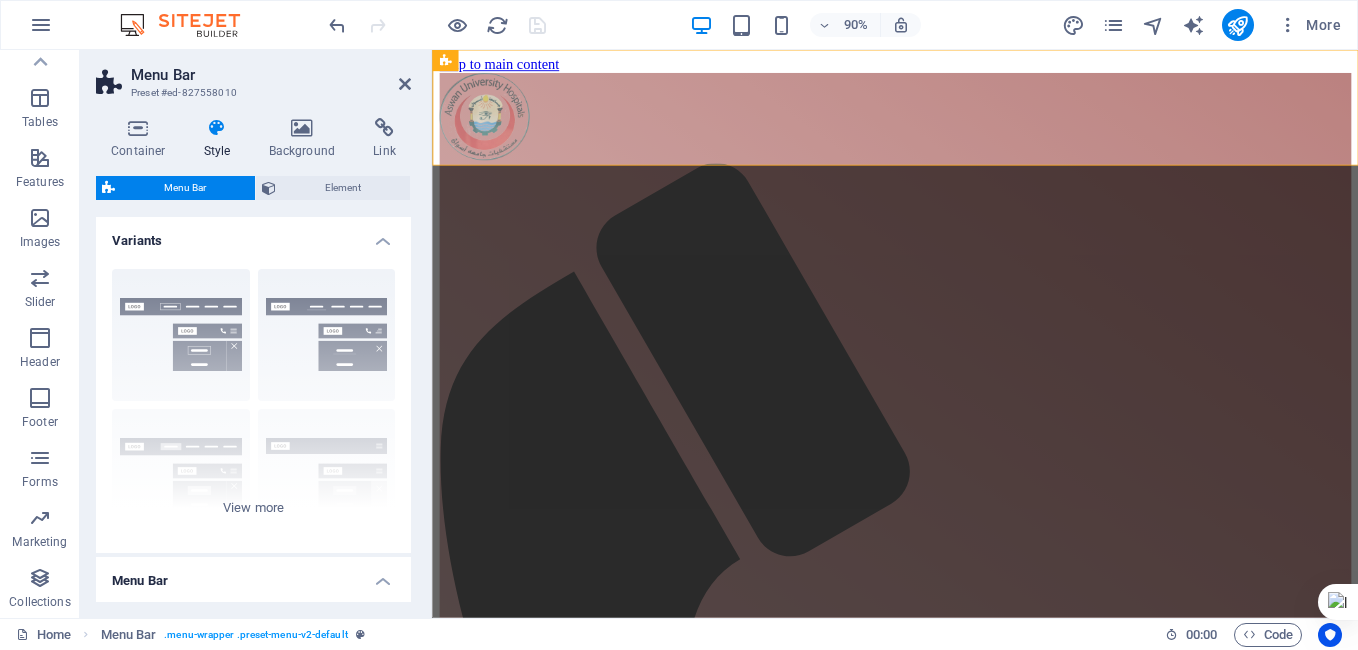 click on "Menu Bar" at bounding box center (185, 188) 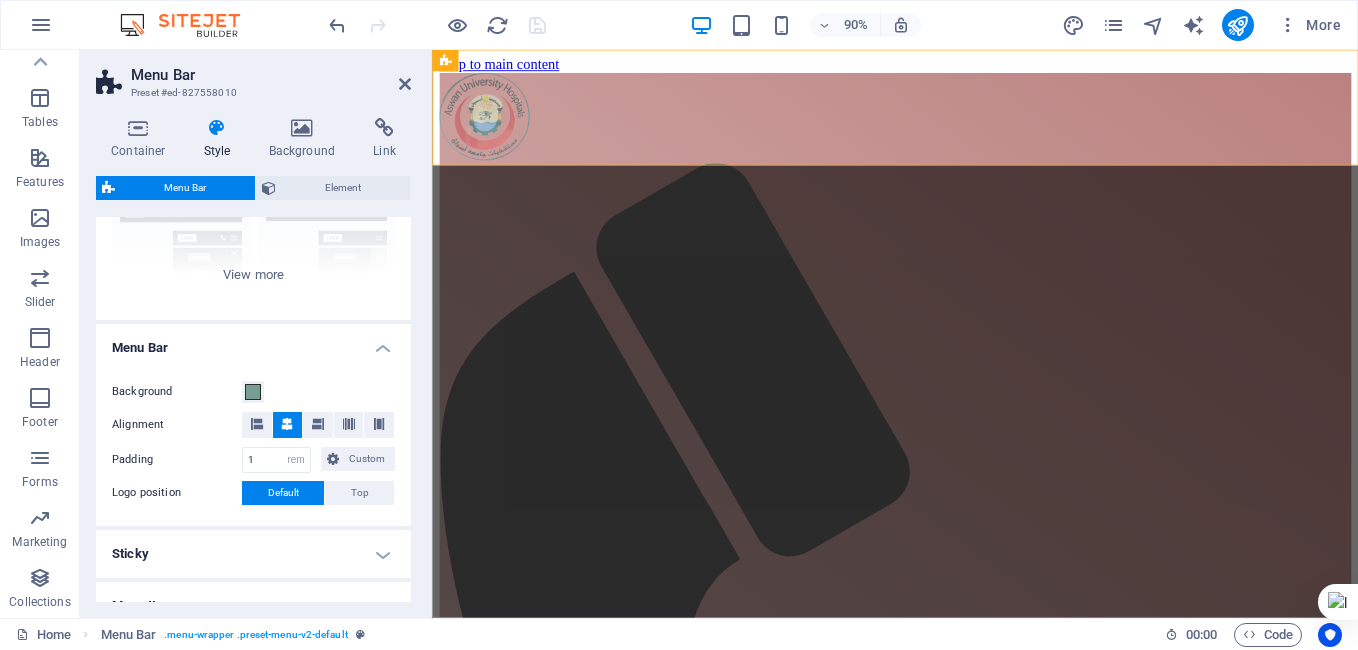 scroll, scrollTop: 179, scrollLeft: 0, axis: vertical 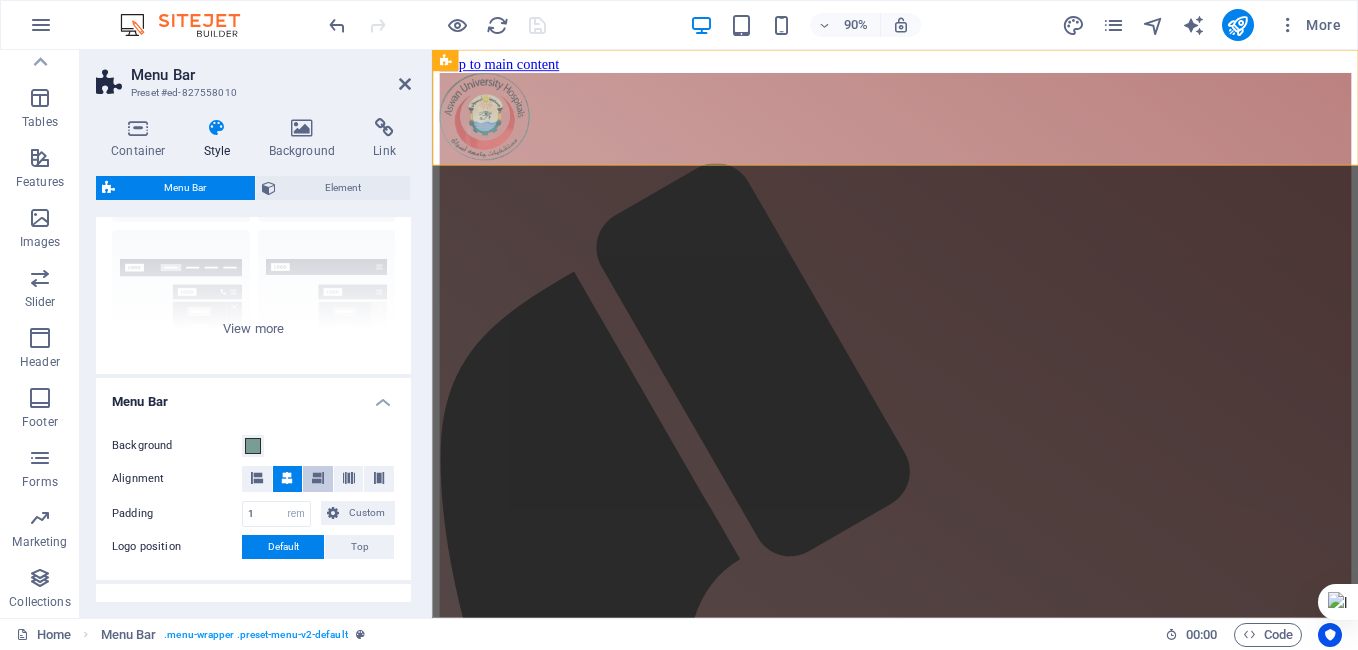 click at bounding box center (318, 478) 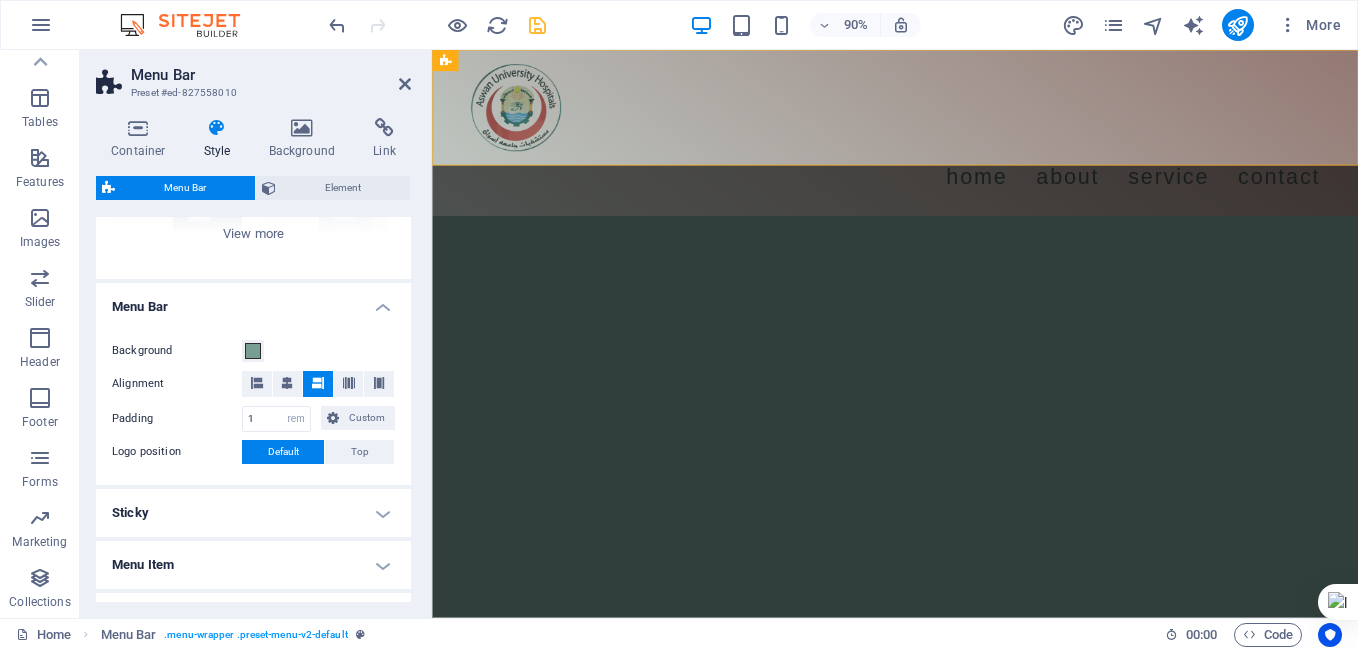 scroll, scrollTop: 0, scrollLeft: 0, axis: both 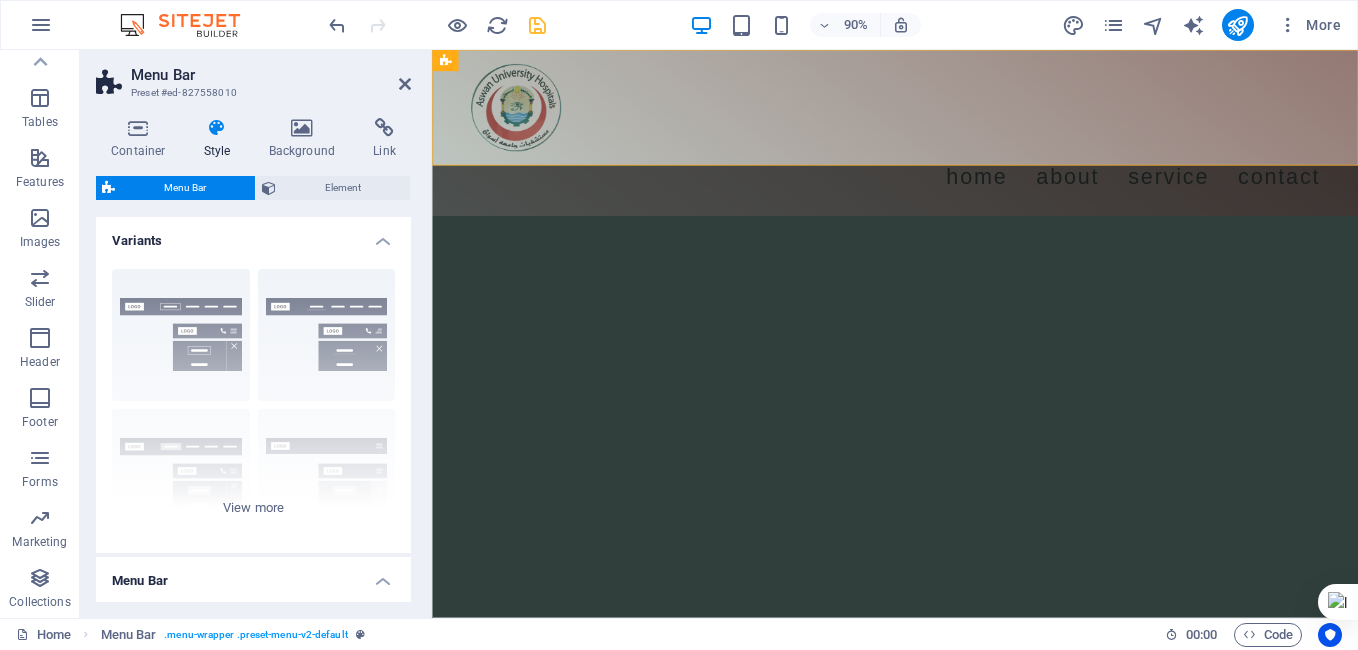 click on "Menu Bar" at bounding box center [185, 188] 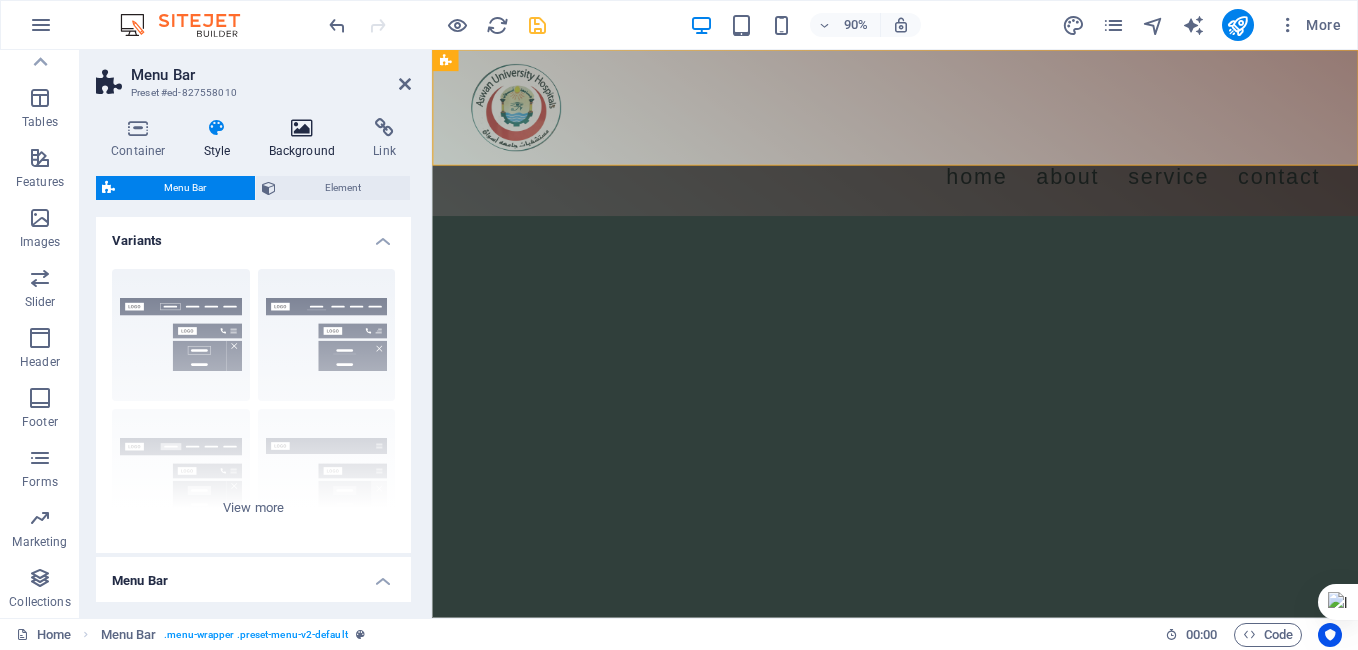 click at bounding box center [302, 128] 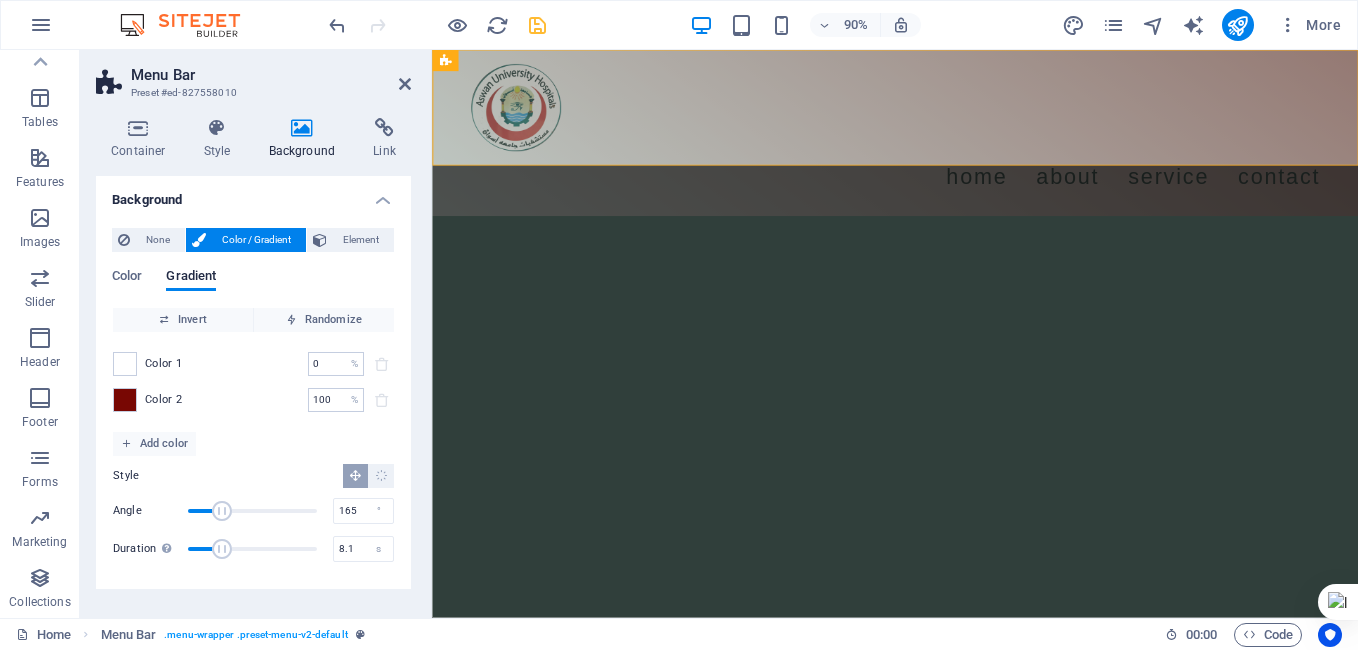 drag, startPoint x: 198, startPoint y: 506, endPoint x: 247, endPoint y: 496, distance: 50.01 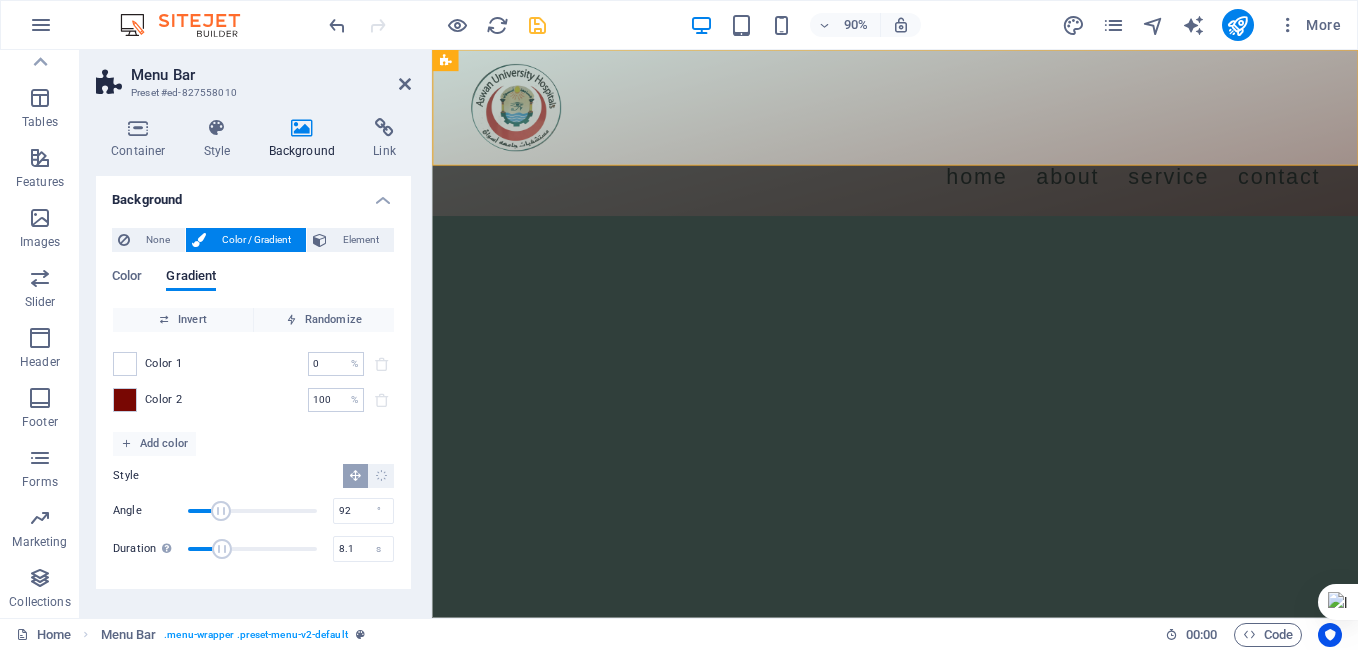 drag, startPoint x: 239, startPoint y: 496, endPoint x: 221, endPoint y: 495, distance: 18.027756 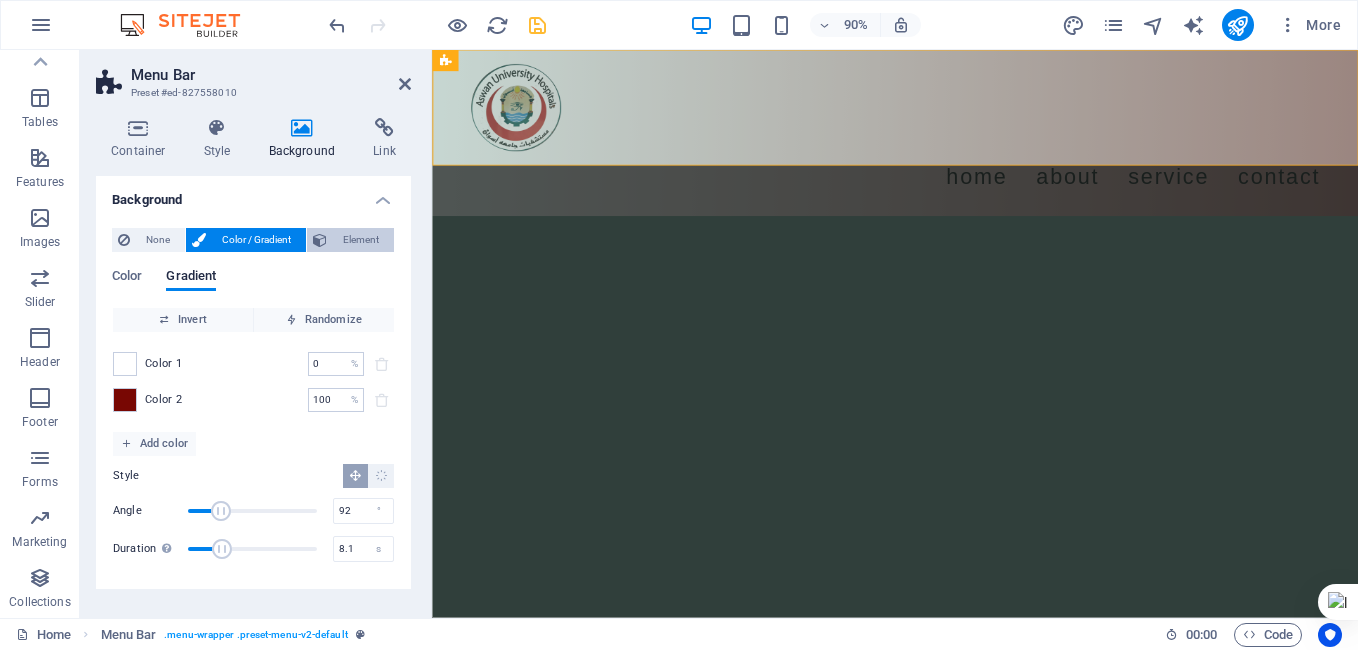 click on "Element" at bounding box center (360, 240) 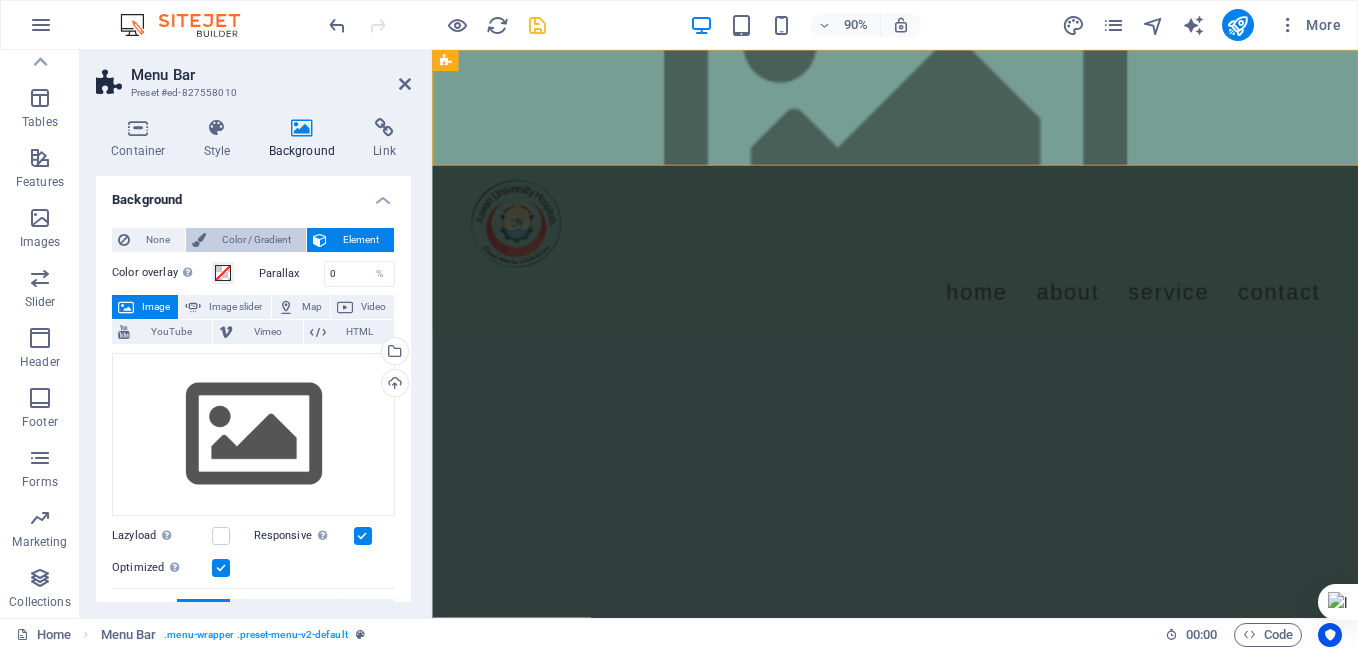 click on "Color / Gradient" at bounding box center [256, 240] 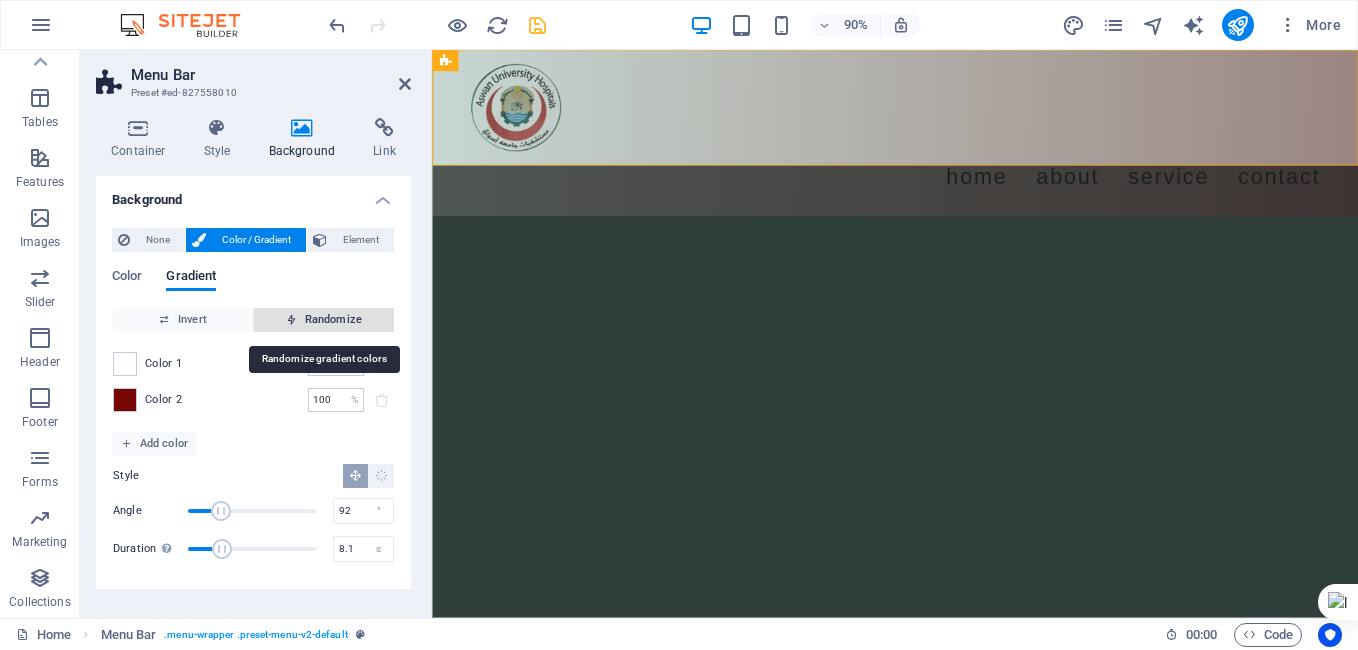 click on "Randomize" at bounding box center [324, 320] 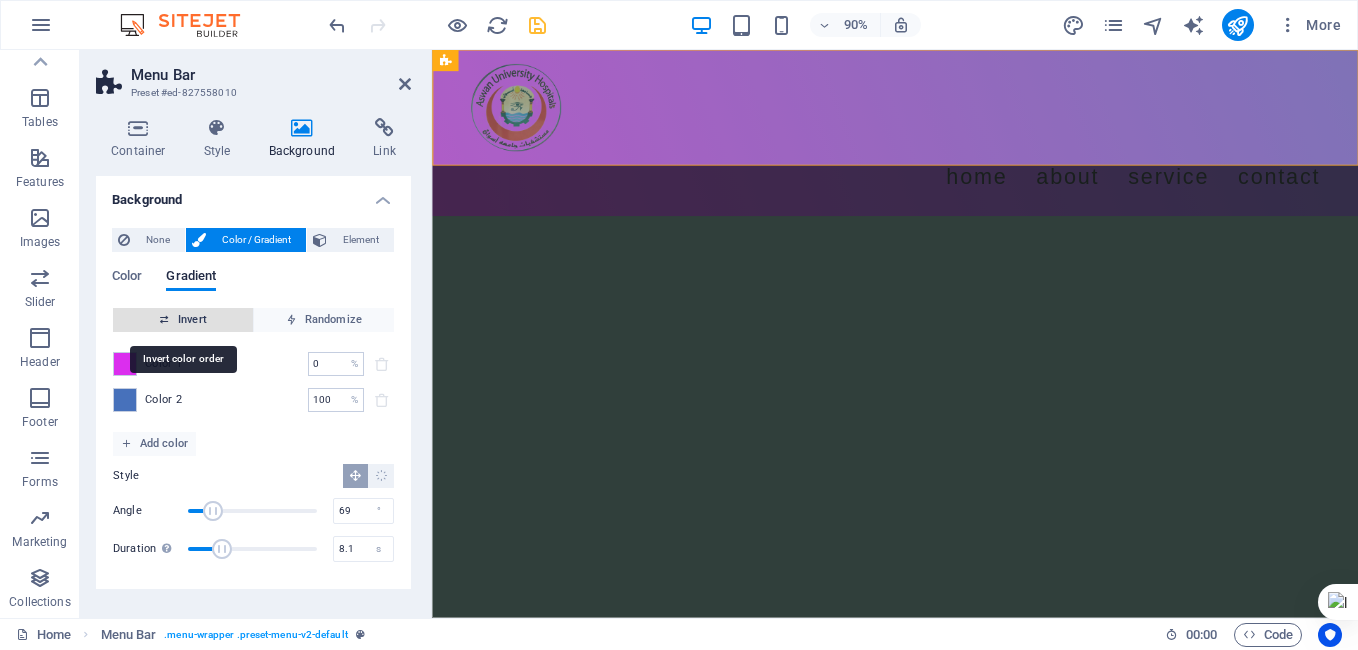 click on "Invert" at bounding box center [183, 320] 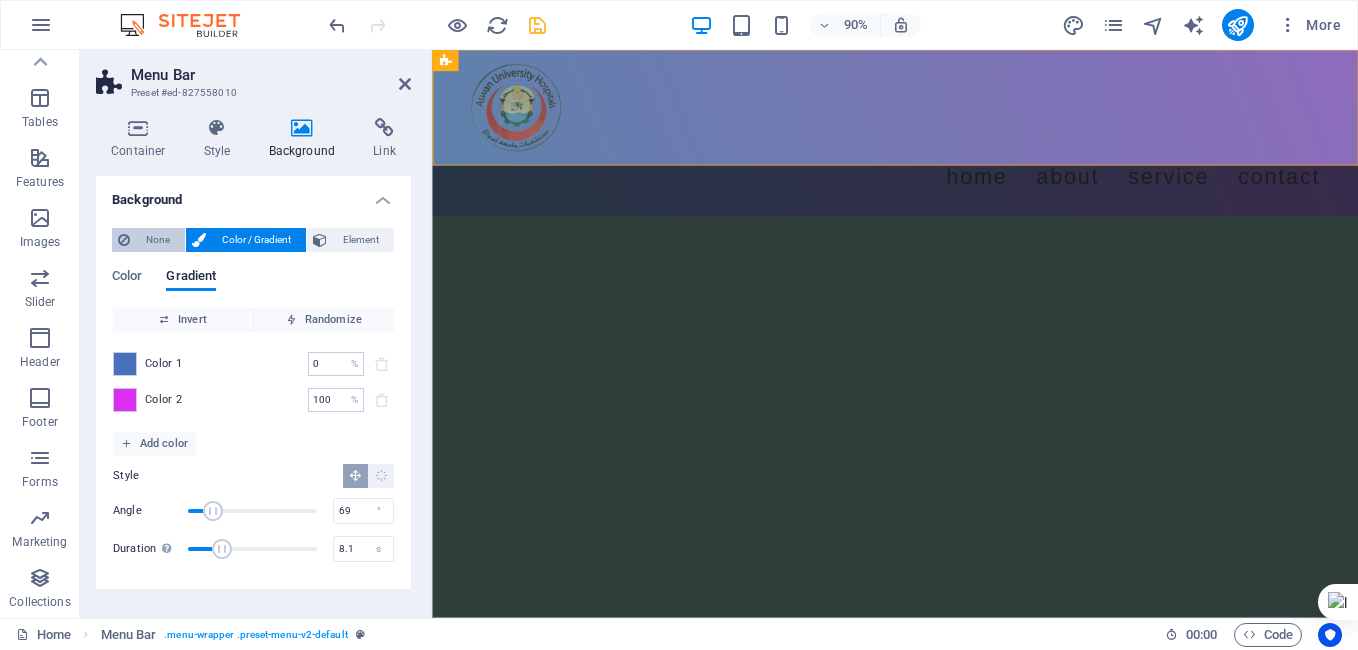 click on "None" at bounding box center (157, 240) 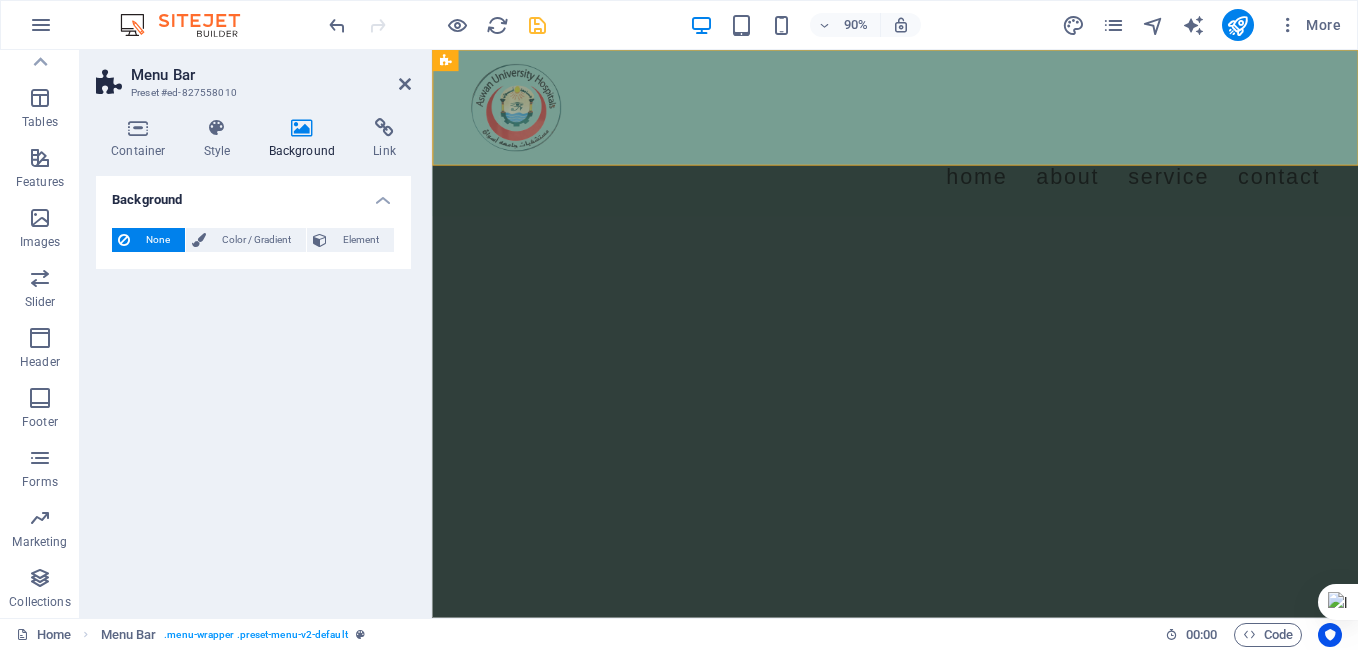 click on "None" at bounding box center [157, 240] 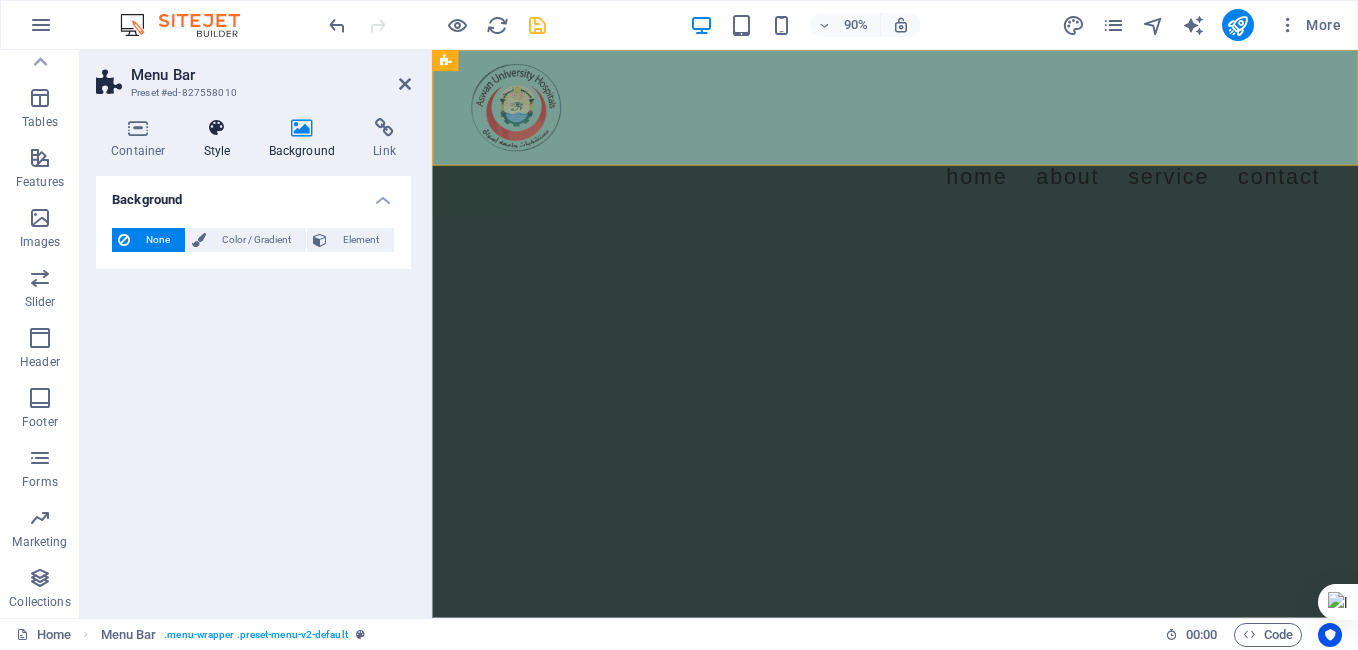 click at bounding box center (217, 128) 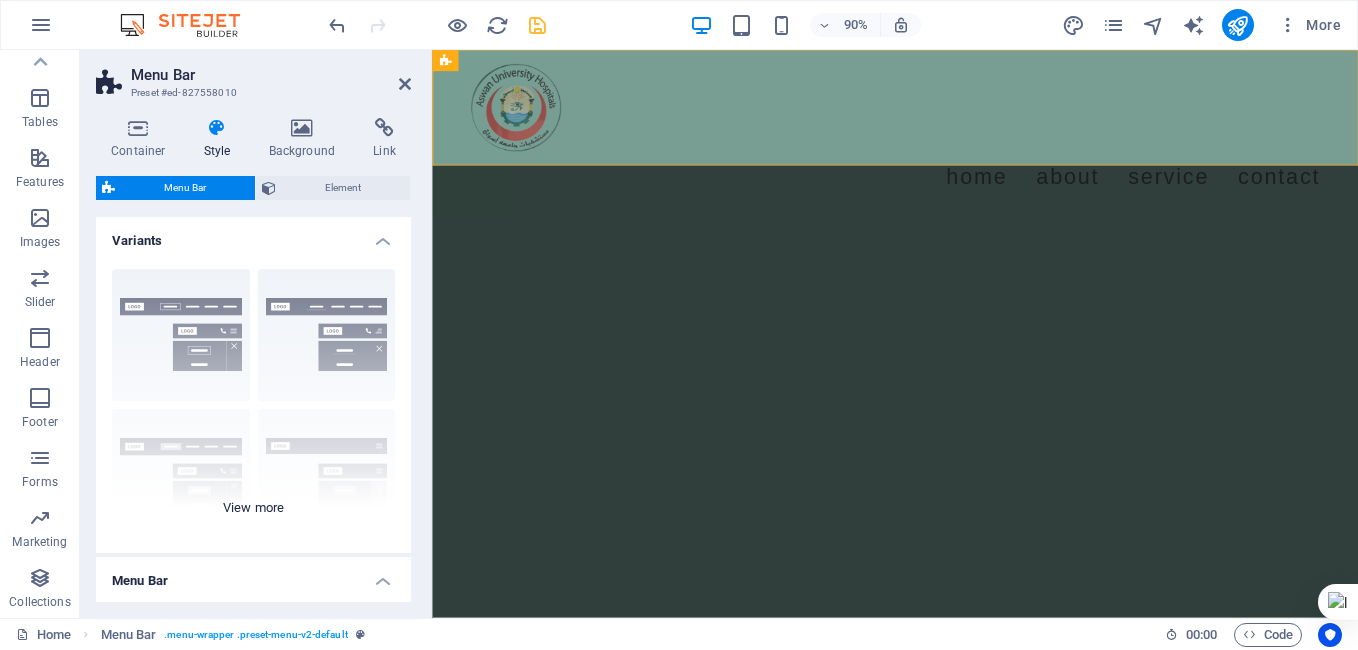 click on "Border Centered Default Fixed Loki Trigger Wide XXL" at bounding box center (253, 403) 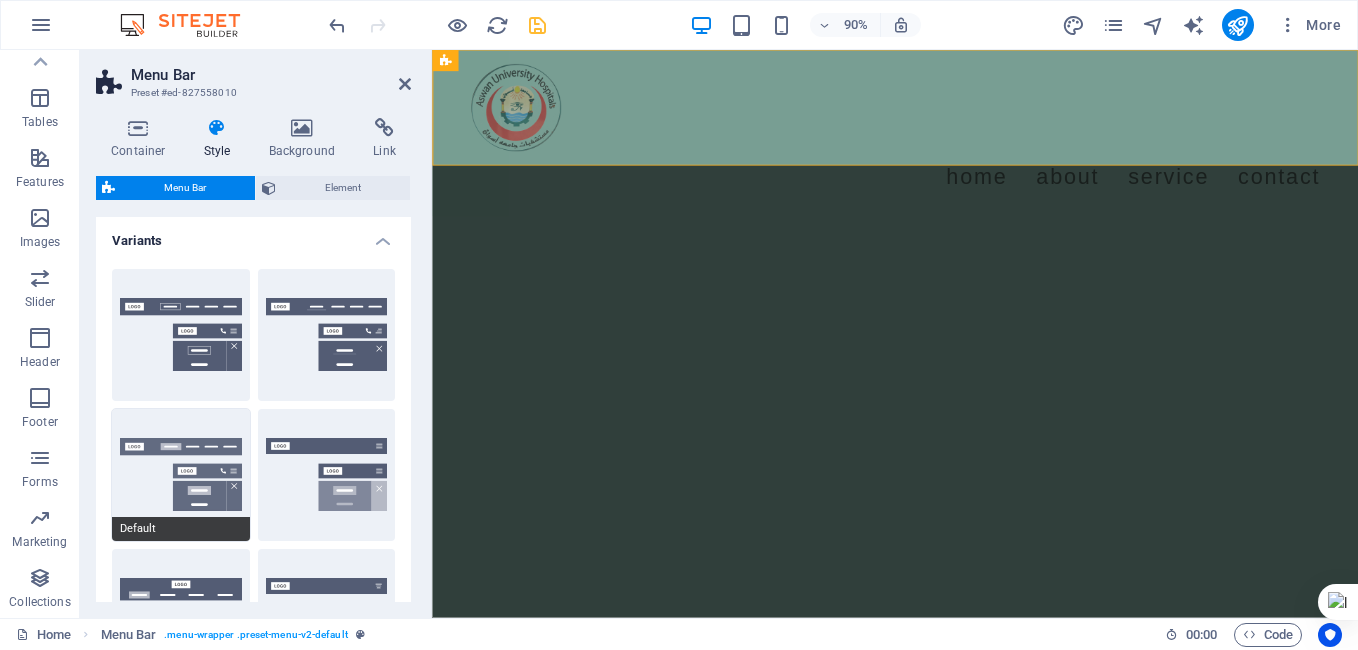 click on "Default" at bounding box center [181, 475] 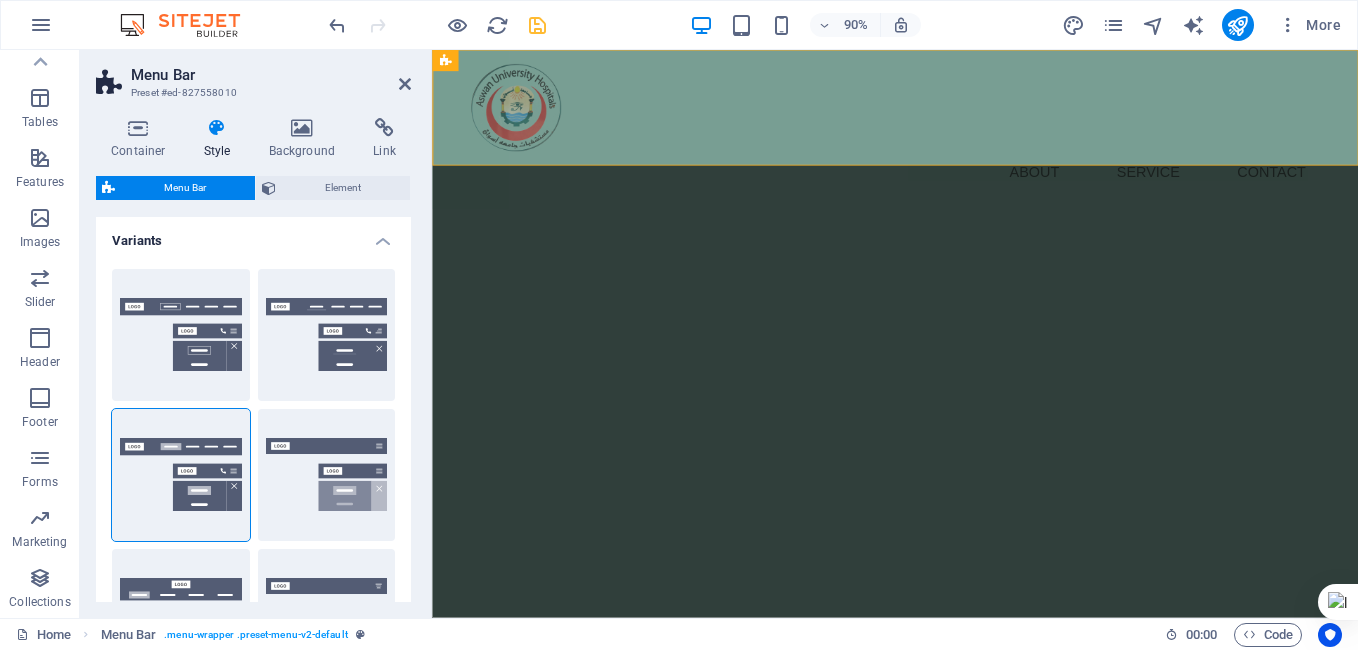 scroll, scrollTop: 781, scrollLeft: 0, axis: vertical 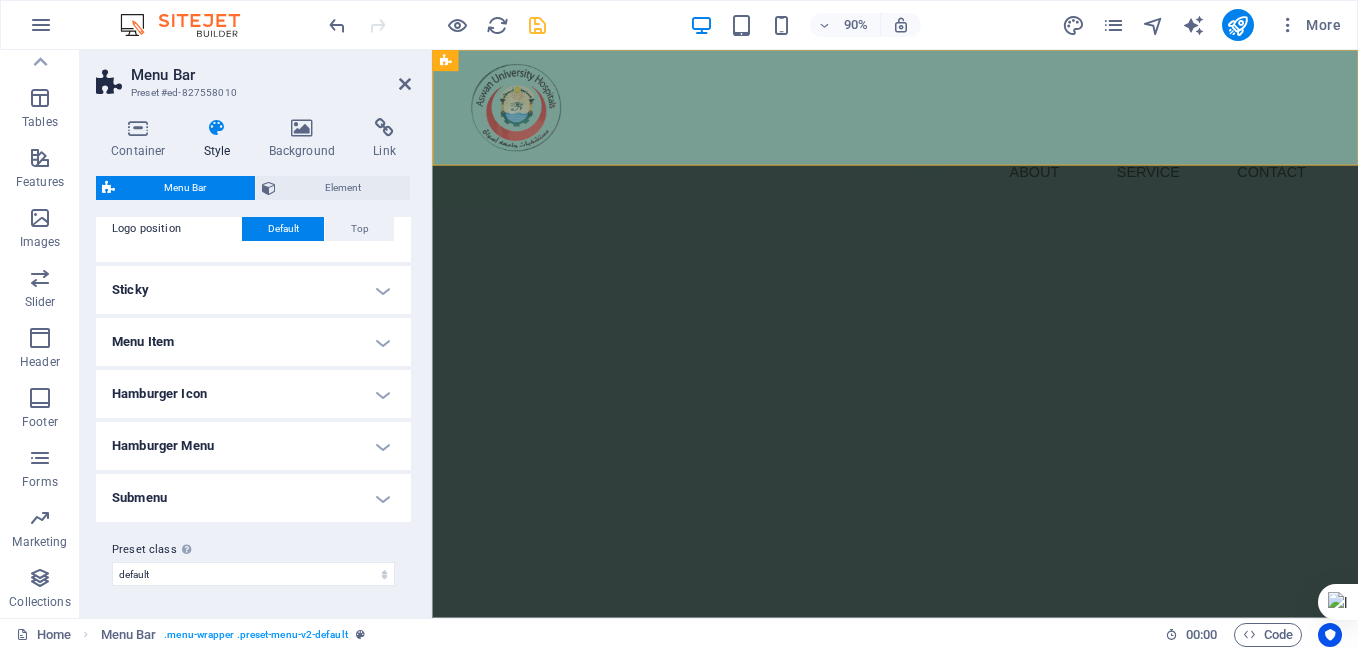 click on "Menu Item" at bounding box center [253, 342] 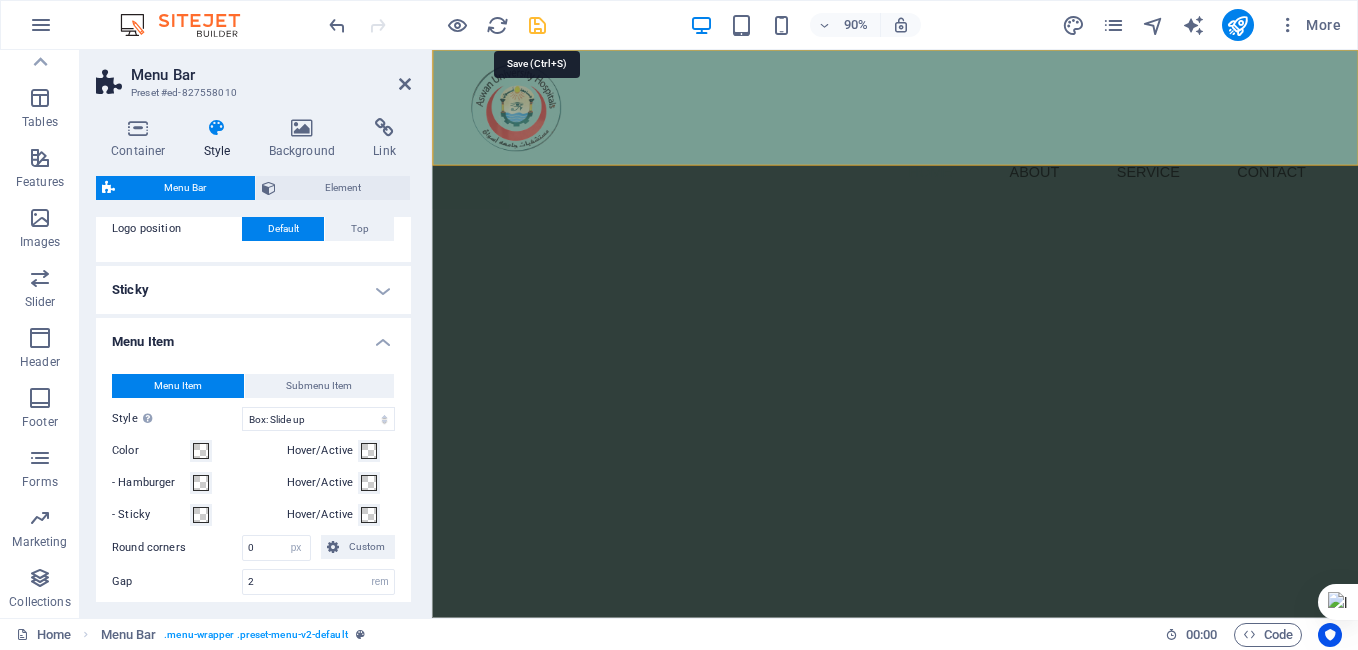 click at bounding box center (537, 25) 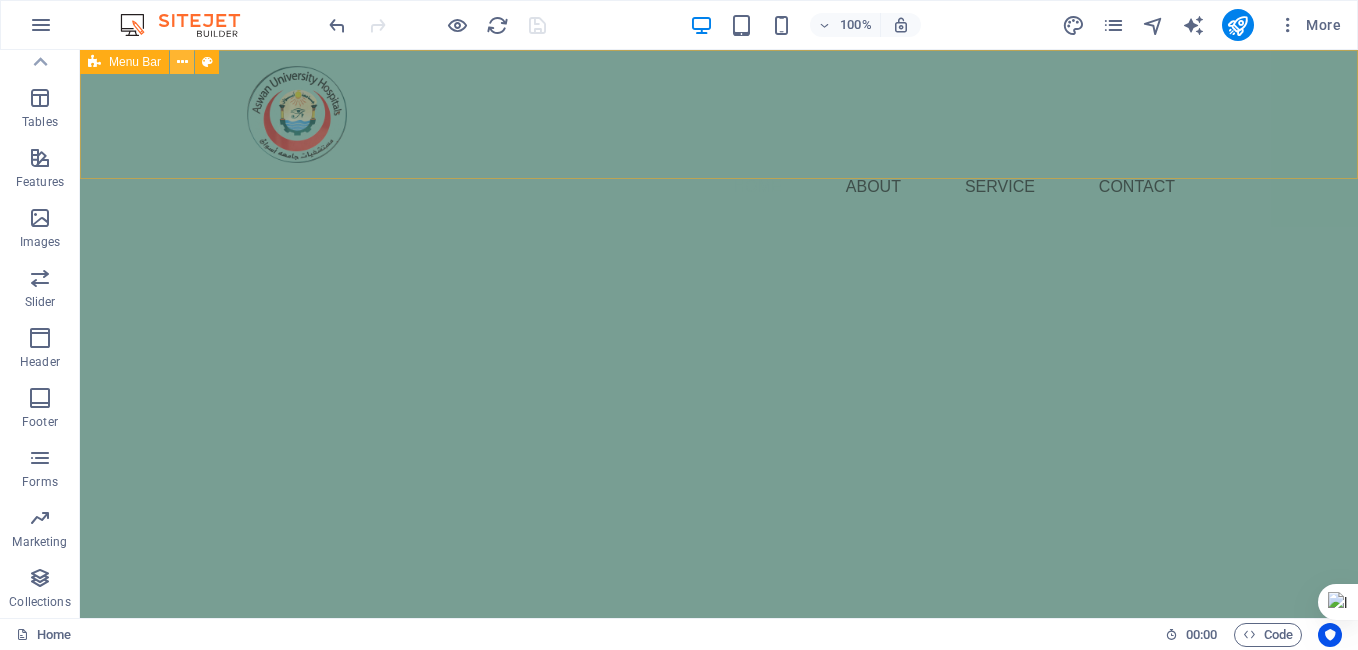 click at bounding box center [182, 62] 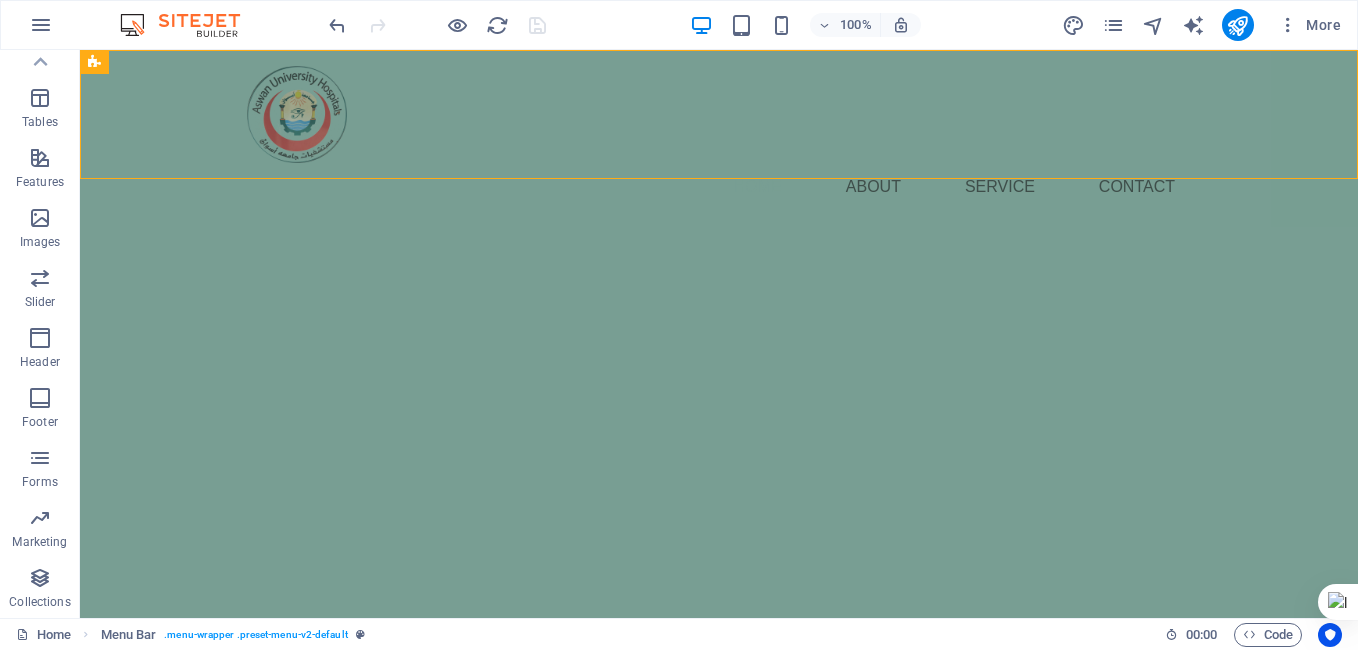 click on "Skip to main content
Menu Home About Service Contact" at bounding box center (719, 138) 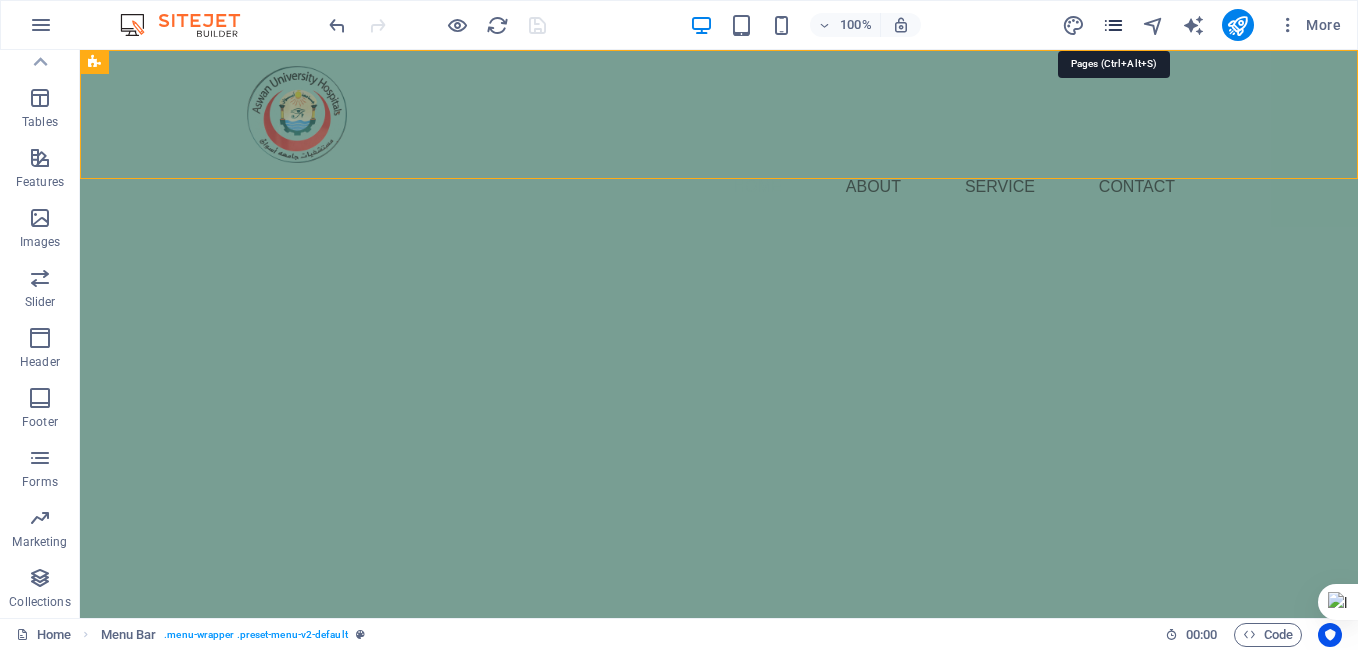 click at bounding box center (1113, 25) 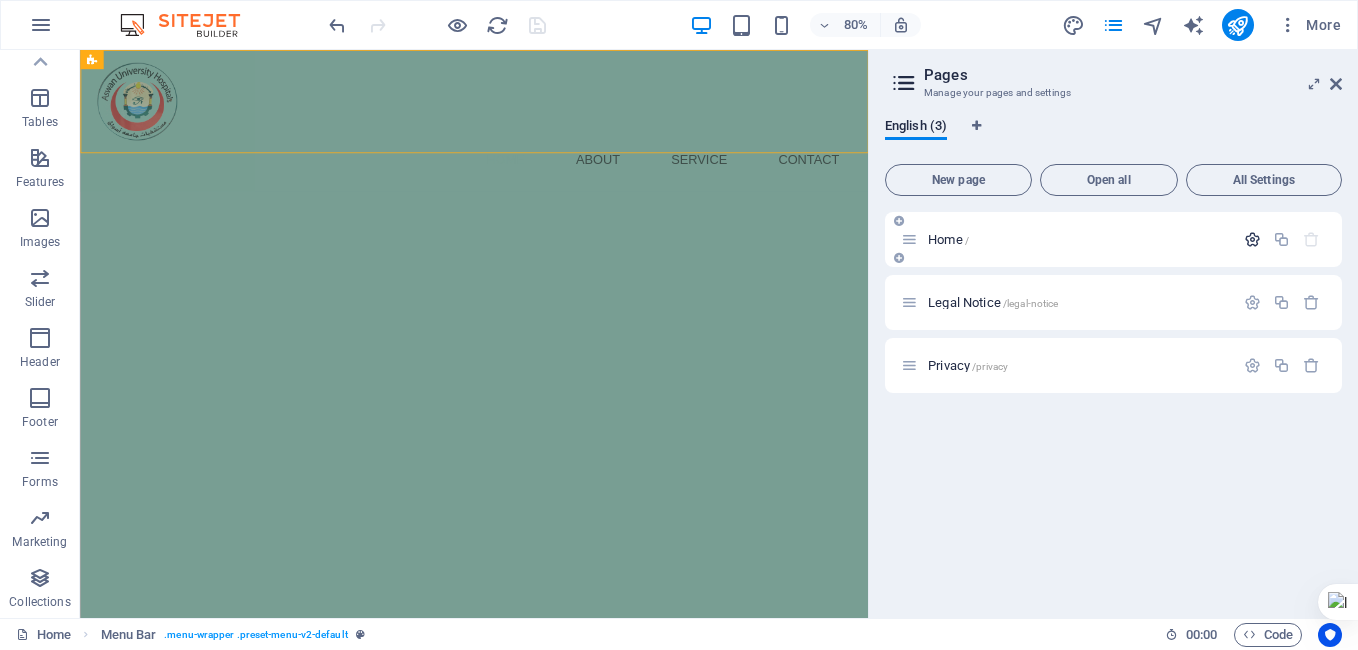 click at bounding box center [1252, 239] 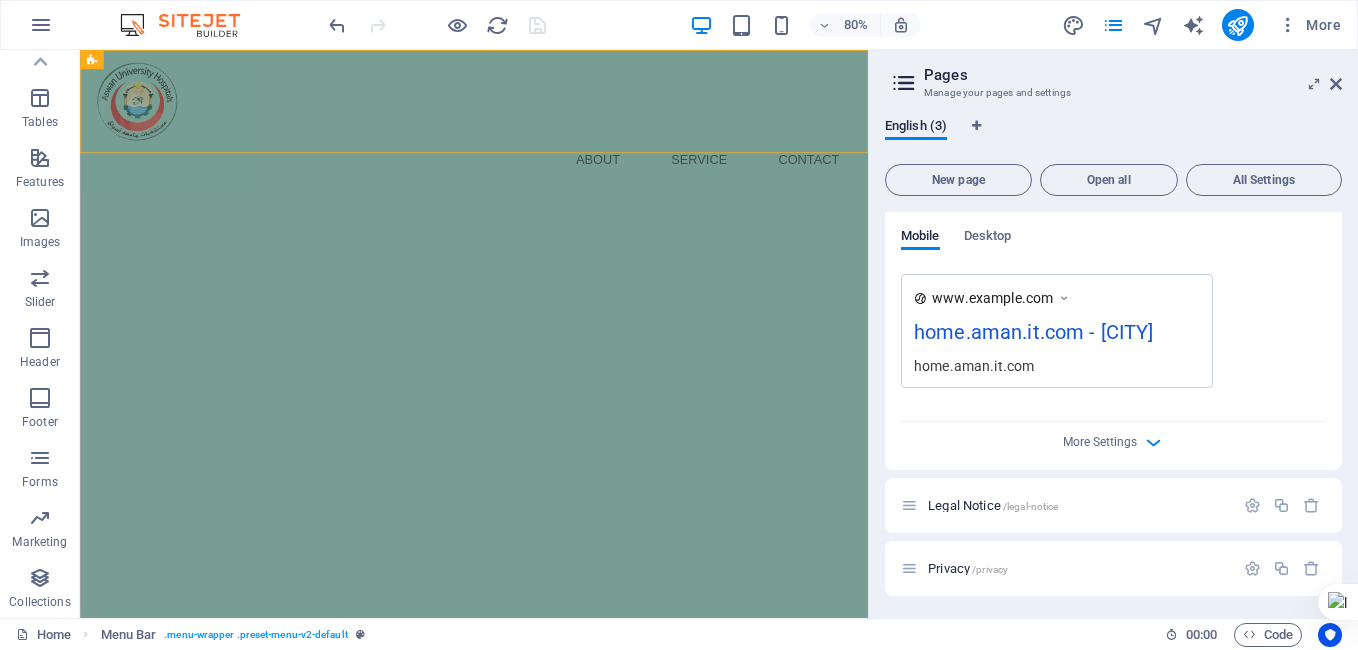 scroll, scrollTop: 539, scrollLeft: 0, axis: vertical 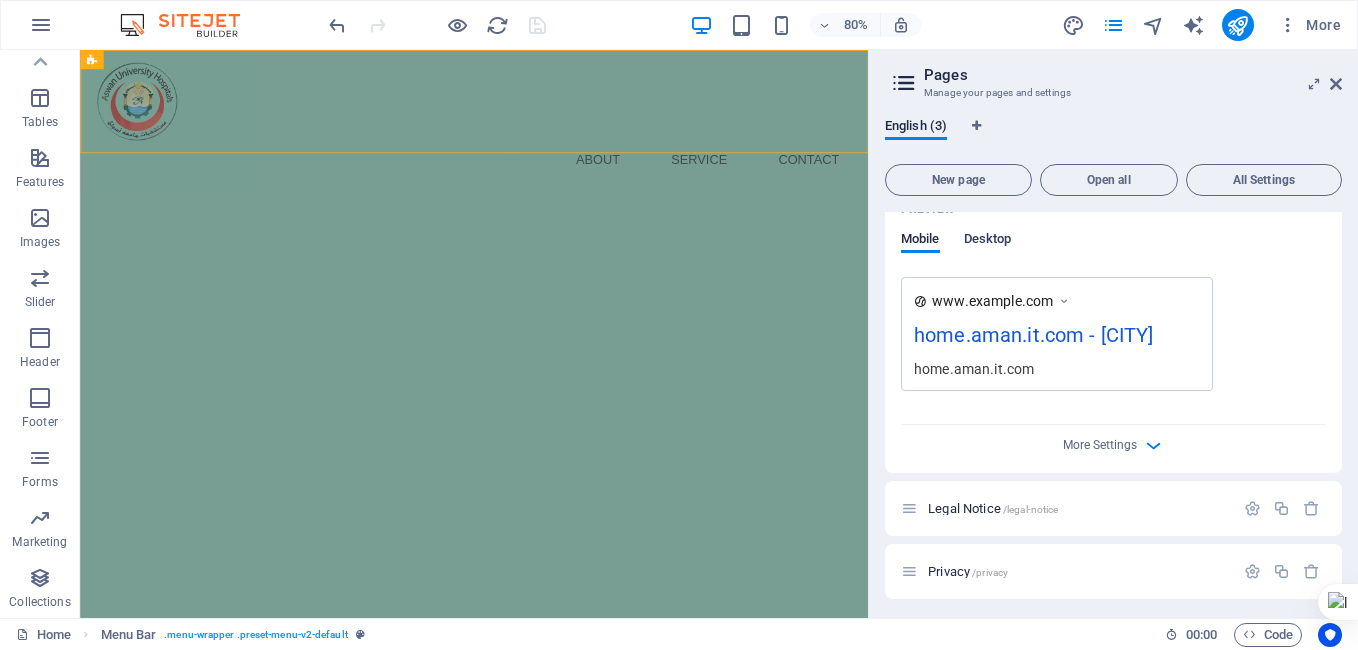click on "Desktop" at bounding box center [988, 241] 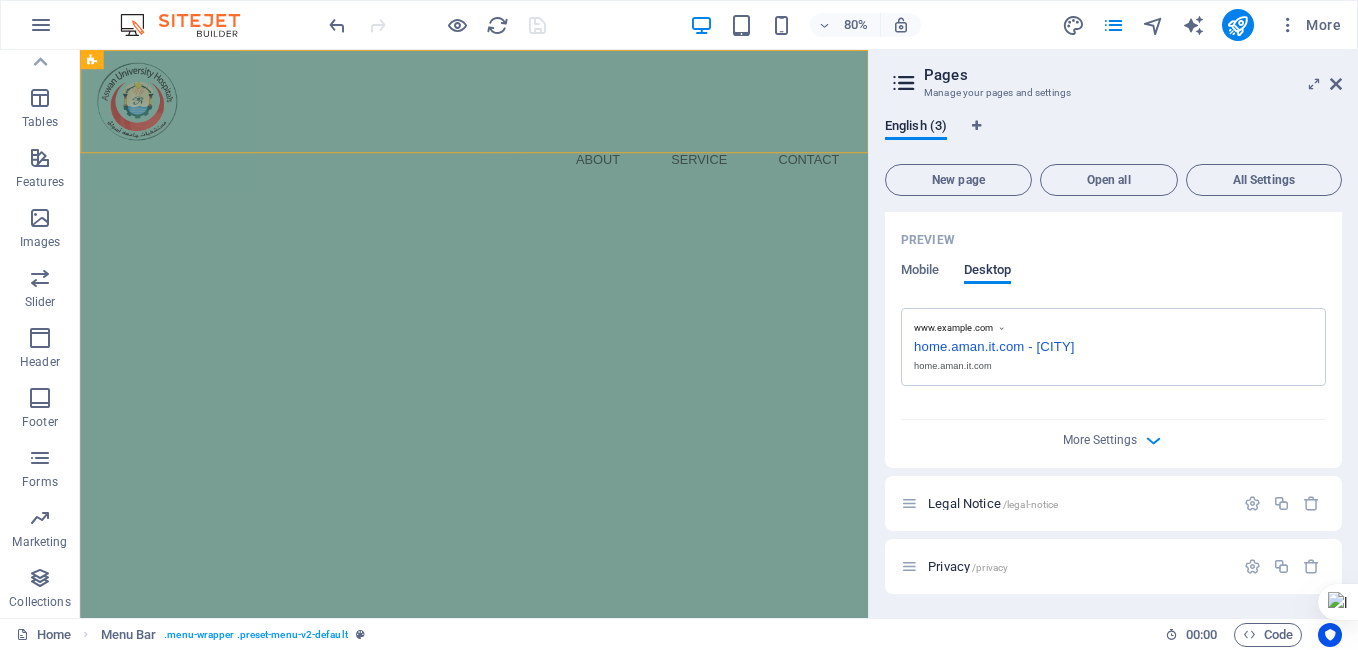 scroll, scrollTop: 508, scrollLeft: 0, axis: vertical 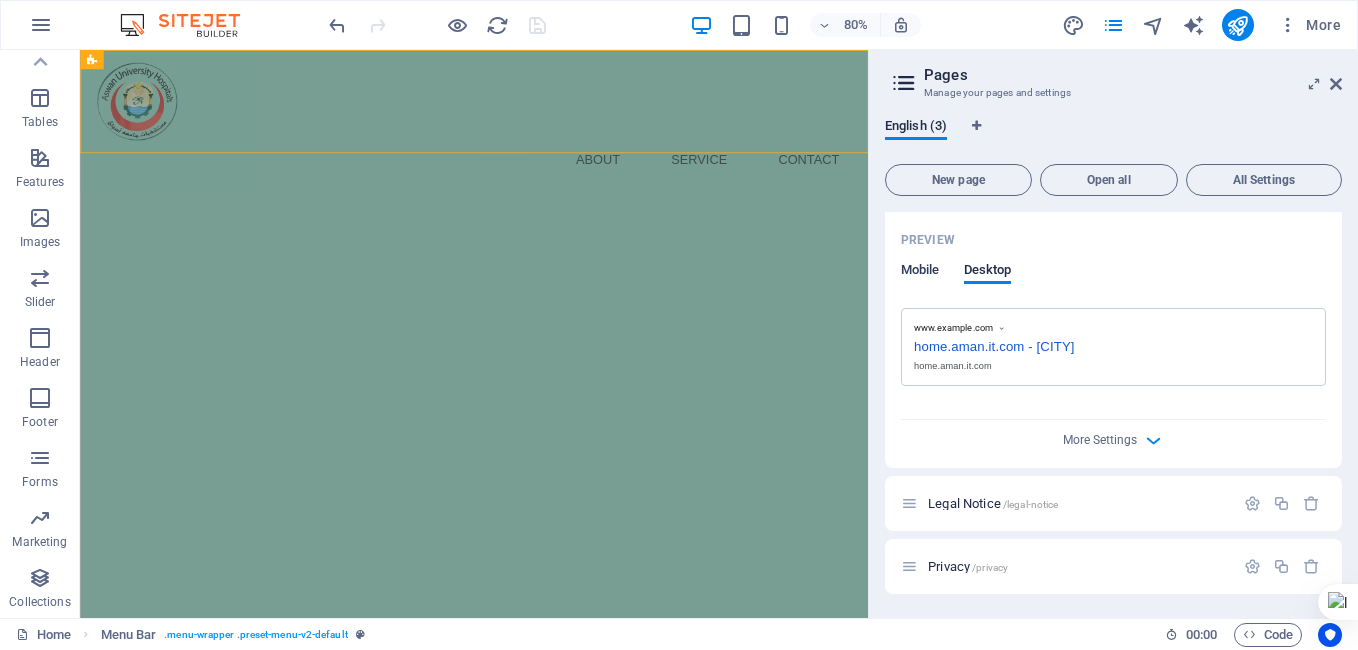 click on "Mobile" at bounding box center [920, 272] 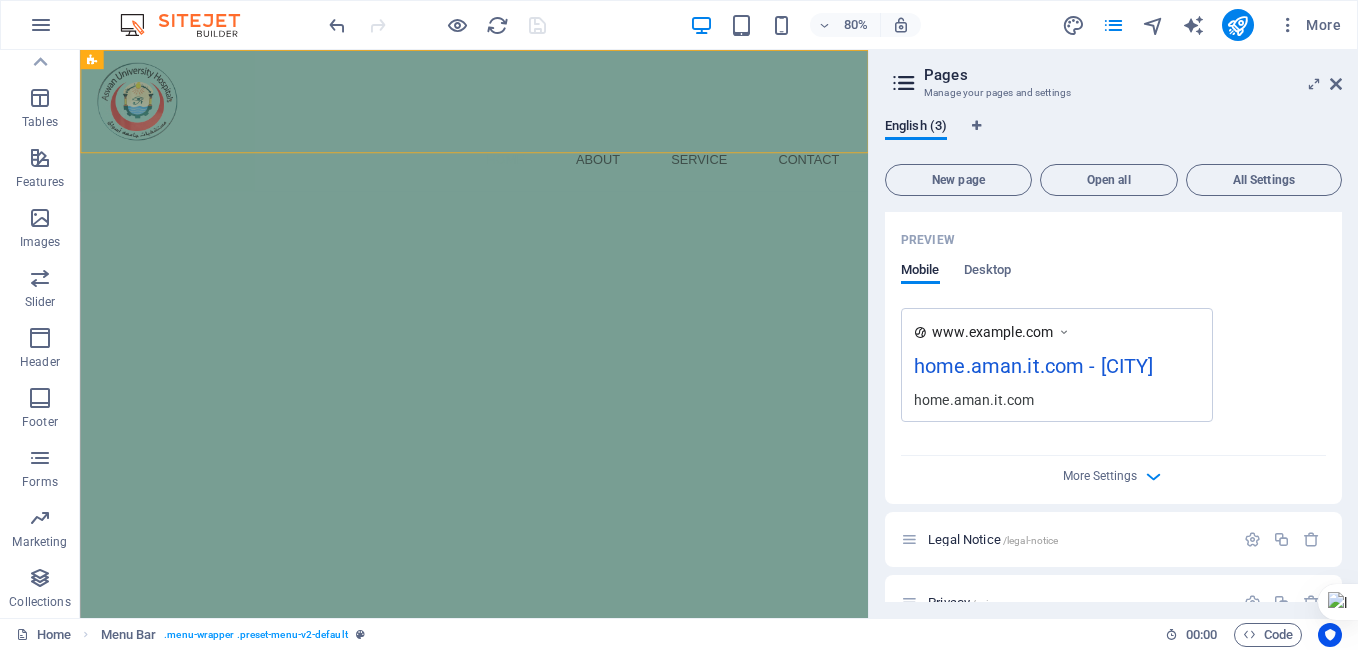 click on "Skip to main content
Menu Home About Service Contact" at bounding box center (572, 138) 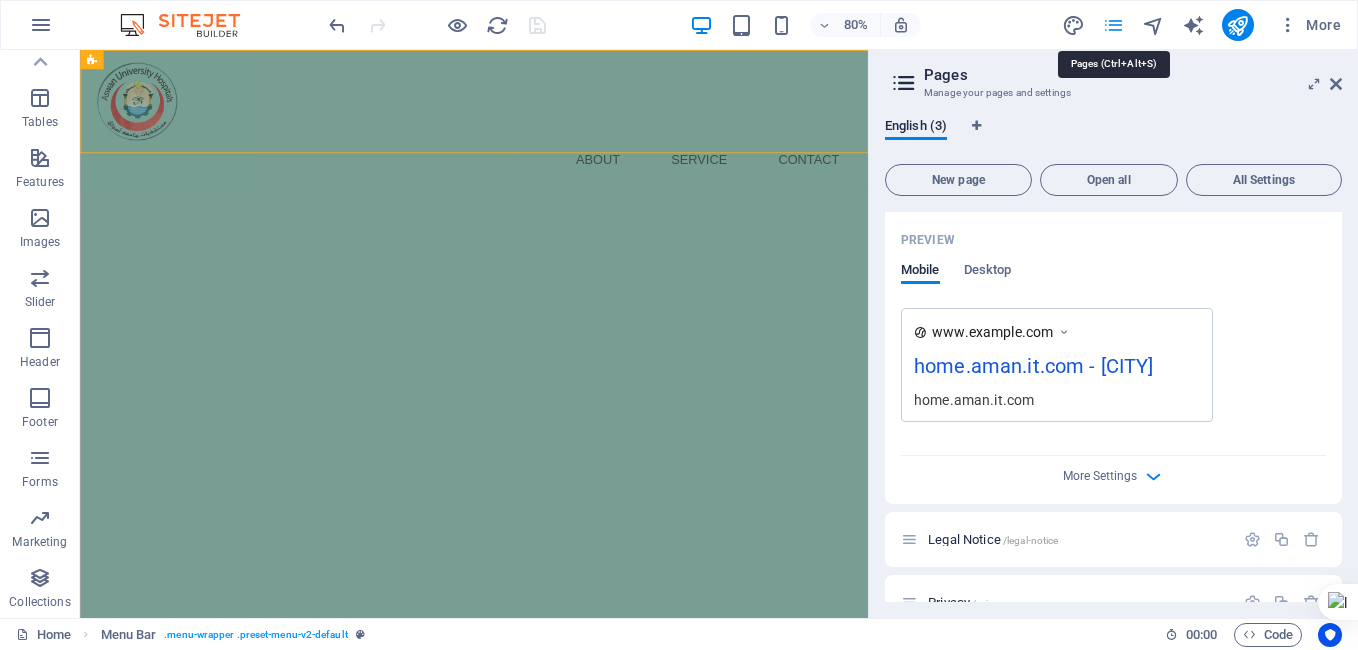 click at bounding box center (1113, 25) 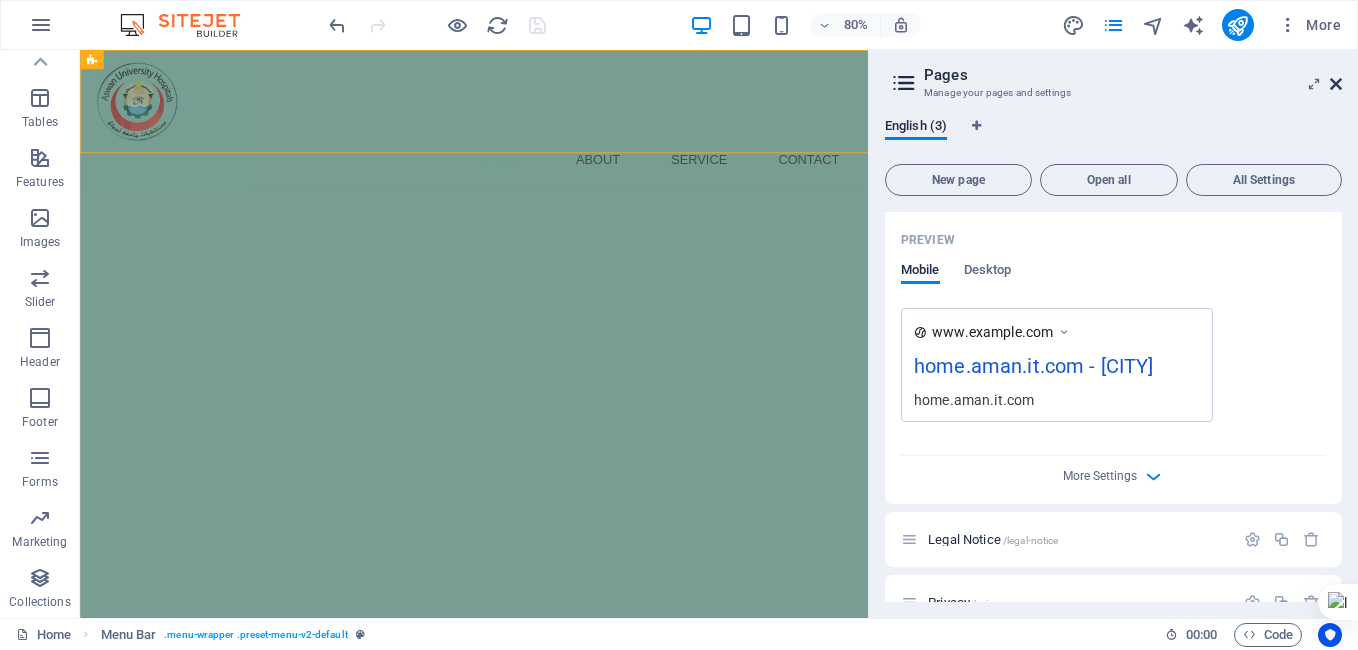 click at bounding box center (1336, 84) 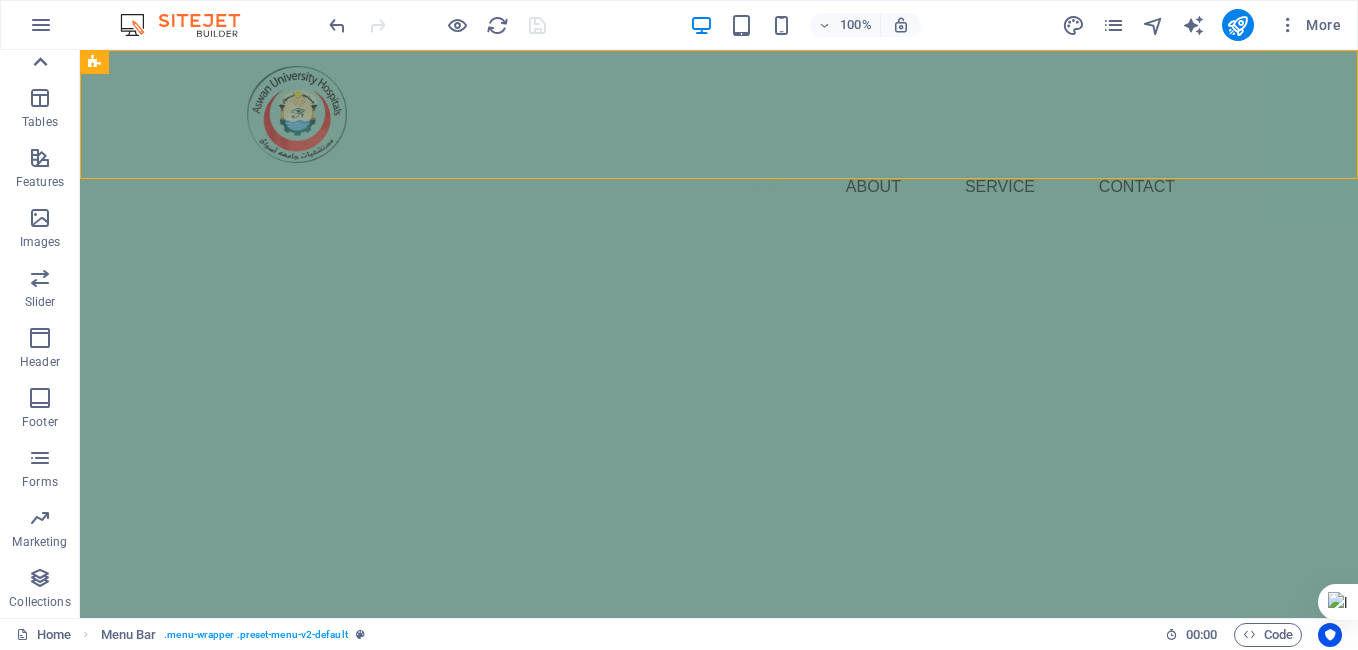 click 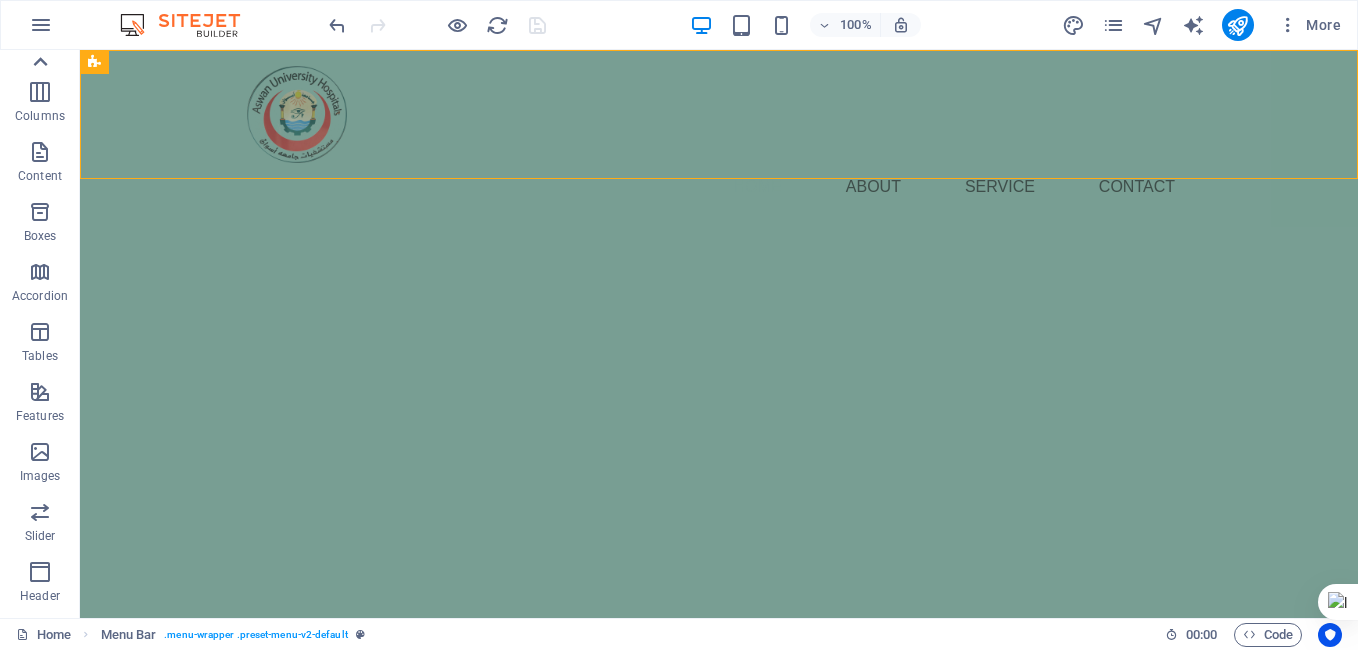 scroll, scrollTop: 0, scrollLeft: 0, axis: both 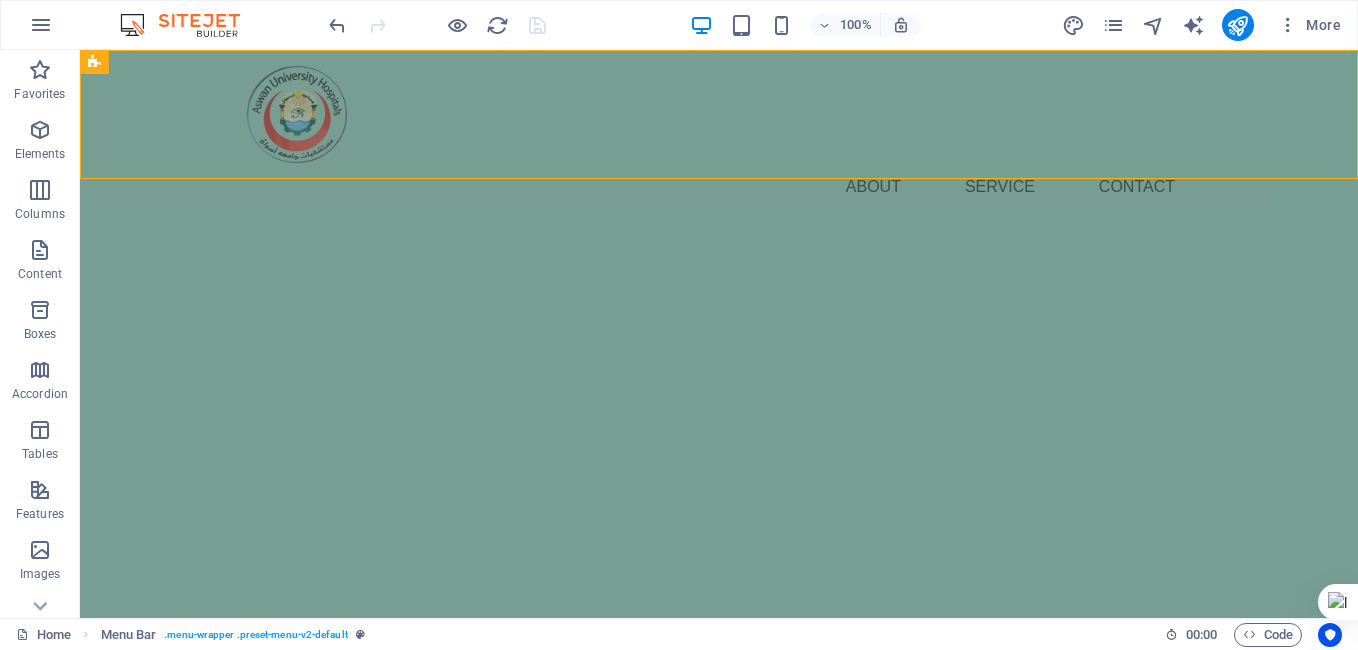 drag, startPoint x: 243, startPoint y: 228, endPoint x: 193, endPoint y: 238, distance: 50.990196 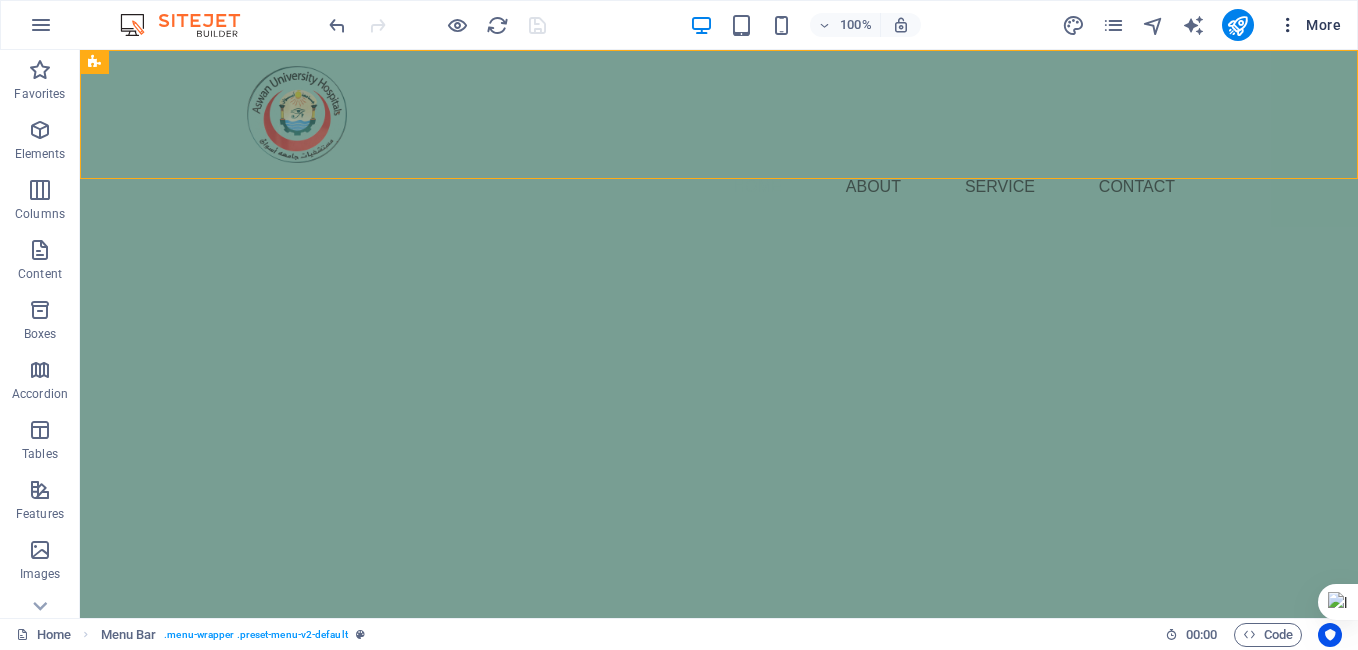 click at bounding box center [1288, 25] 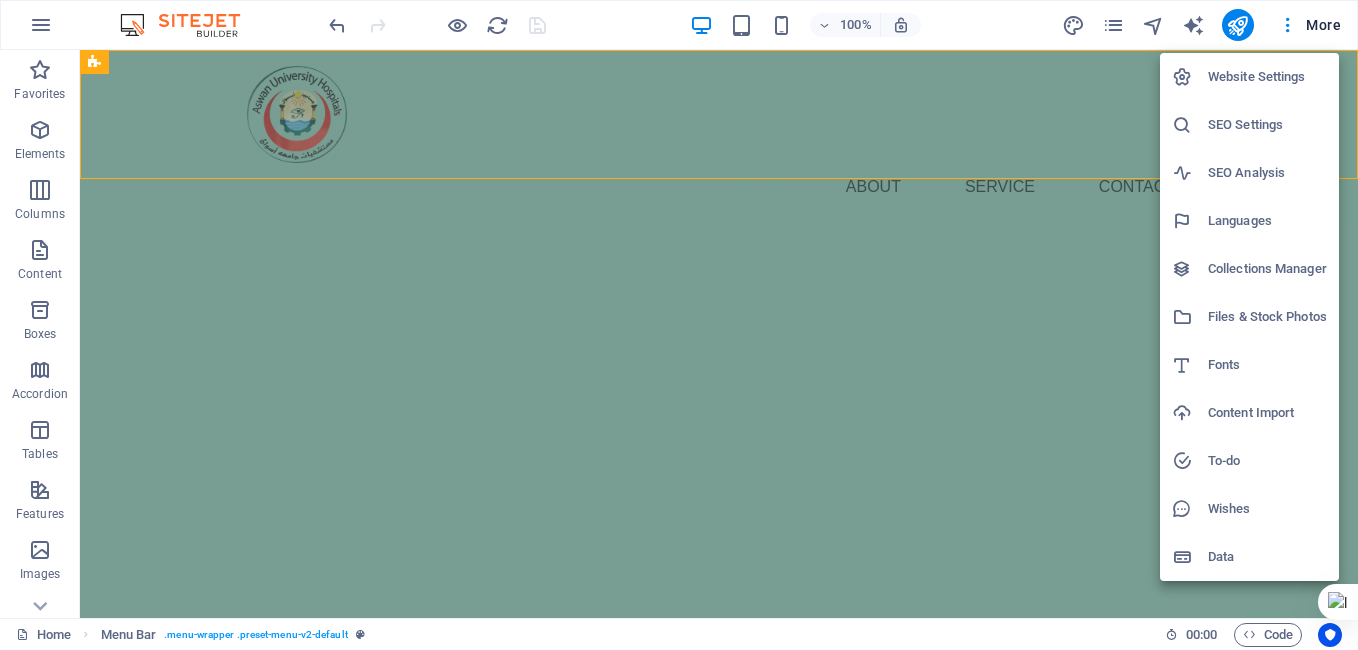 click at bounding box center [679, 325] 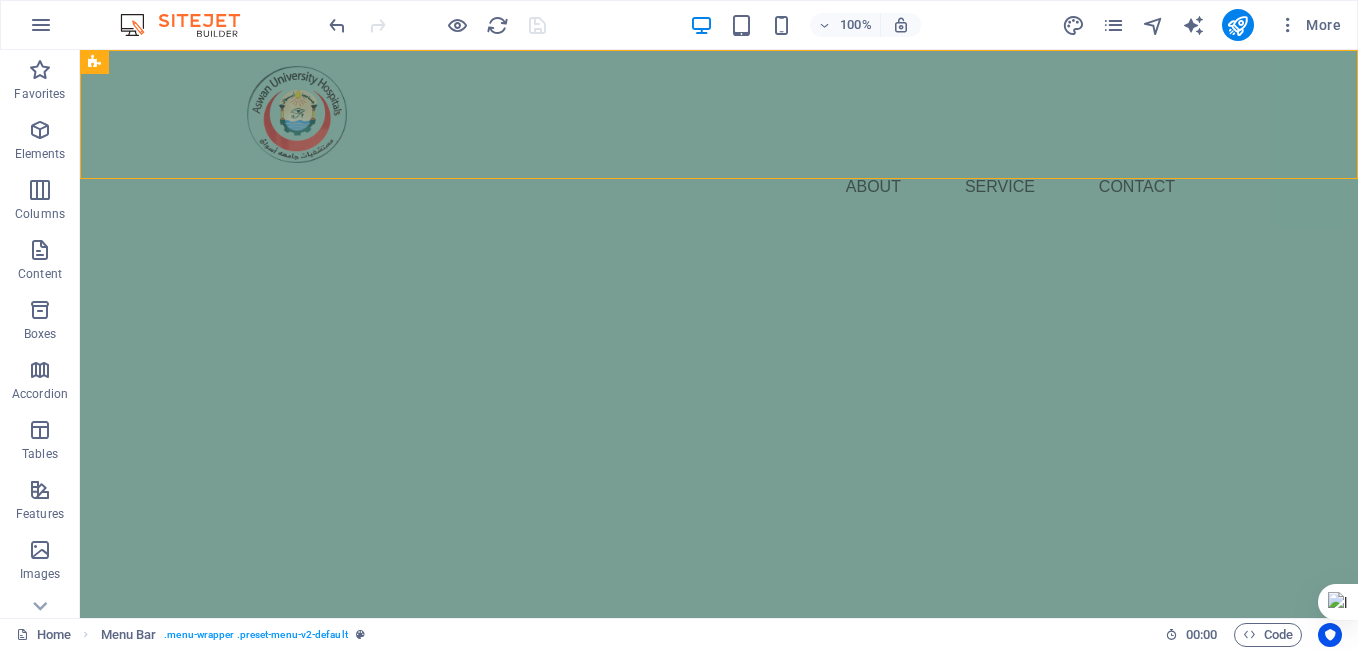 type 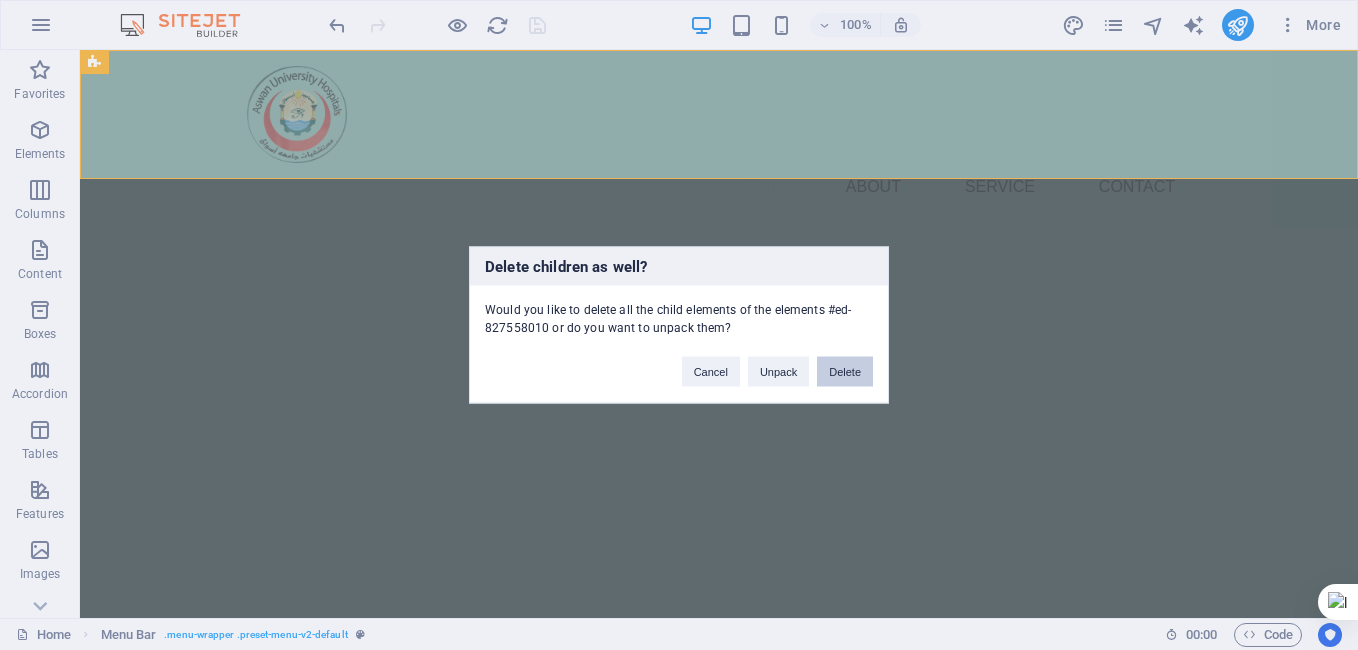 click on "Delete" at bounding box center [845, 372] 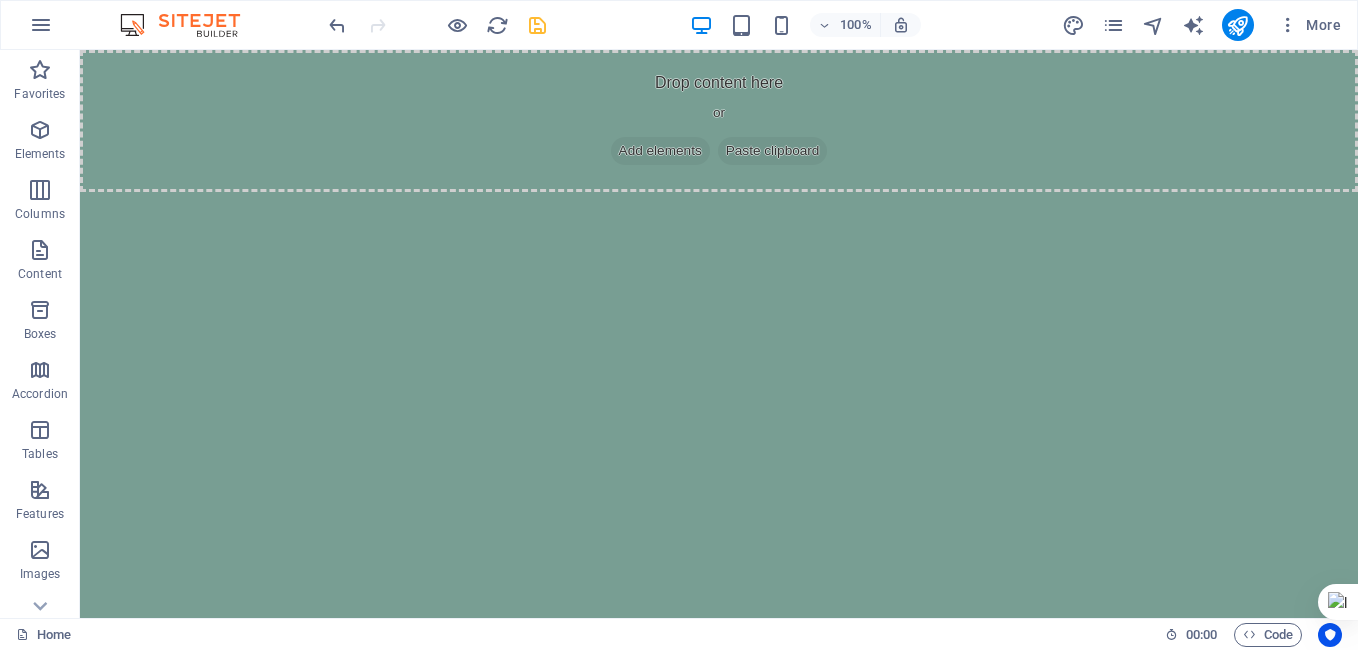click on "Skip to main content
Drop content here or  Add elements  Paste clipboard" at bounding box center [719, 121] 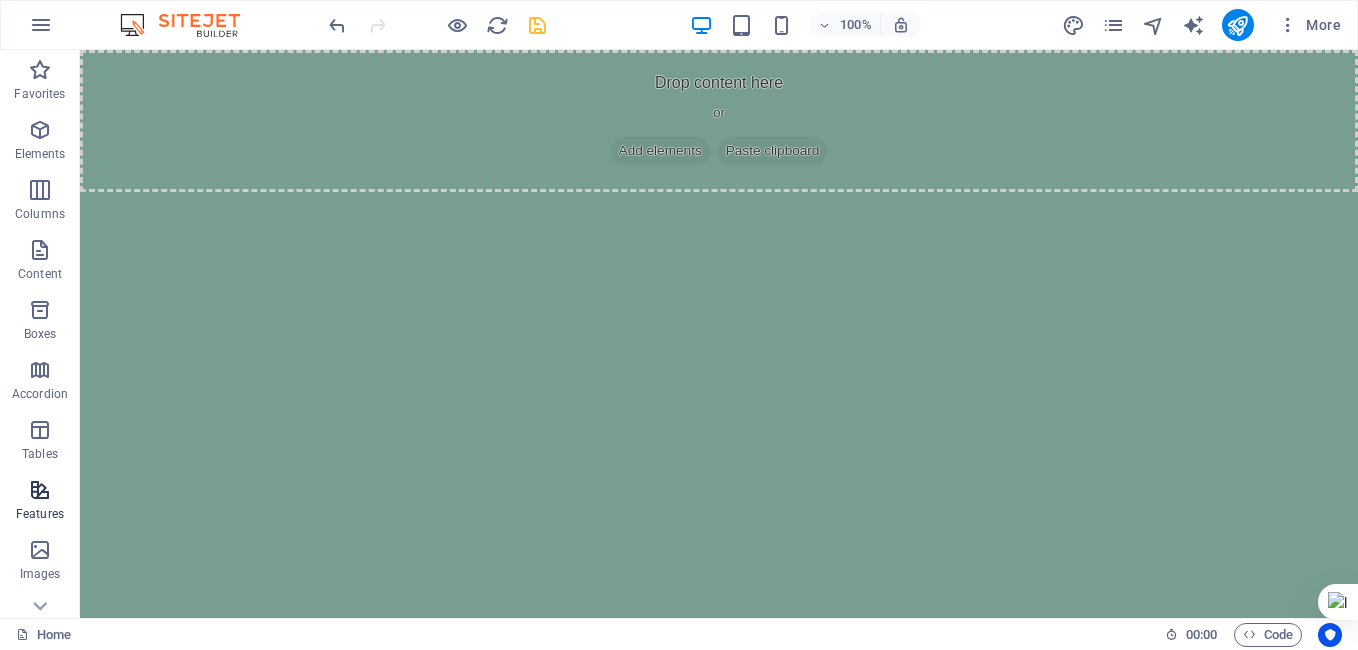 click on "Features" at bounding box center (40, 500) 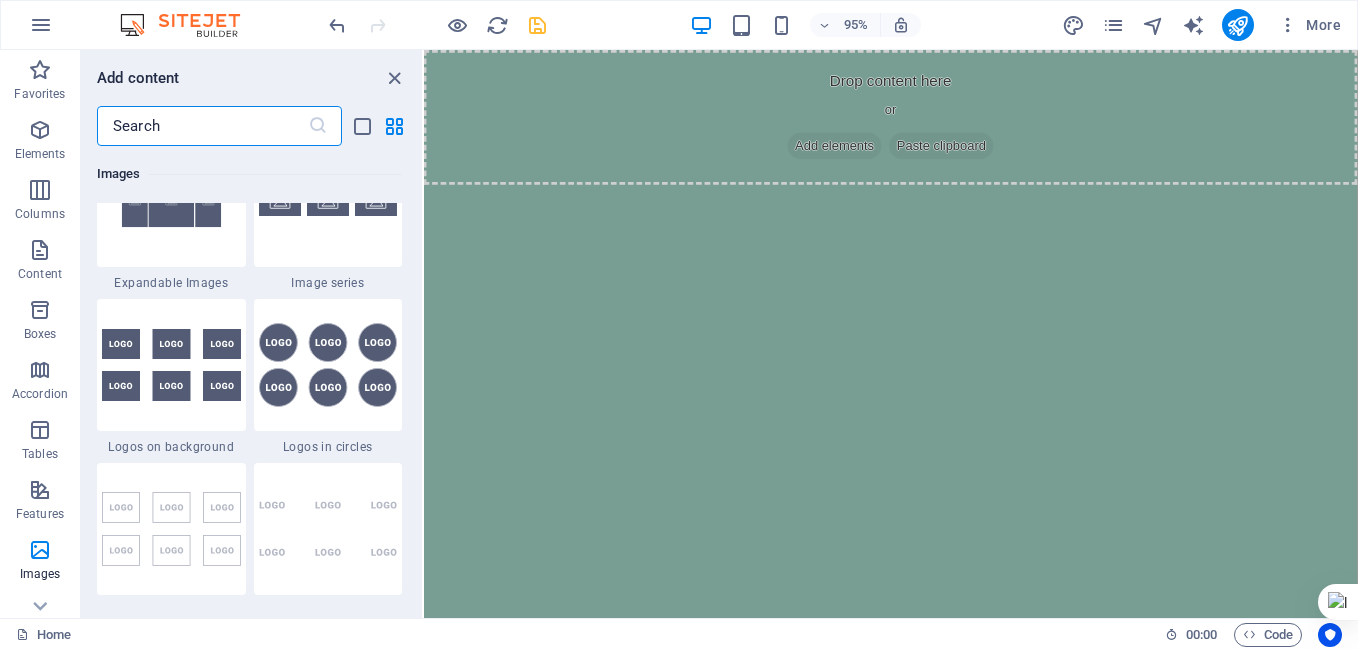 scroll, scrollTop: 11212, scrollLeft: 0, axis: vertical 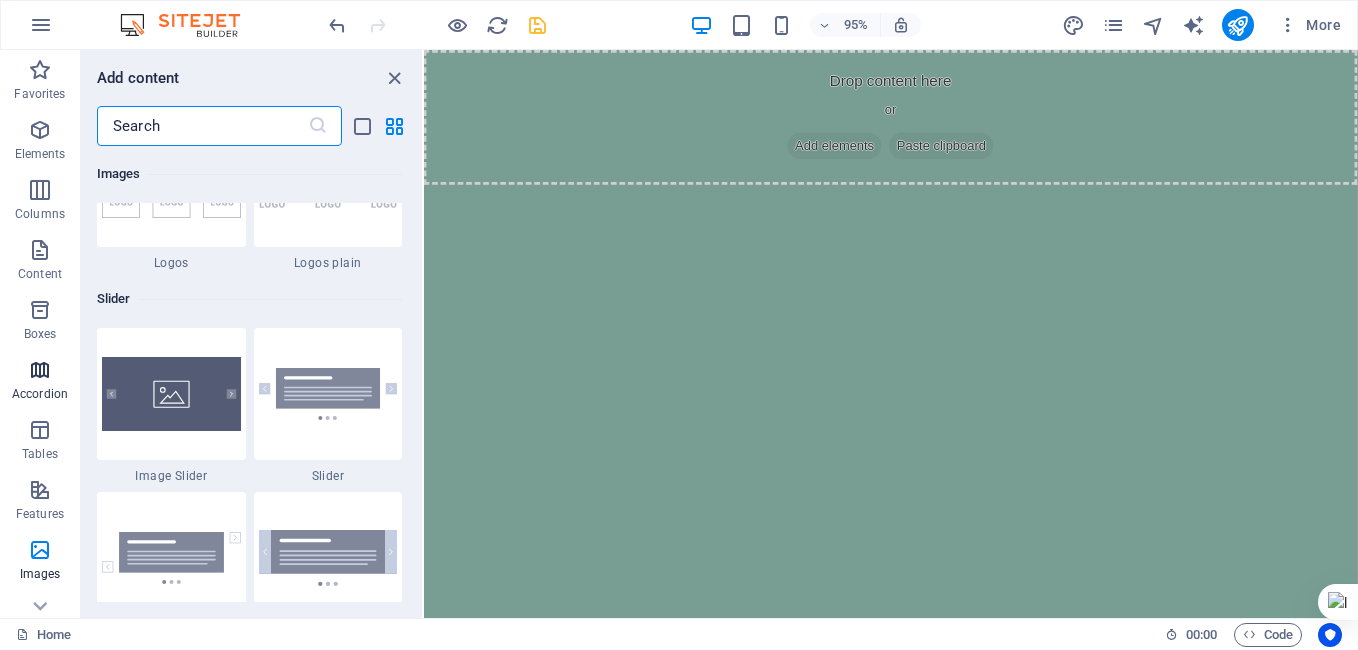 click on "Accordion" at bounding box center (40, 394) 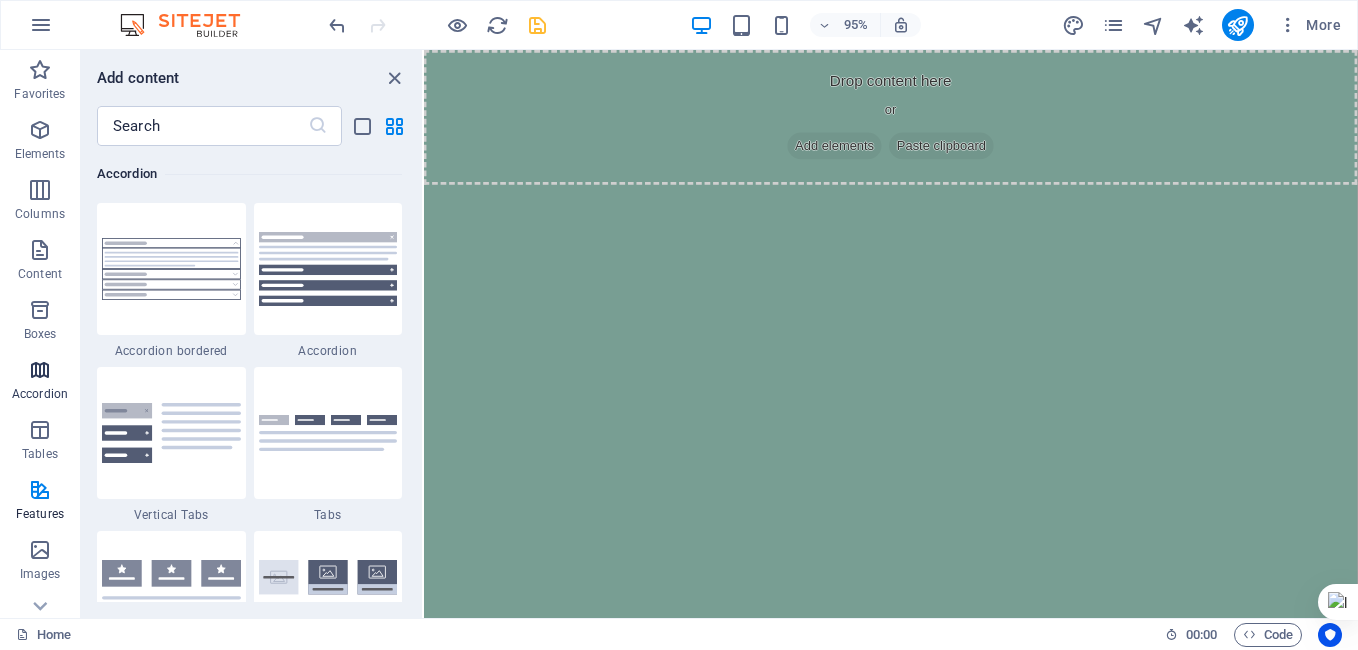 scroll, scrollTop: 6385, scrollLeft: 0, axis: vertical 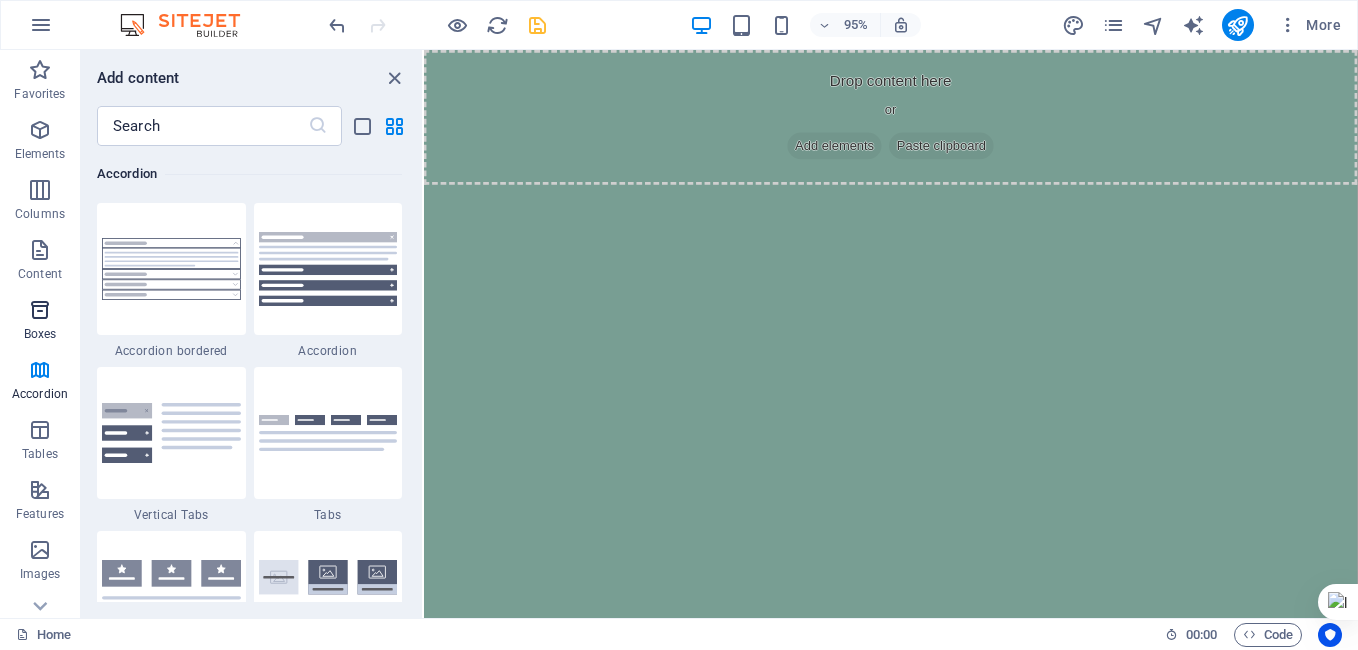 click on "Boxes" at bounding box center [40, 322] 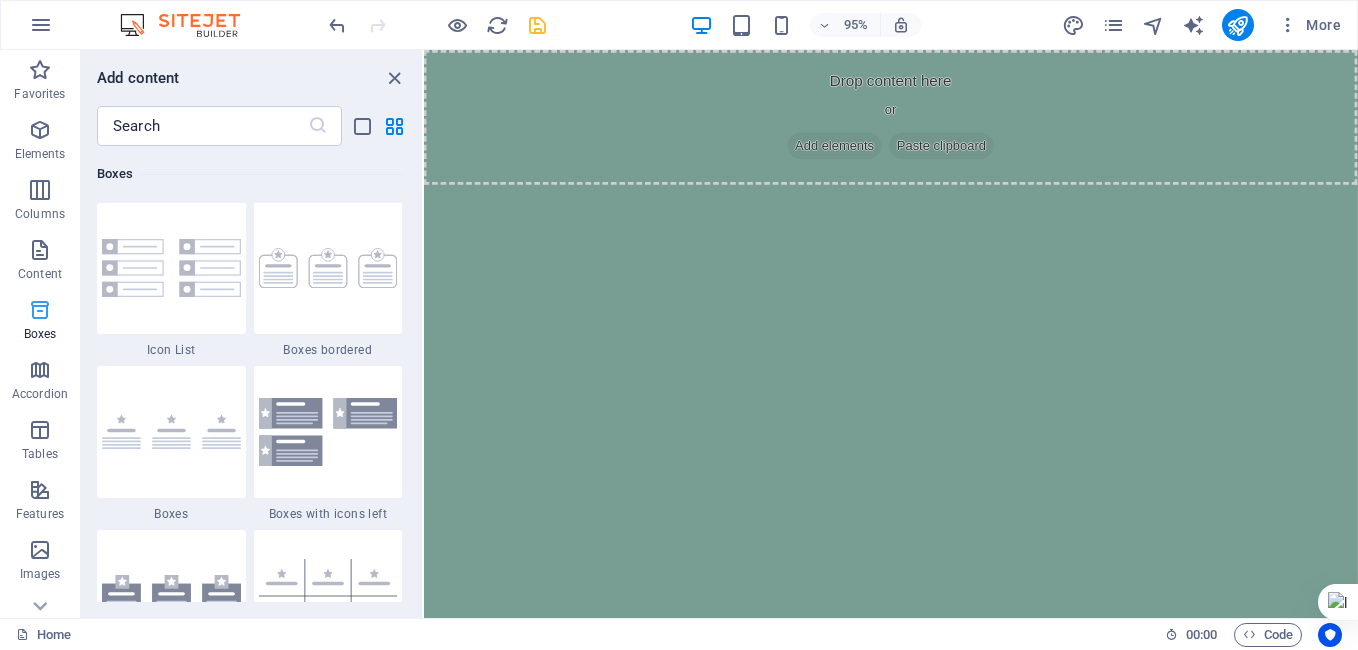 scroll, scrollTop: 5516, scrollLeft: 0, axis: vertical 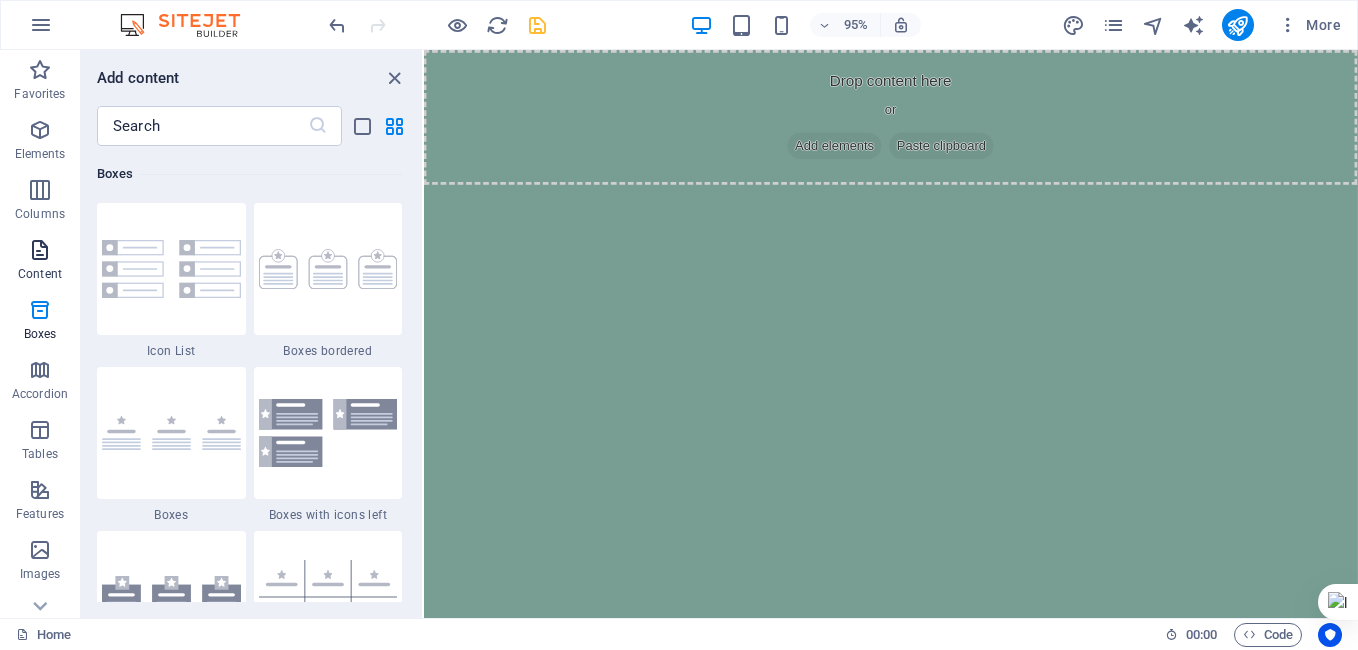 click at bounding box center [40, 250] 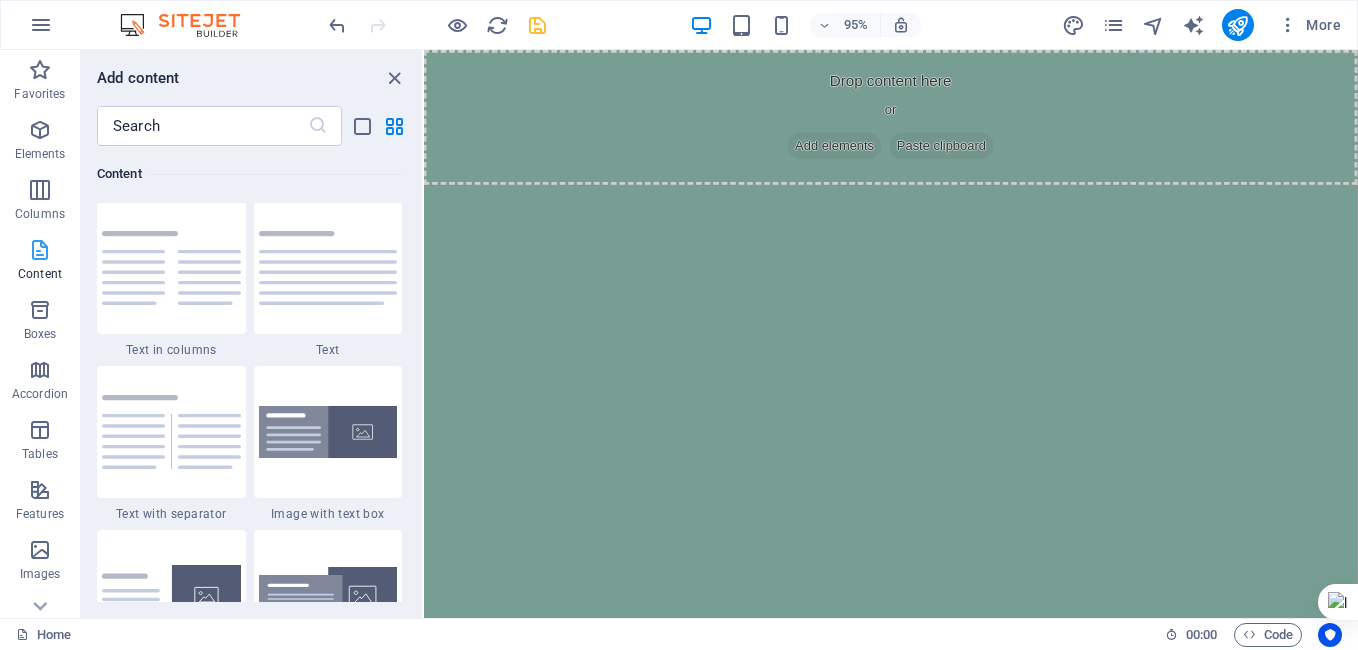 scroll, scrollTop: 3499, scrollLeft: 0, axis: vertical 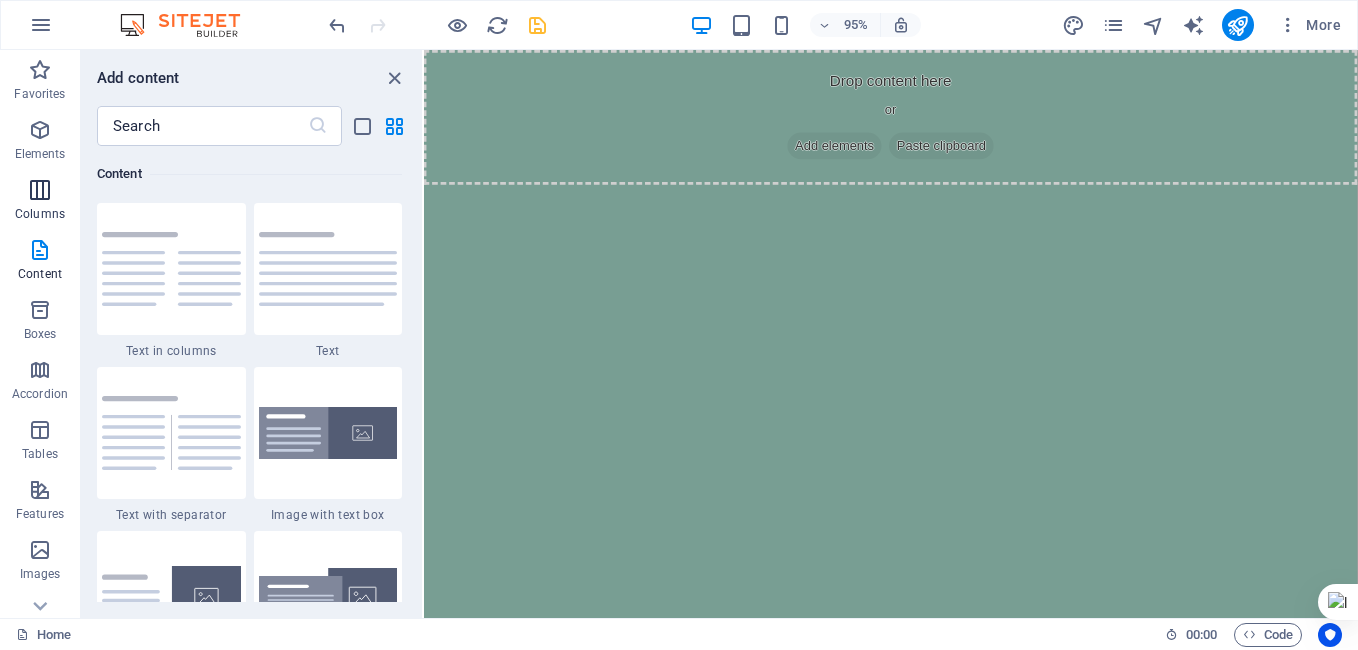 click at bounding box center [40, 190] 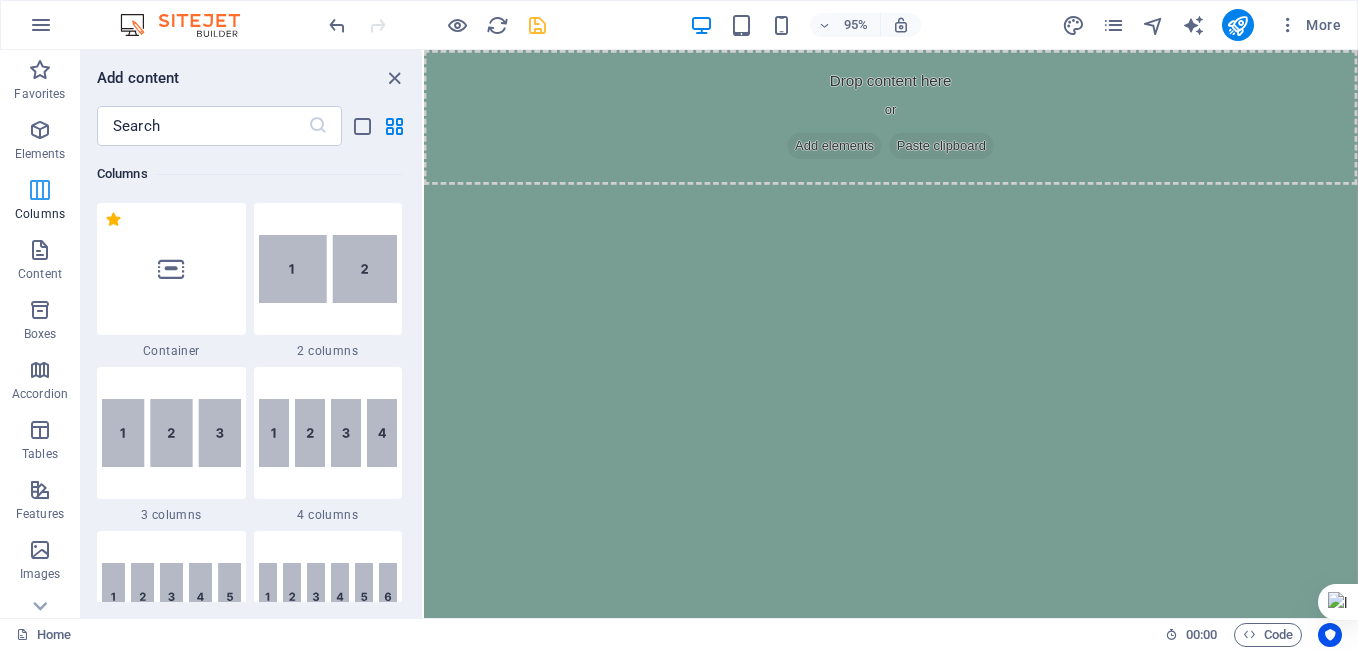 scroll, scrollTop: 990, scrollLeft: 0, axis: vertical 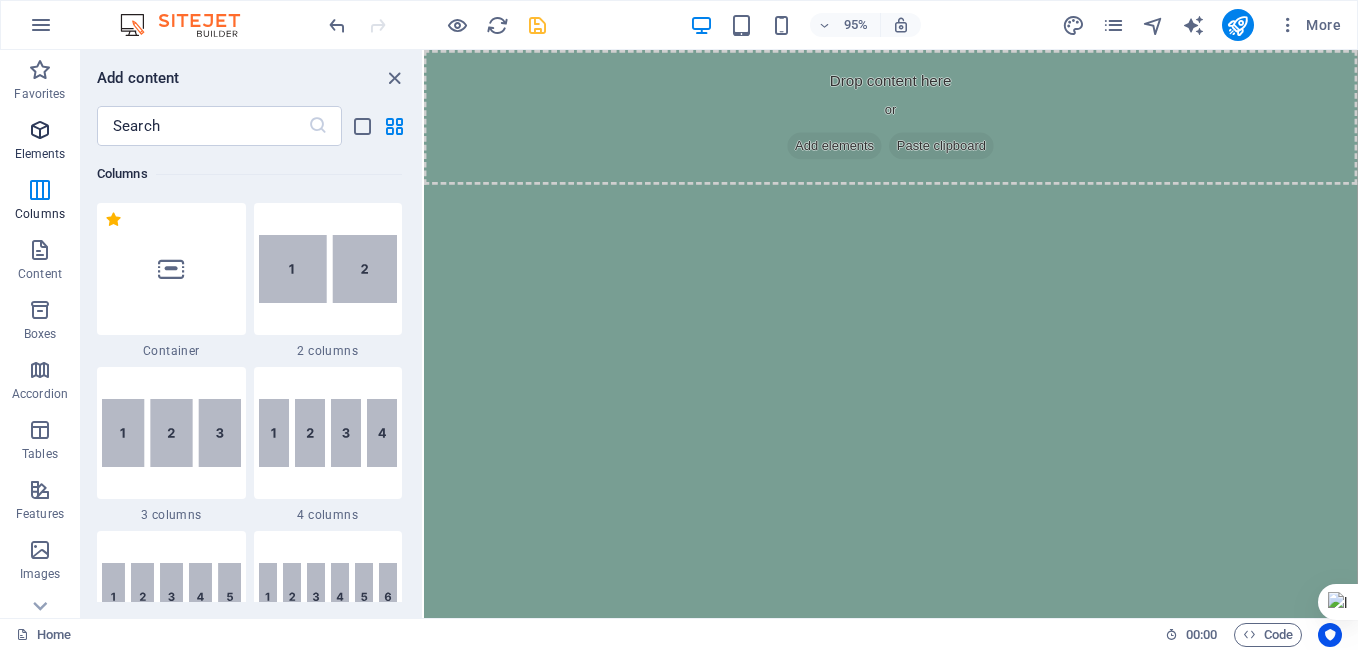 click on "Elements" at bounding box center (40, 154) 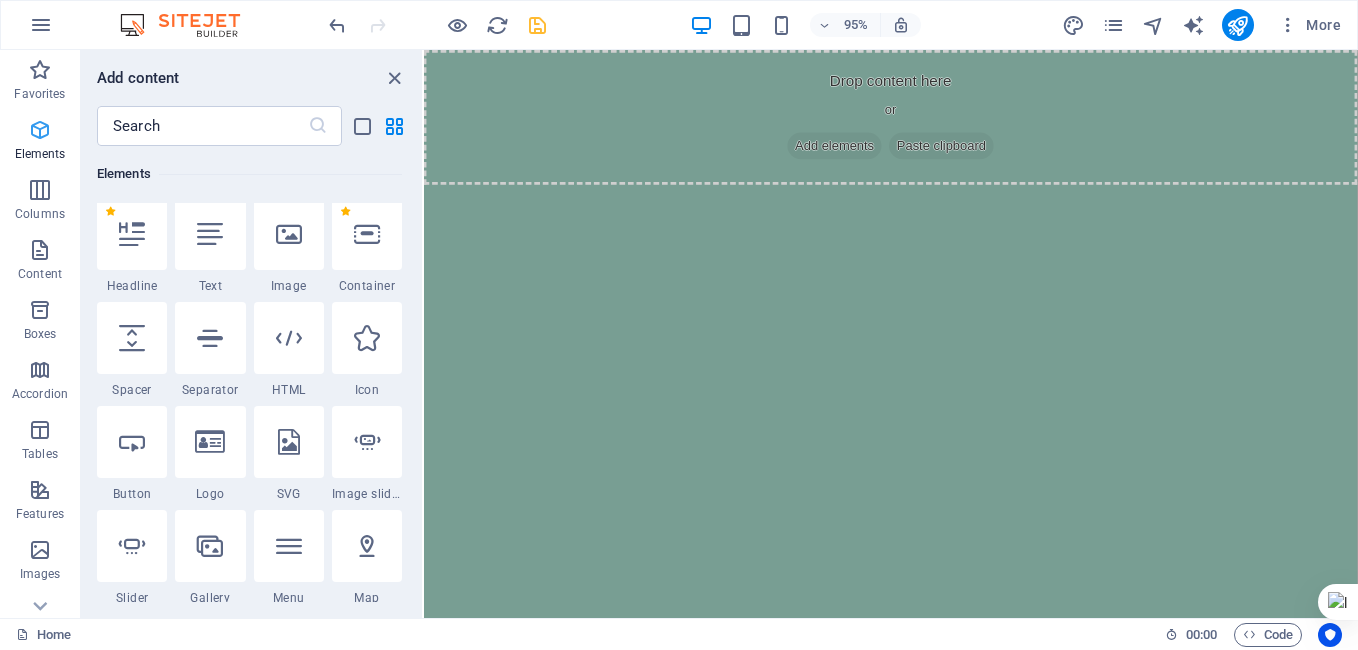 scroll, scrollTop: 213, scrollLeft: 0, axis: vertical 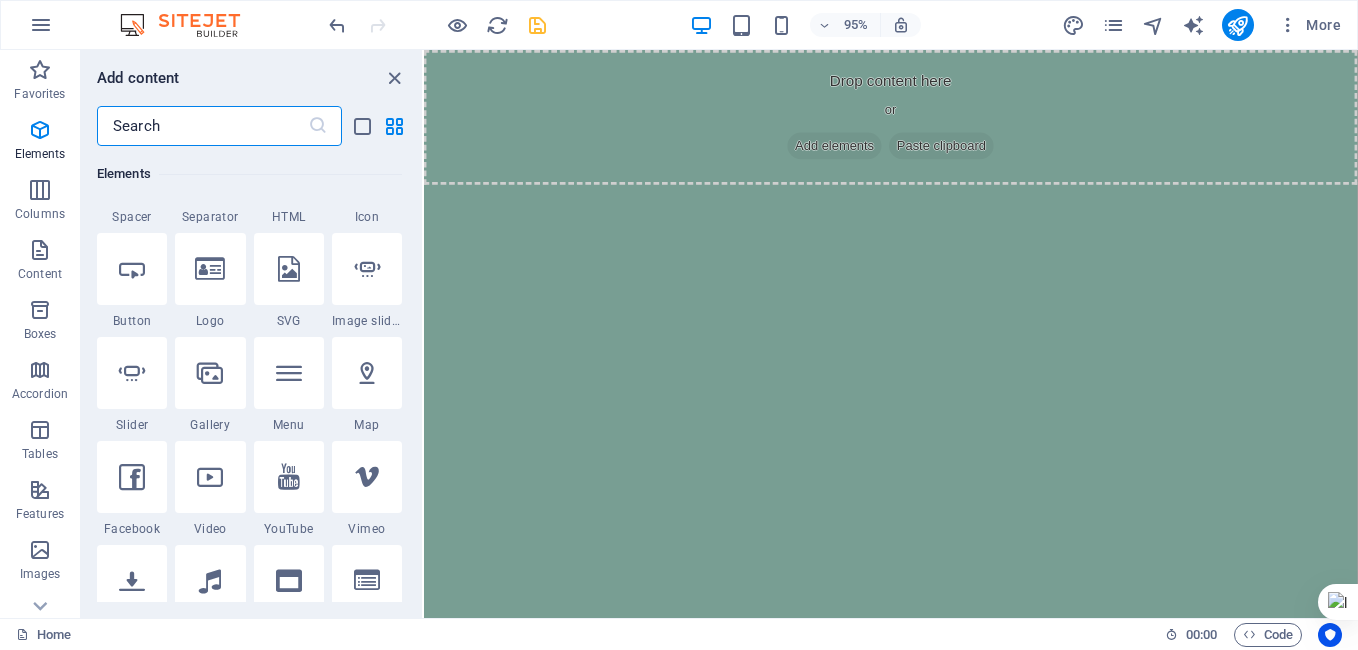 click at bounding box center [202, 126] 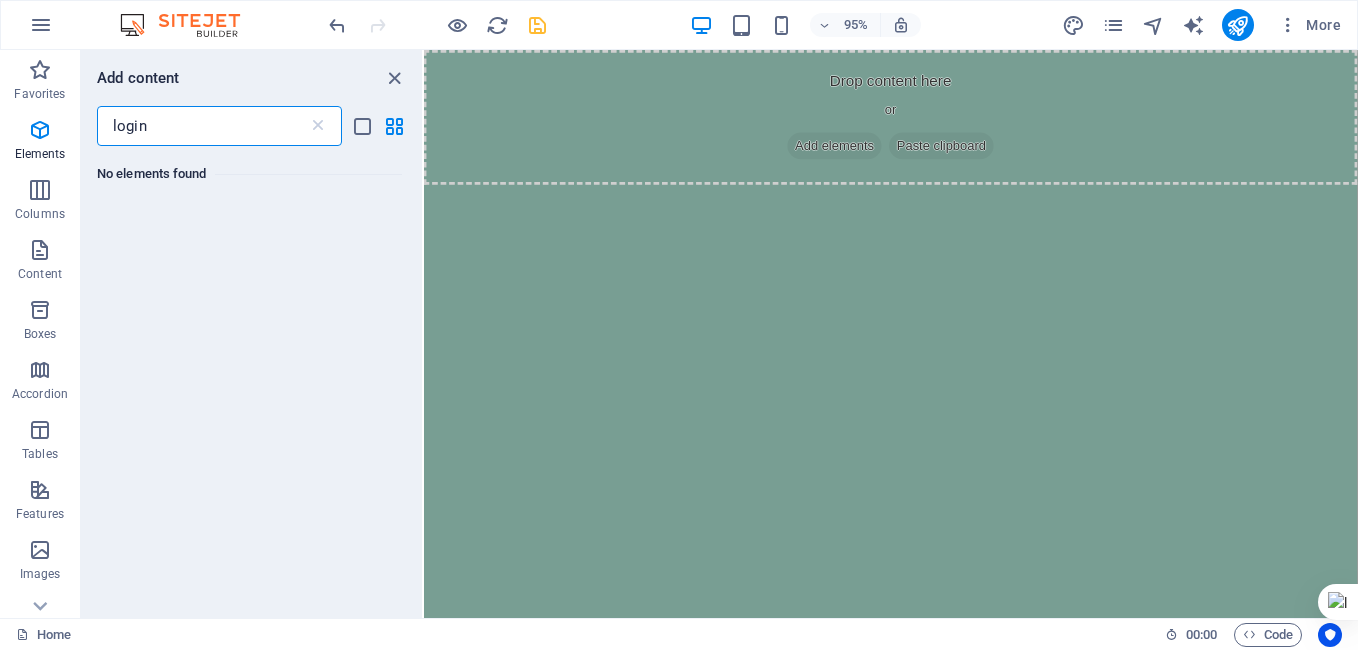 scroll, scrollTop: 0, scrollLeft: 0, axis: both 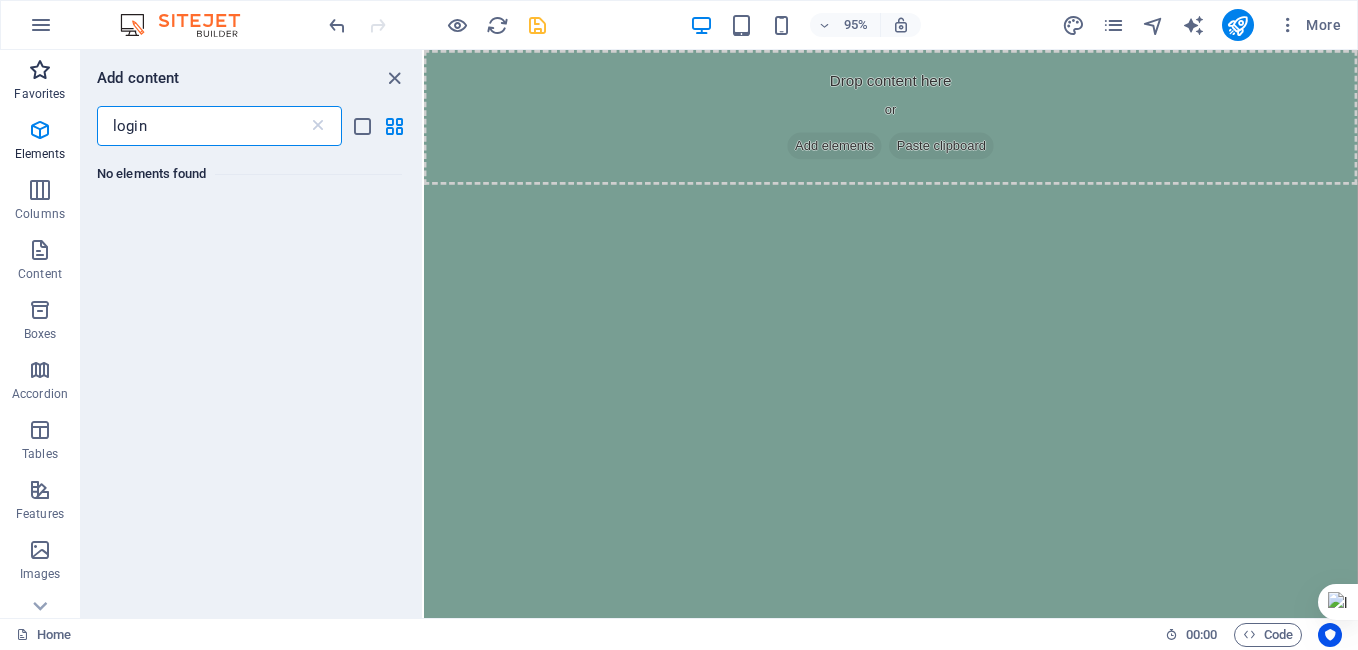 type on "login" 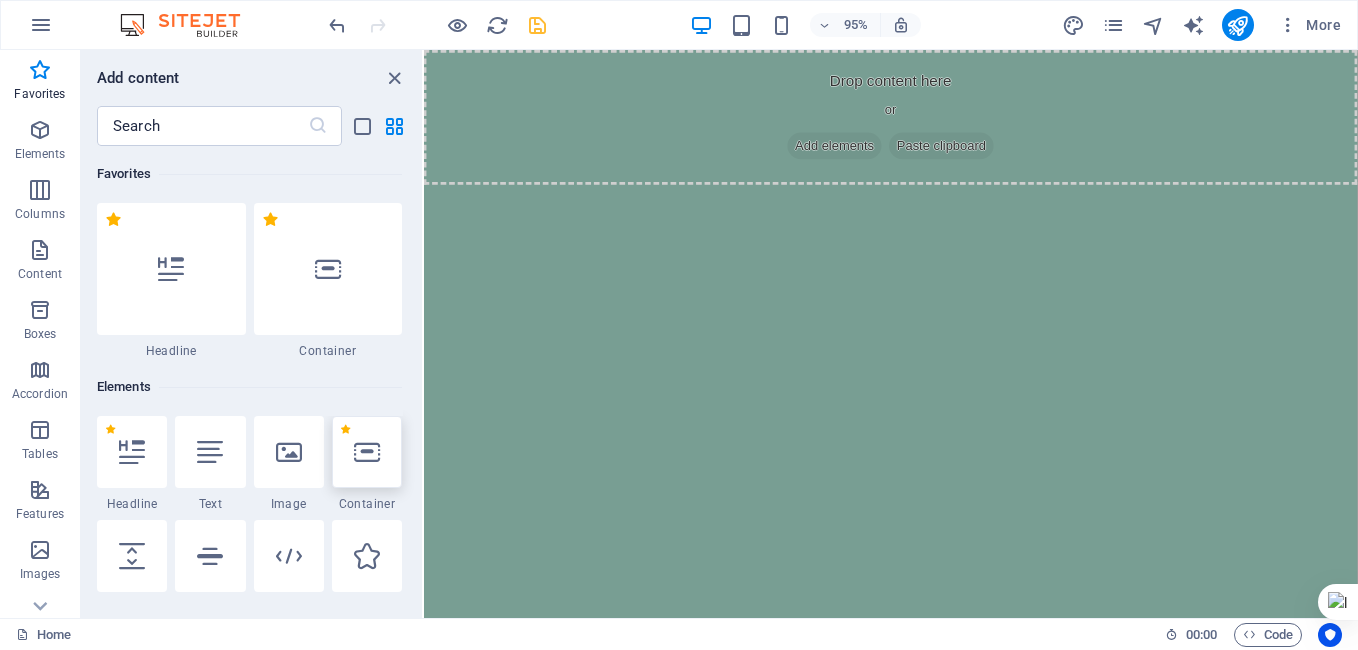 click at bounding box center (367, 452) 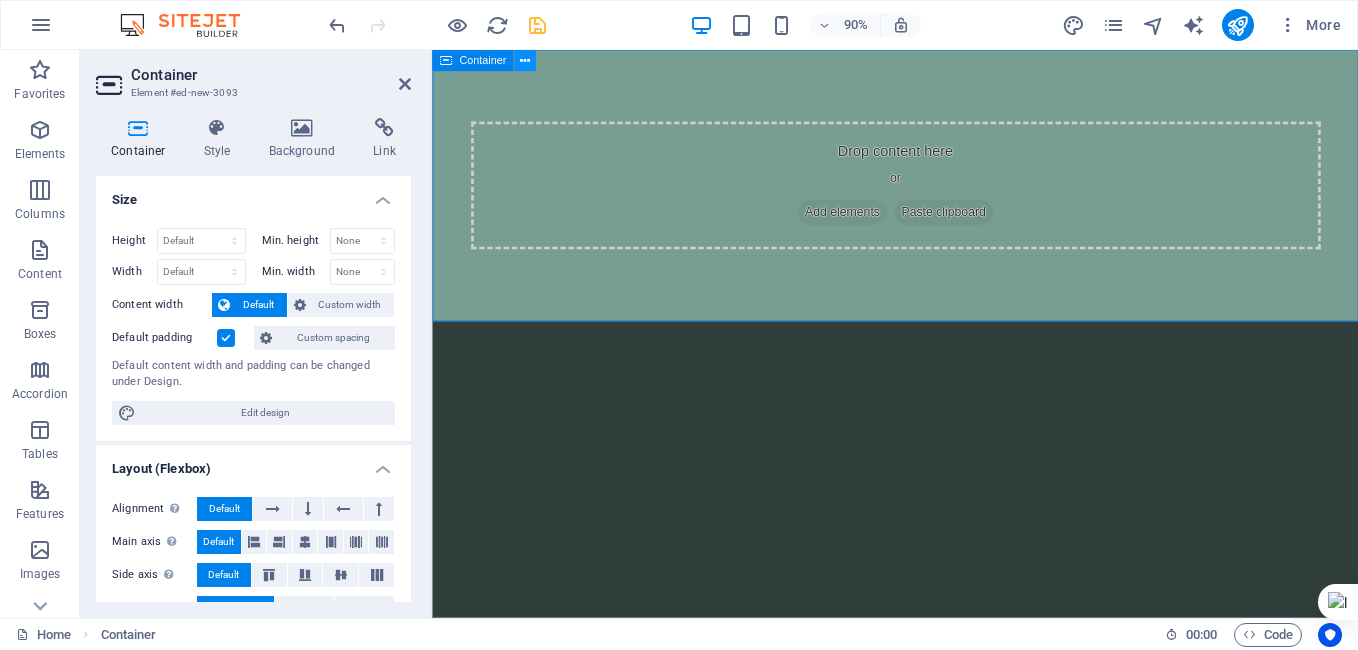 click at bounding box center [525, 60] 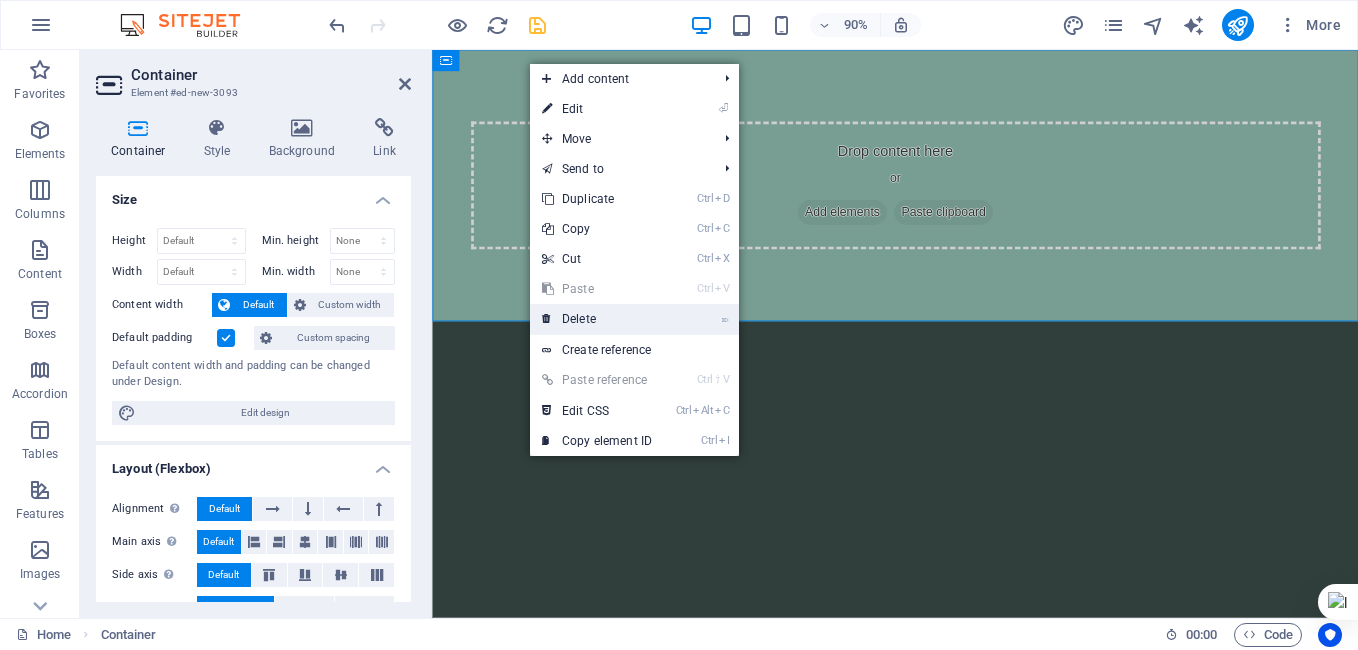 click on "⌦  Delete" at bounding box center (597, 319) 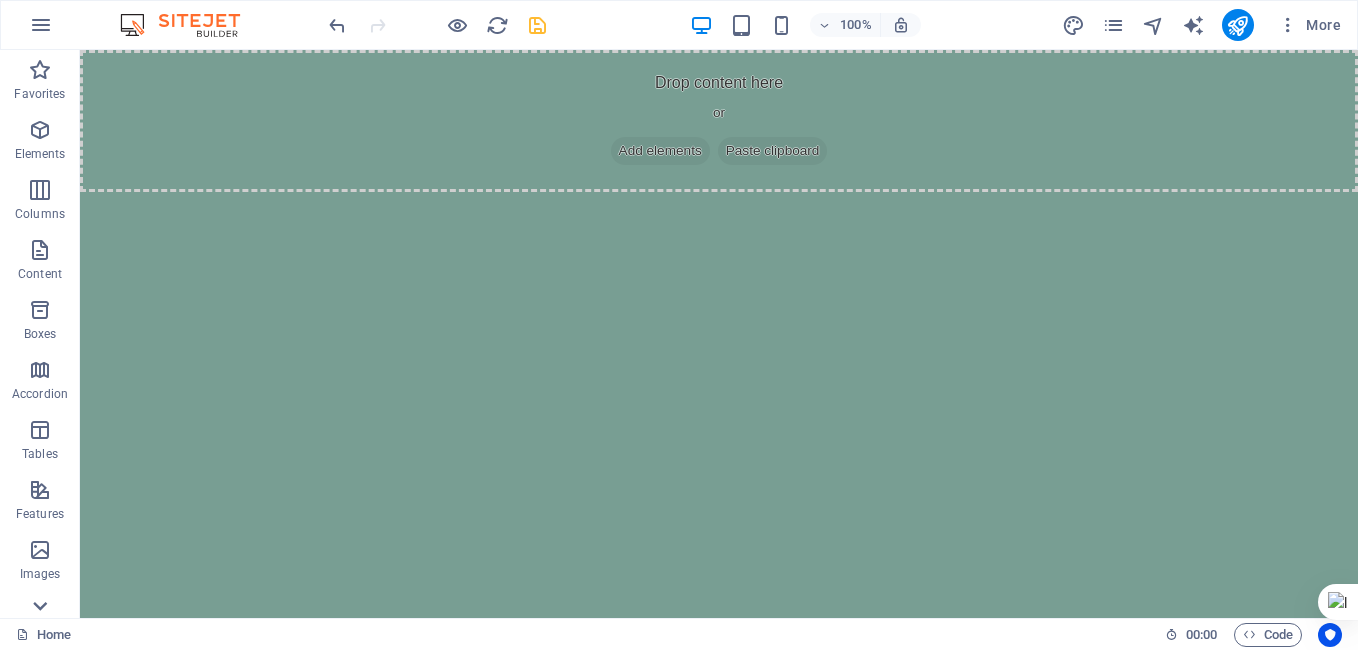click 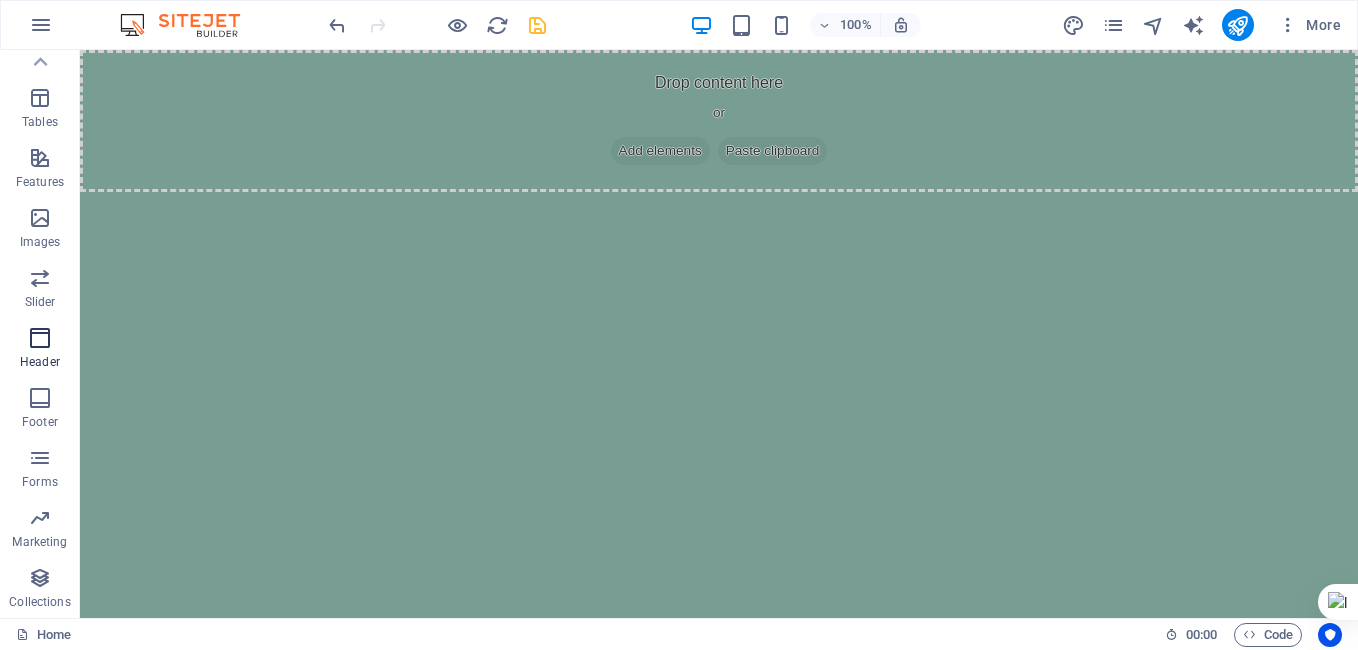 click at bounding box center [40, 338] 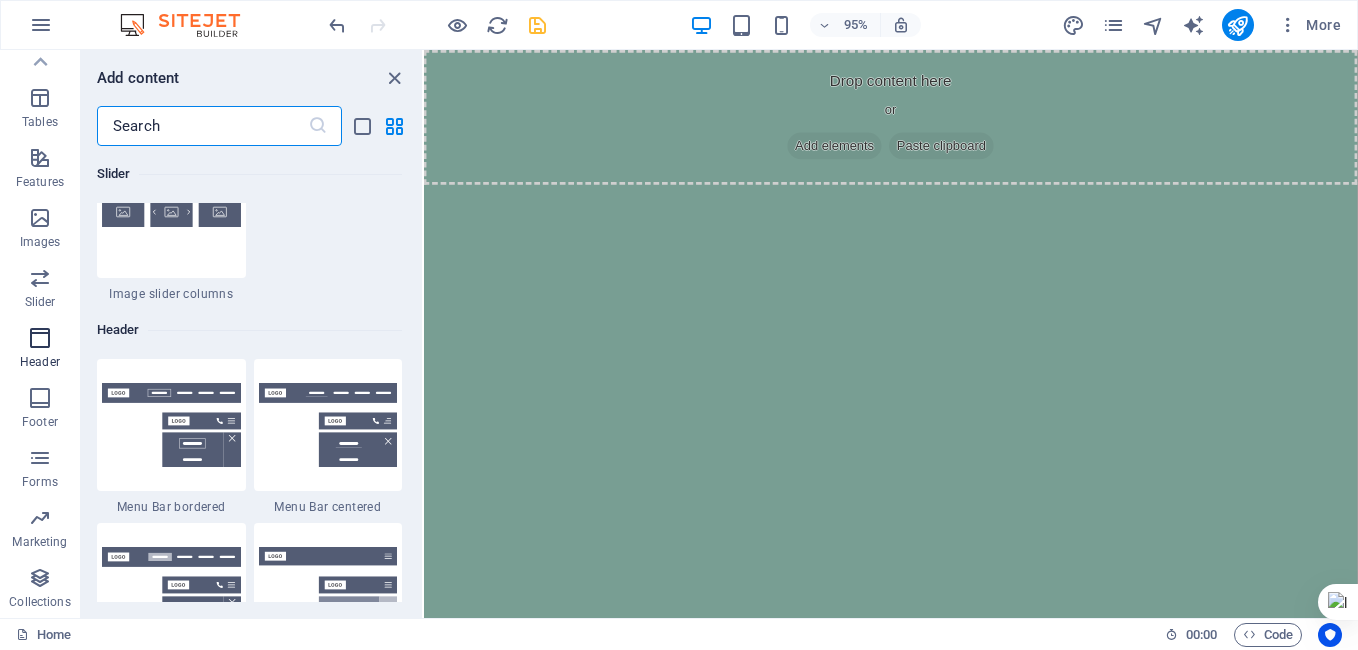 scroll, scrollTop: 12042, scrollLeft: 0, axis: vertical 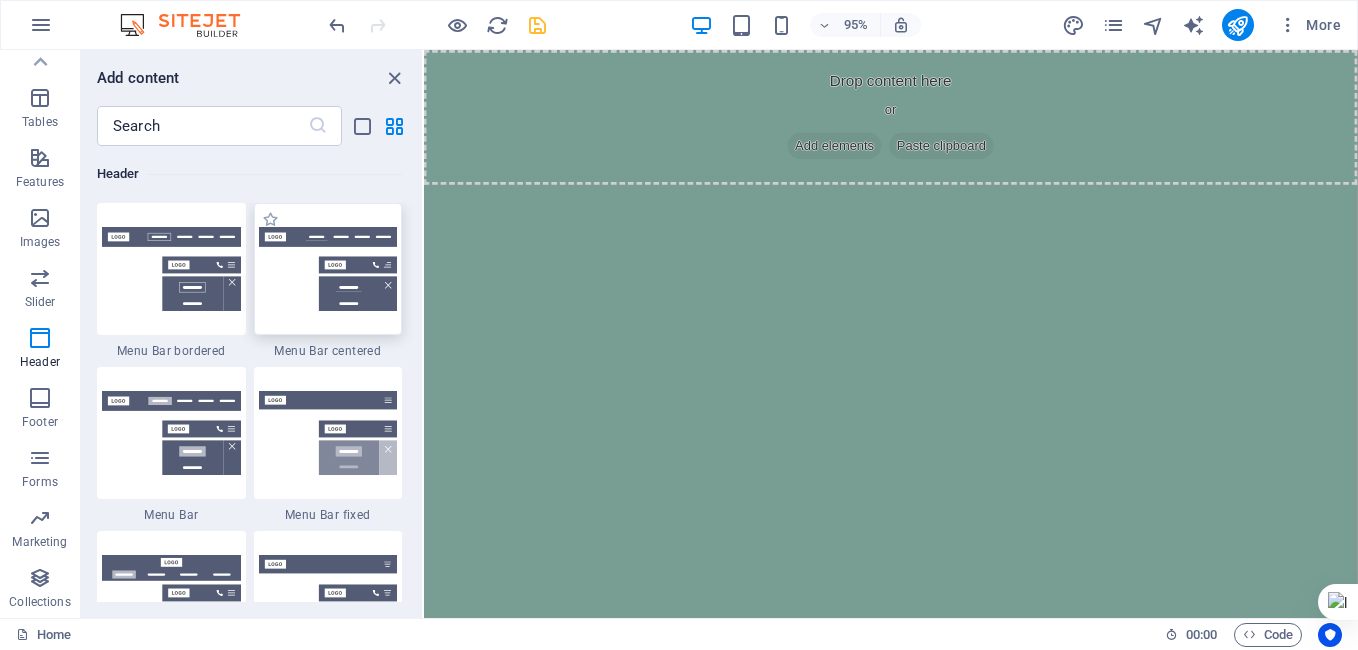 click at bounding box center (328, 269) 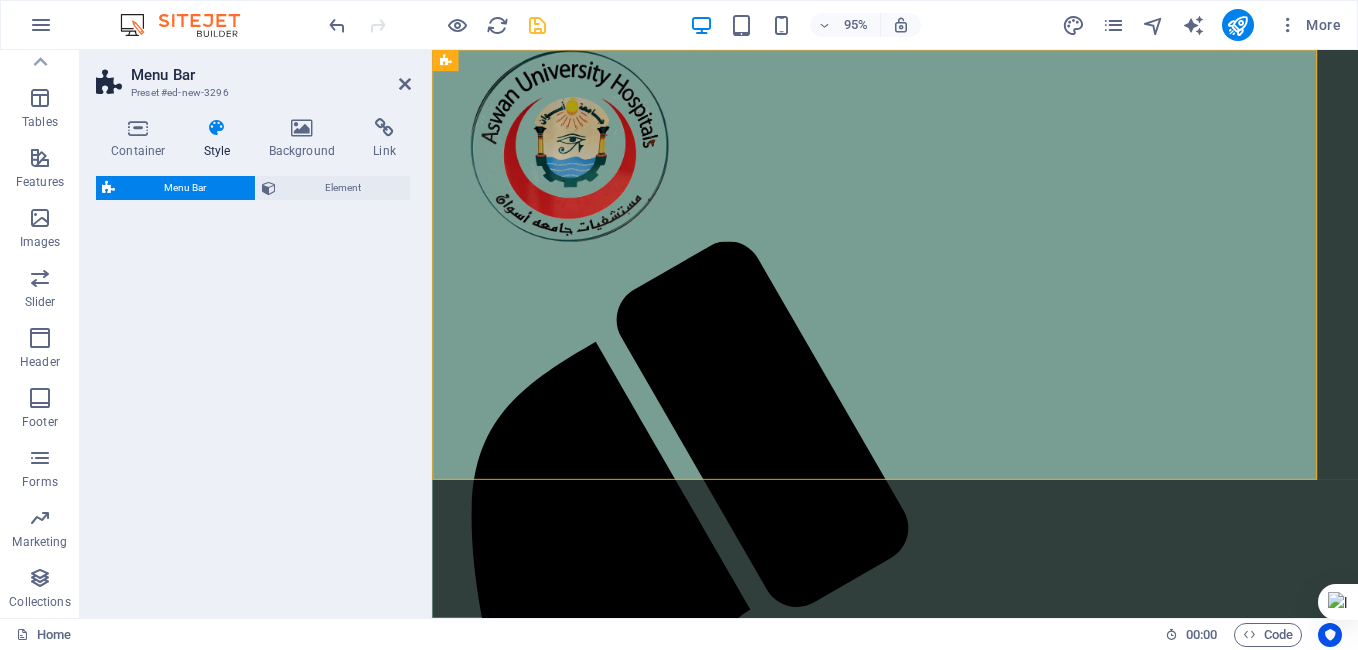 select on "rem" 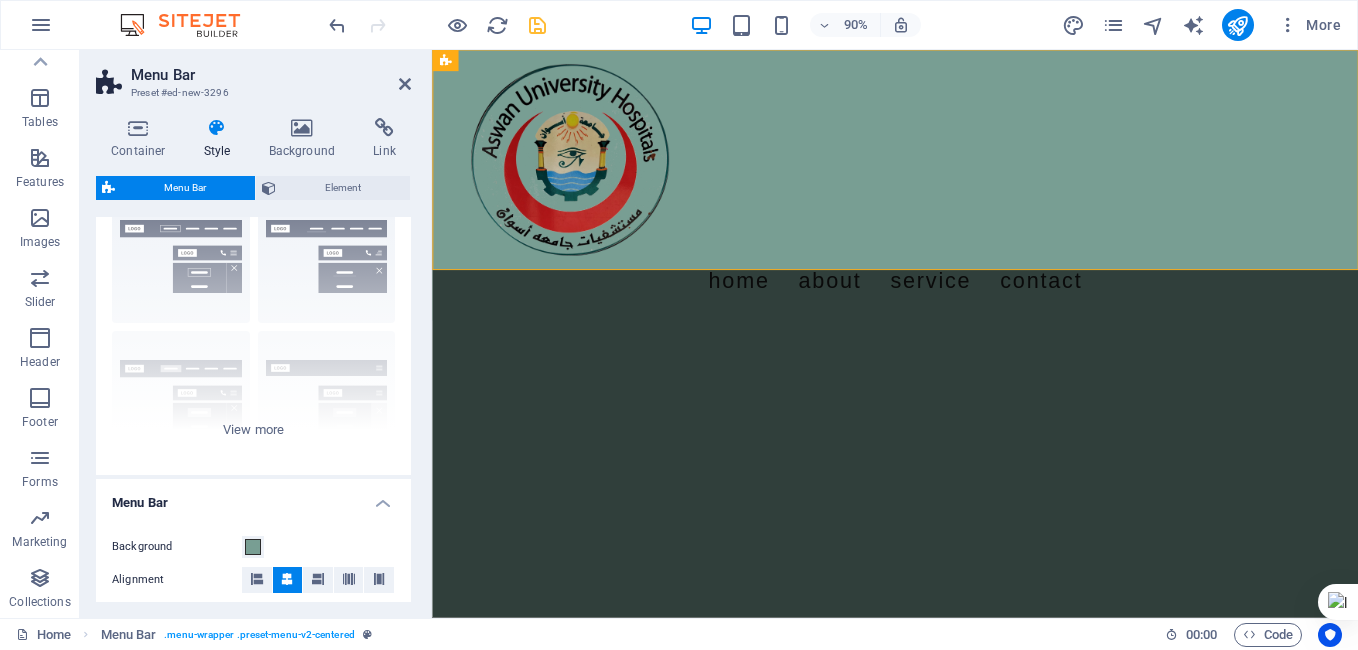 scroll, scrollTop: 80, scrollLeft: 0, axis: vertical 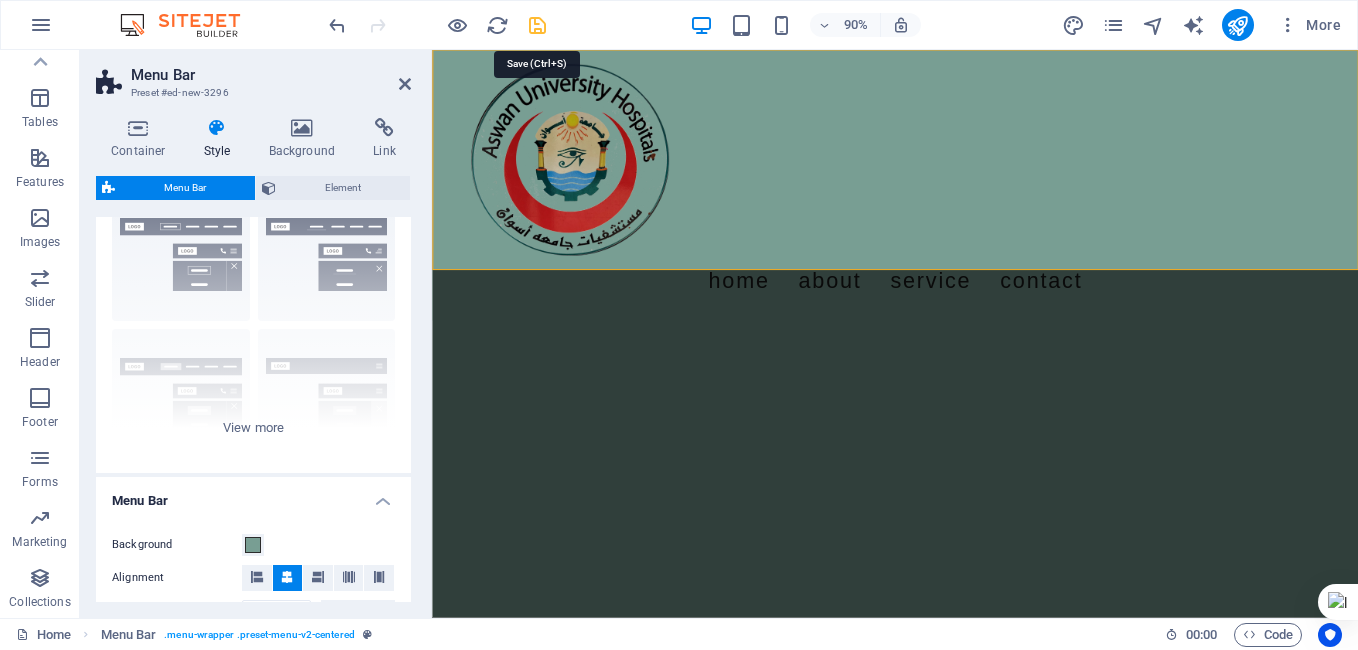 click at bounding box center [537, 25] 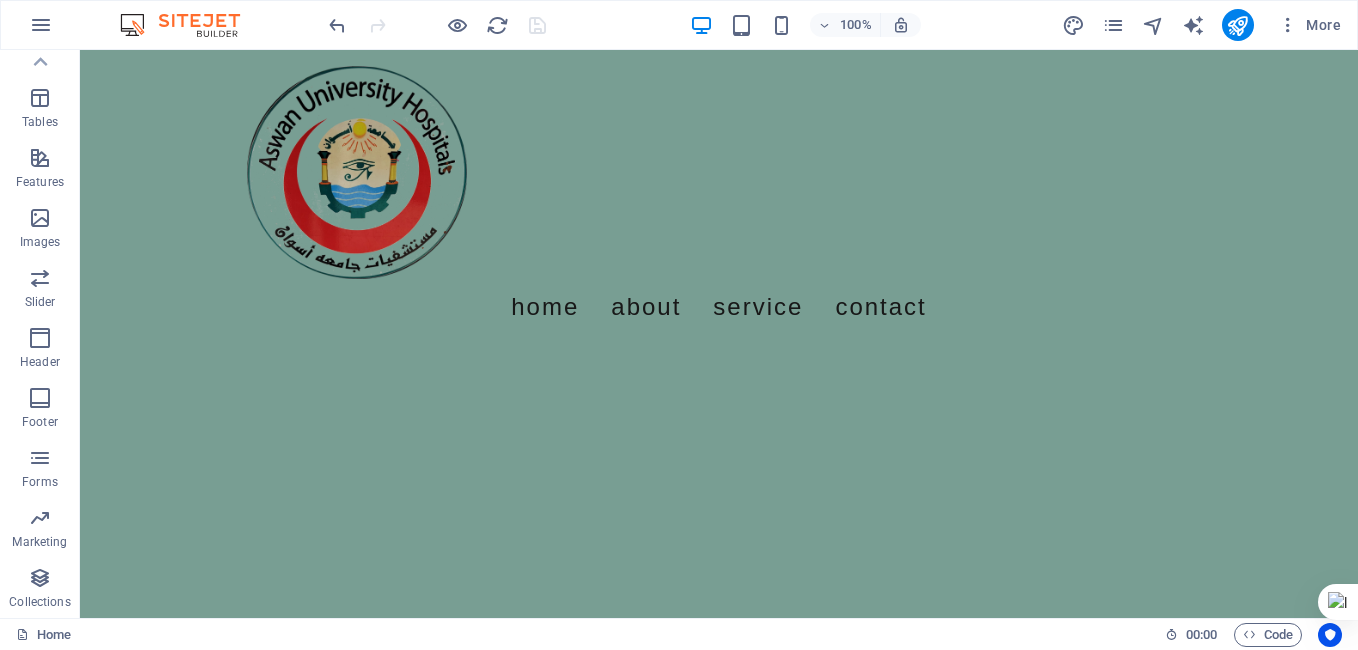 click on "Skip to main content
Menu Home About Service Contact" at bounding box center [719, 200] 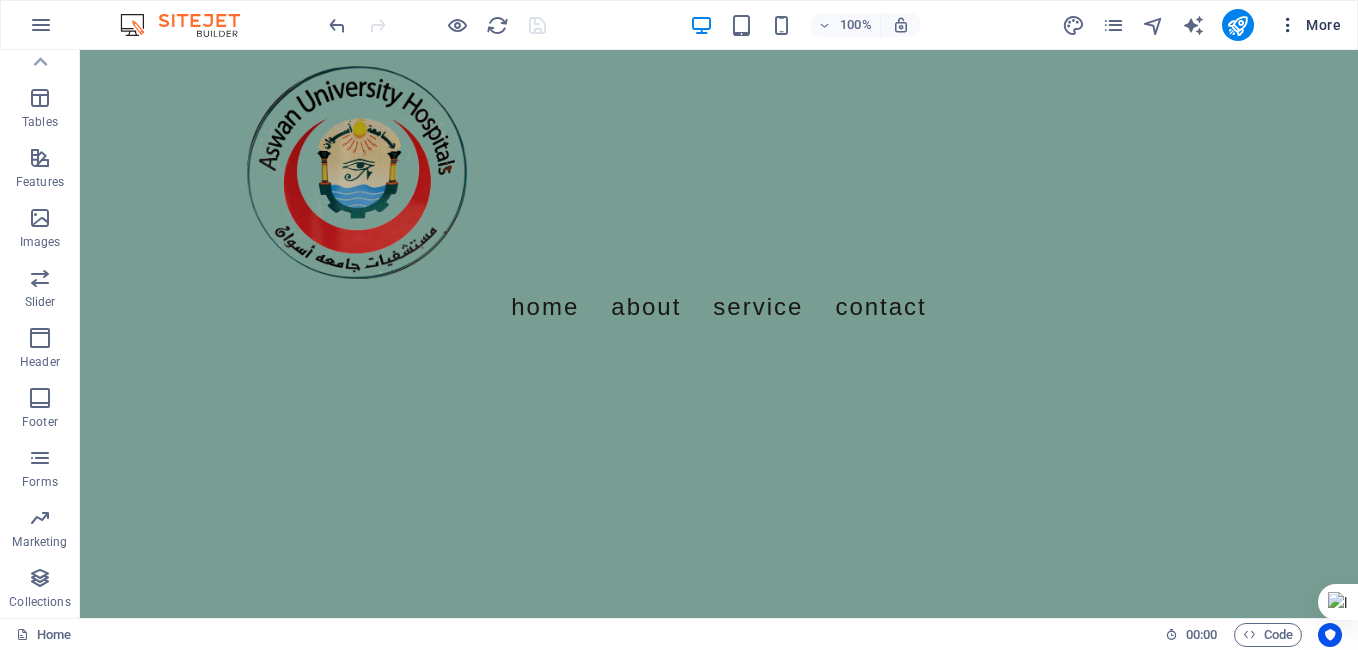 click on "More" at bounding box center [1309, 25] 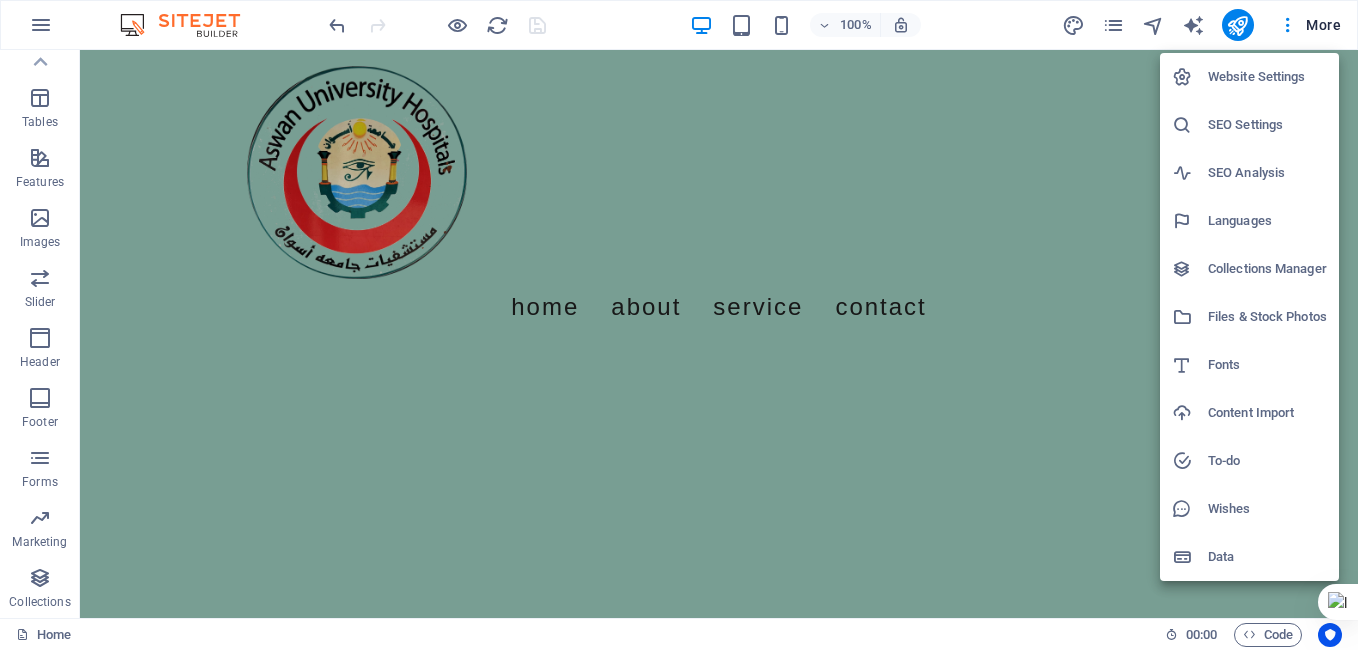 click on "Website Settings" at bounding box center (1267, 77) 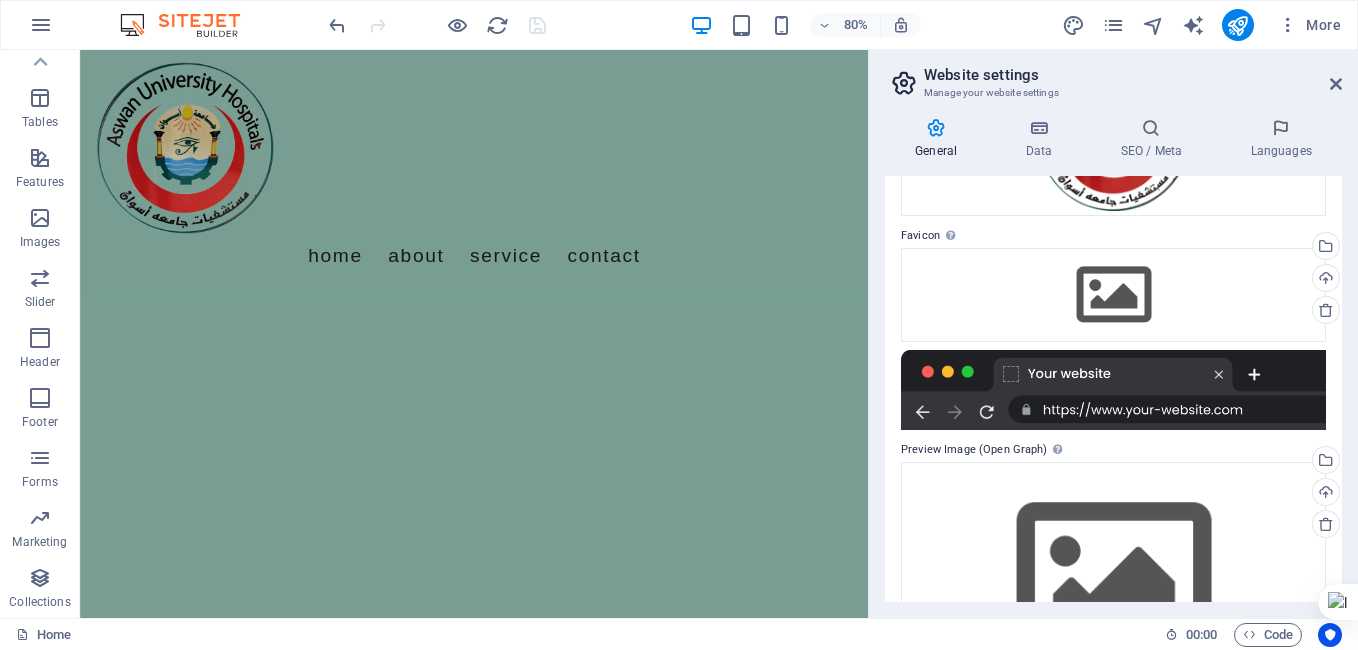 scroll, scrollTop: 241, scrollLeft: 0, axis: vertical 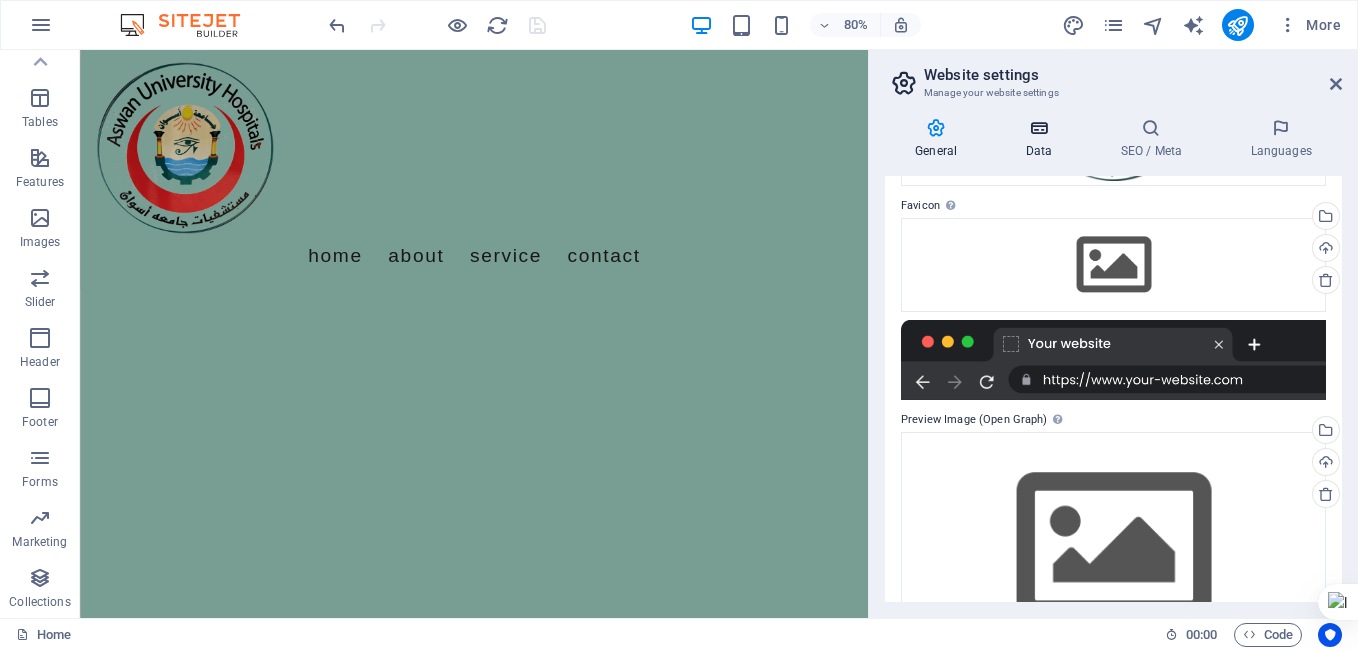click at bounding box center [1038, 128] 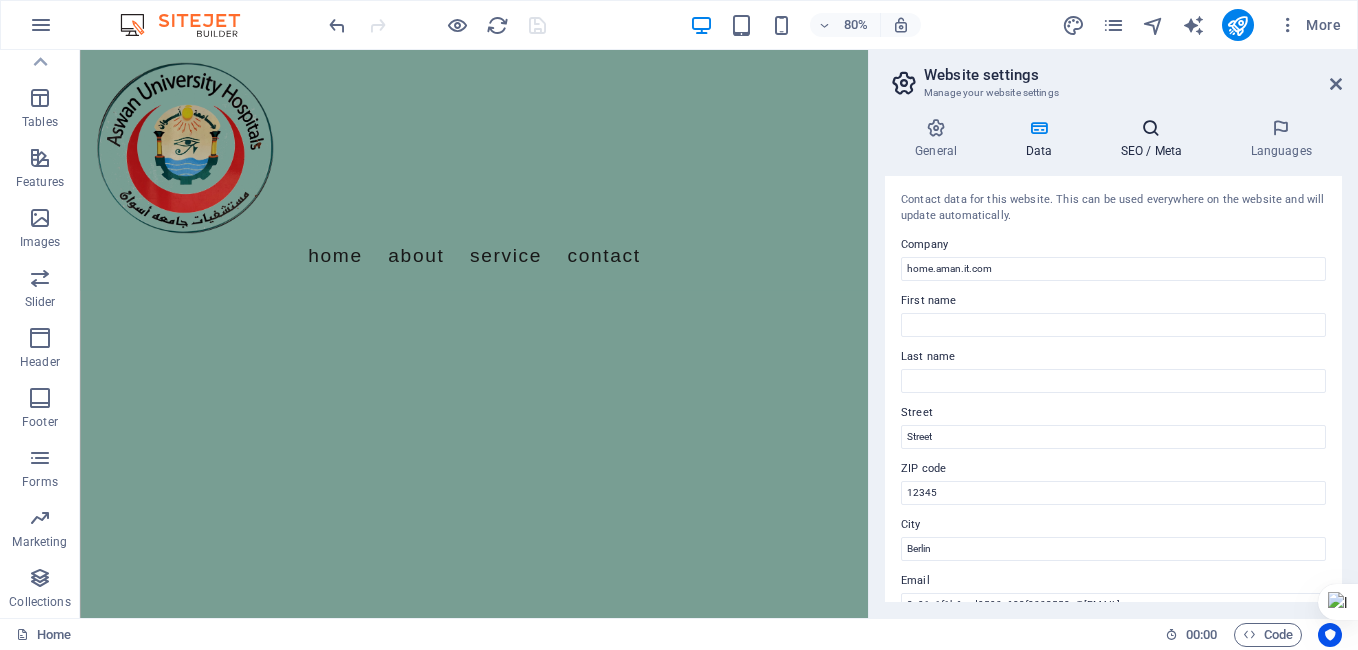 click on "SEO / Meta" at bounding box center (1155, 139) 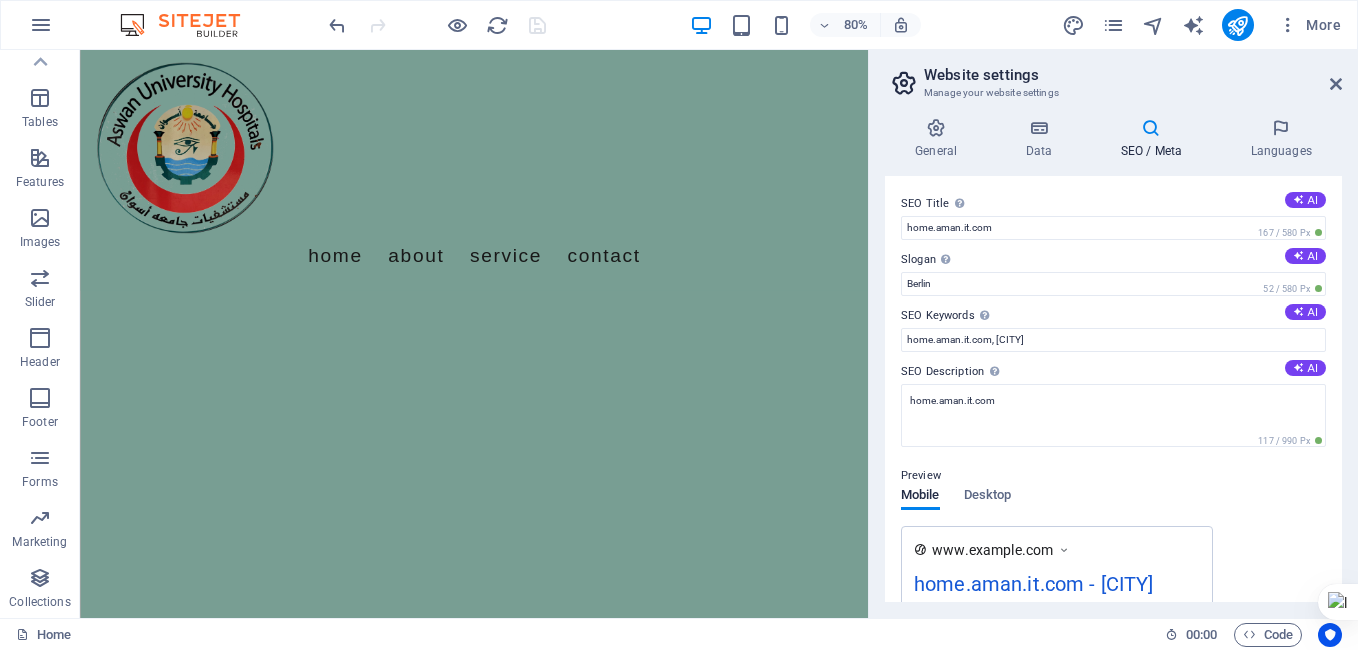 scroll, scrollTop: 310, scrollLeft: 0, axis: vertical 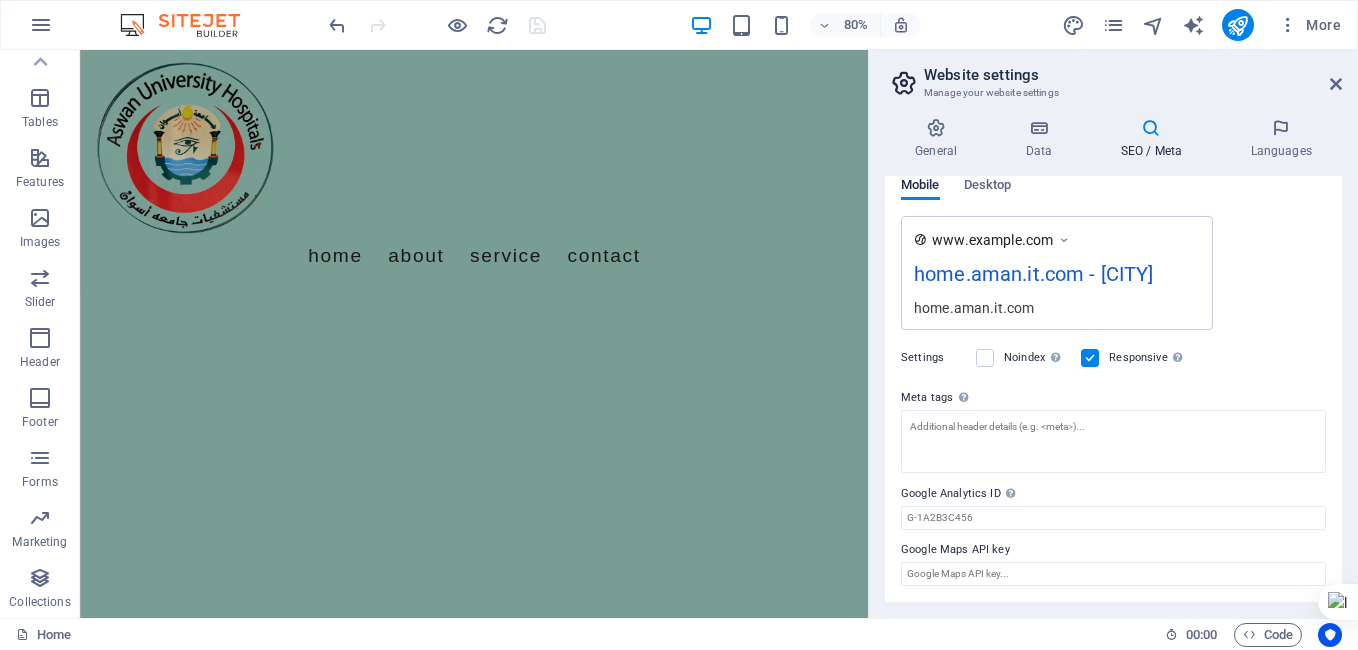 click on "Website settings Manage your website settings  General  Data  SEO / Meta  Languages Website name home.aman.it.com Logo Drag files here, click to choose files or select files from Files or our free stock photos & videos Select files from the file manager, stock photos, or upload file(s) Upload Favicon Set the favicon of your website here. A favicon is a small icon shown in the browser tab next to your website title. It helps visitors identify your website. Drag files here, click to choose files or select files from Files or our free stock photos & videos Select files from the file manager, stock photos, or upload file(s) Upload Preview Image (Open Graph) This image will be shown when the website is shared on social networks Drag files here, click to choose files or select files from Files or our free stock photos & videos Select files from the file manager, stock photos, or upload file(s) Upload Contact data for this website. This can be used everywhere on the website and will update automatically. Company Fax" at bounding box center (1113, 334) 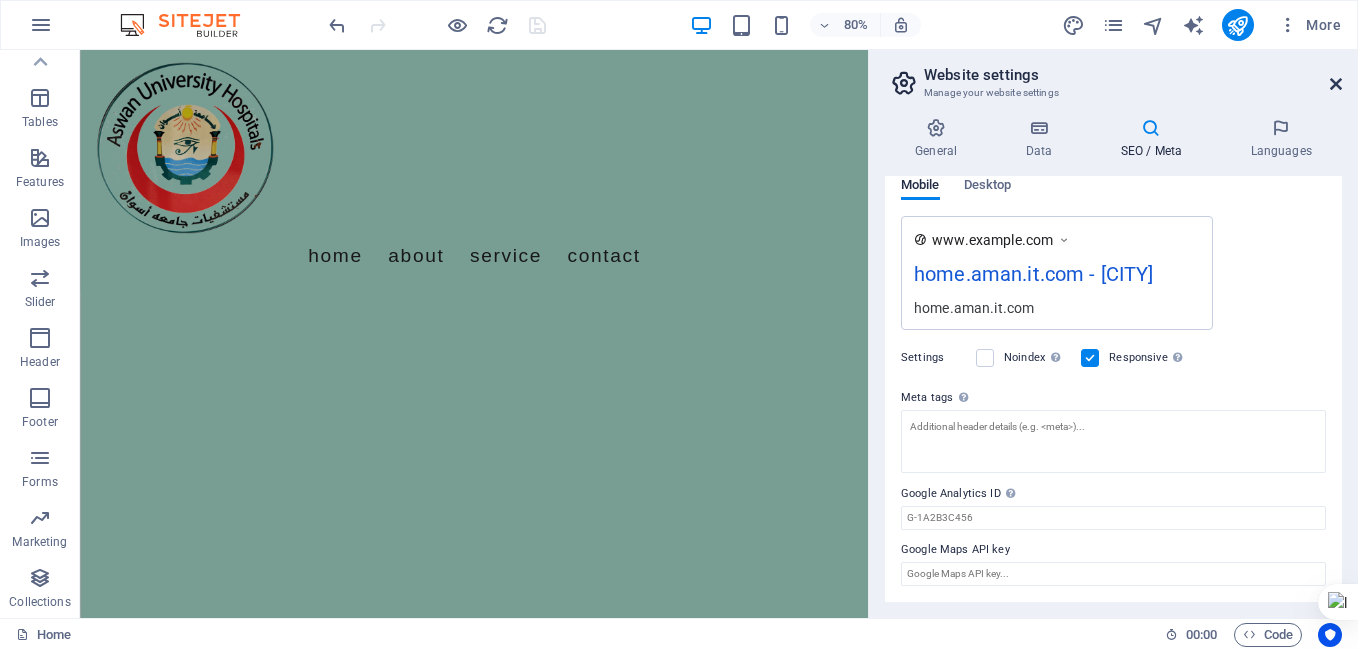 click at bounding box center (1336, 84) 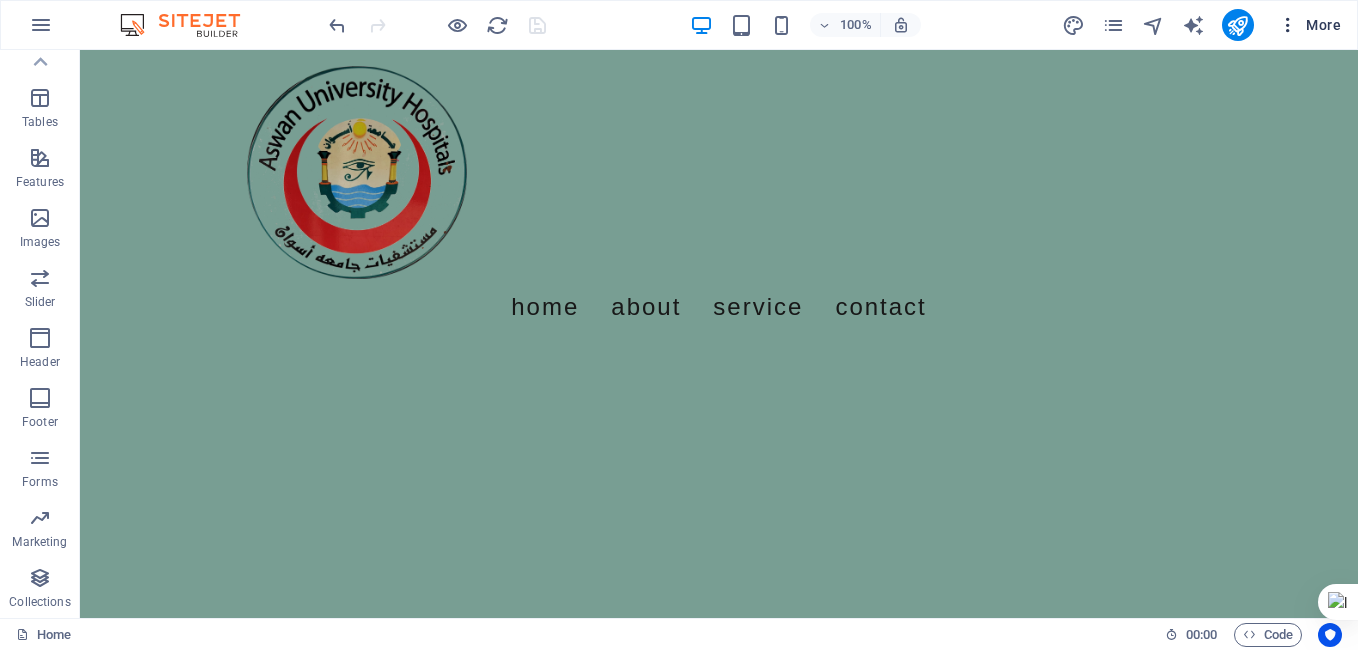 click at bounding box center [1288, 25] 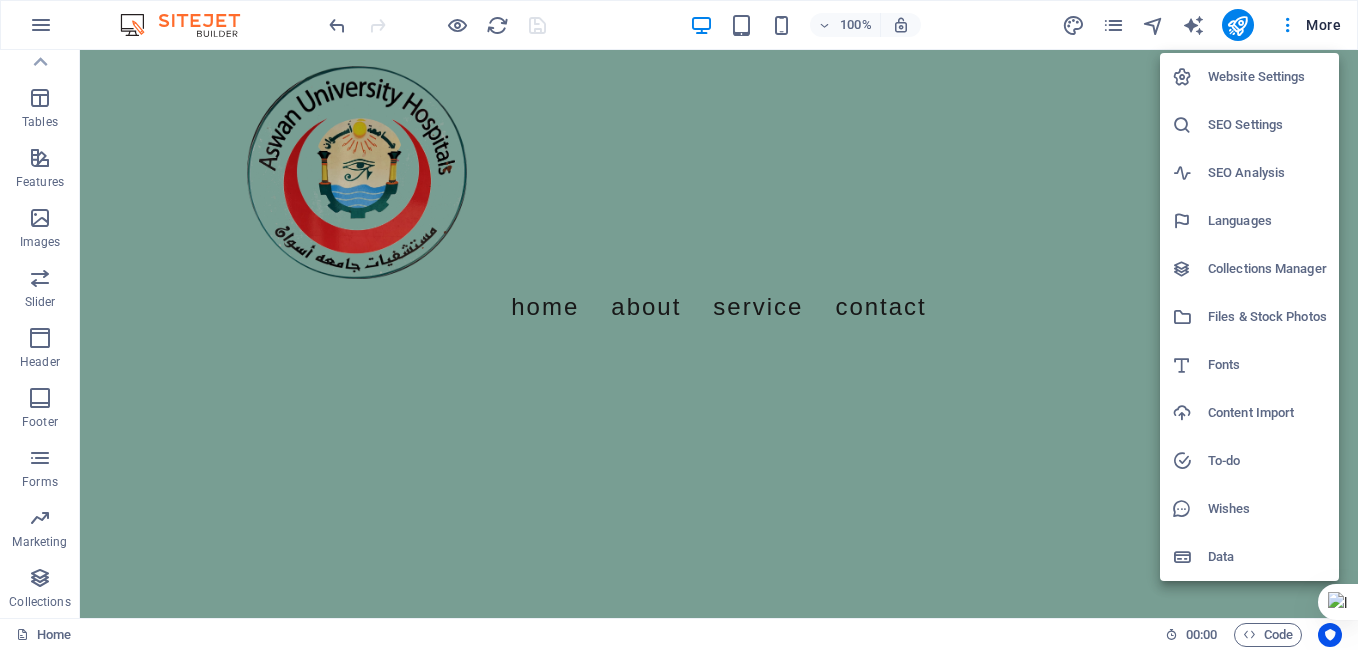 click on "Collections Manager" at bounding box center (1267, 269) 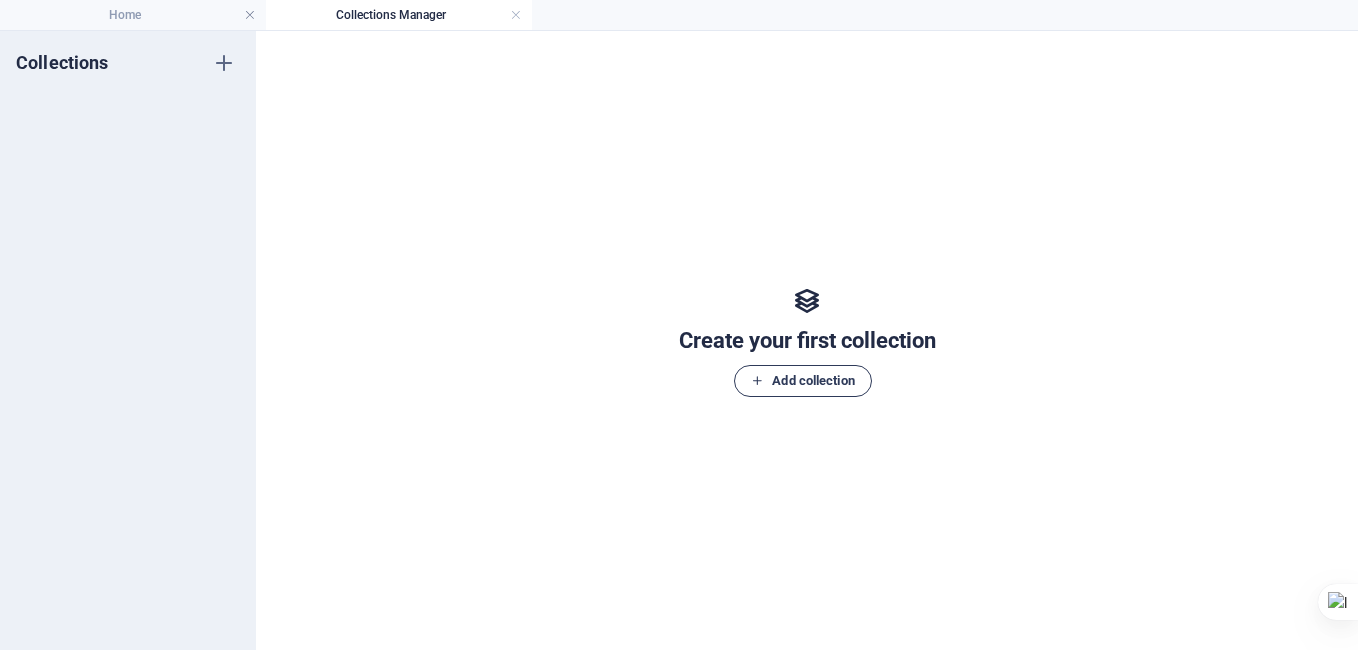 click on "Add collection" at bounding box center (802, 381) 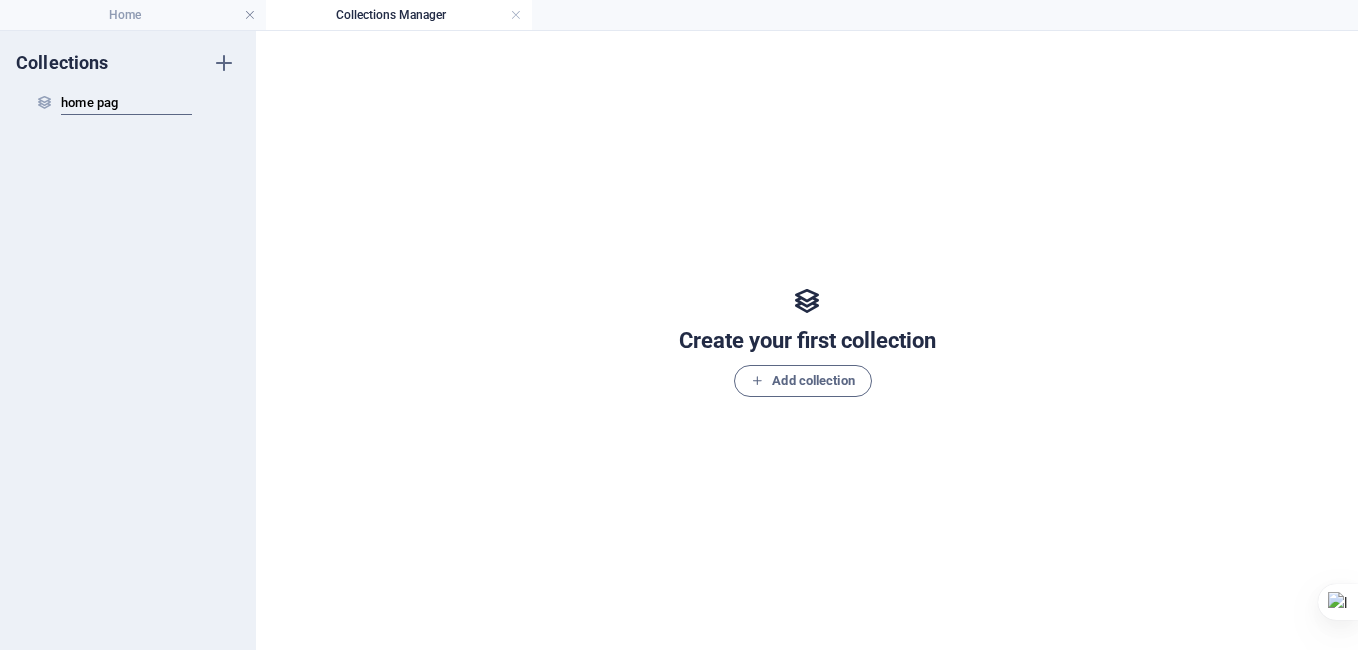 type on "home page" 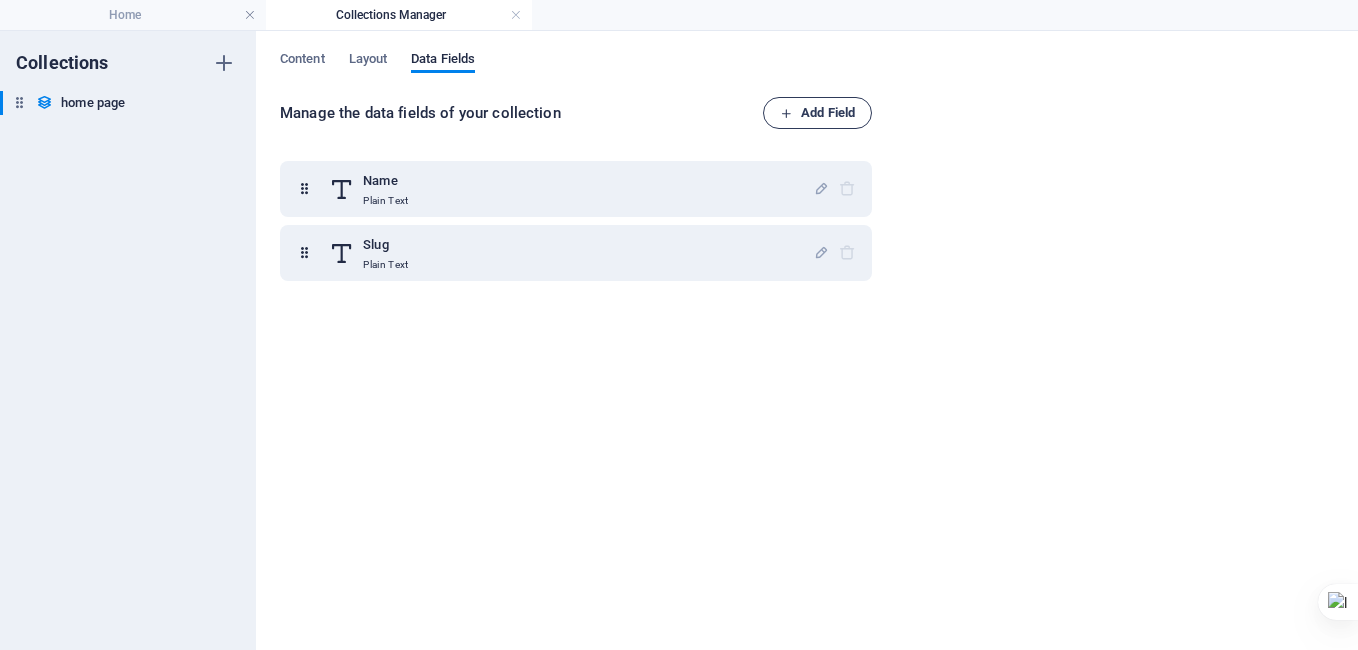 click on "Add Field" at bounding box center (817, 113) 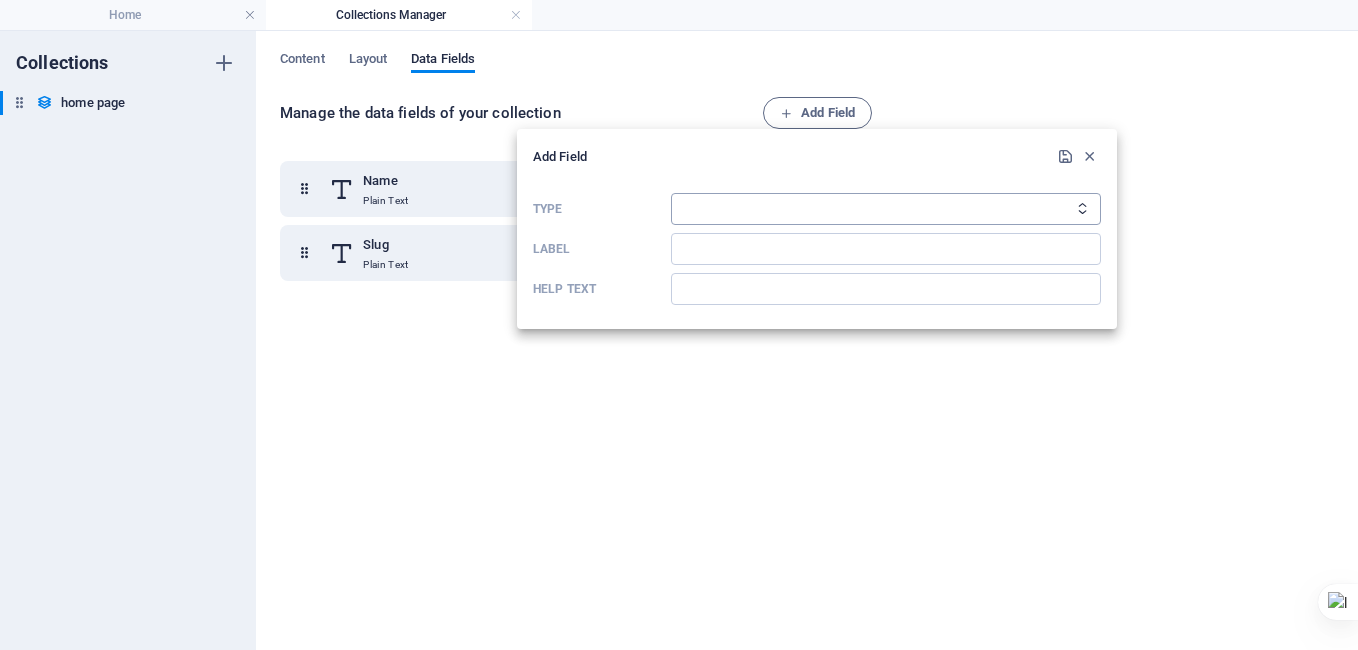 click on "Plain Text Link CMS Rich Text File Multiple Files Checkbox Choice Date Number" at bounding box center (886, 209) 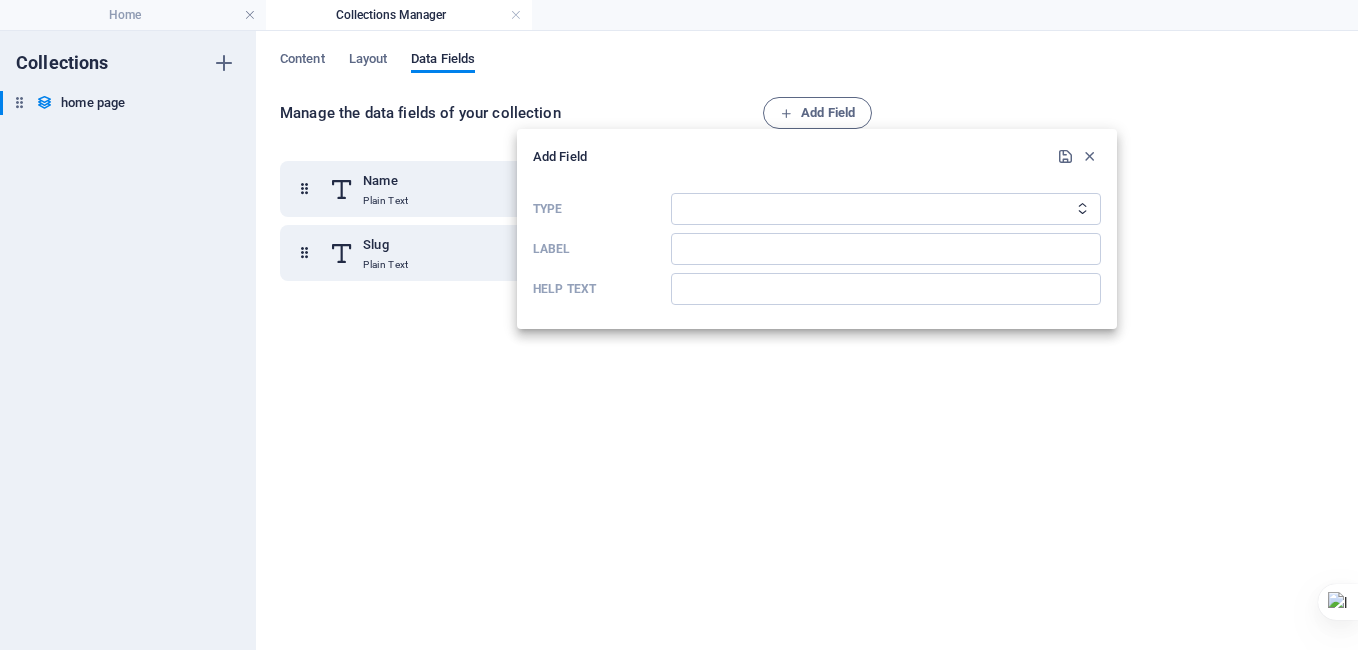 select on "text" 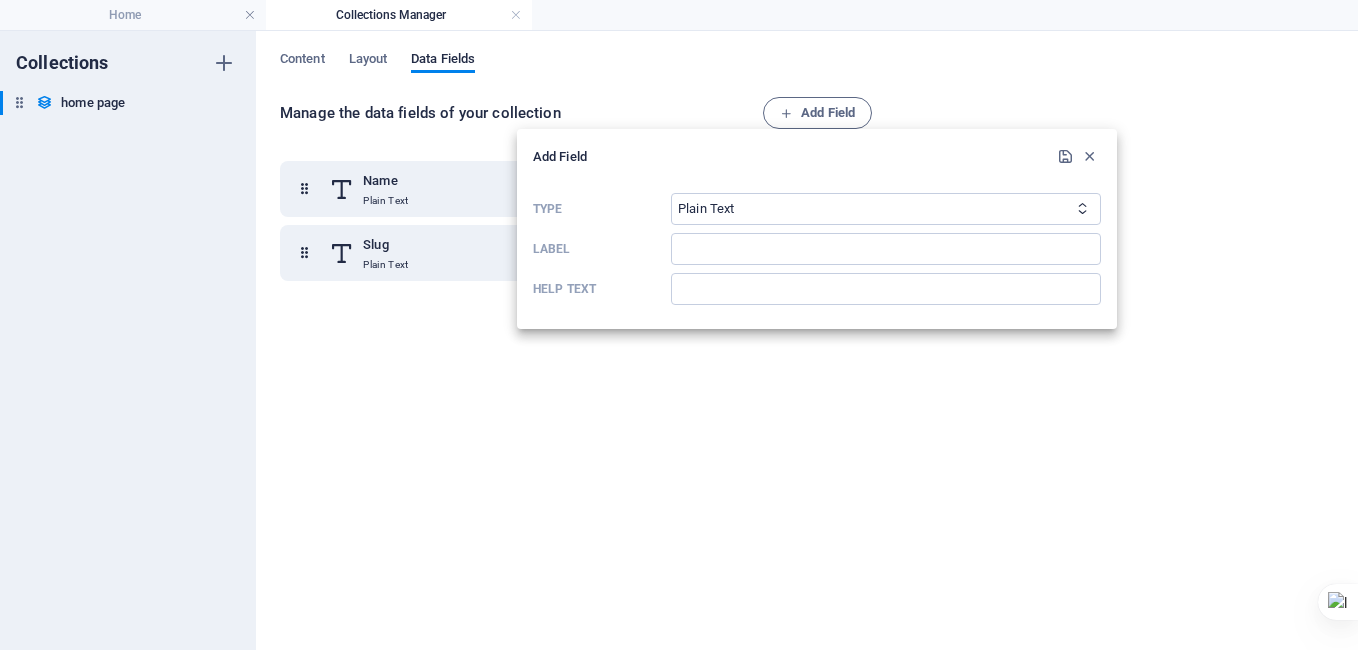 click on "Plain Text Link CMS Rich Text File Multiple Files Checkbox Choice Date Number" at bounding box center [886, 209] 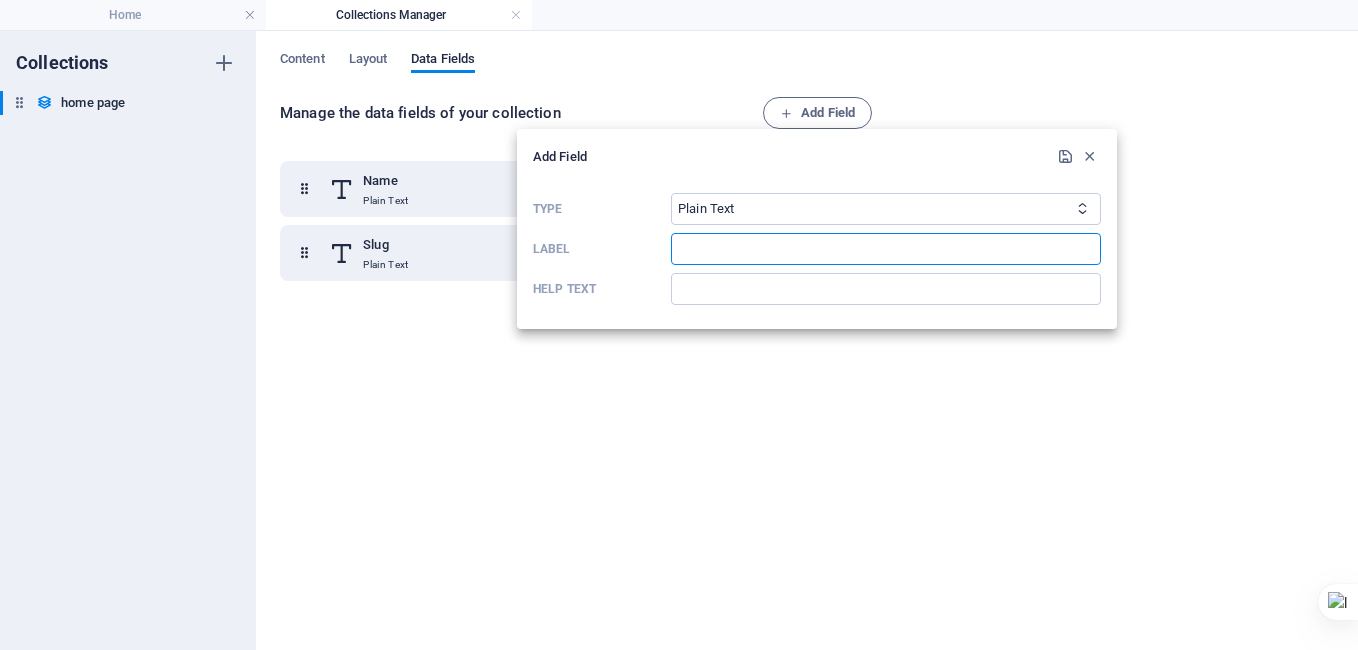 click at bounding box center [886, 249] 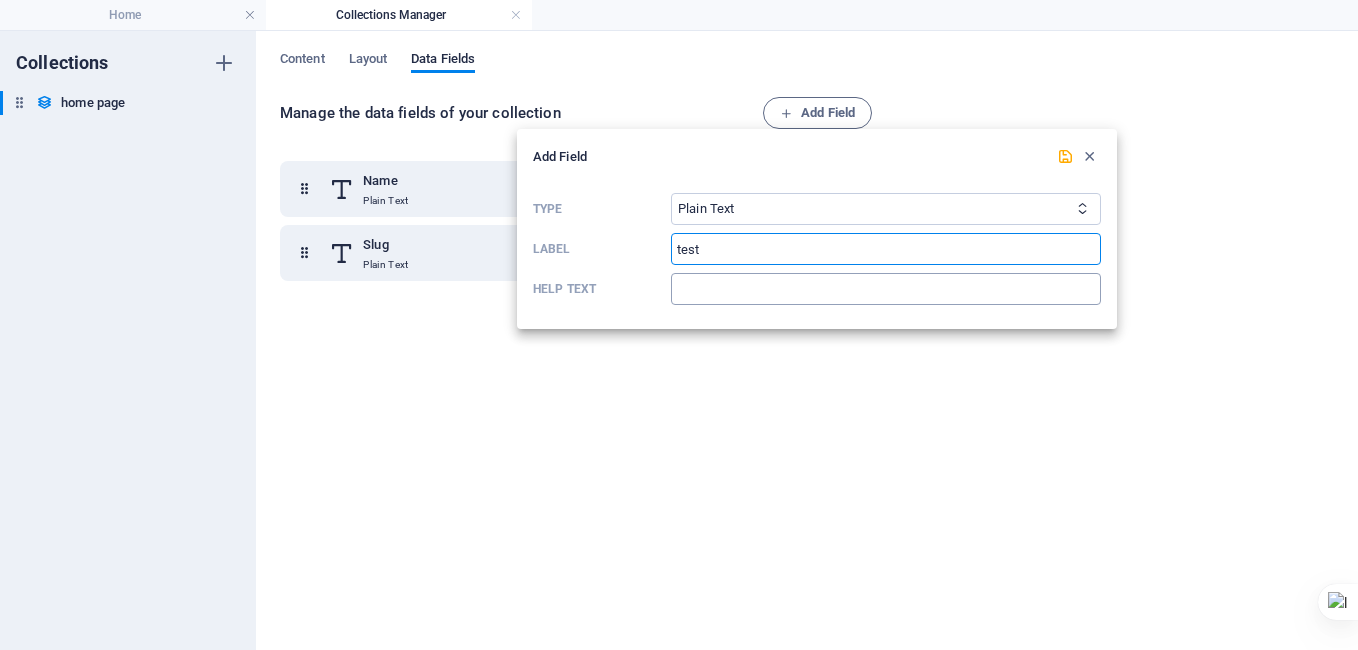 type on "test" 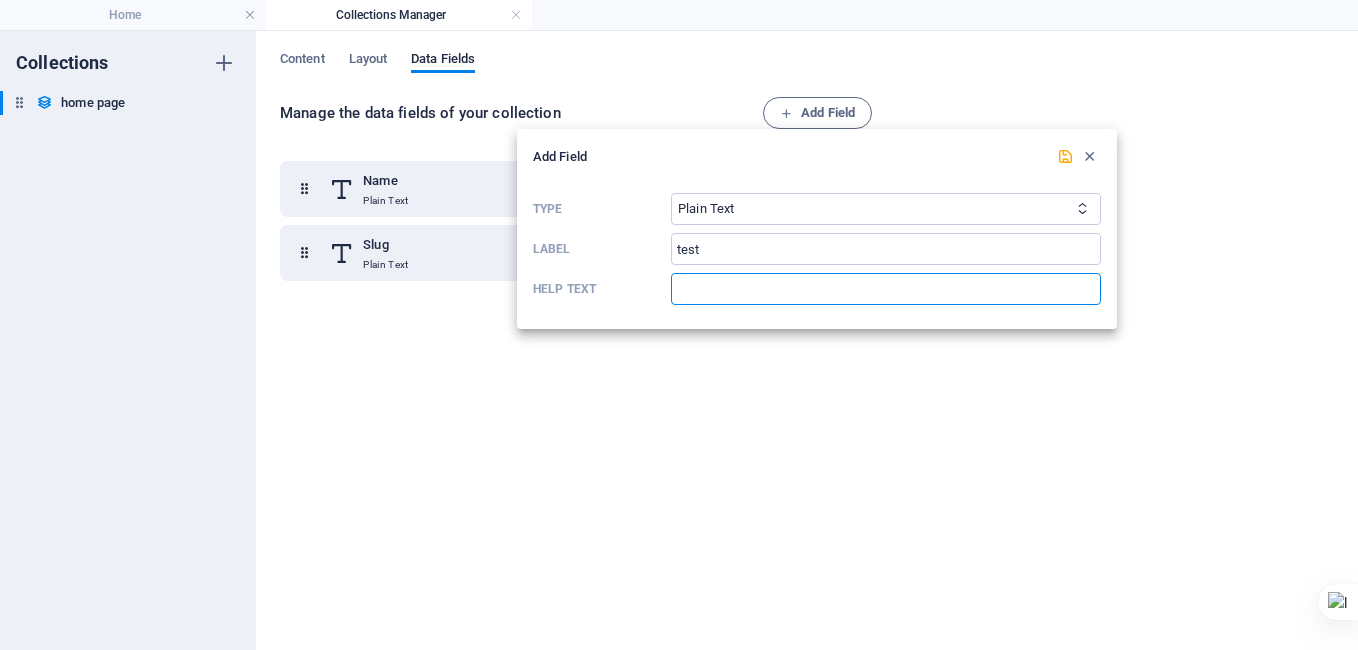 click at bounding box center (886, 289) 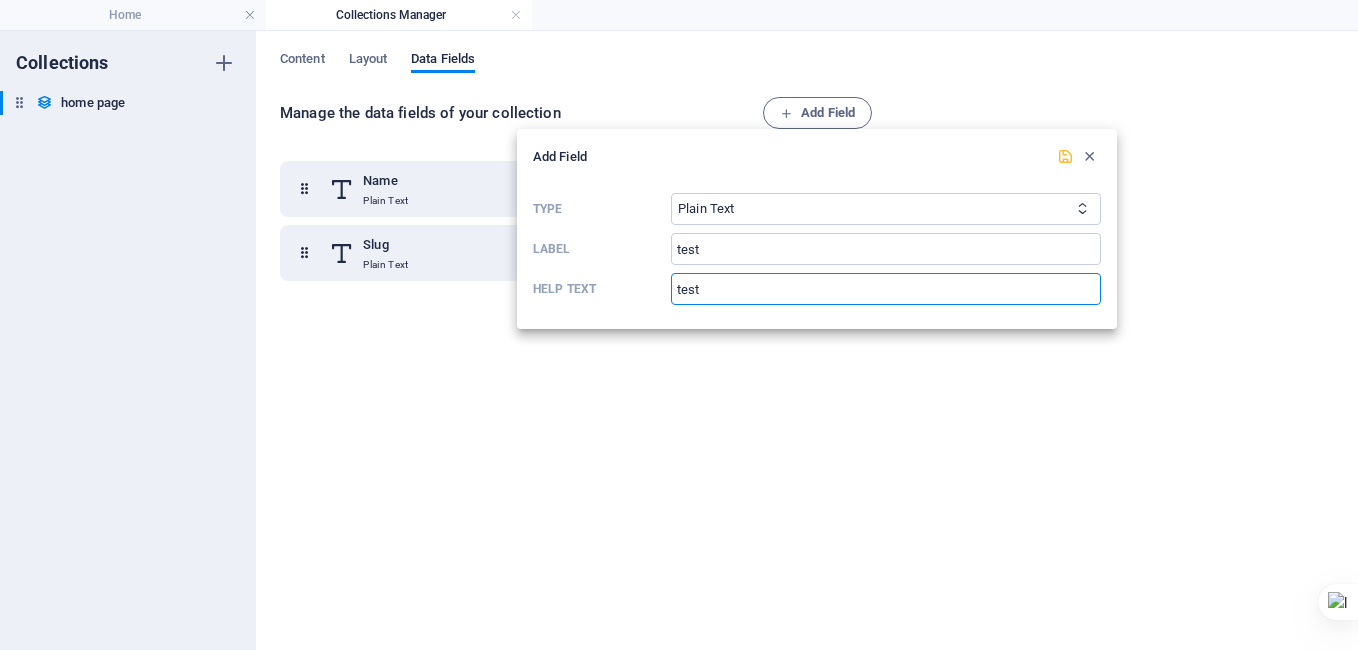 type on "test" 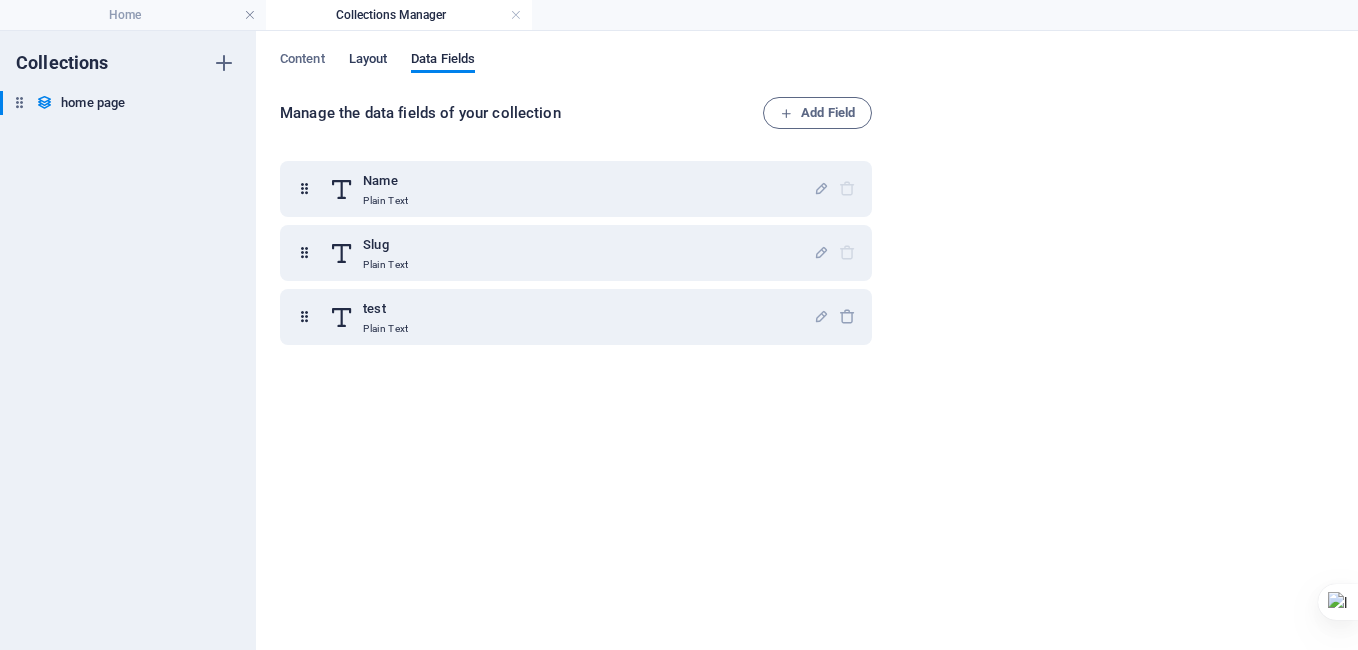 click on "Layout" at bounding box center (368, 61) 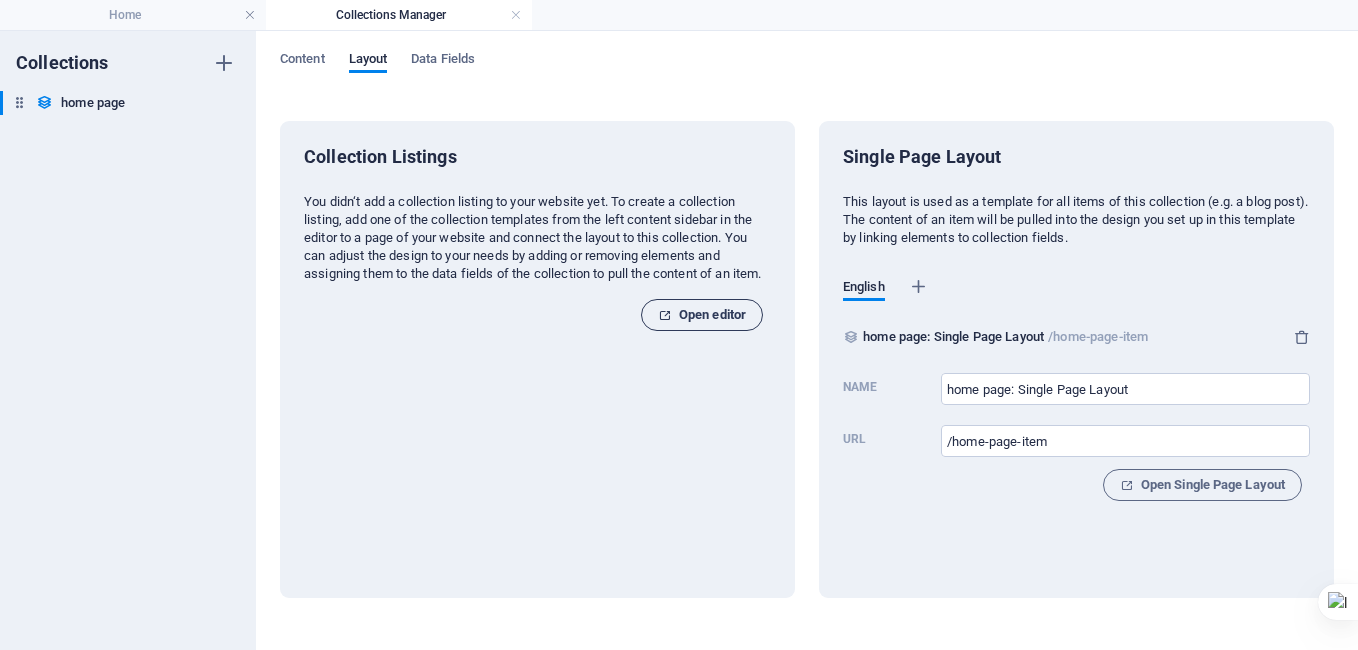 click on "Open editor" at bounding box center [702, 315] 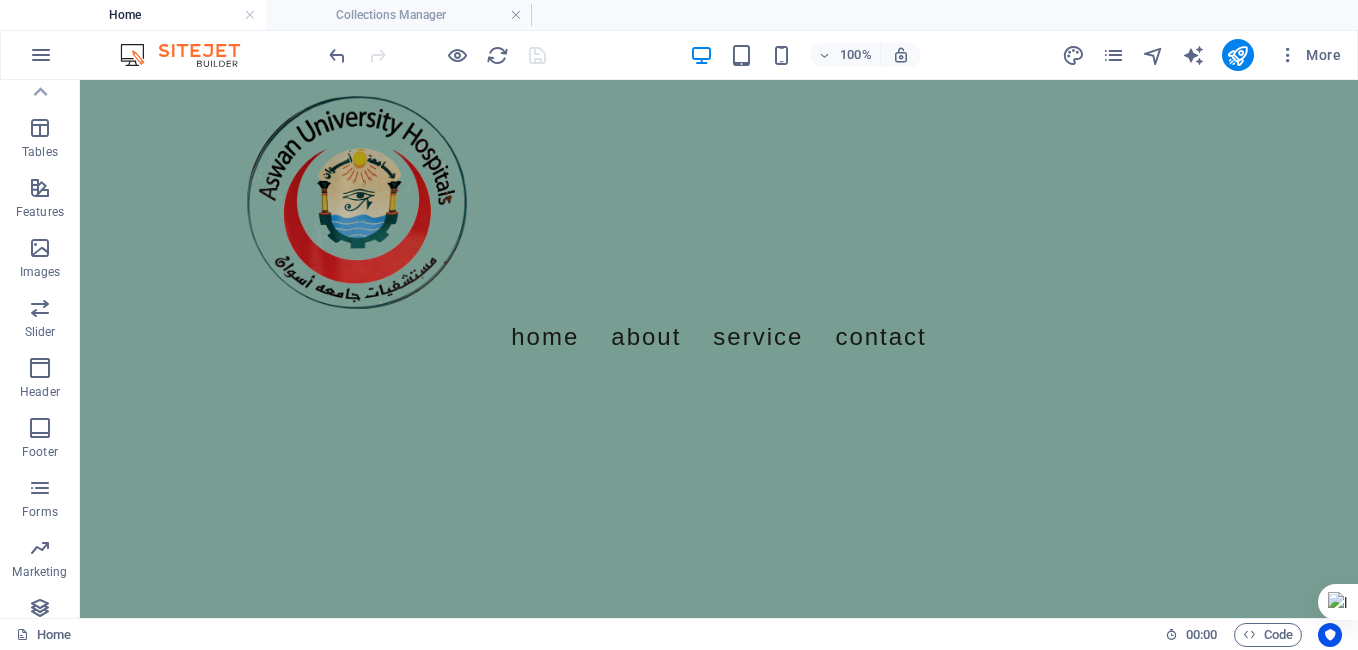 drag, startPoint x: 516, startPoint y: 342, endPoint x: 911, endPoint y: 400, distance: 399.23553 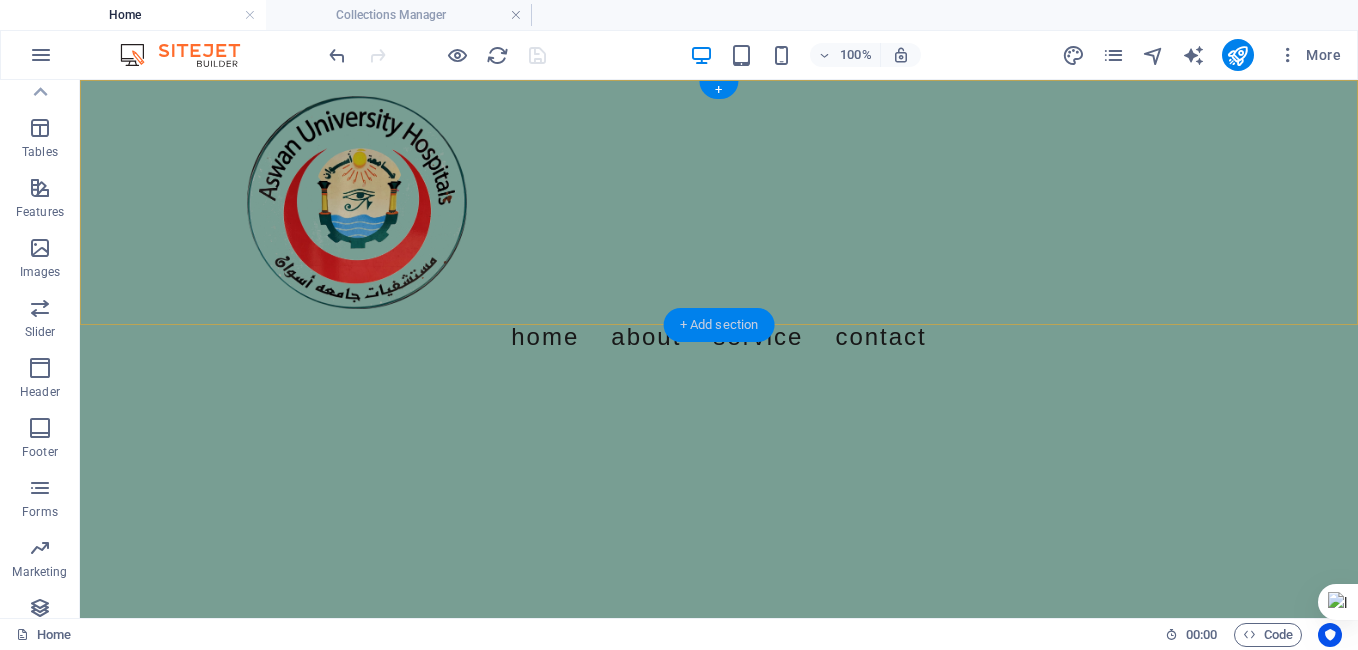click on "+ Add section" at bounding box center [719, 325] 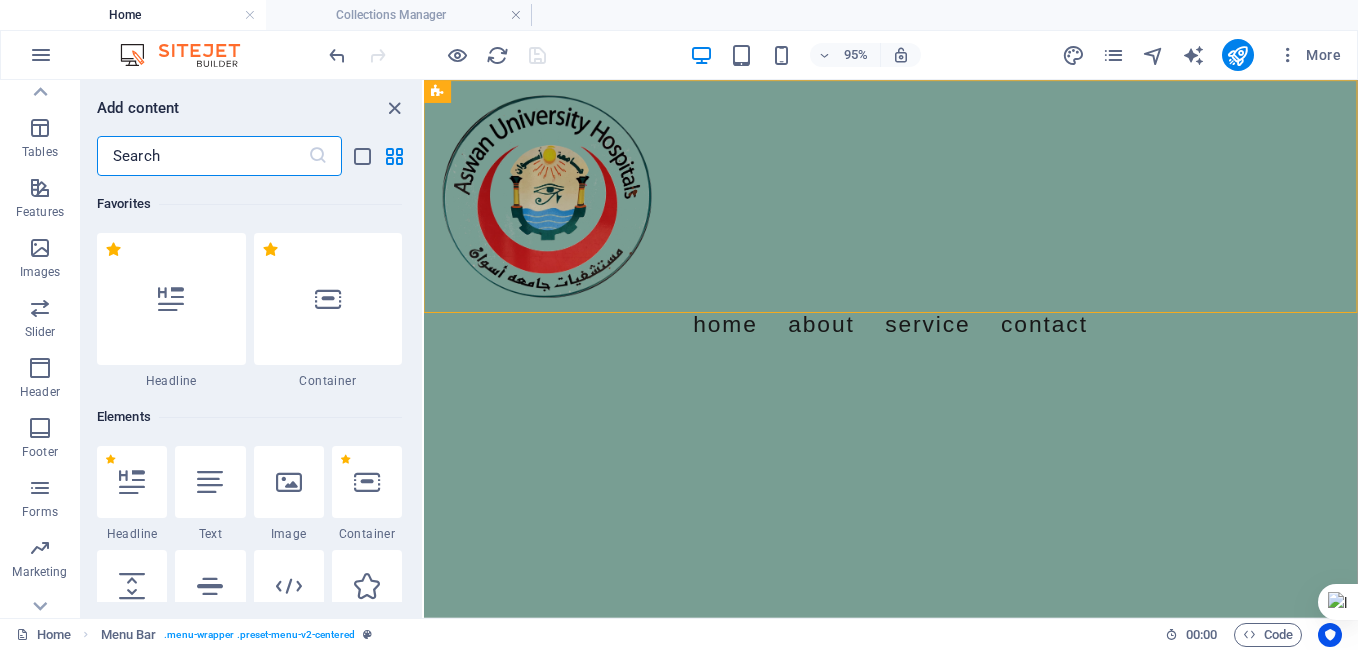 scroll, scrollTop: 3499, scrollLeft: 0, axis: vertical 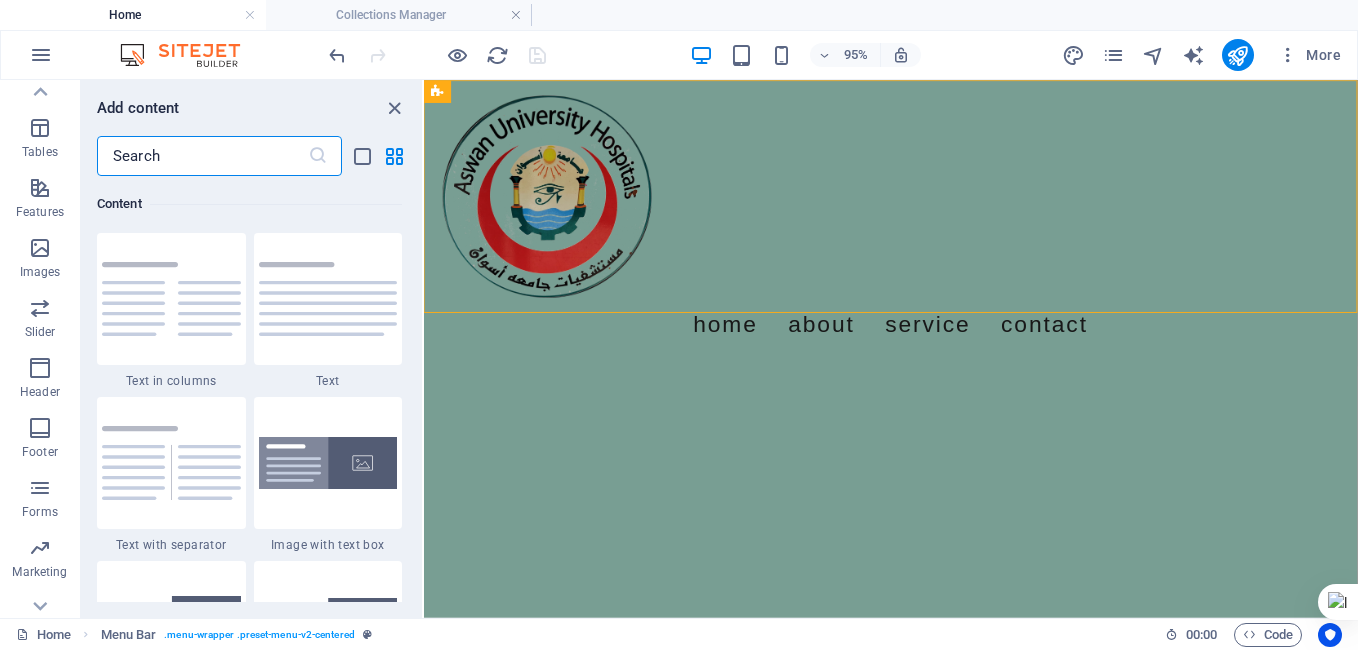 click at bounding box center (202, 156) 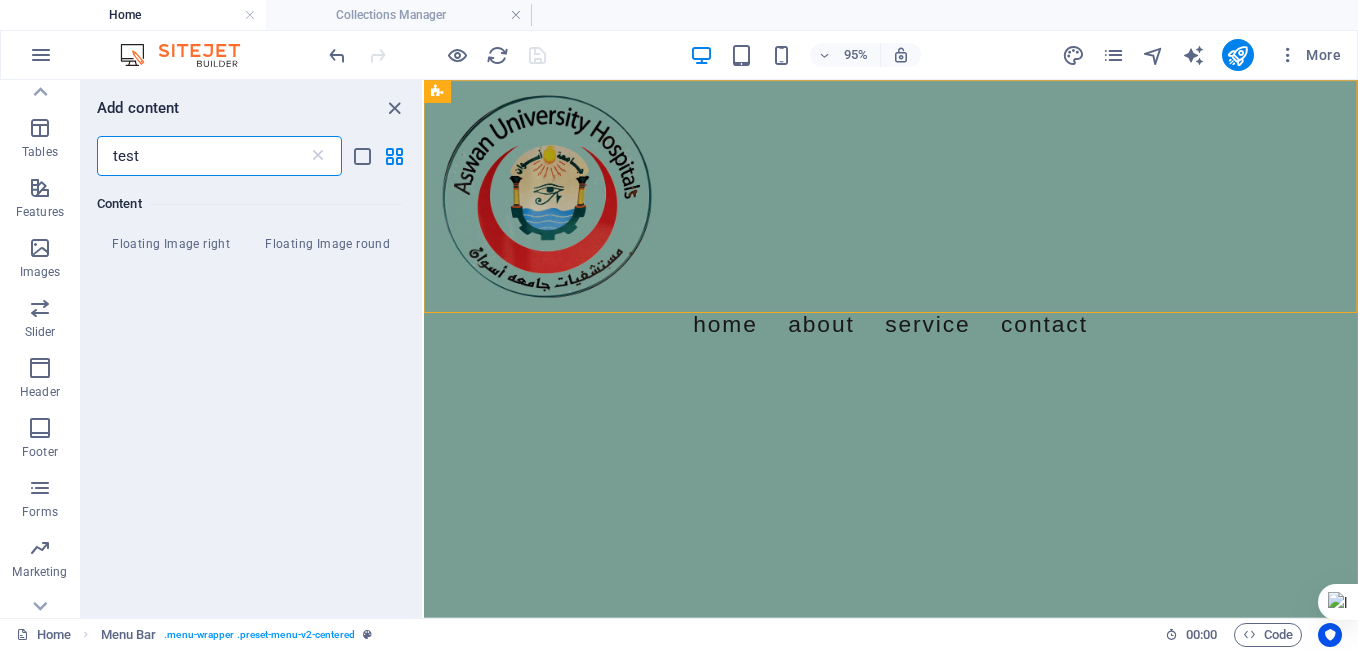 scroll, scrollTop: 0, scrollLeft: 0, axis: both 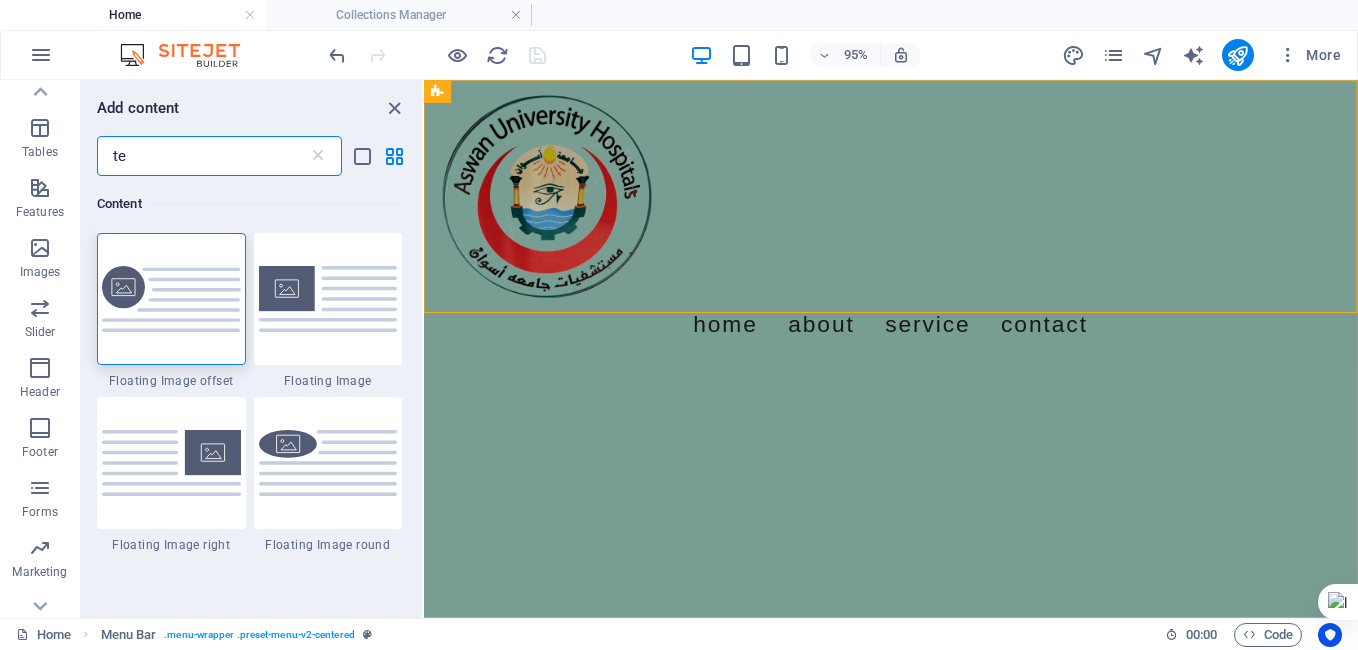 type on "t" 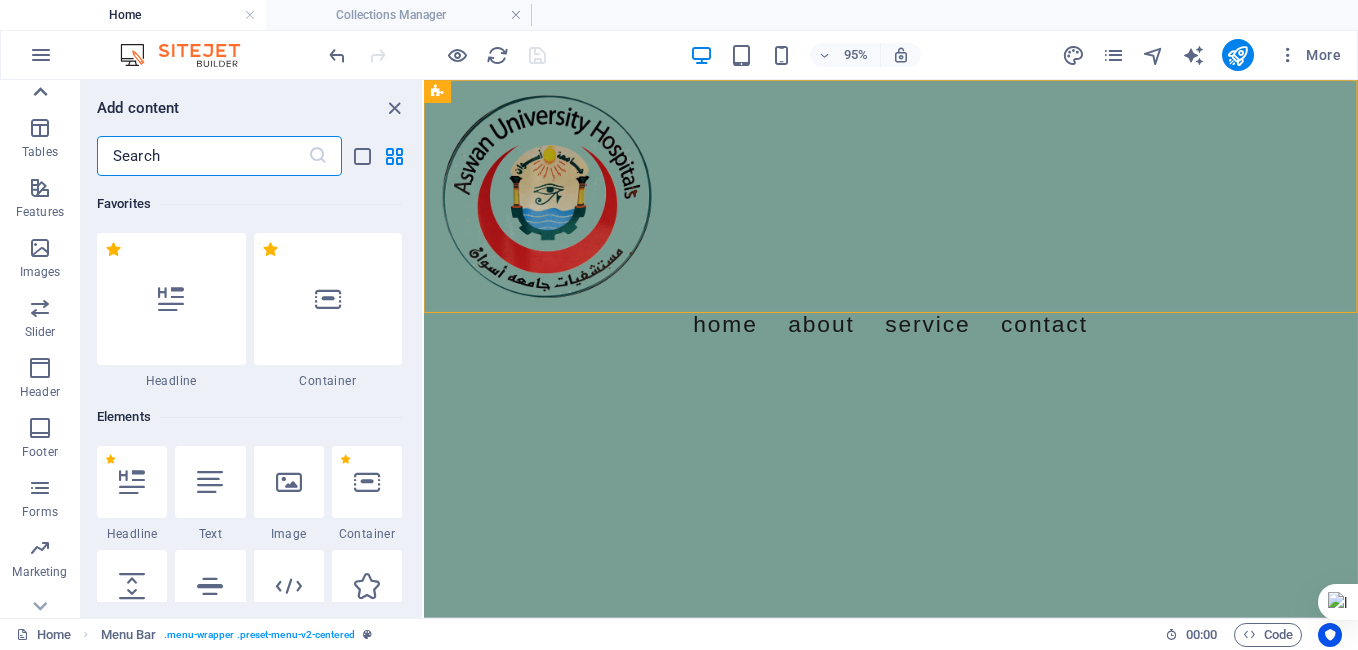 click 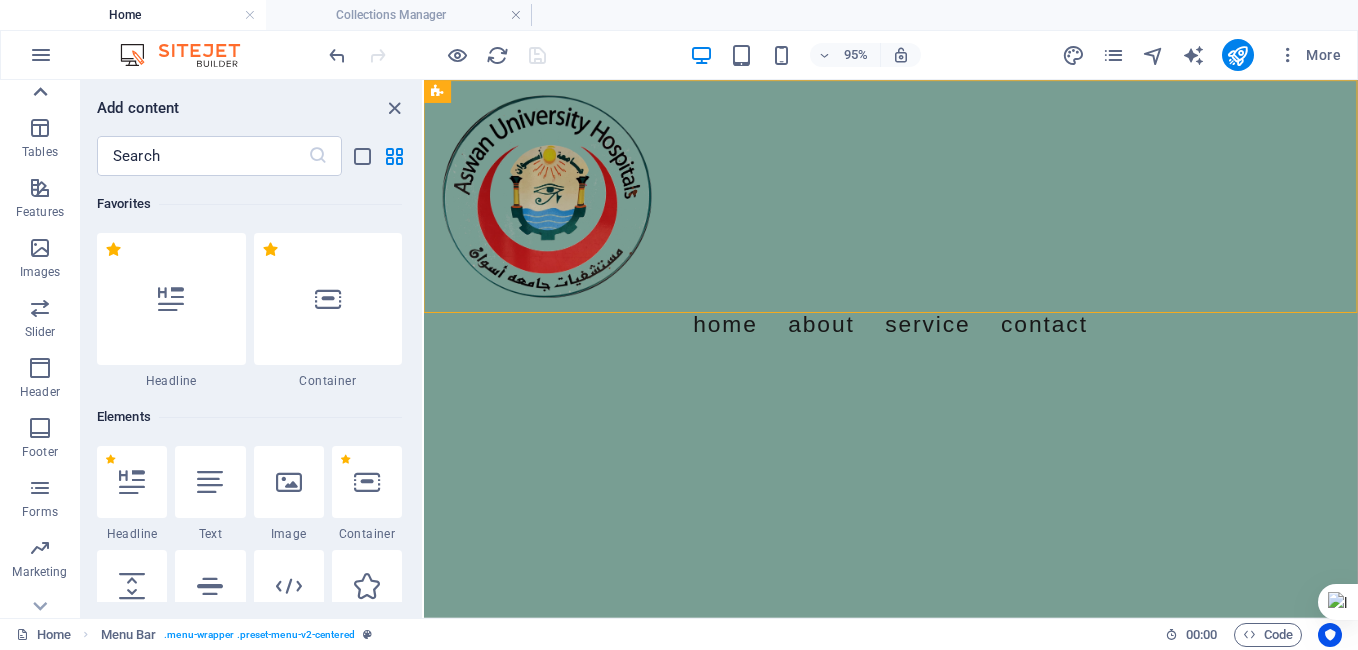 scroll, scrollTop: 0, scrollLeft: 0, axis: both 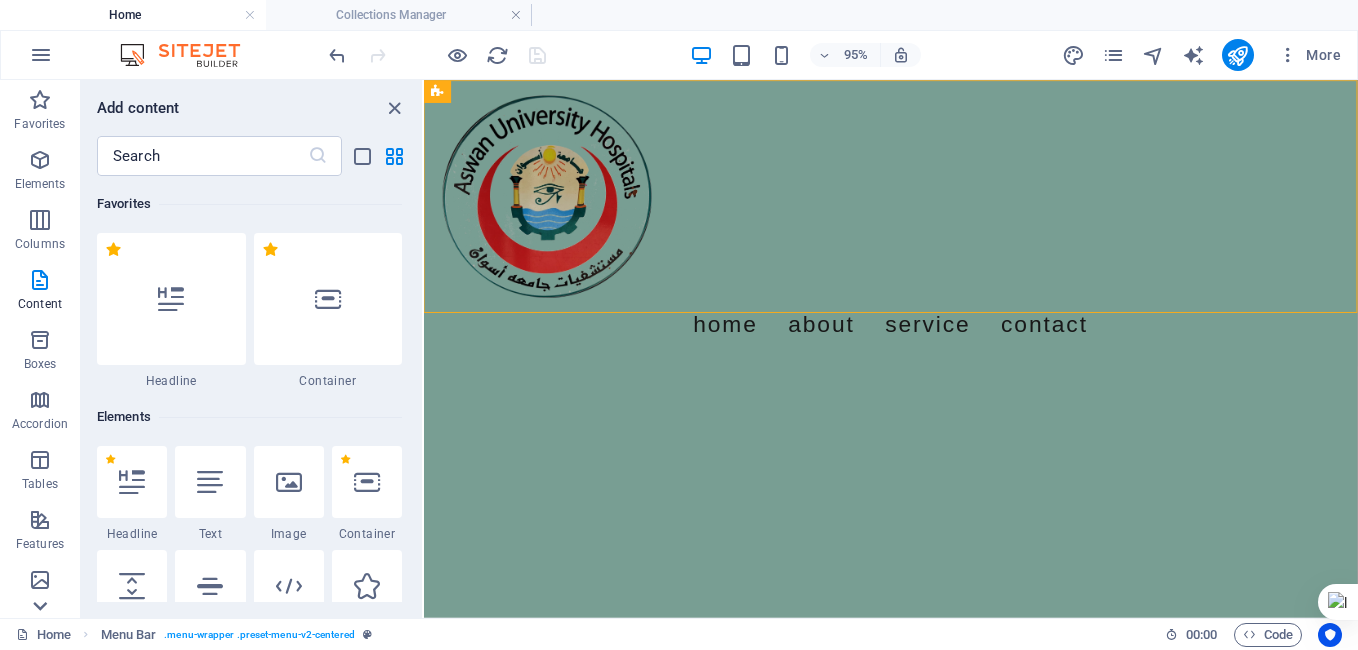 click 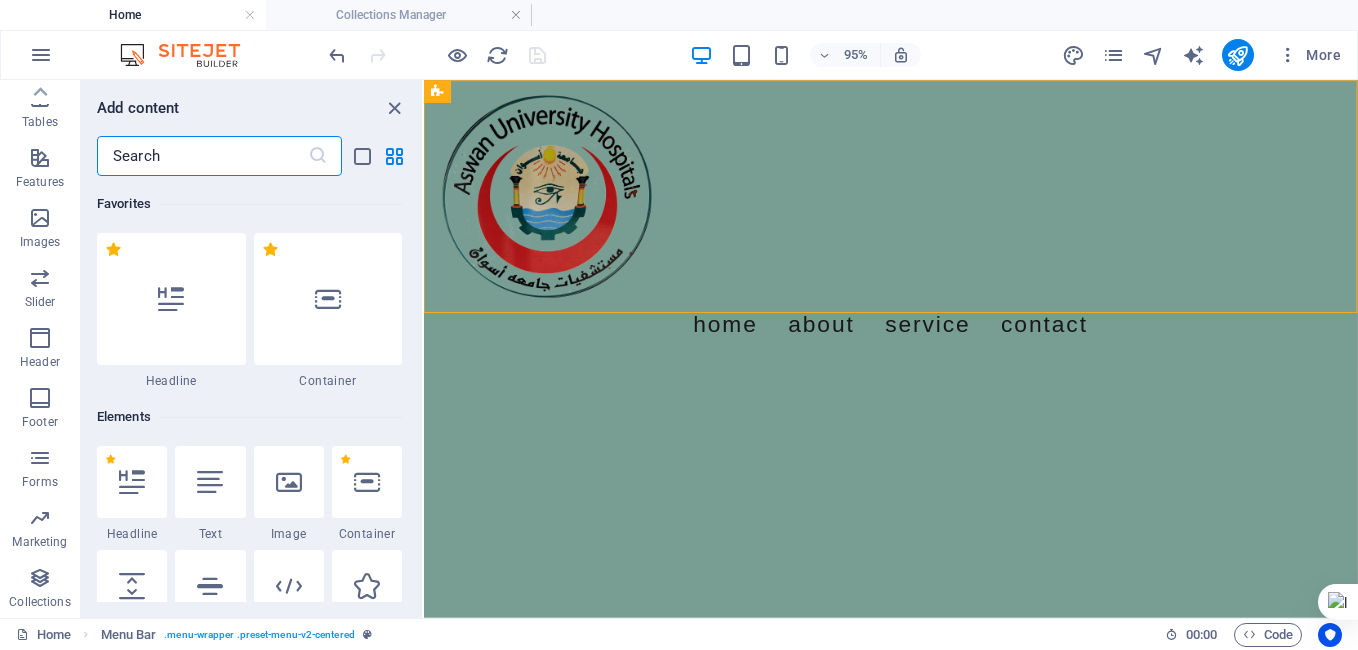 click at bounding box center [202, 156] 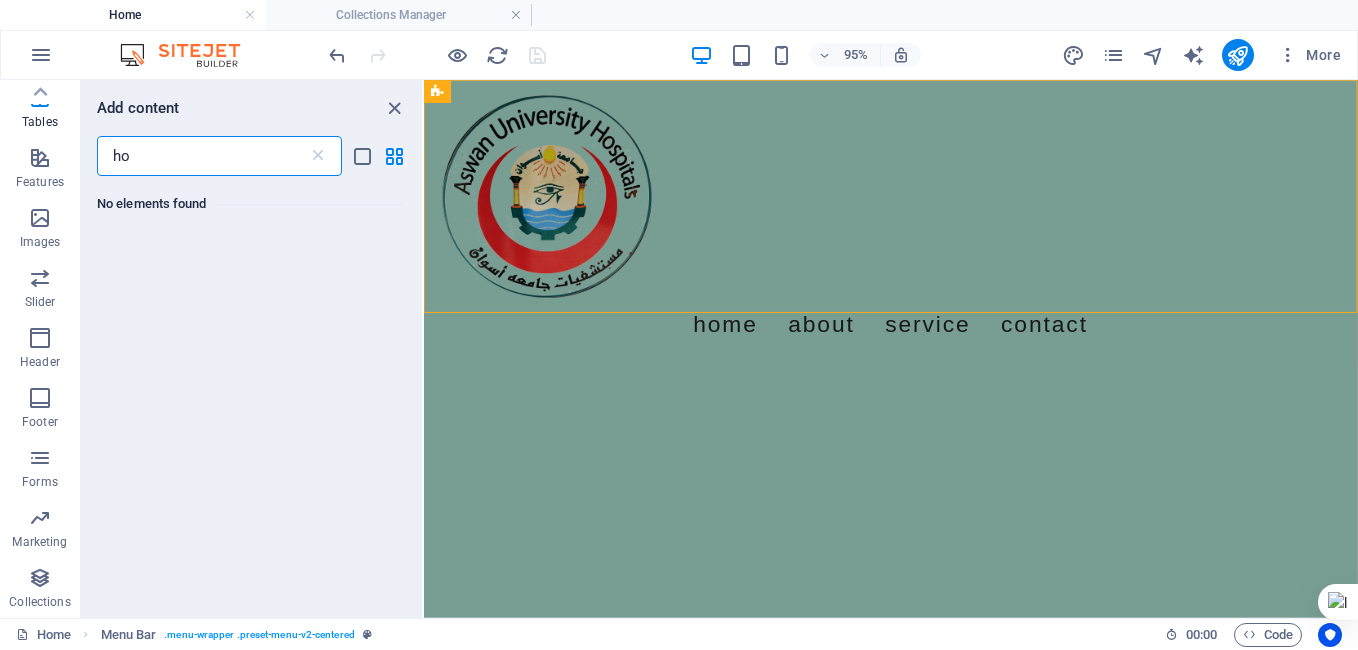 type on "h" 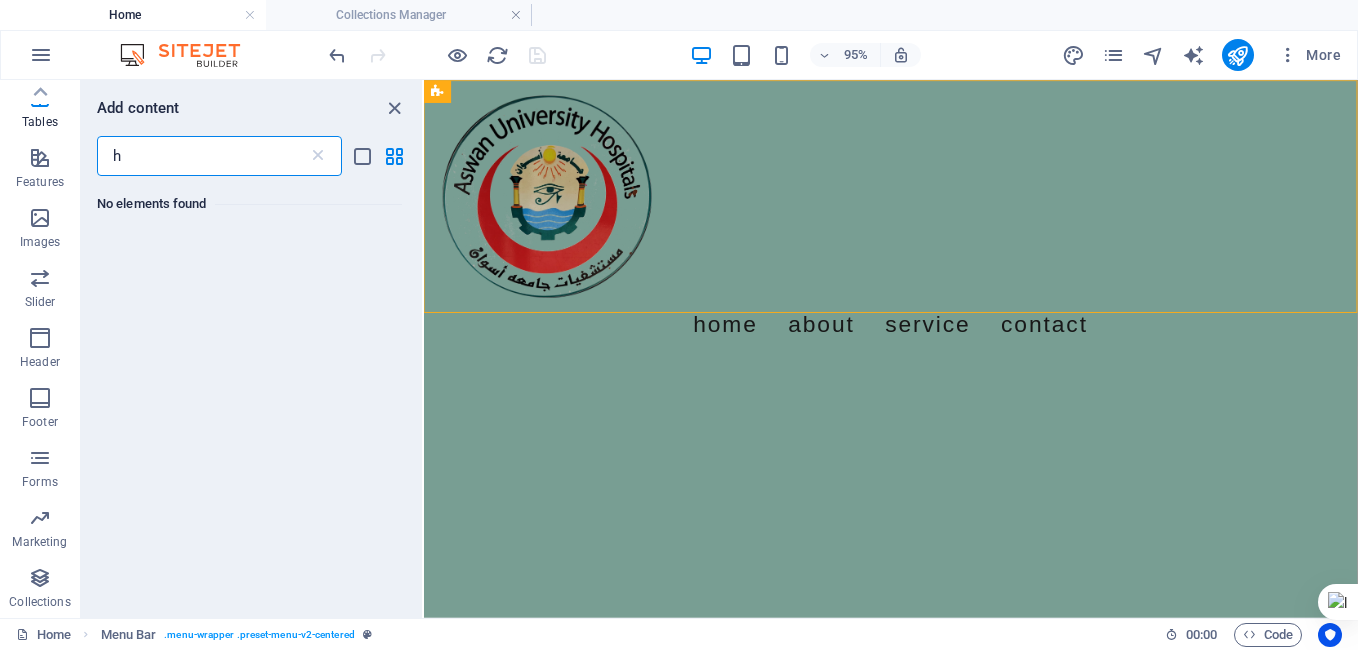type 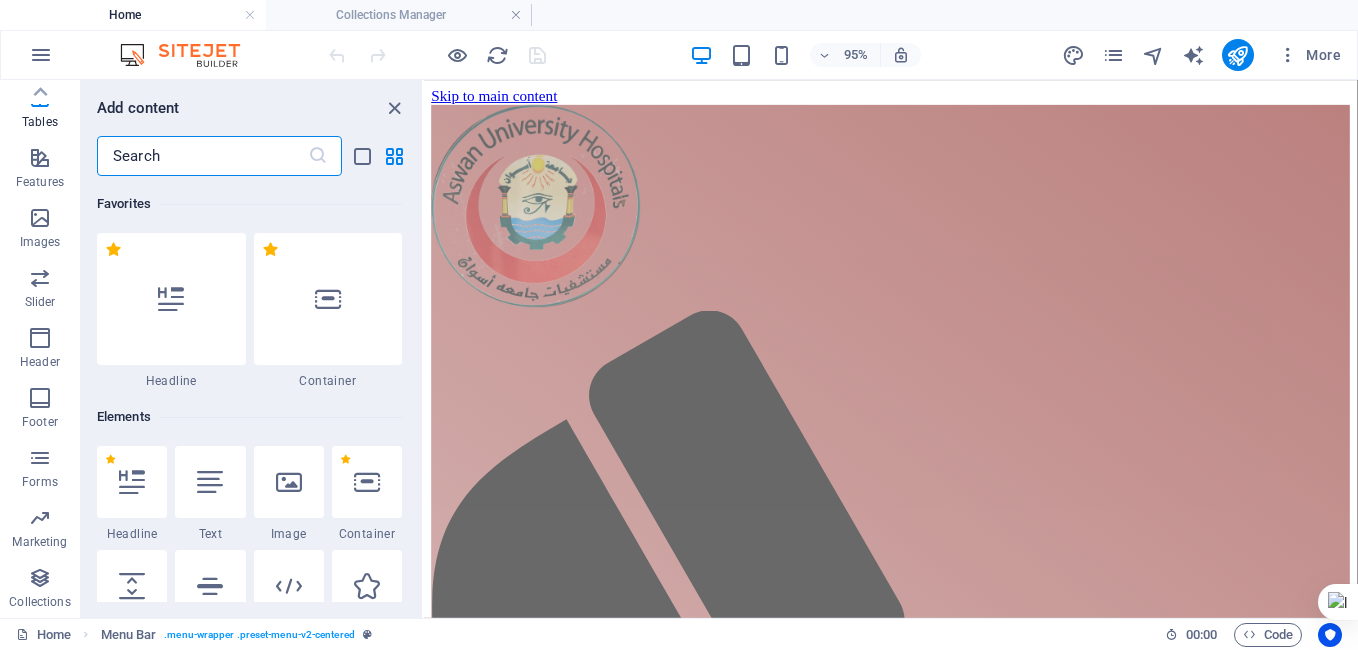 scroll, scrollTop: 0, scrollLeft: 0, axis: both 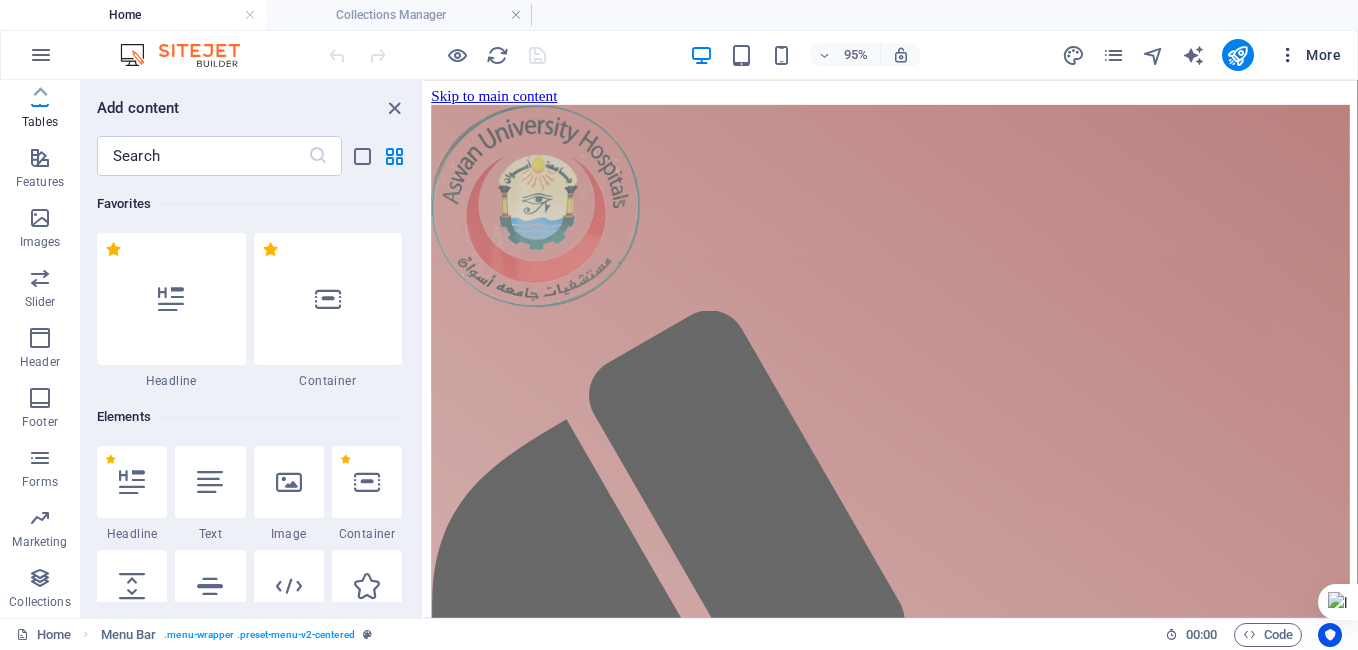 click on "More" at bounding box center [1309, 55] 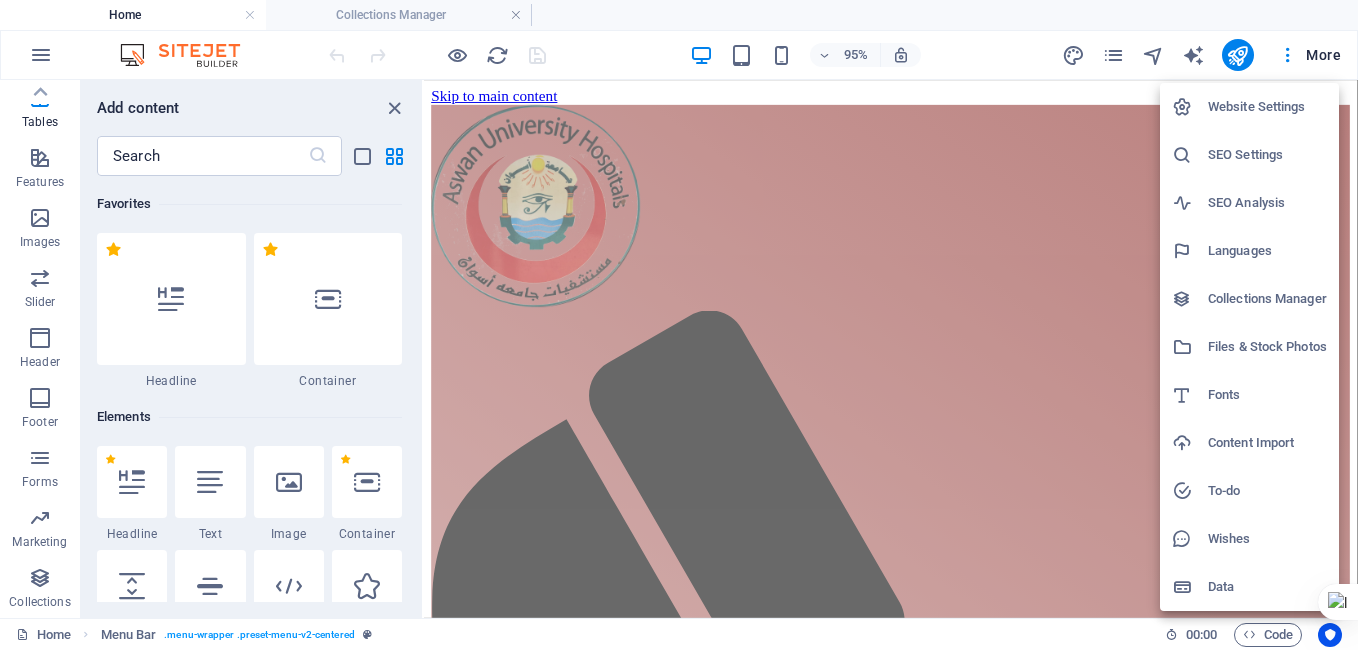 click on "Collections Manager" at bounding box center [1267, 299] 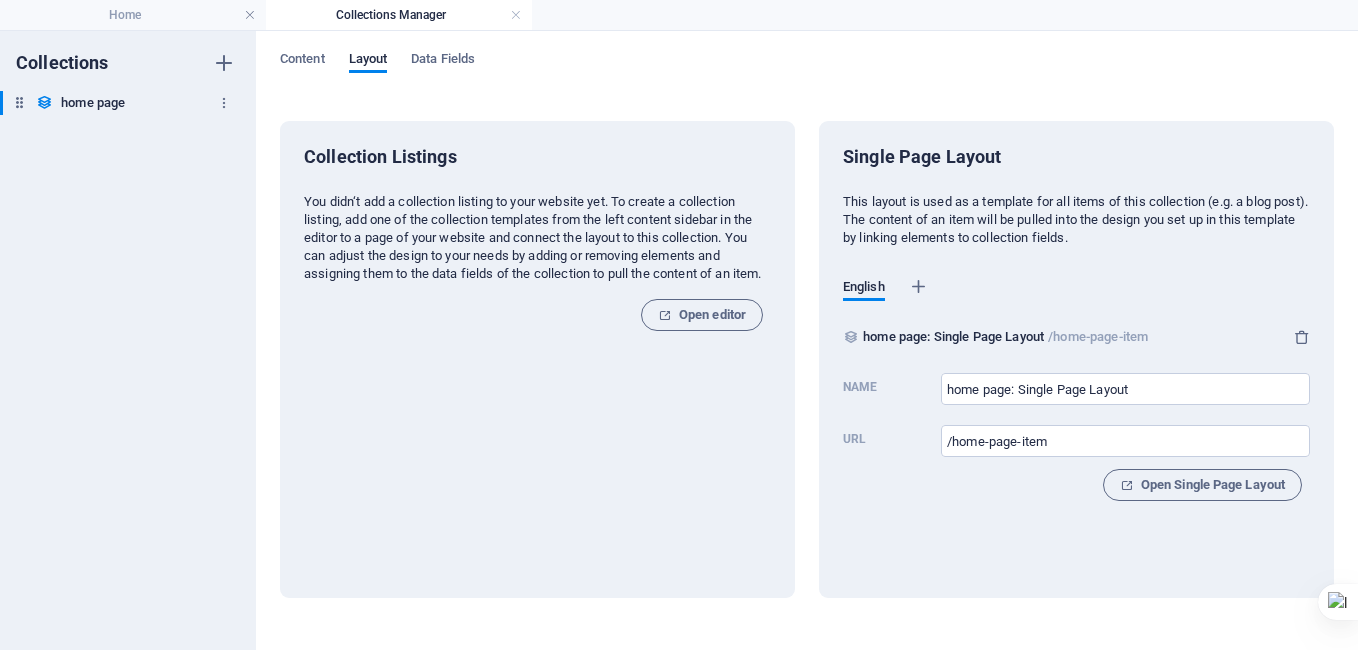 click on "home page home page" at bounding box center [118, 103] 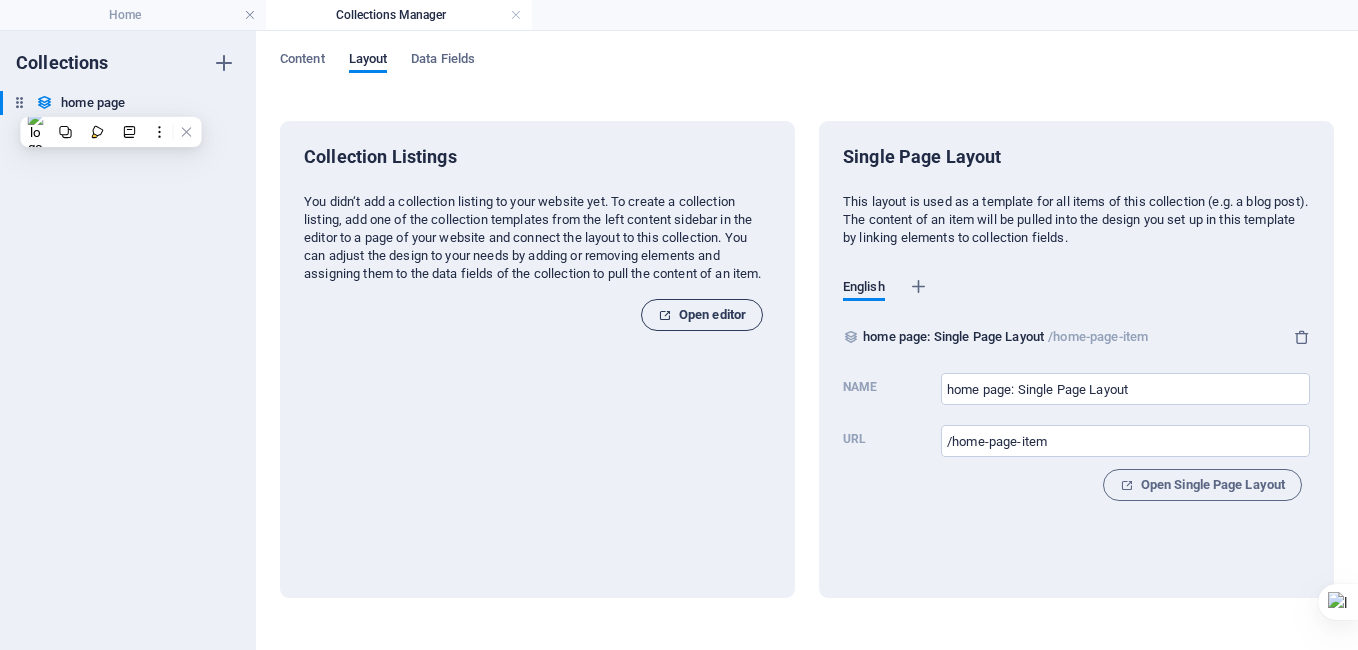 click at bounding box center [664, 315] 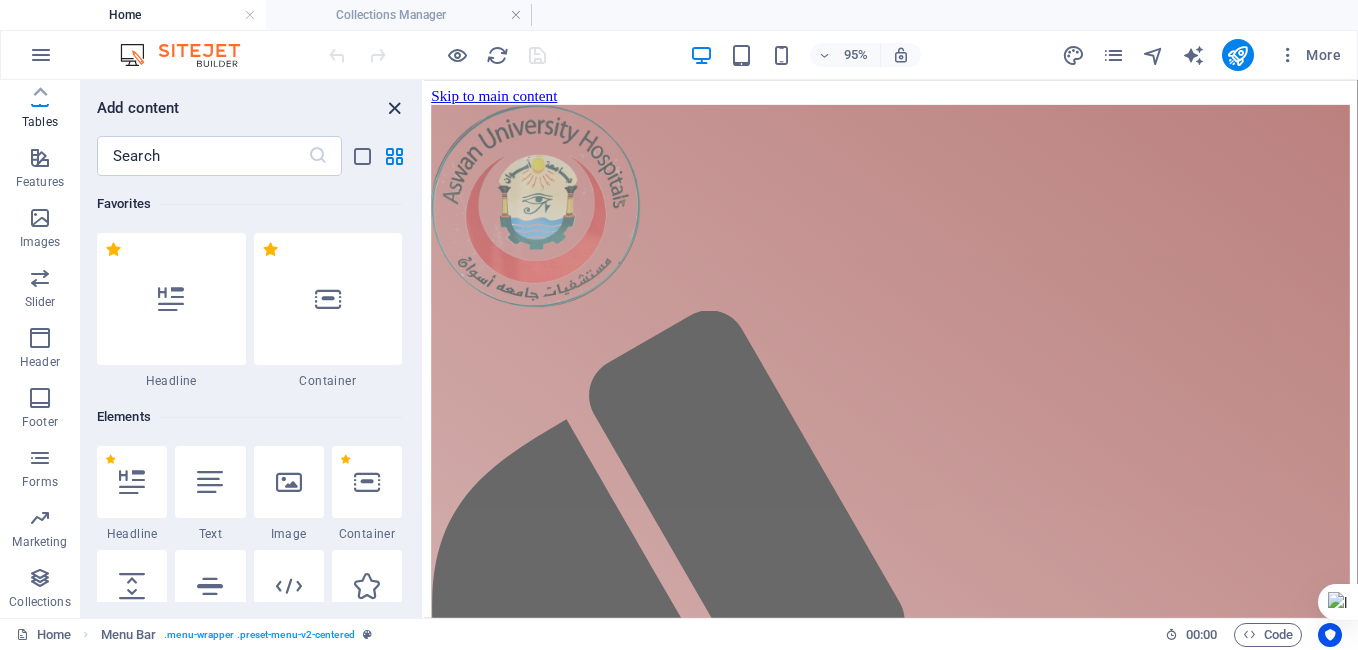 click at bounding box center [394, 108] 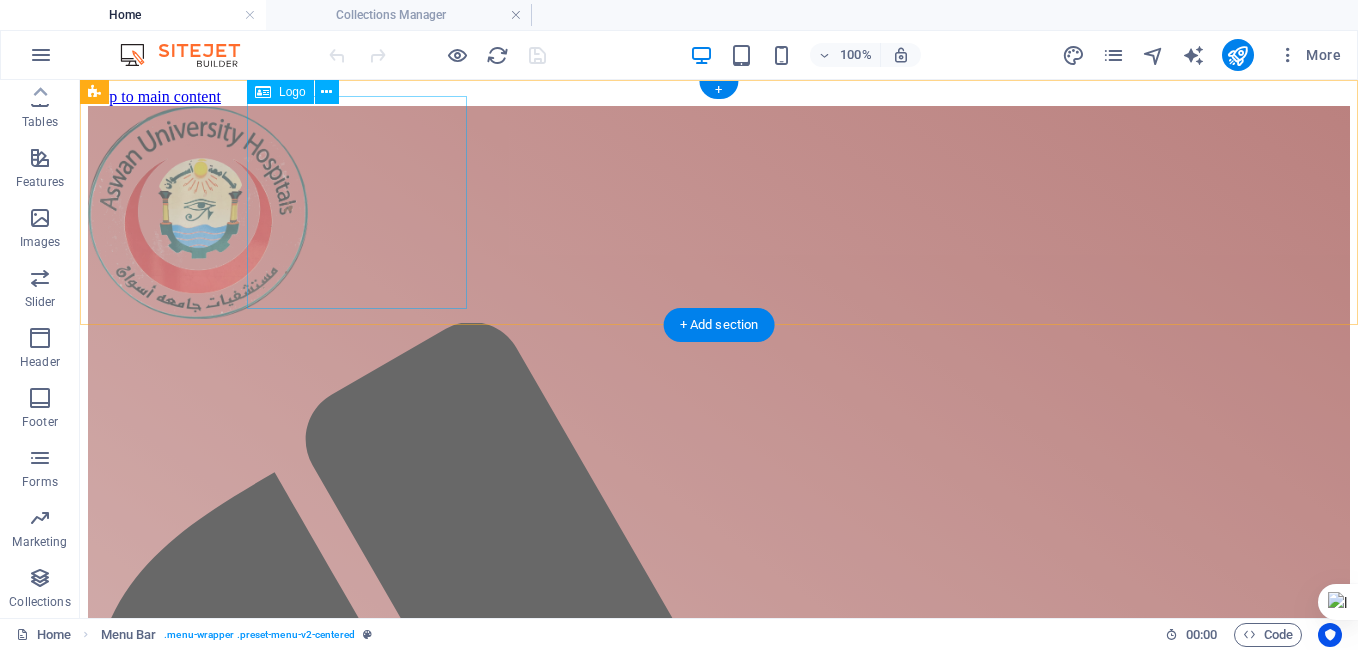 click at bounding box center [719, 214] 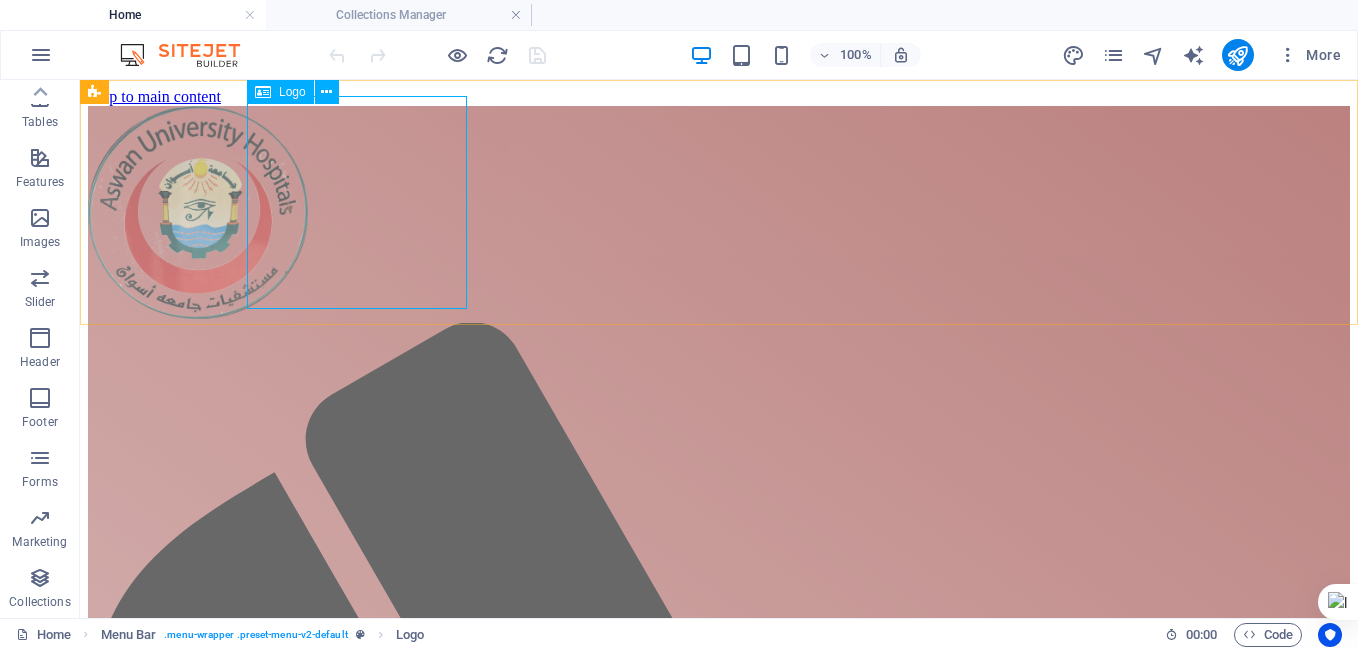 click on "Logo" at bounding box center [292, 92] 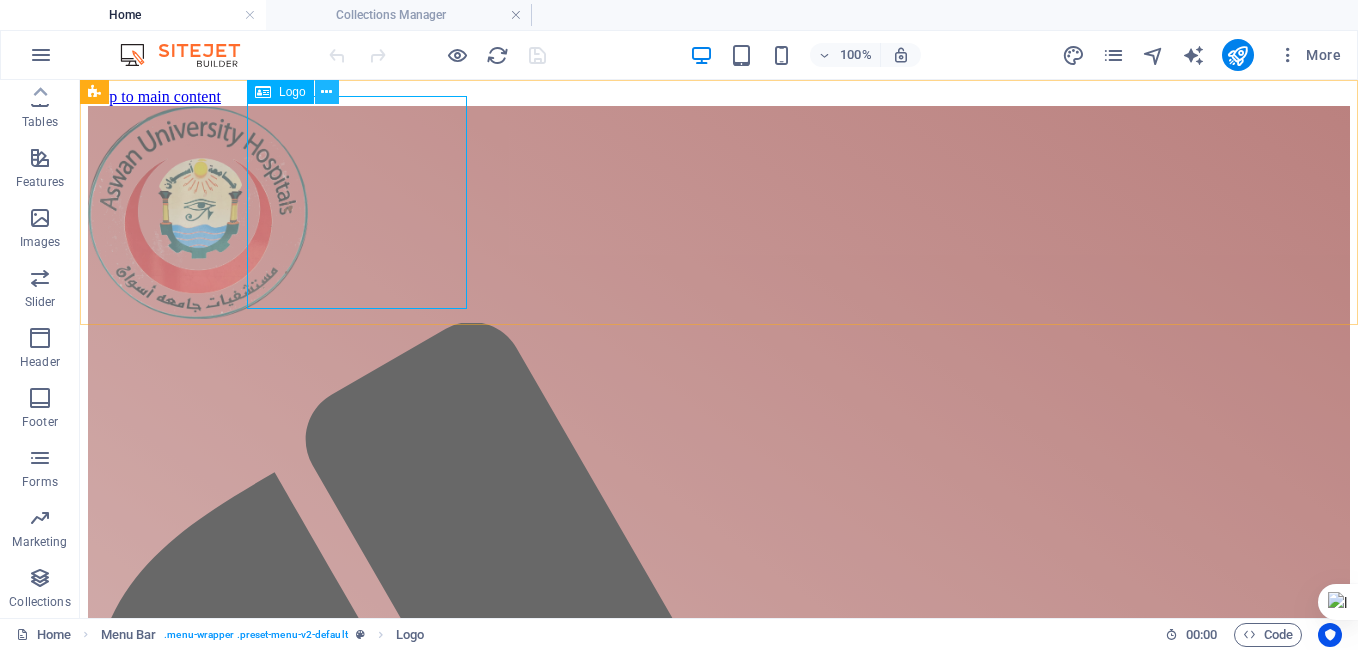 click at bounding box center (326, 92) 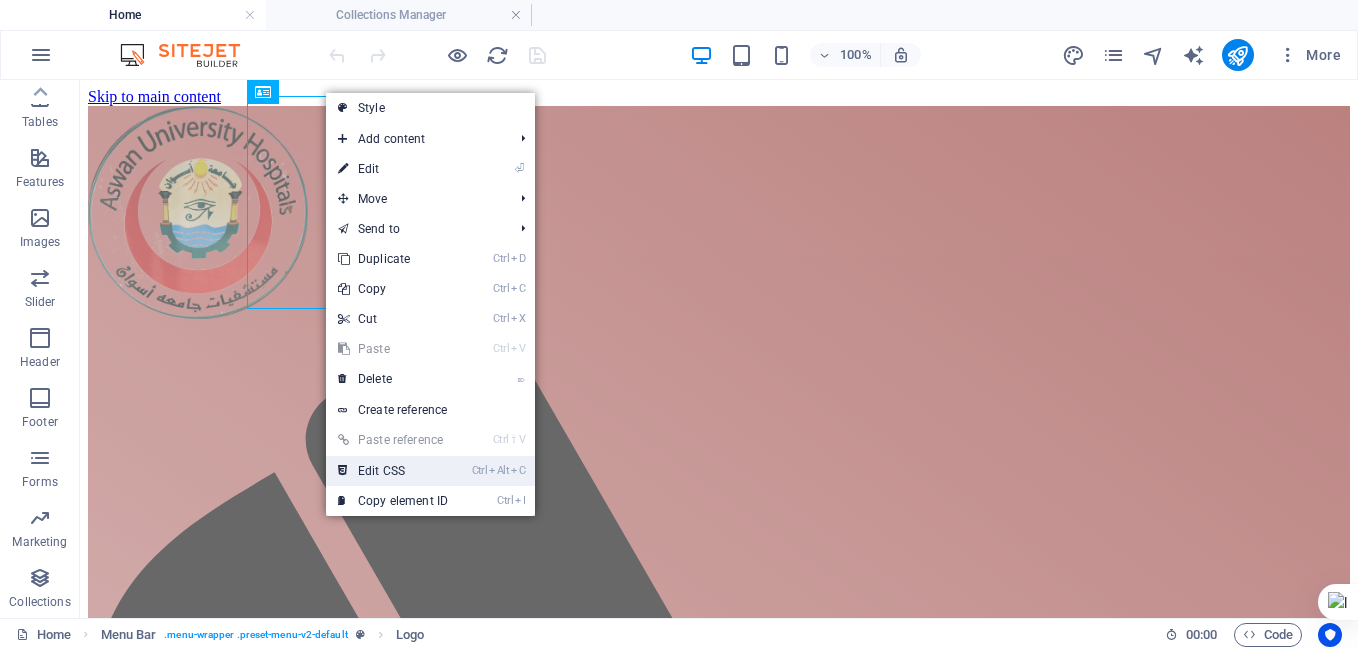 click on "Ctrl Alt C  Edit CSS" at bounding box center (393, 471) 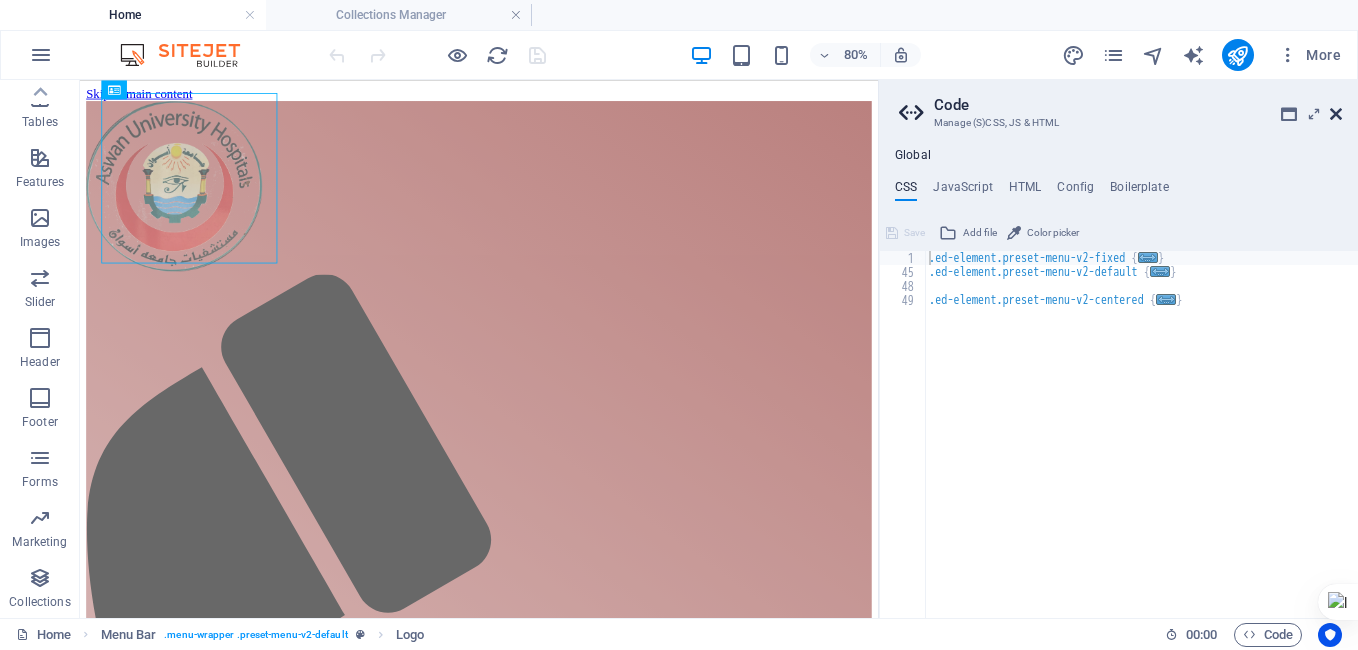 click at bounding box center (1336, 114) 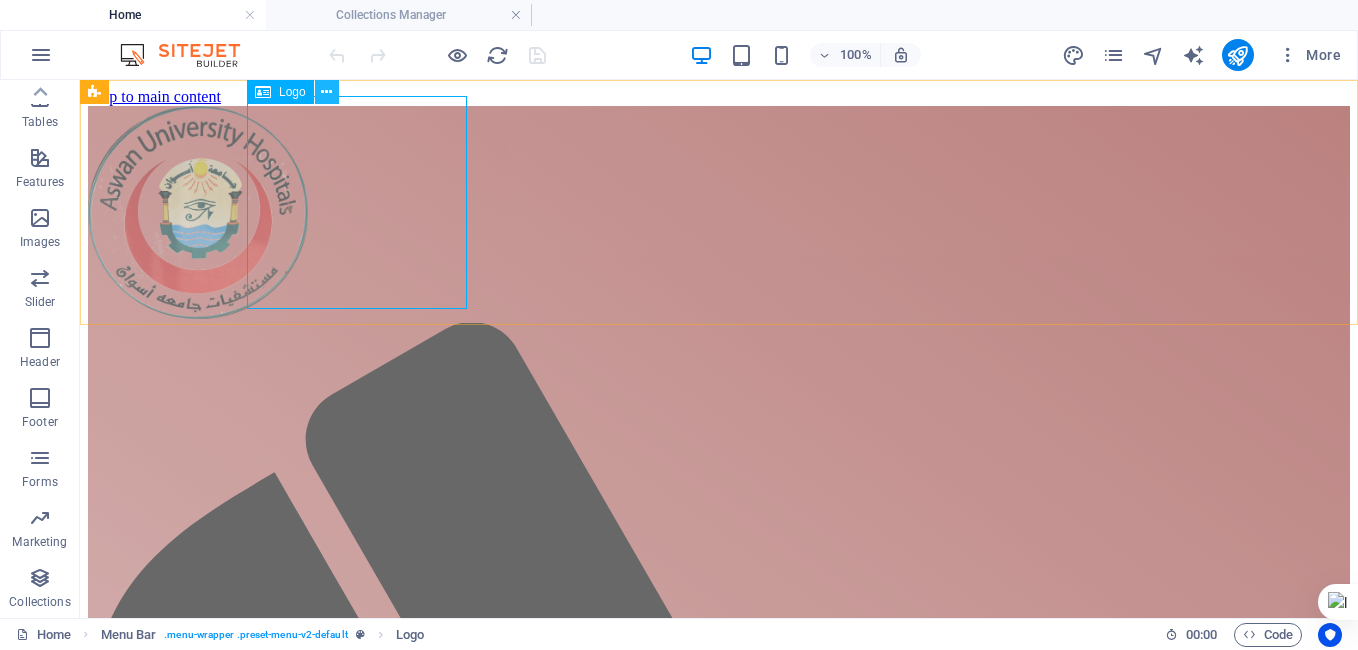 click at bounding box center (326, 92) 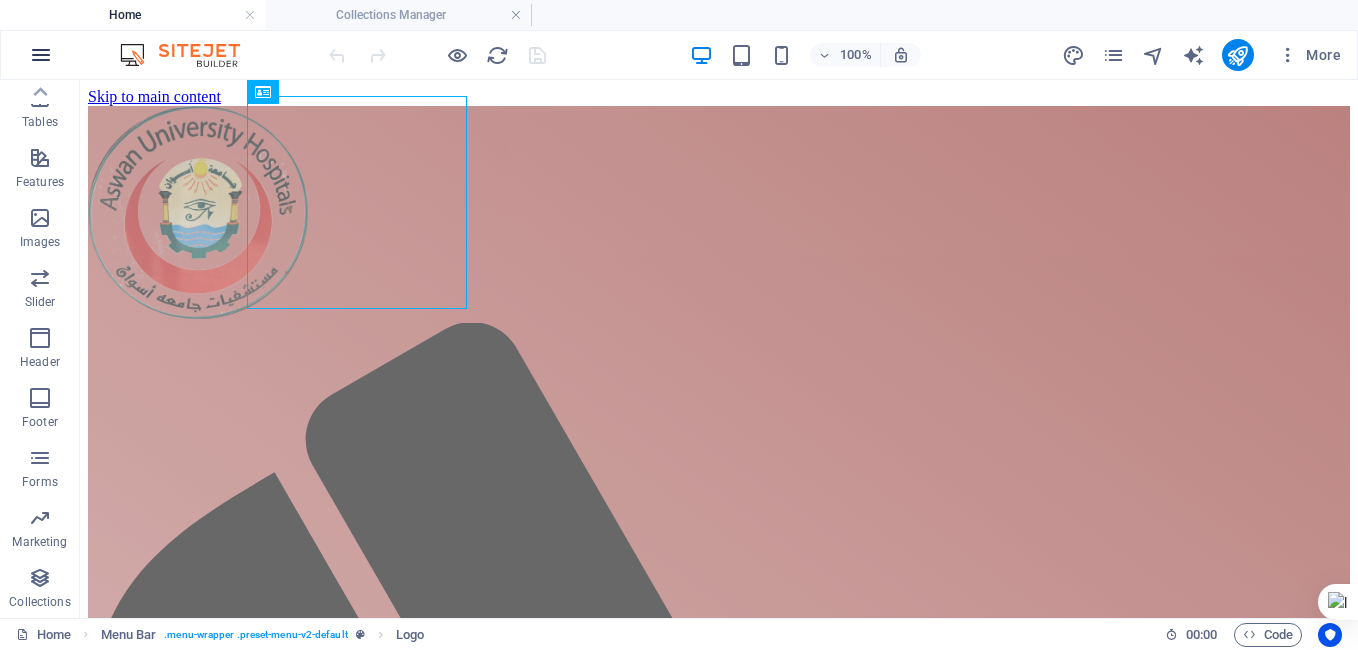 click at bounding box center (41, 55) 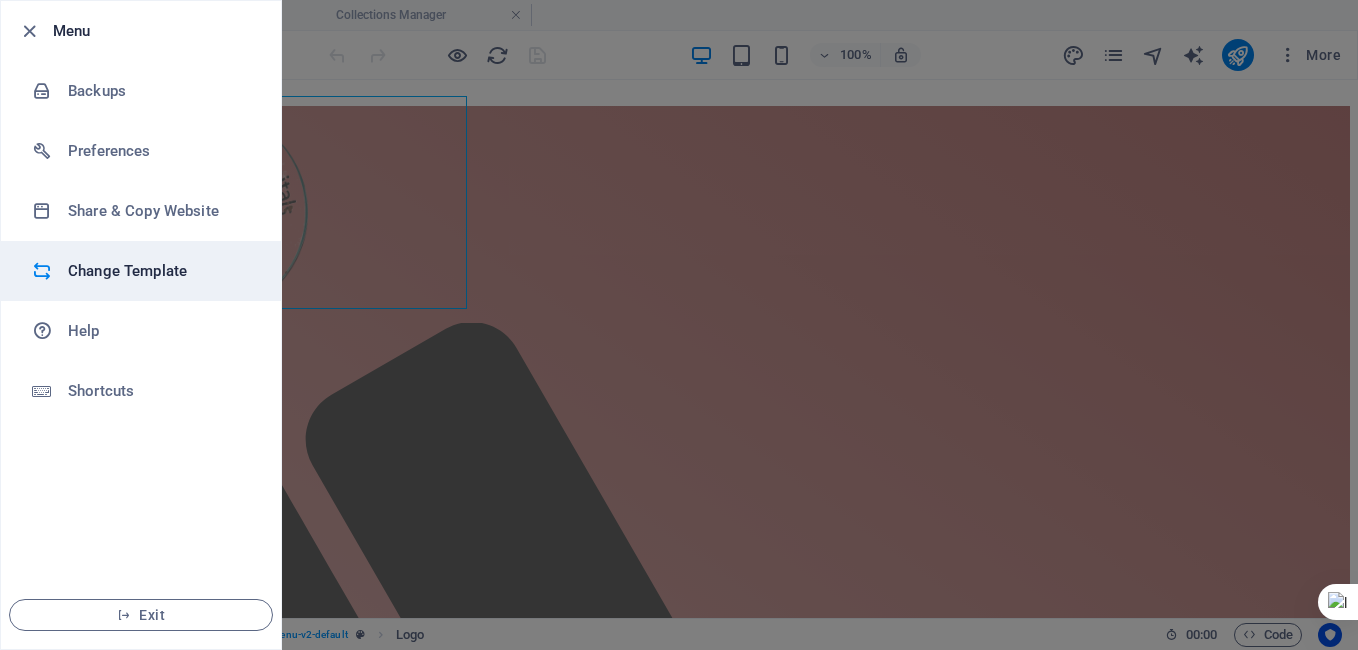click on "Change Template" at bounding box center (160, 271) 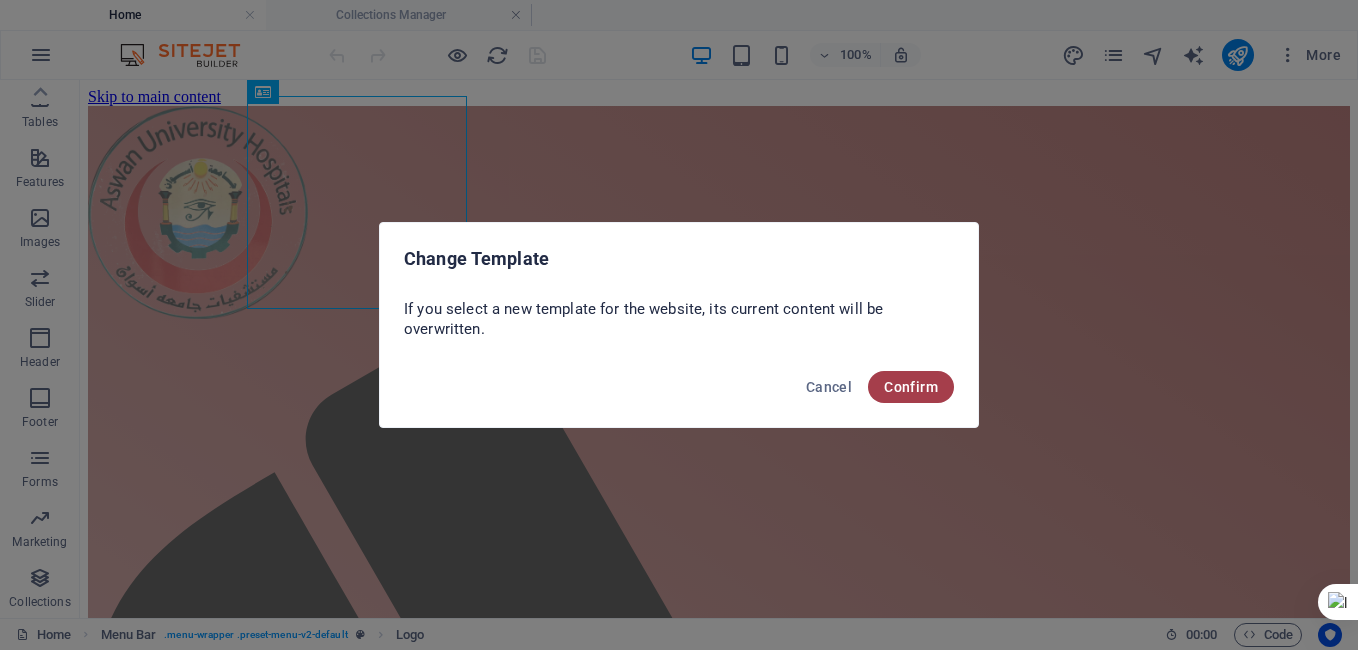 click on "Confirm" at bounding box center [911, 387] 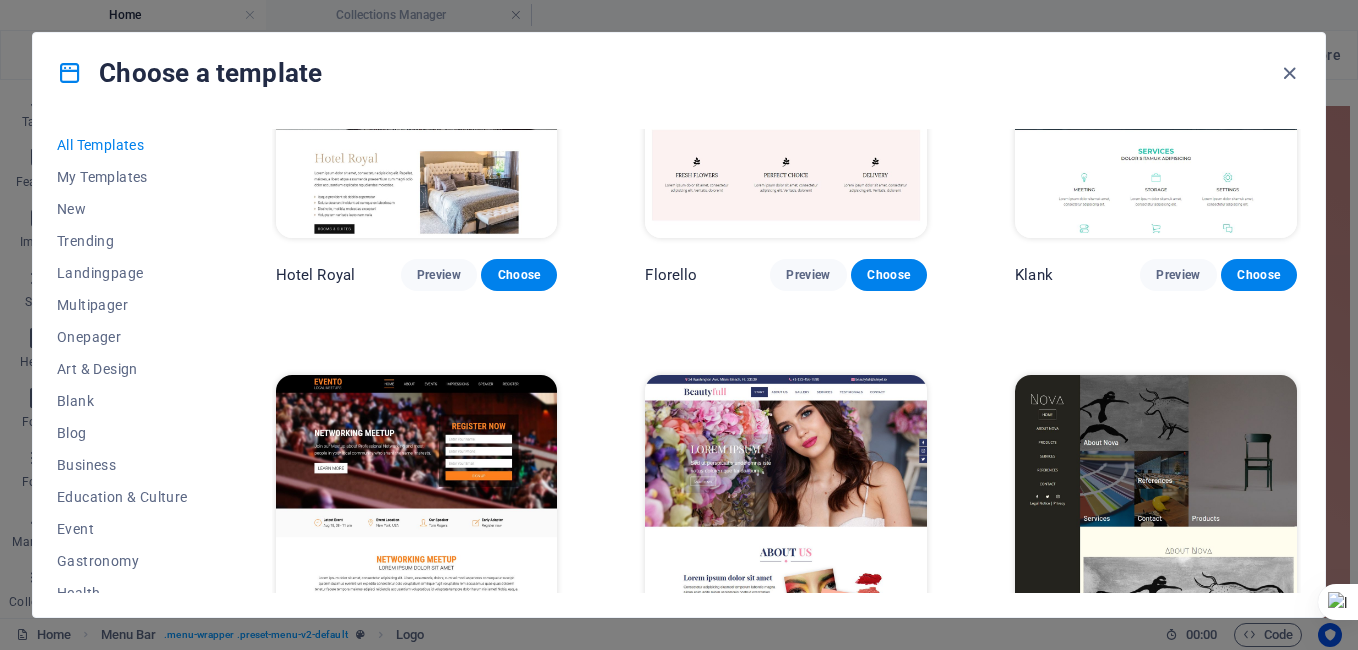 scroll, scrollTop: 15011, scrollLeft: 0, axis: vertical 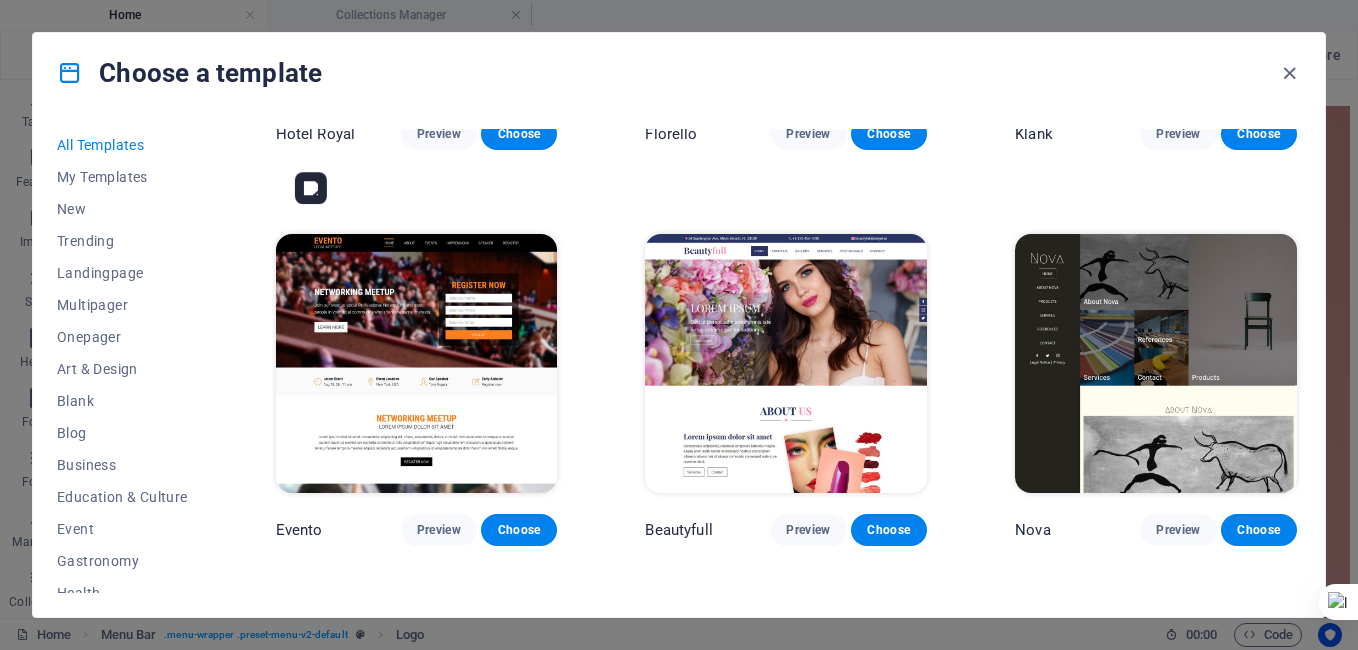 click at bounding box center (417, 364) 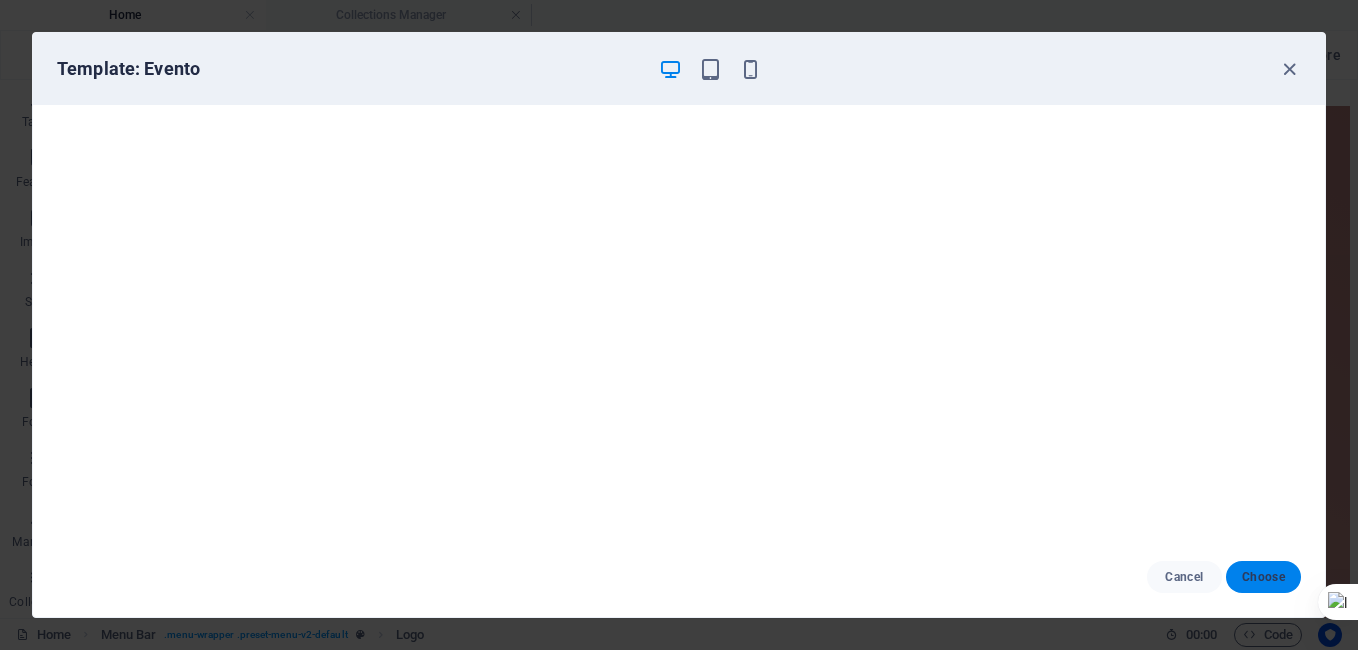click on "Choose" at bounding box center [1263, 577] 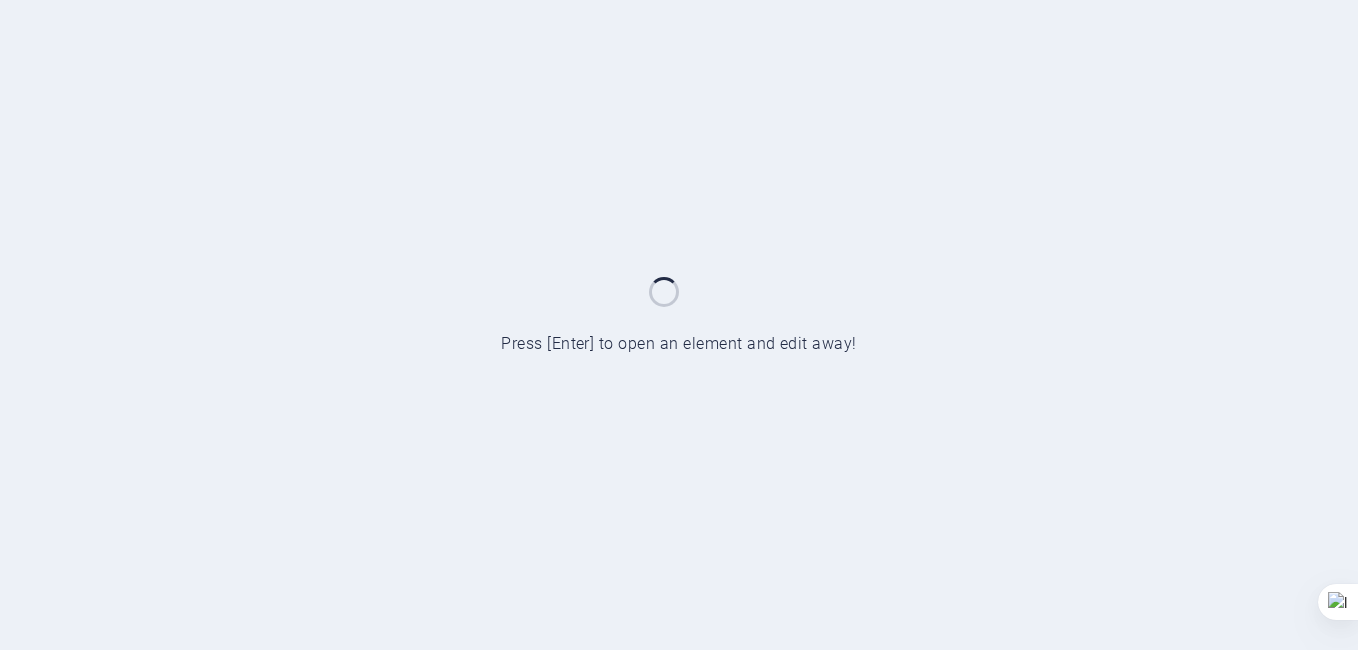 scroll, scrollTop: 0, scrollLeft: 0, axis: both 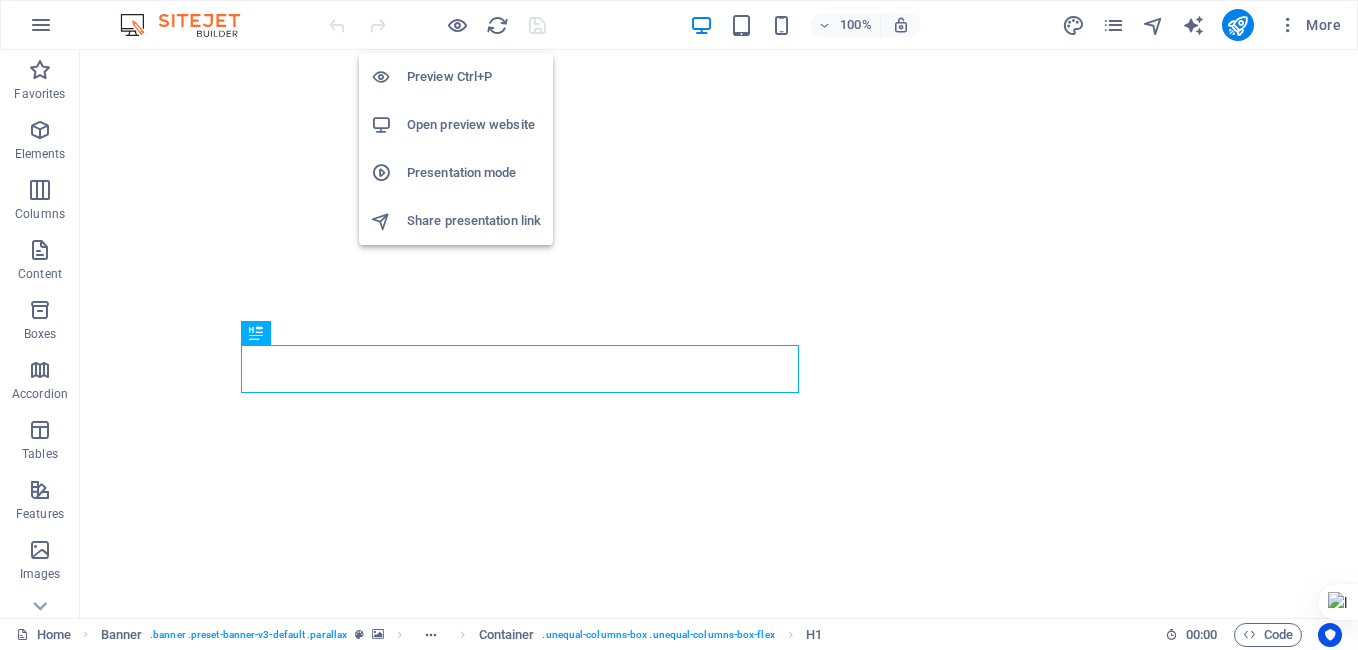 click on "Open preview website" at bounding box center (474, 125) 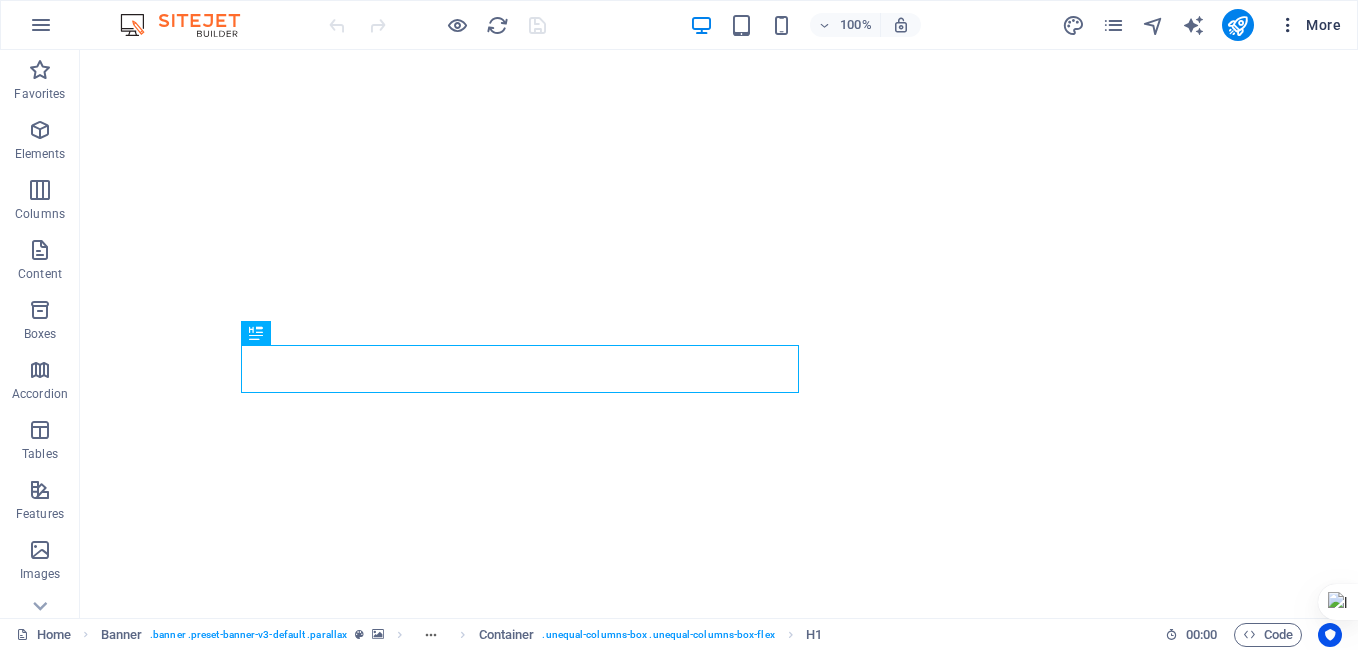 click on "More" at bounding box center (1309, 25) 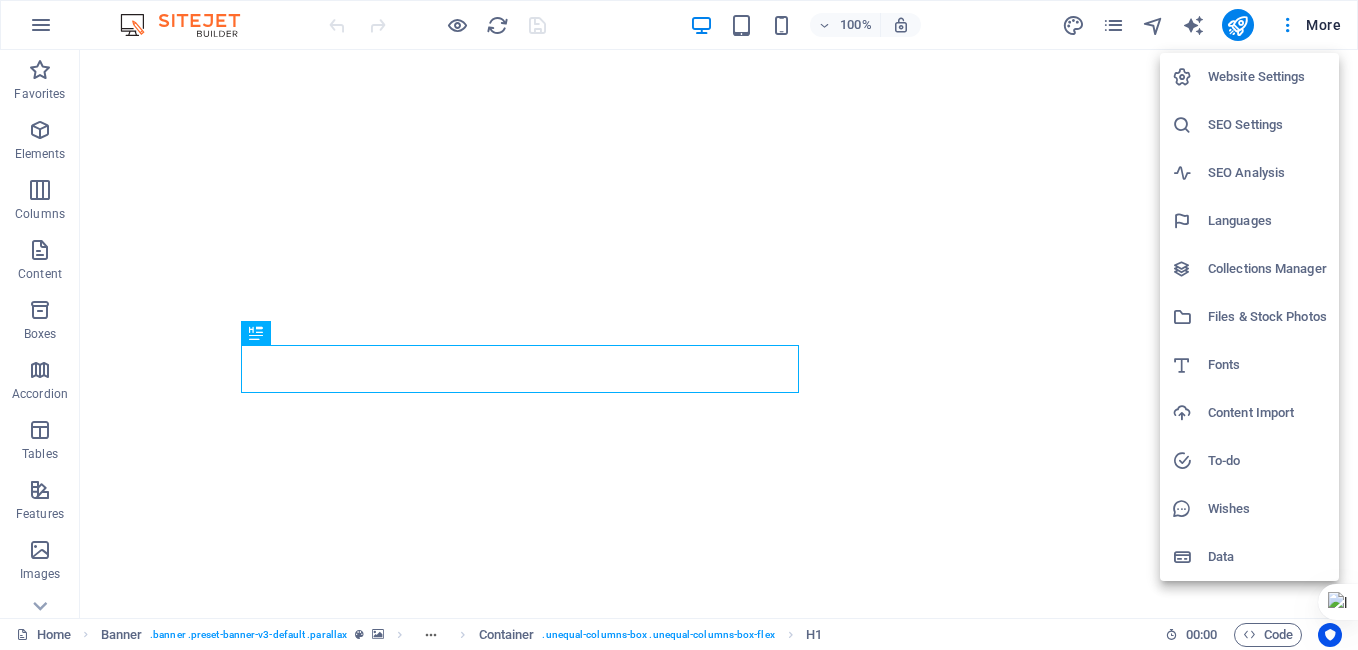 click on "Collections Manager" at bounding box center [1267, 269] 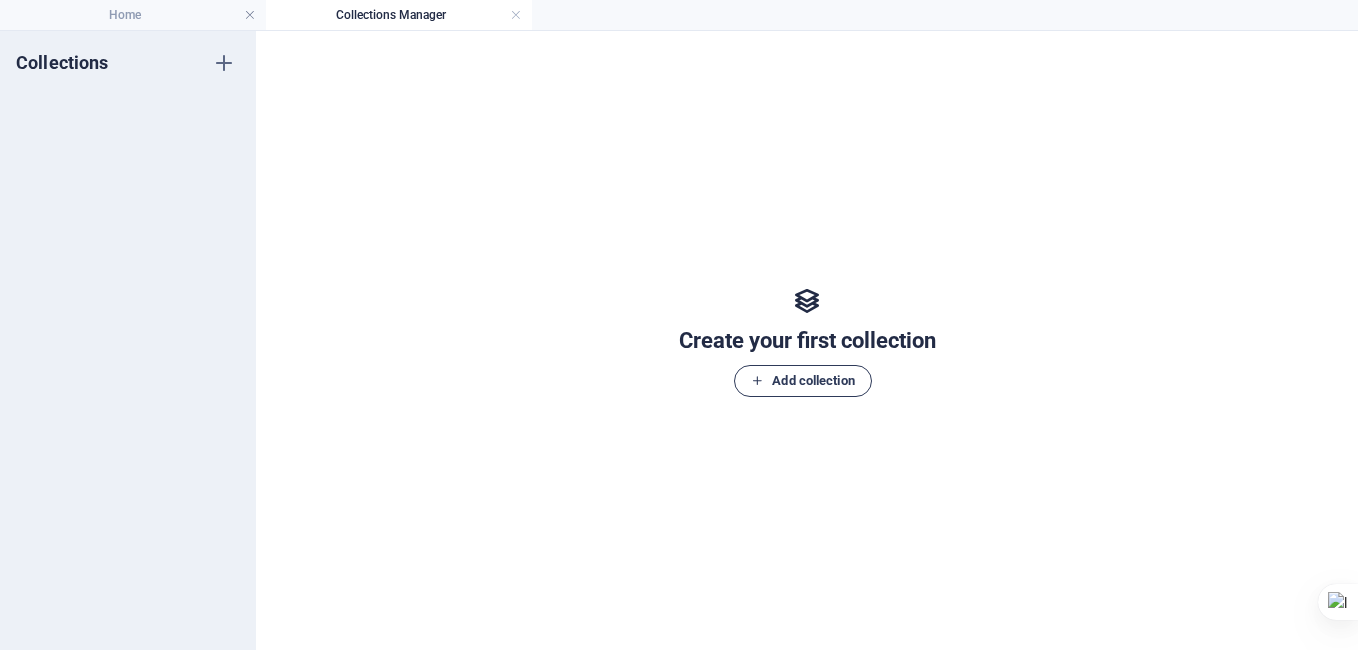 click on "Add collection" at bounding box center (802, 381) 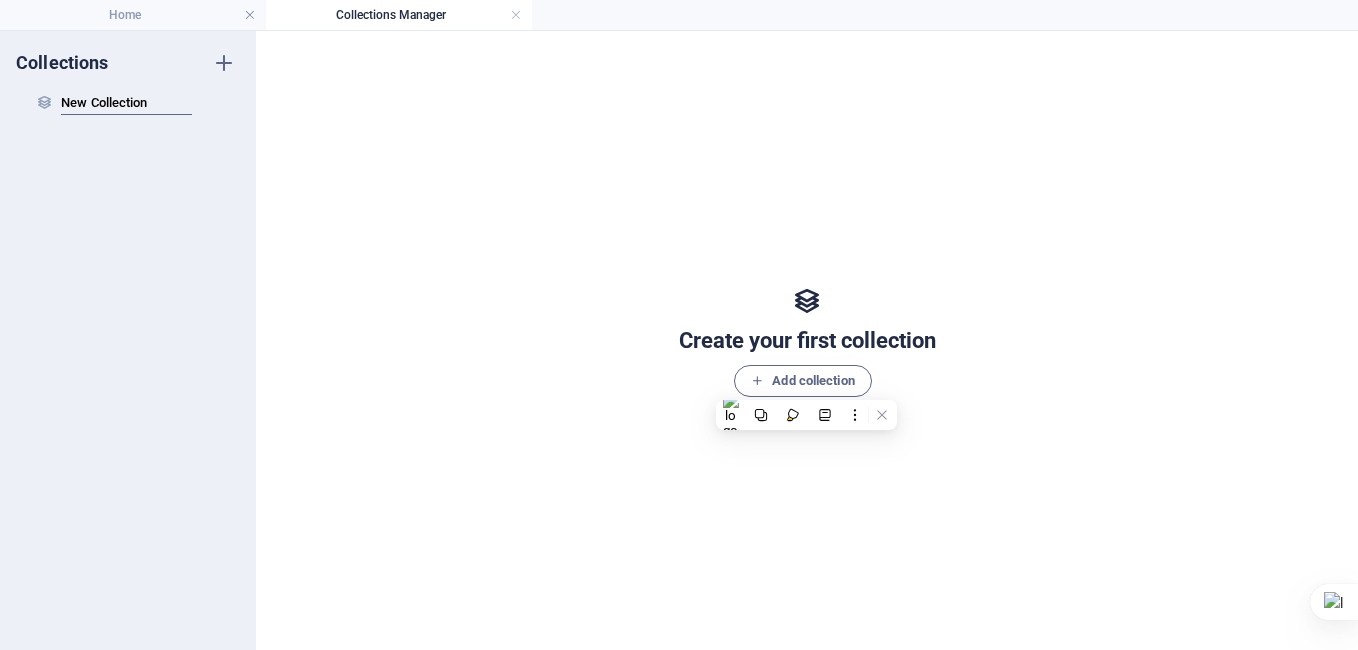 scroll, scrollTop: 0, scrollLeft: 0, axis: both 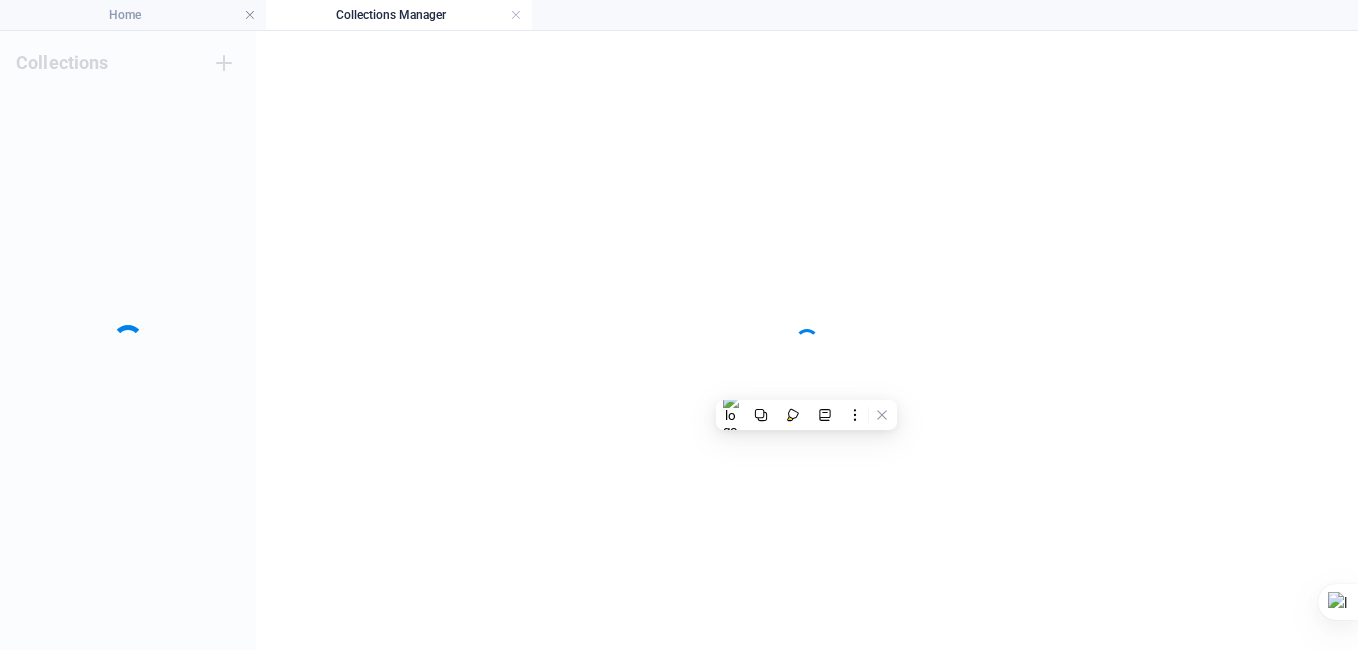 click on "Collections" at bounding box center [128, 340] 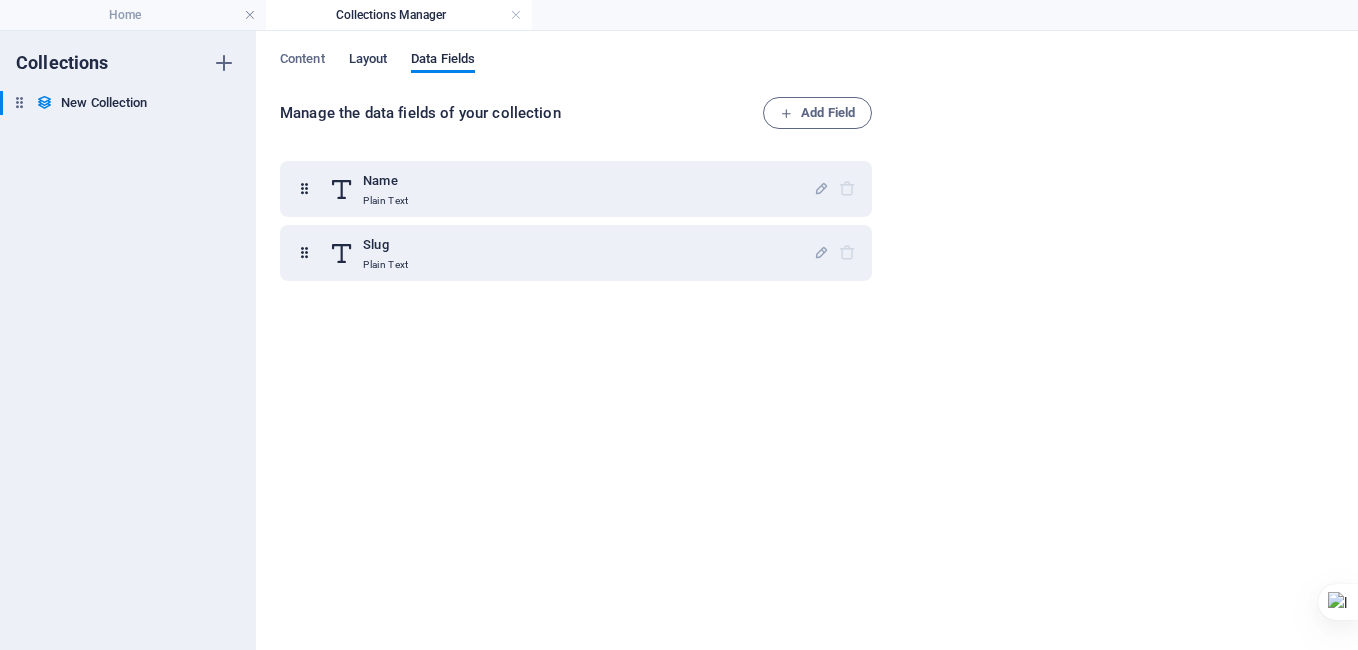 click on "Layout" at bounding box center [368, 61] 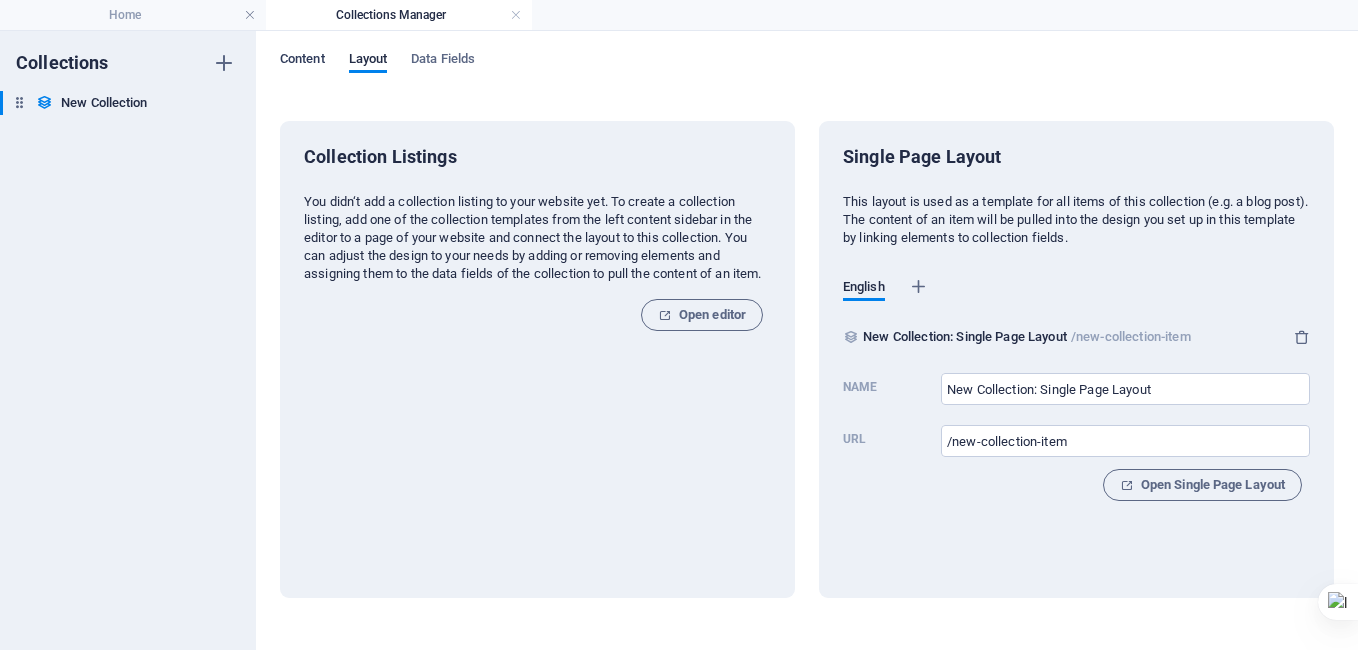 click on "Content" at bounding box center [302, 61] 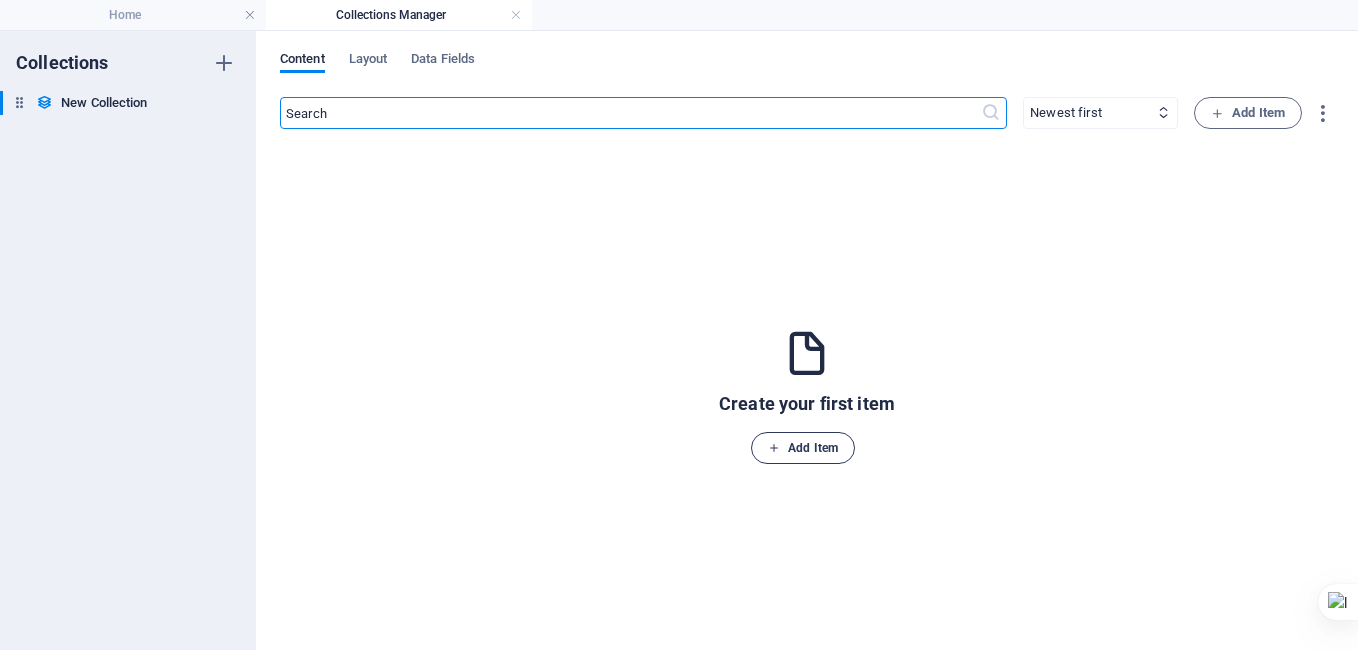 click on "Add Item" at bounding box center [803, 448] 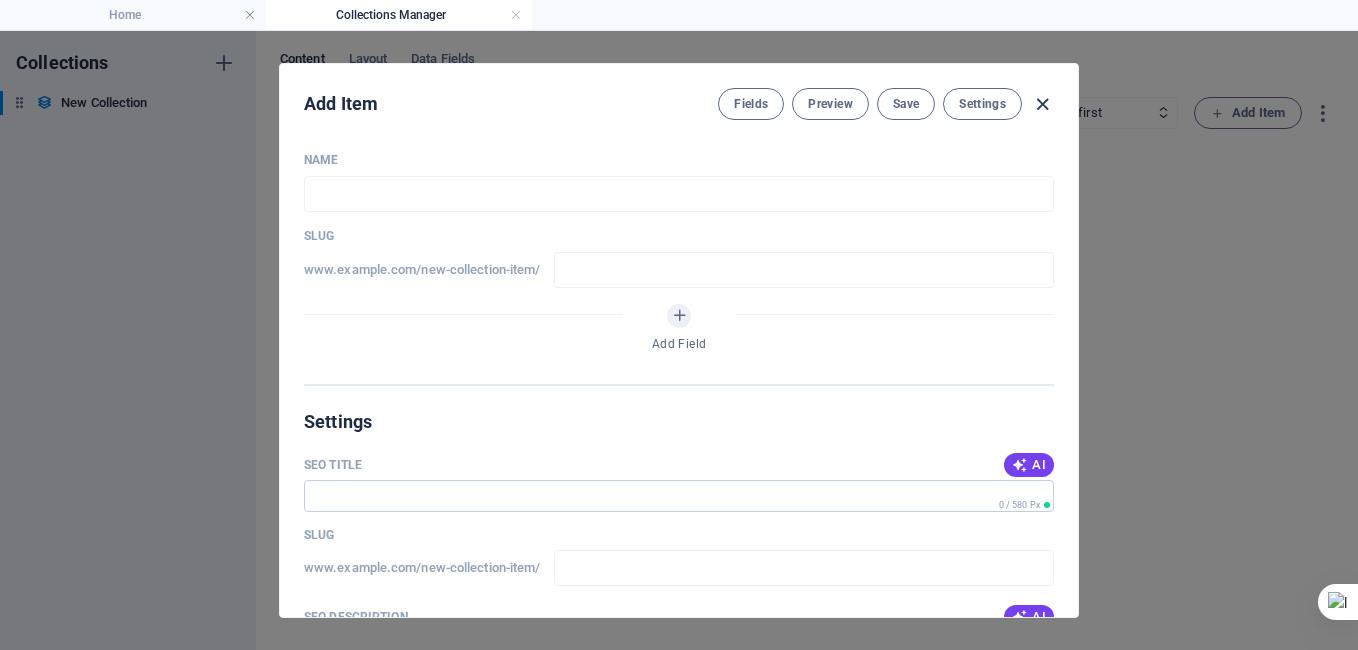 click at bounding box center [1042, 104] 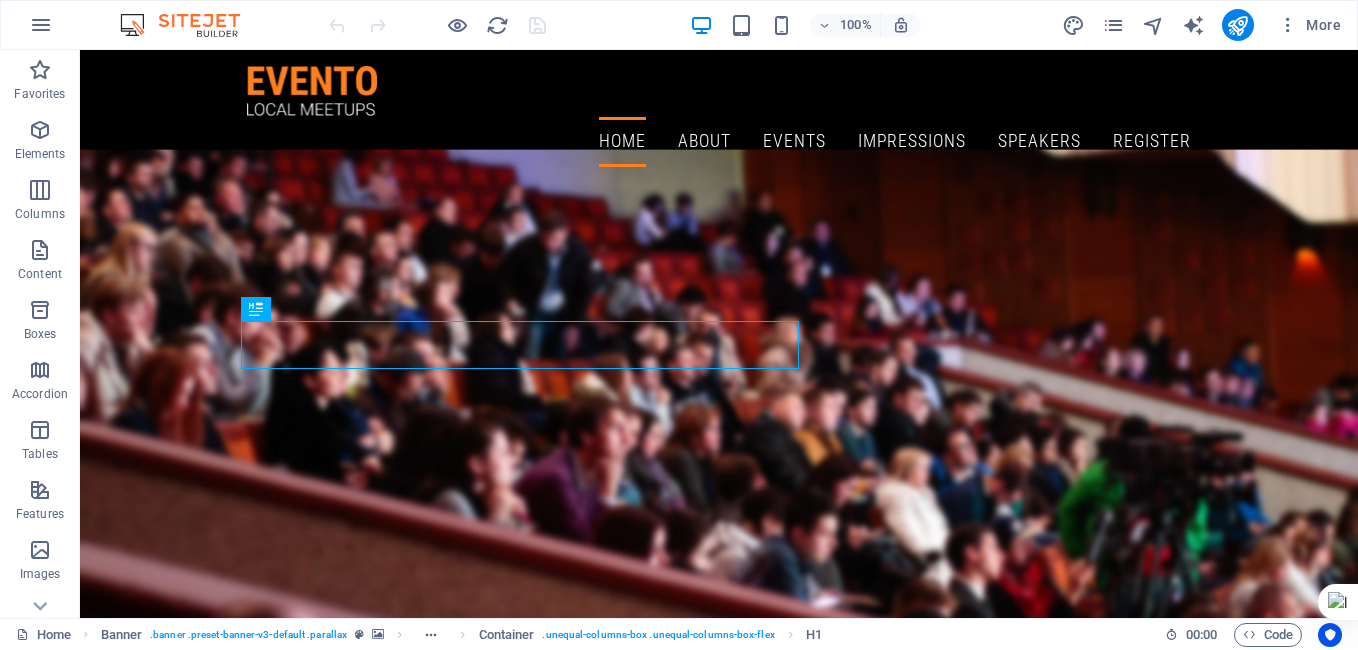 scroll, scrollTop: 0, scrollLeft: 0, axis: both 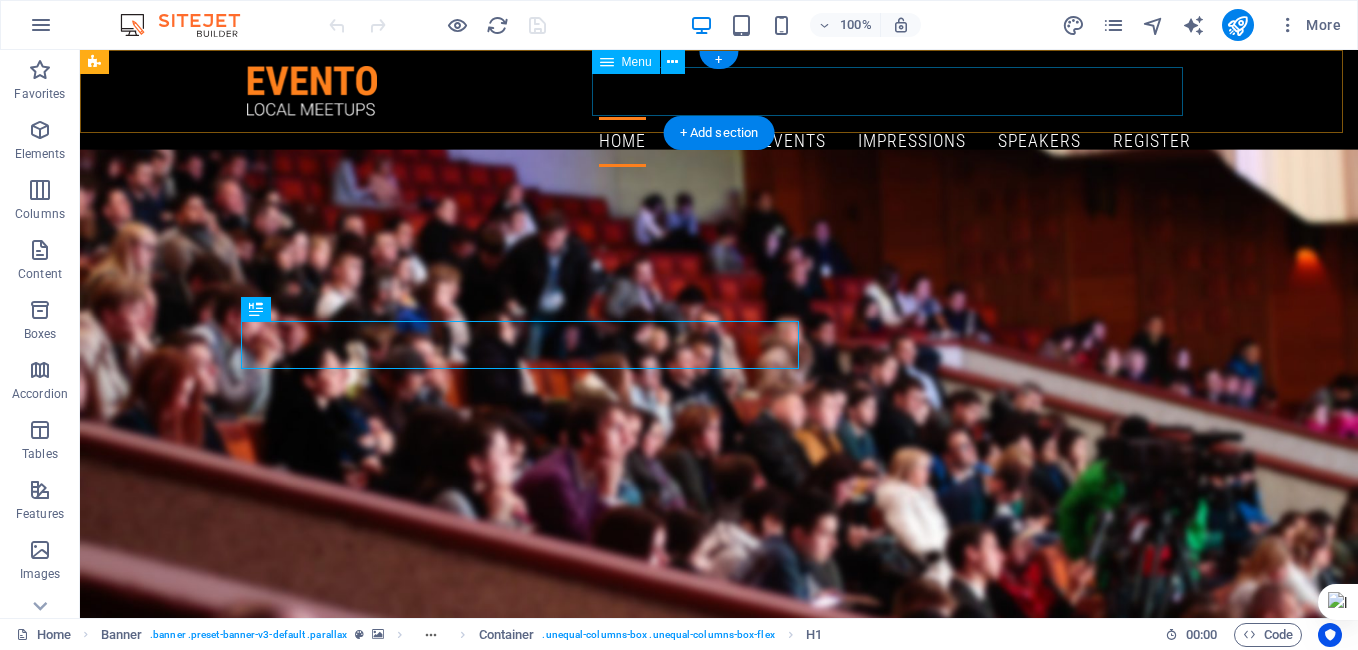click on "Home About Events Impressions Speakers Register" at bounding box center (719, 142) 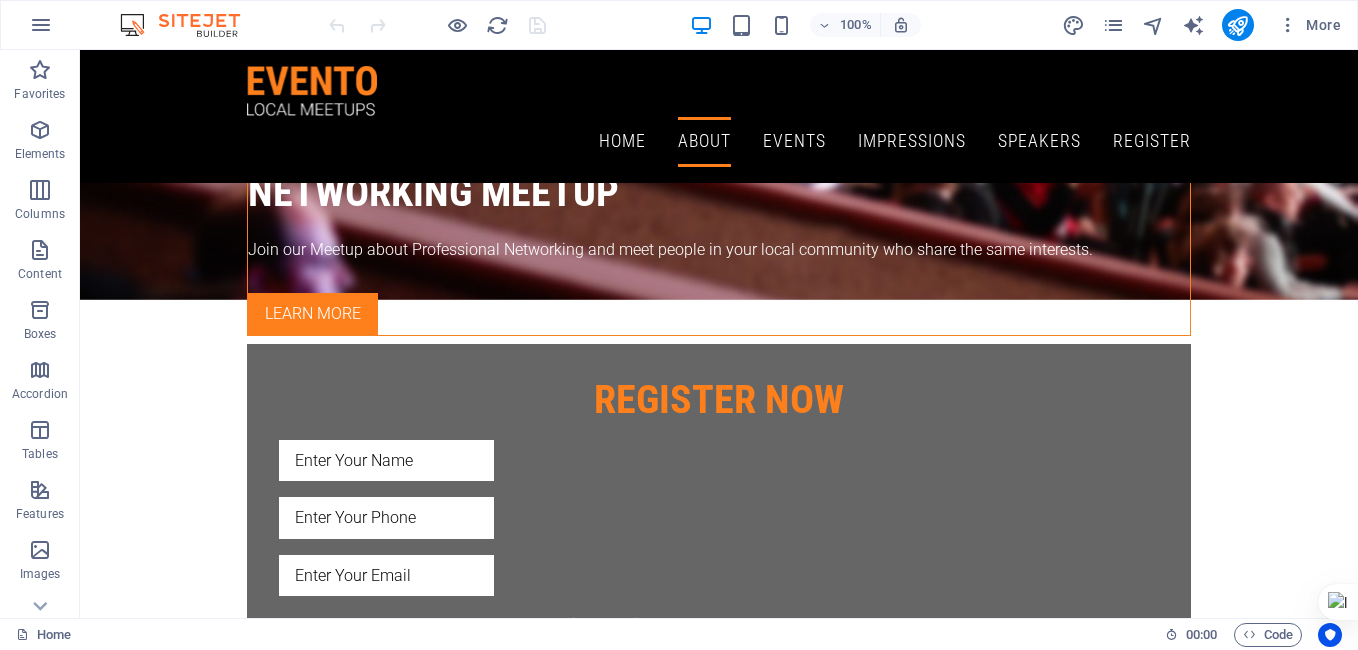 scroll, scrollTop: 0, scrollLeft: 0, axis: both 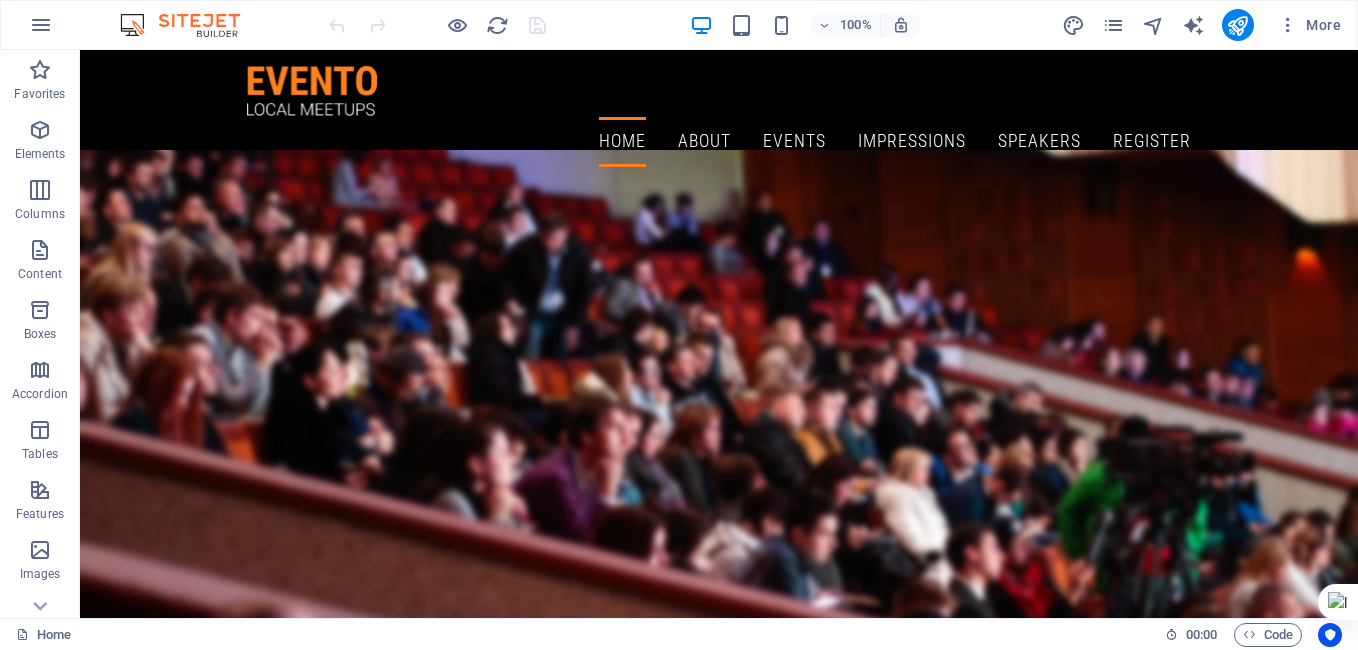 drag, startPoint x: 1347, startPoint y: 91, endPoint x: 1437, endPoint y: 67, distance: 93.14505 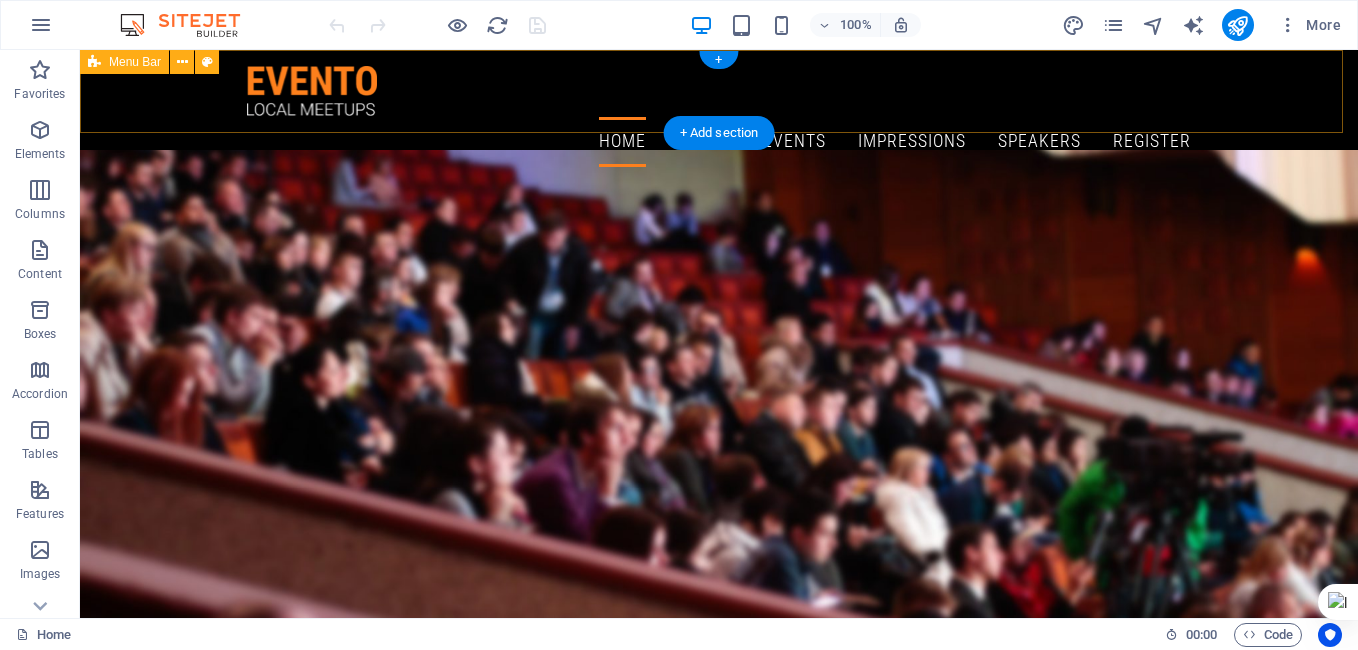 click on "Home About Events Impressions Speakers Register" at bounding box center (719, 116) 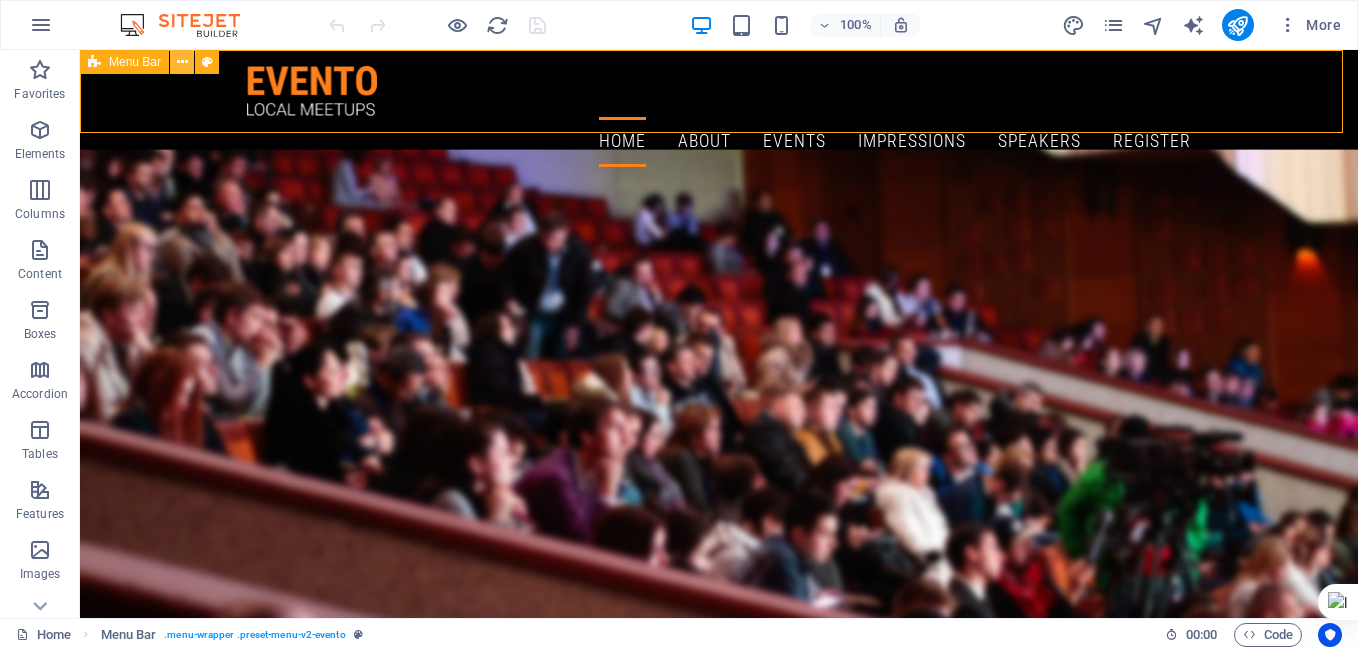 click at bounding box center [182, 62] 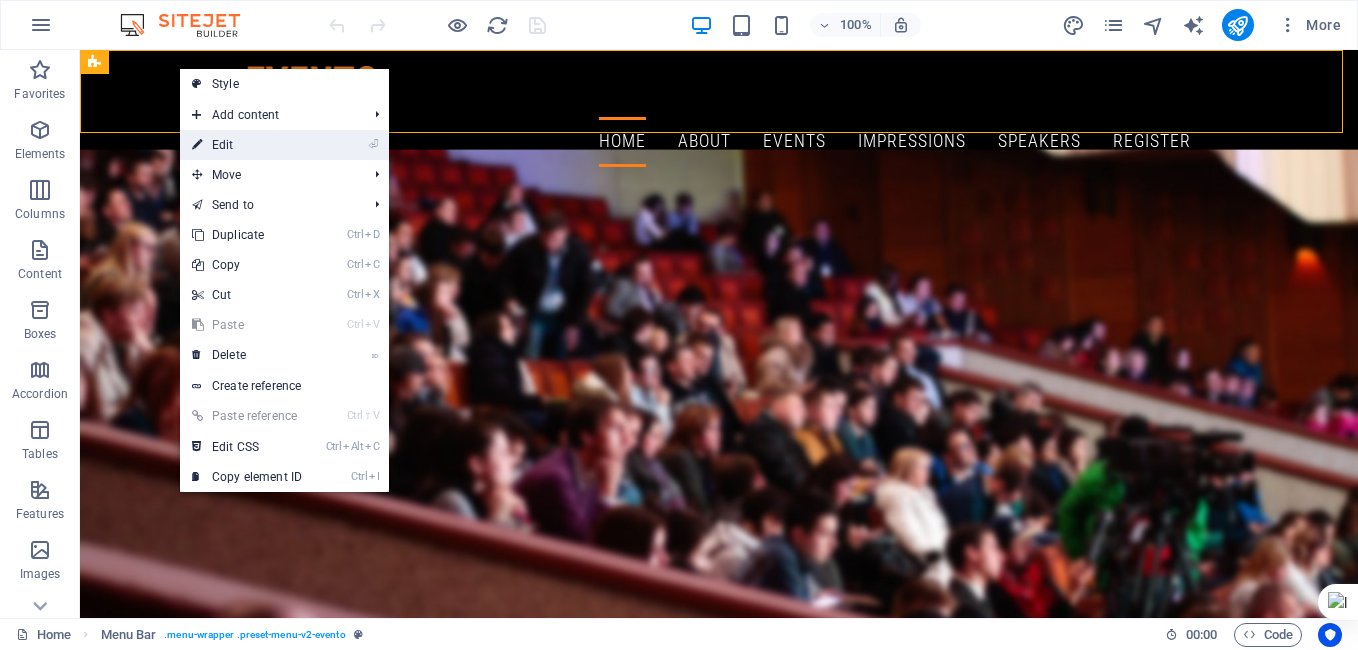 click on "⏎  Edit" at bounding box center (247, 145) 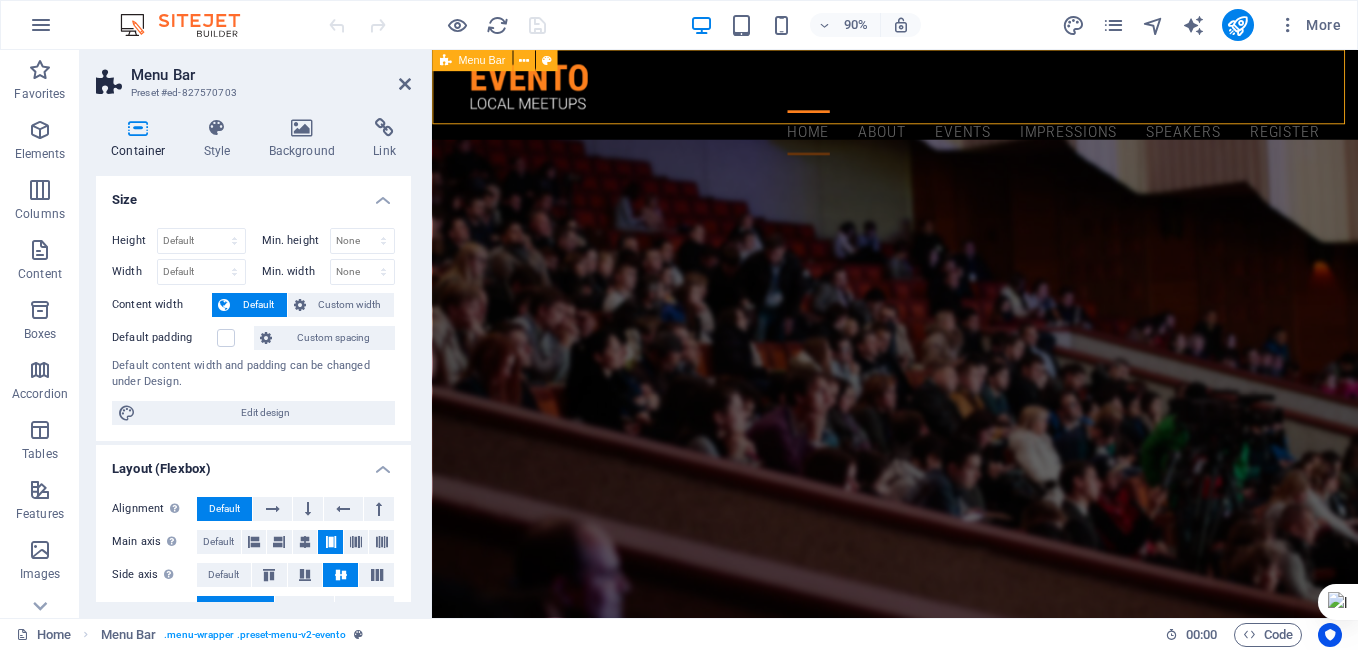 click on "Home About Events Impressions Speakers Register" at bounding box center [946, 116] 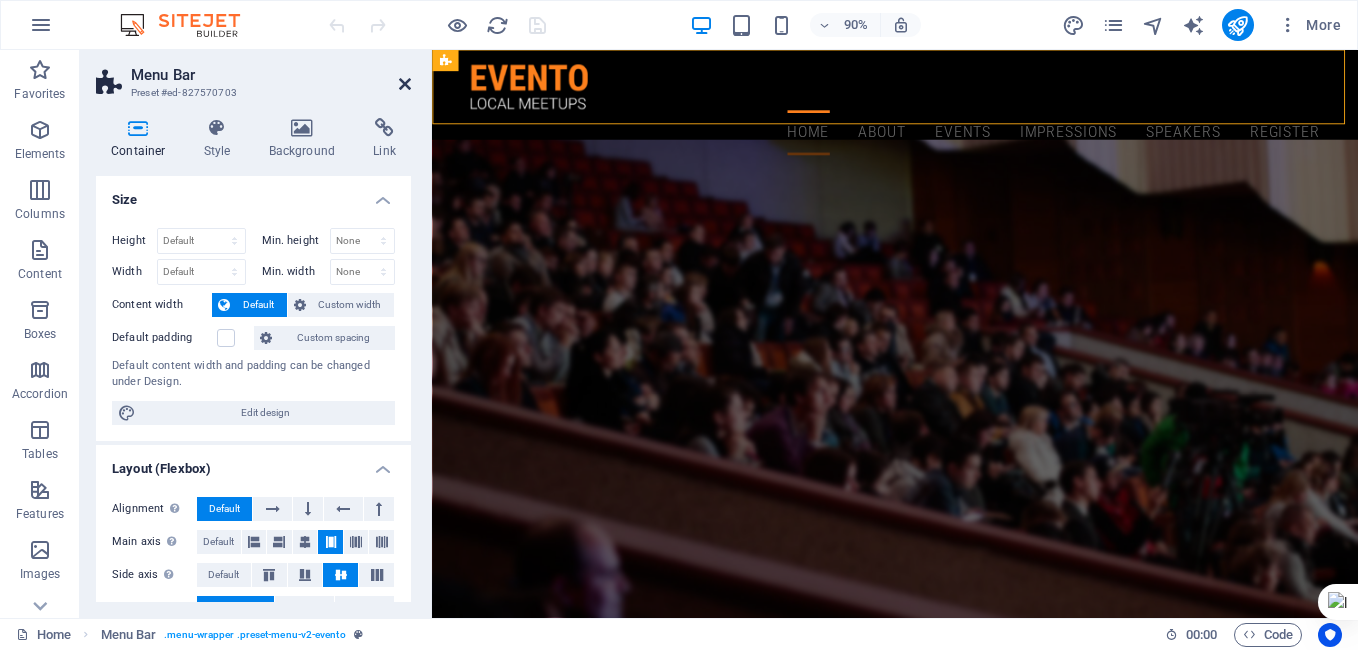 click at bounding box center (405, 84) 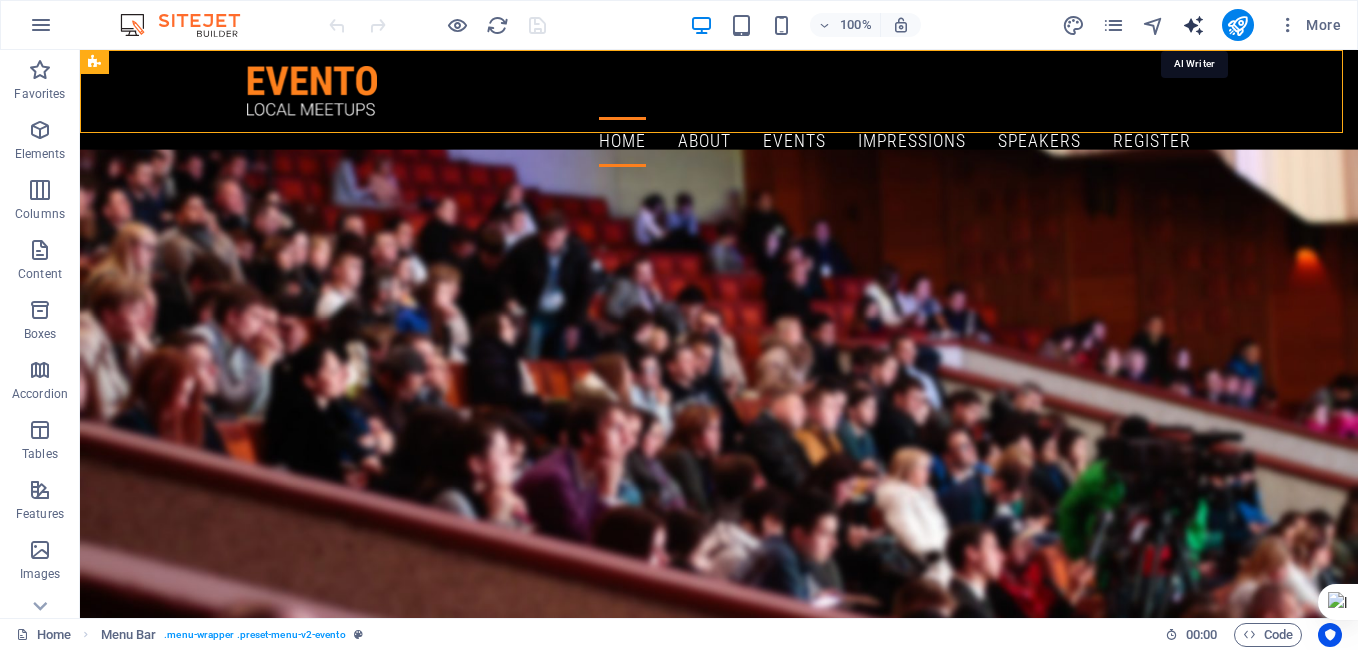 click at bounding box center [1193, 25] 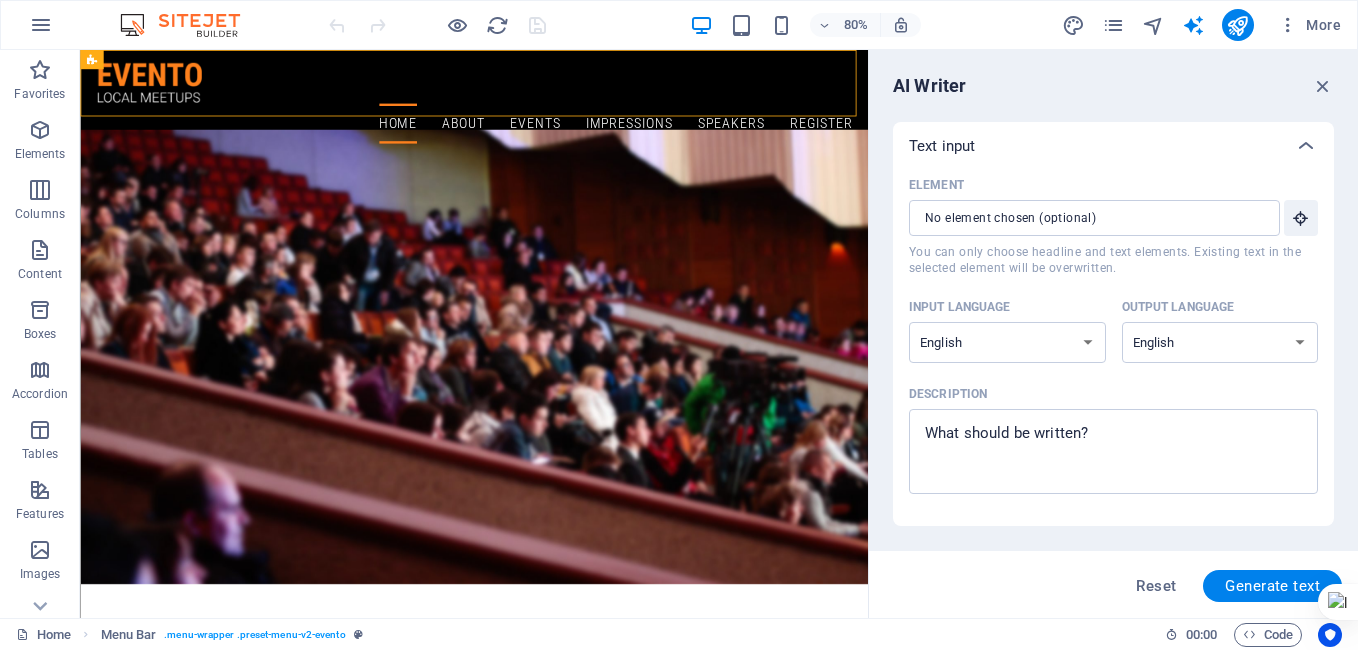 scroll, scrollTop: 0, scrollLeft: 0, axis: both 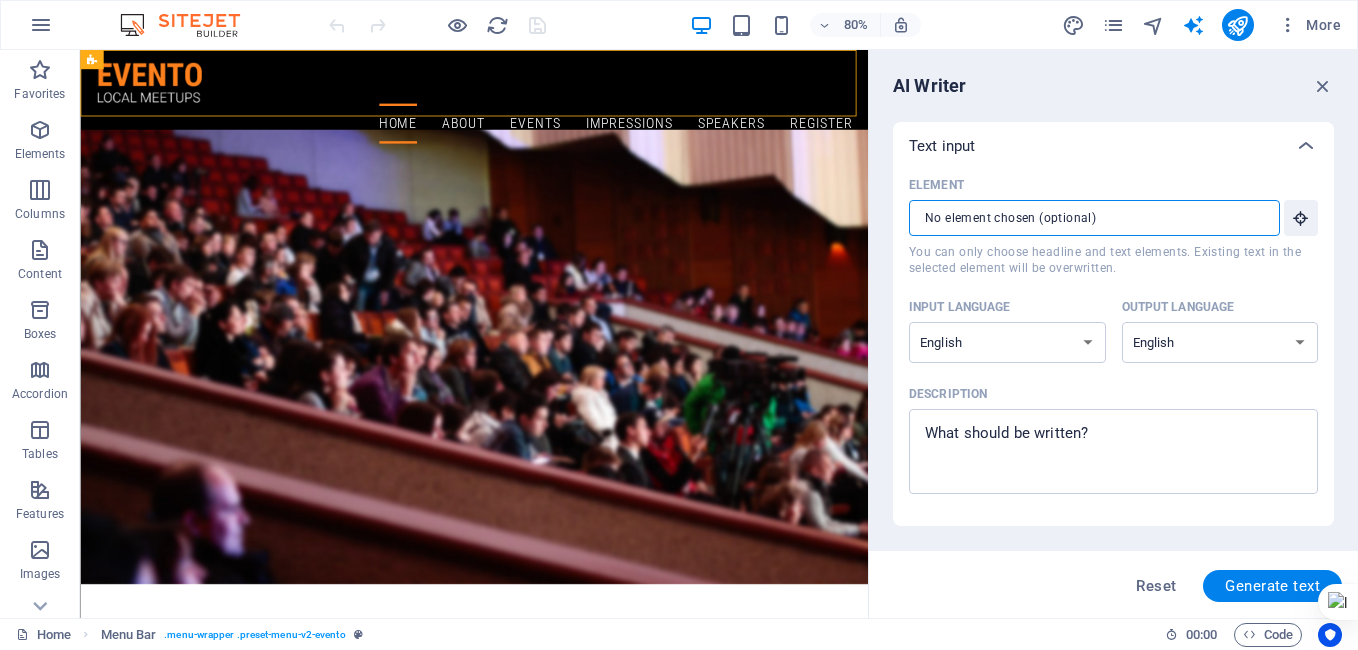 click on "Element ​ You can only choose headline and text elements. Existing text in the selected element will be overwritten." at bounding box center [1087, 218] 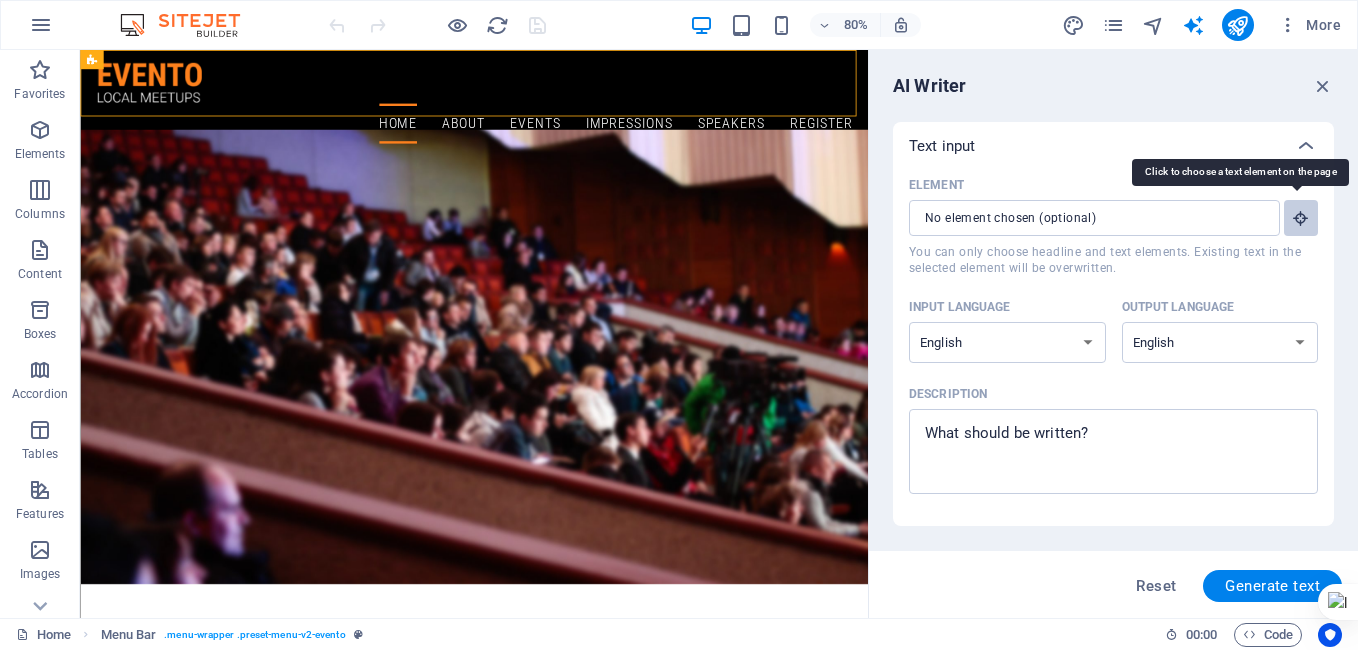 click at bounding box center [1301, 218] 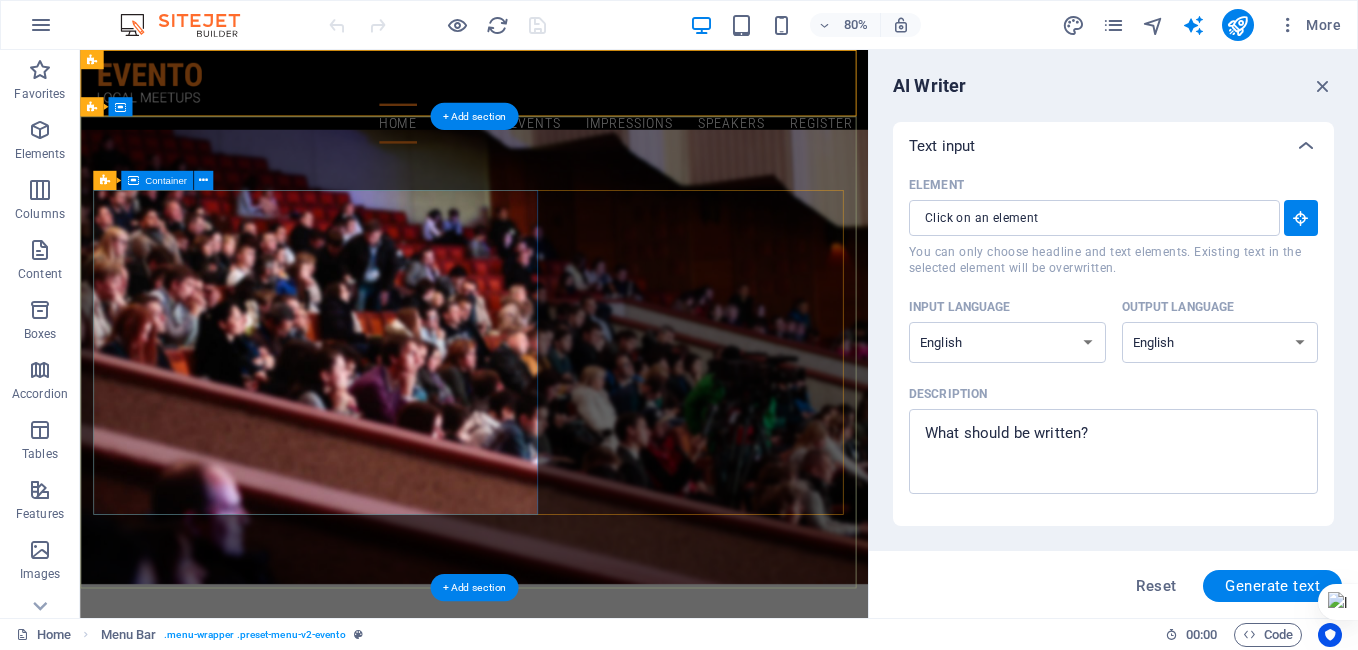 click on "Networking Meetup Join our Meetup about Professional Networking and meet people in your local community who share the same interests. Learn more" at bounding box center (573, 915) 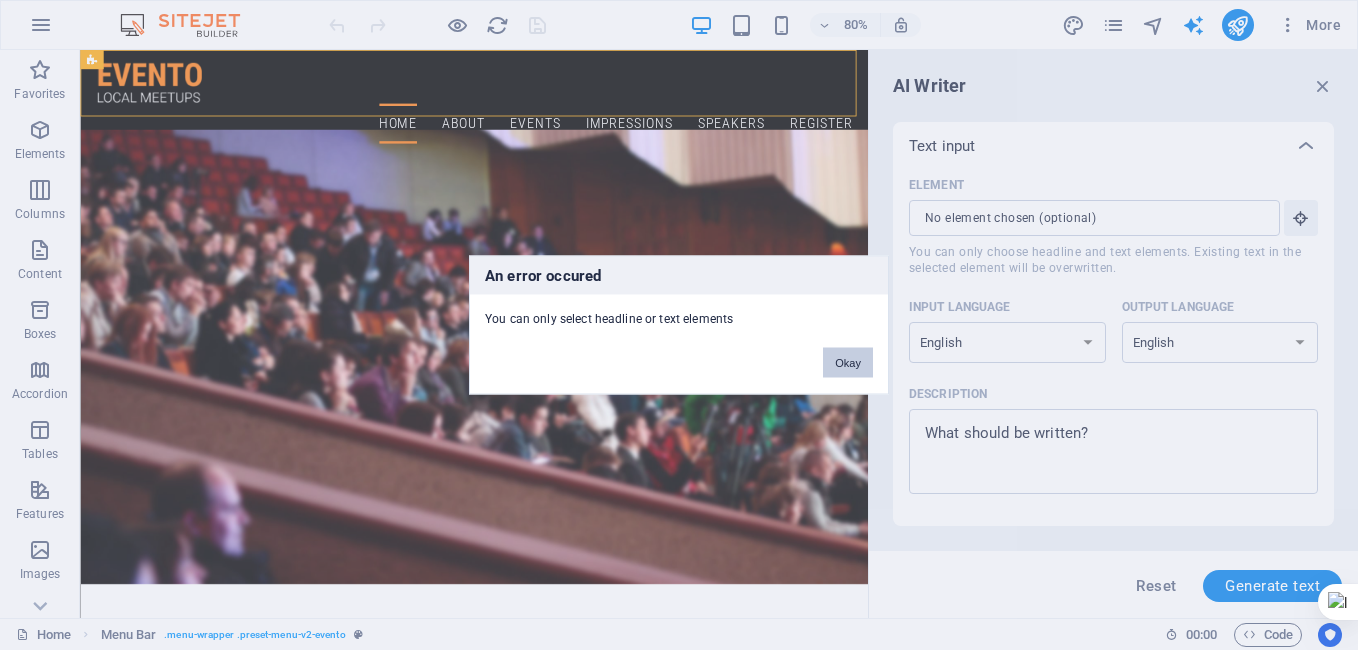 click on "Okay" at bounding box center [848, 363] 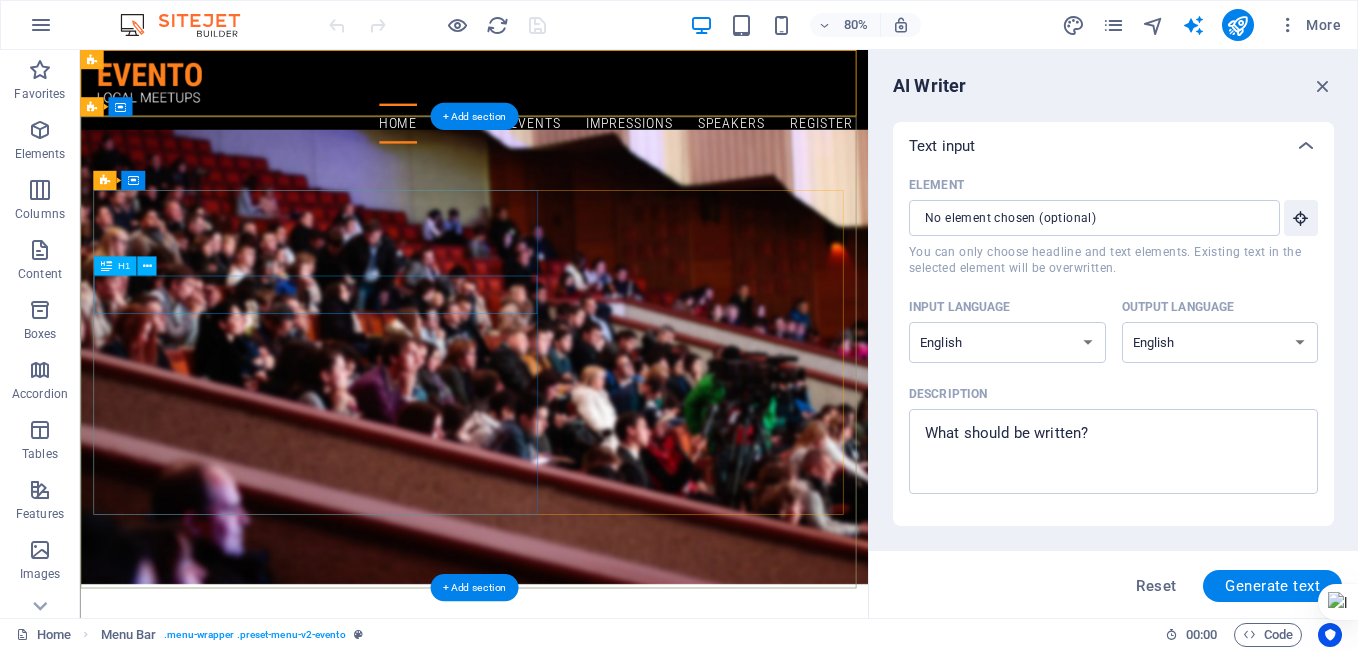 click on "Networking Meetup" at bounding box center [573, 856] 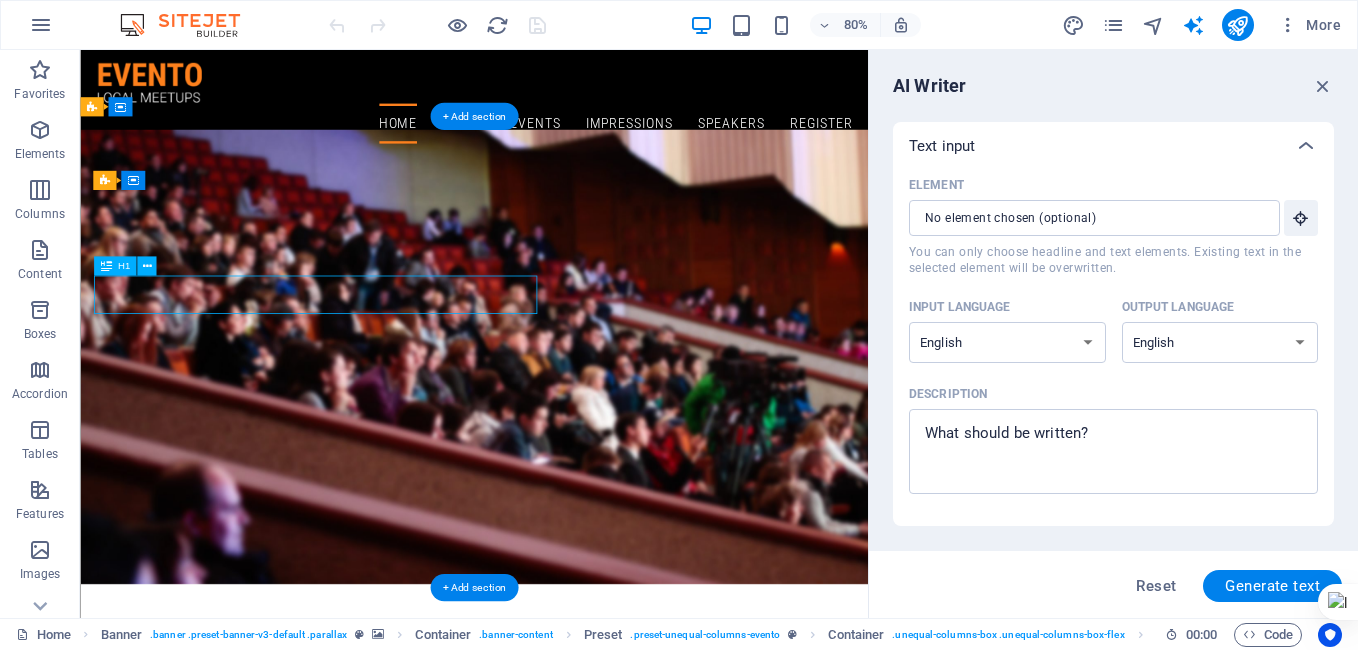 click on "Networking Meetup" at bounding box center (573, 856) 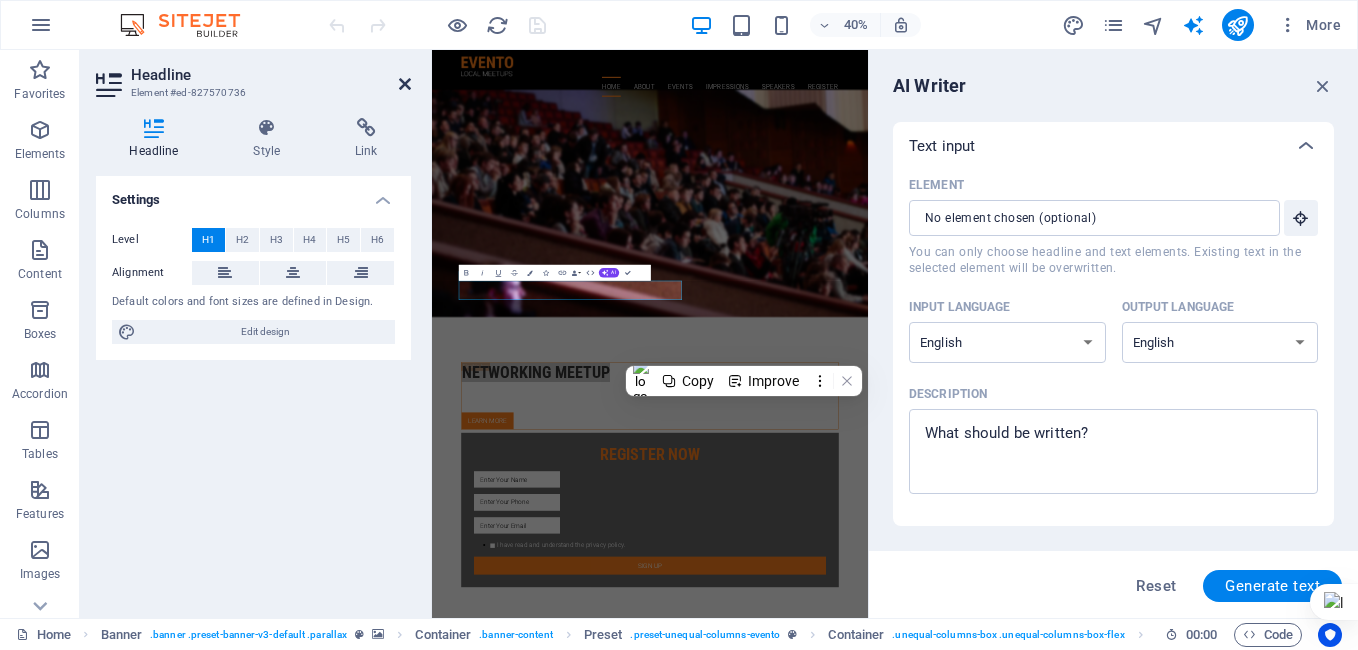 click at bounding box center (405, 84) 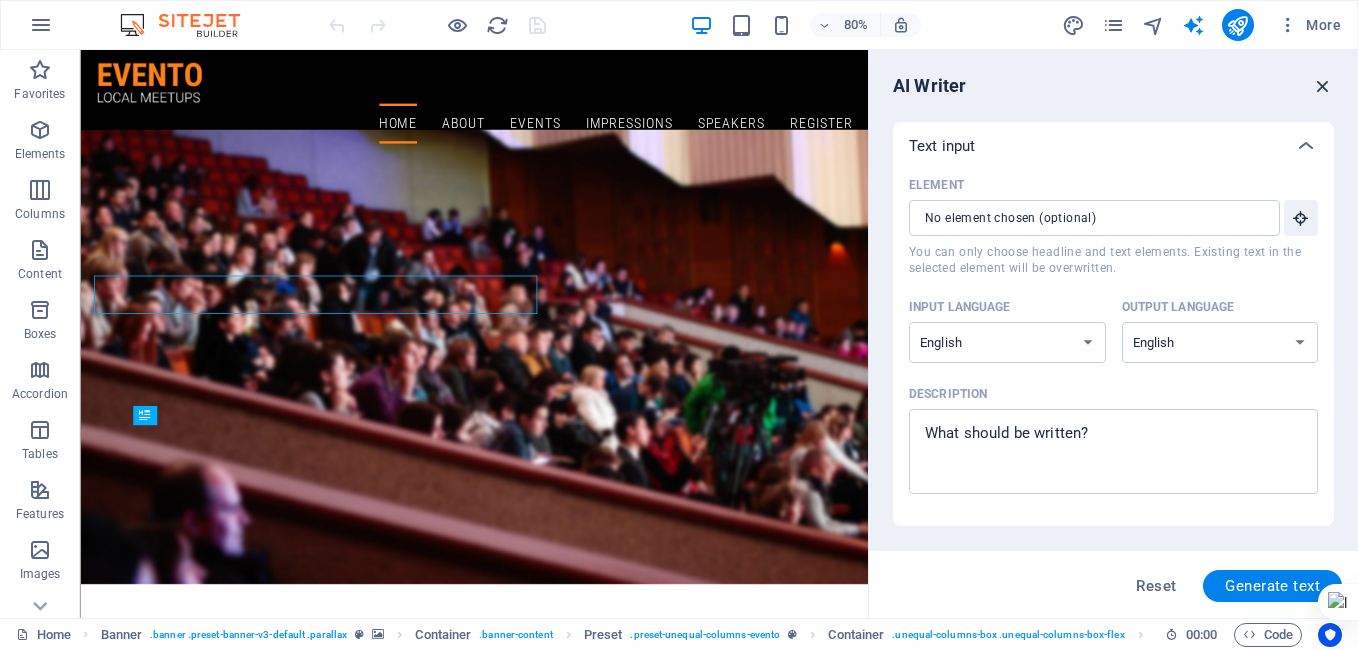 click at bounding box center (1323, 86) 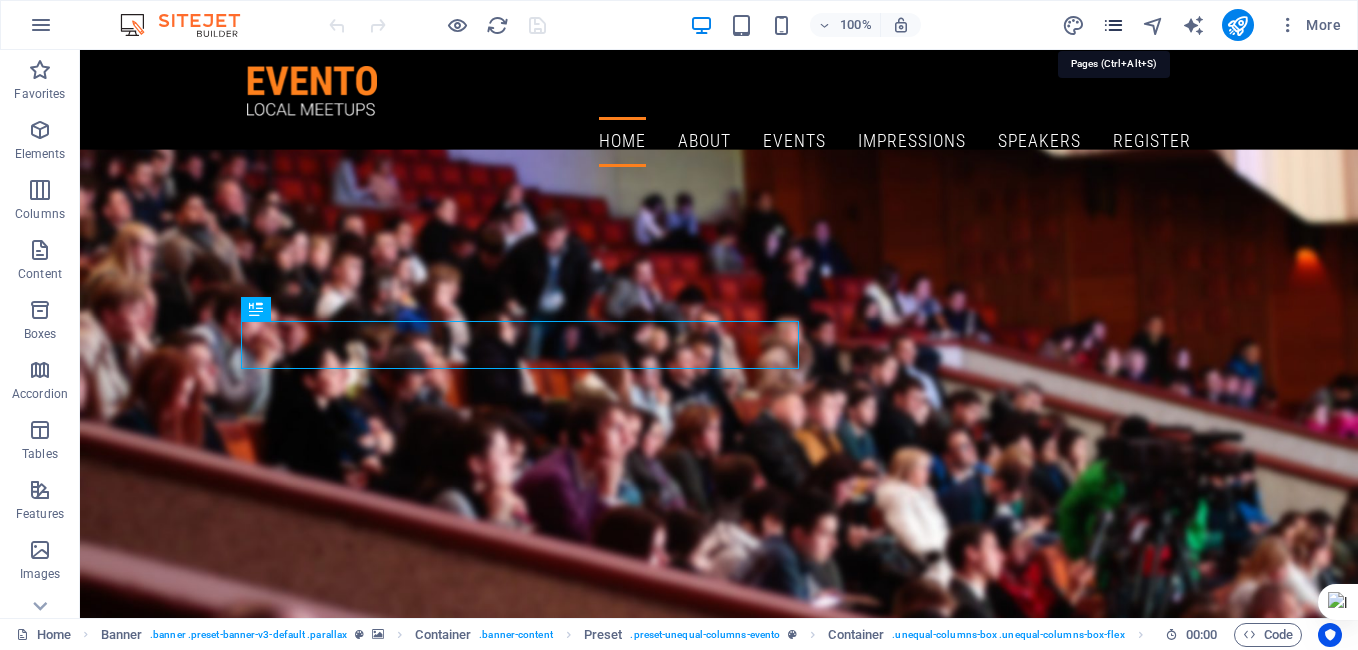 click at bounding box center [1113, 25] 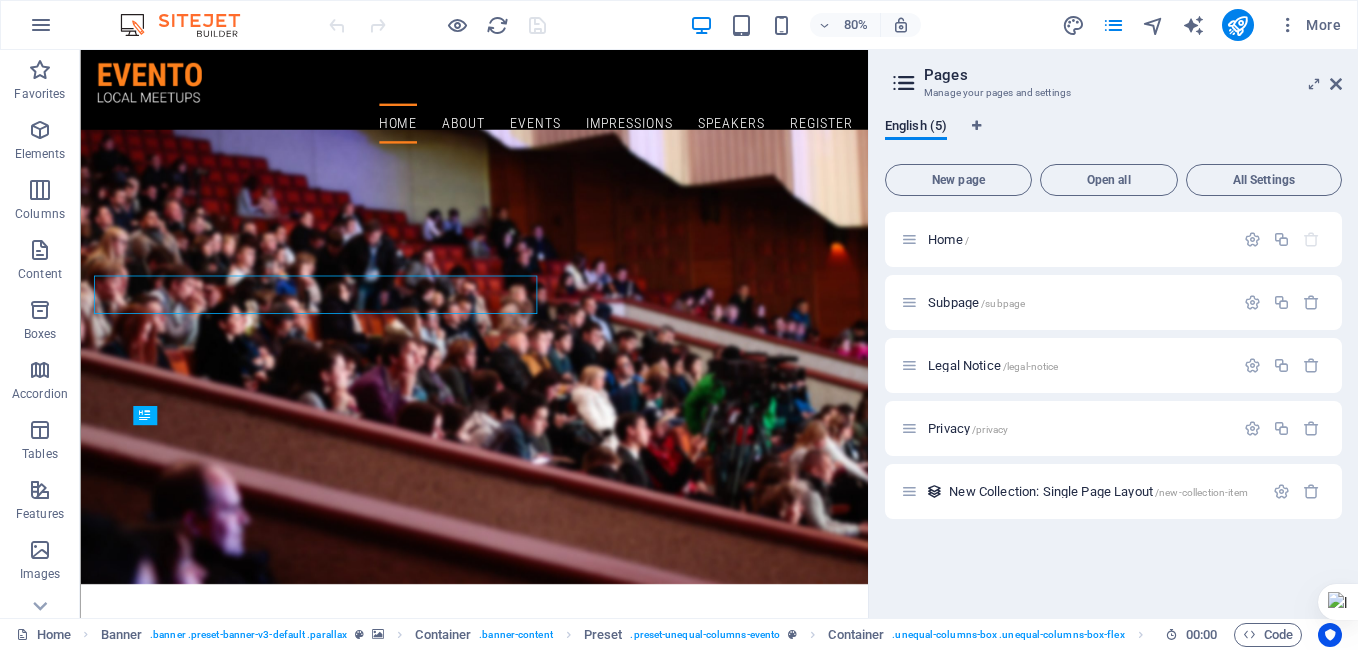click at bounding box center [904, 83] 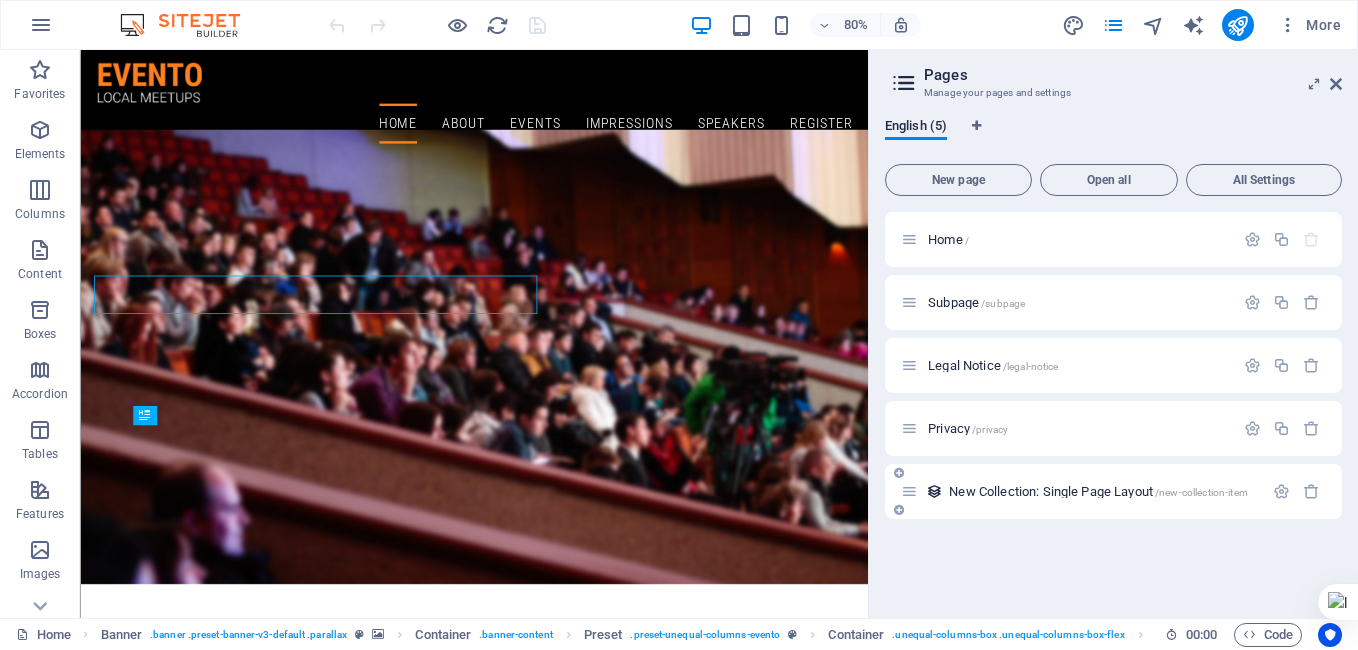 click on "New Collection: Single Page Layout /new-collection-item" at bounding box center [1098, 491] 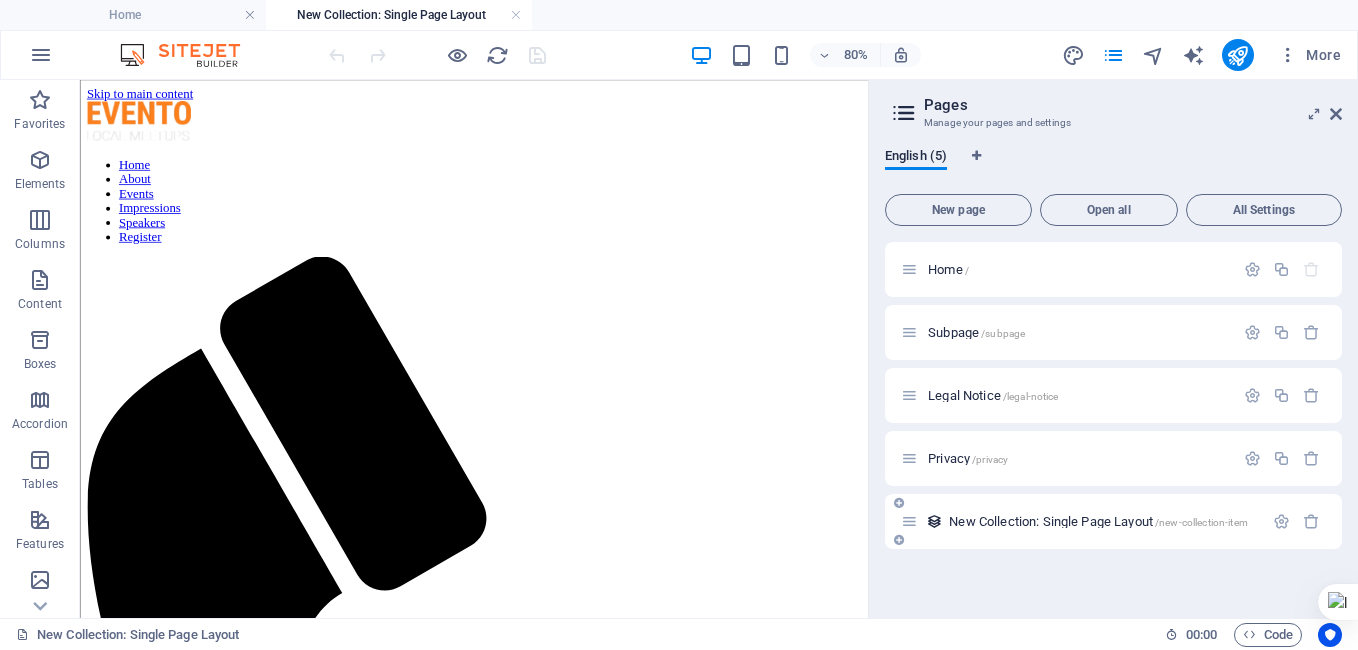 scroll, scrollTop: 0, scrollLeft: 0, axis: both 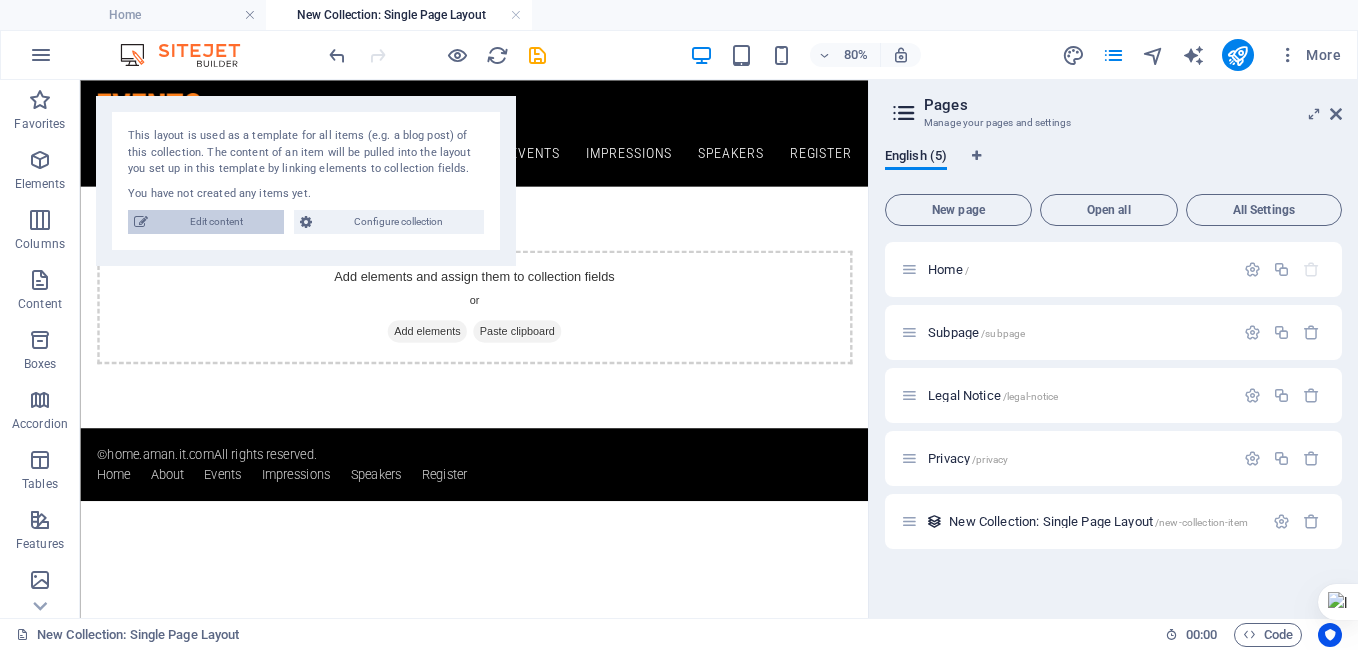 click on "Edit content" at bounding box center [216, 222] 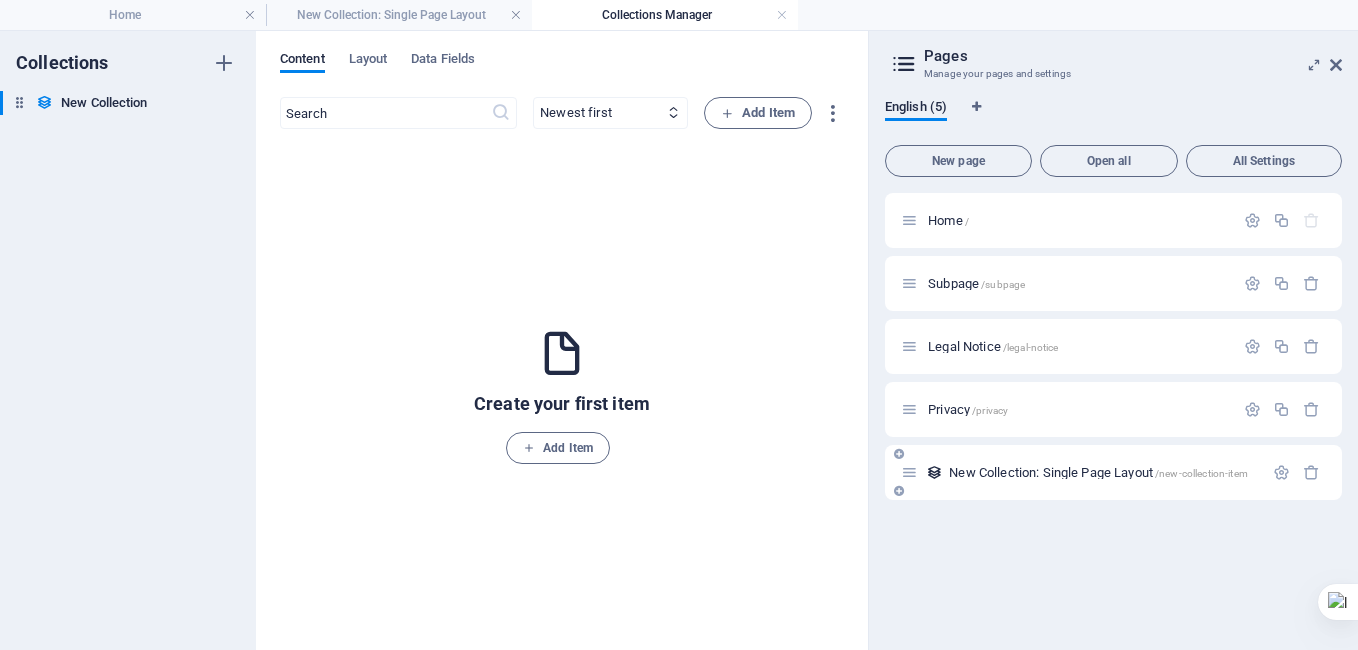 click on "New Collection: Single Page Layout /new-collection-item" at bounding box center (1098, 472) 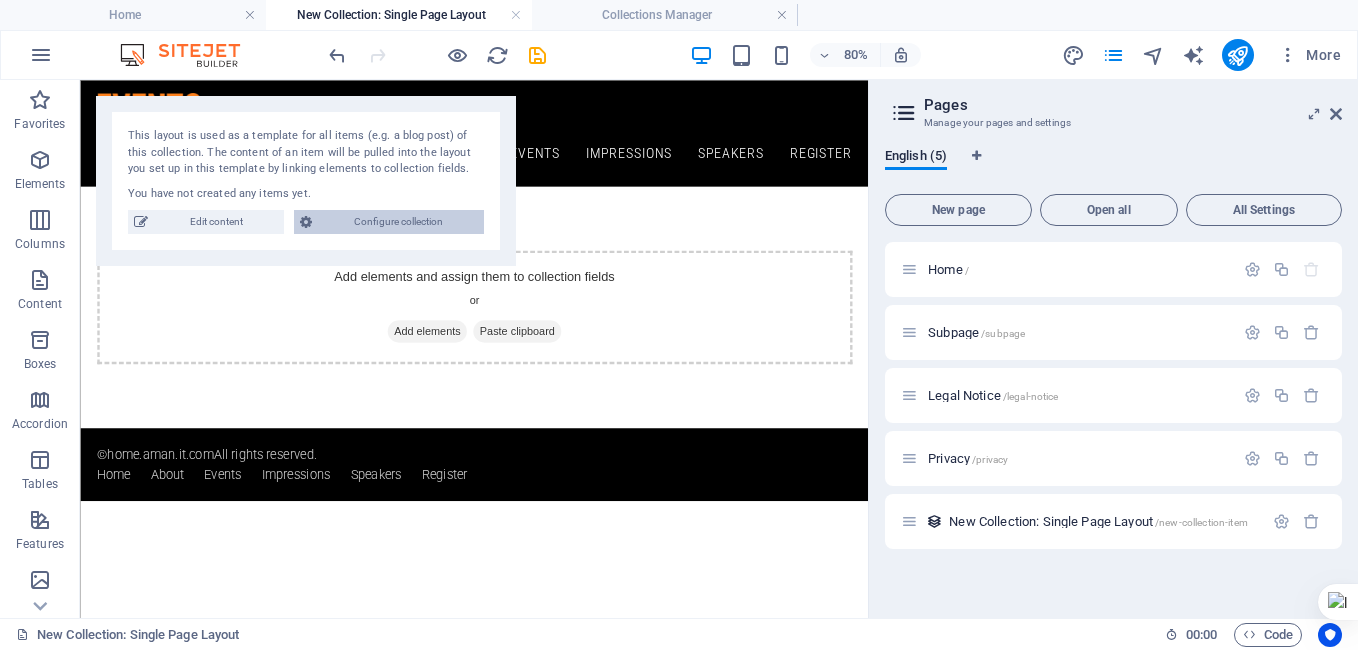 click on "Configure collection" at bounding box center (398, 222) 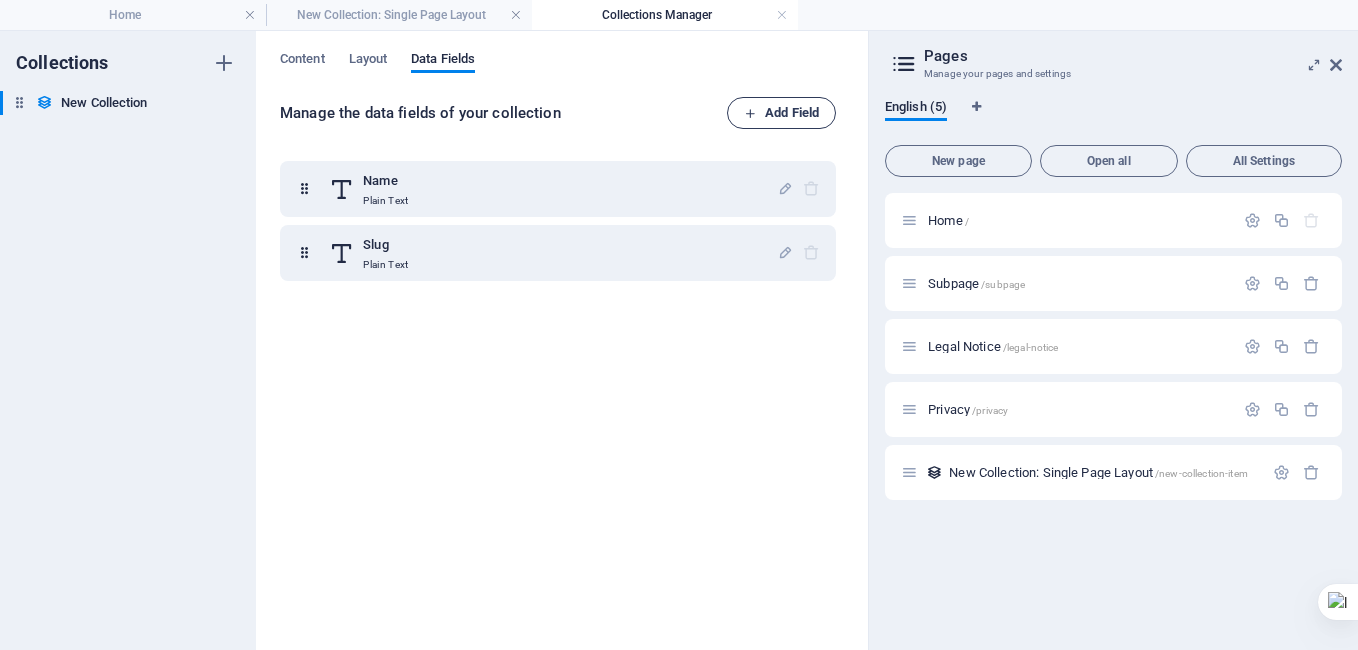 click on "Add Field" at bounding box center [781, 113] 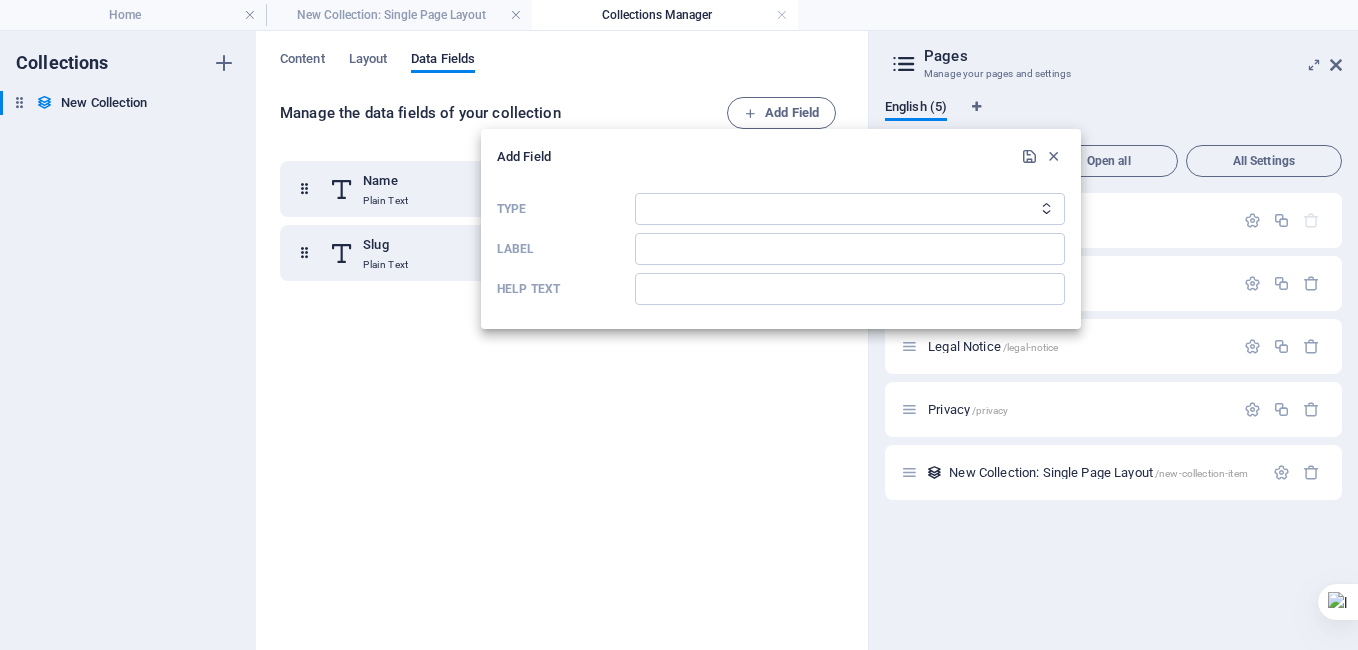click at bounding box center (1046, 208) 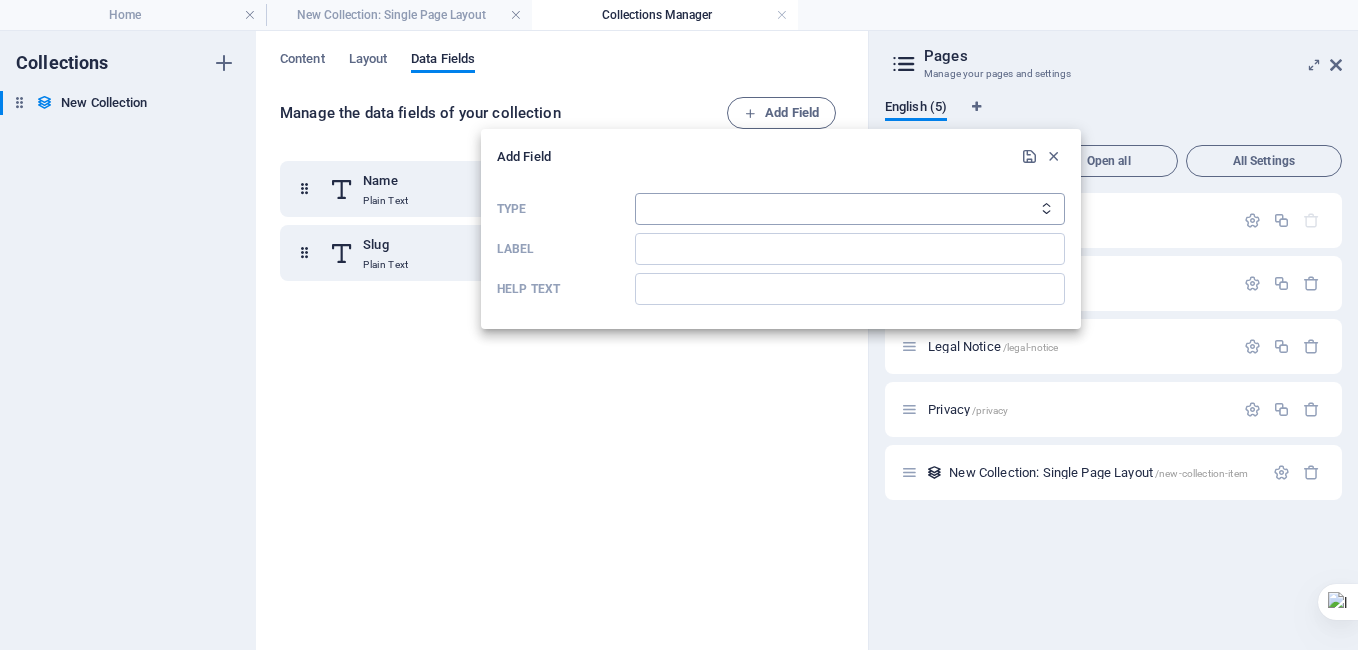 click on "Plain Text Link CMS Rich Text File Multiple Files Checkbox Choice Date Number" at bounding box center (850, 209) 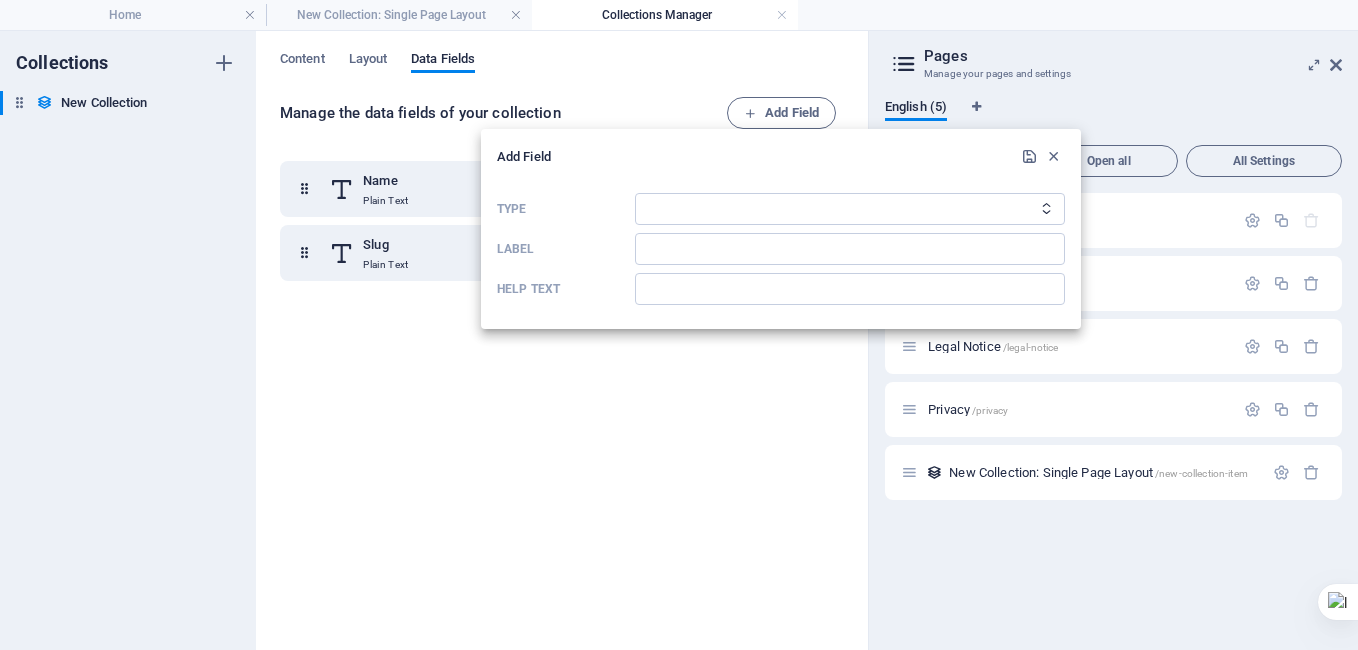 select on "cms" 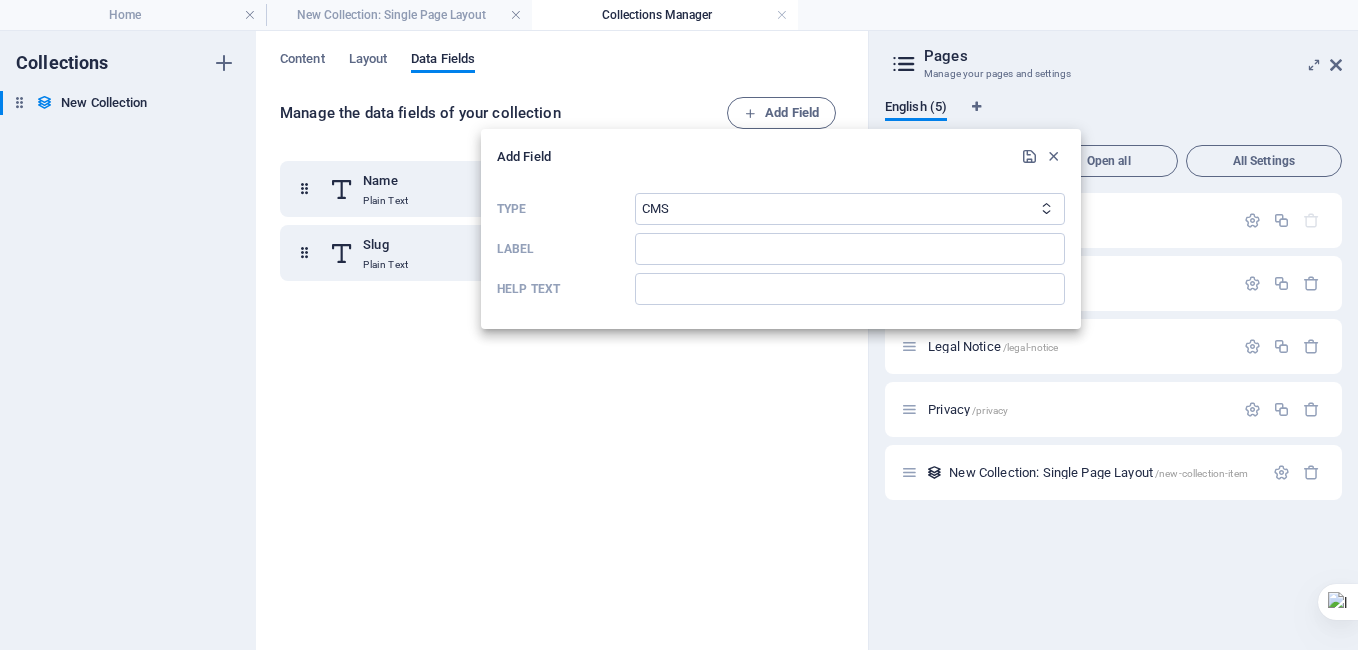 click on "Plain Text Link CMS Rich Text File Multiple Files Checkbox Choice Date Number" at bounding box center [850, 209] 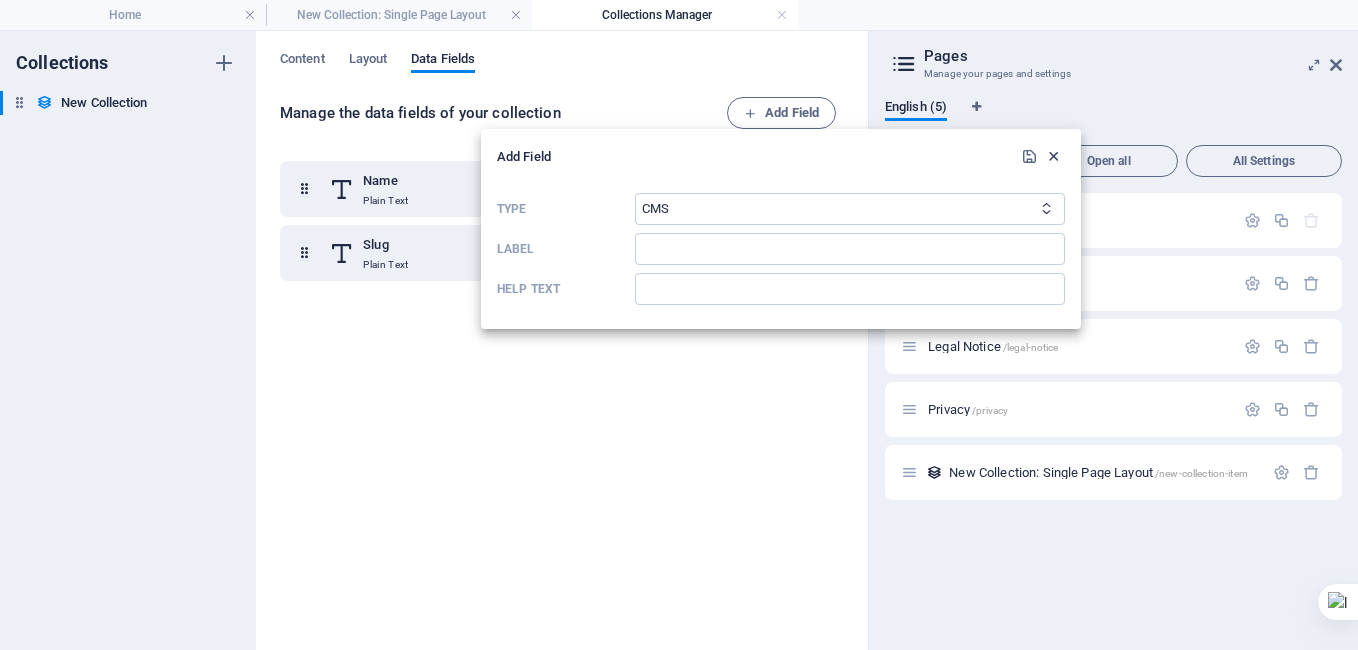 click at bounding box center [1053, 156] 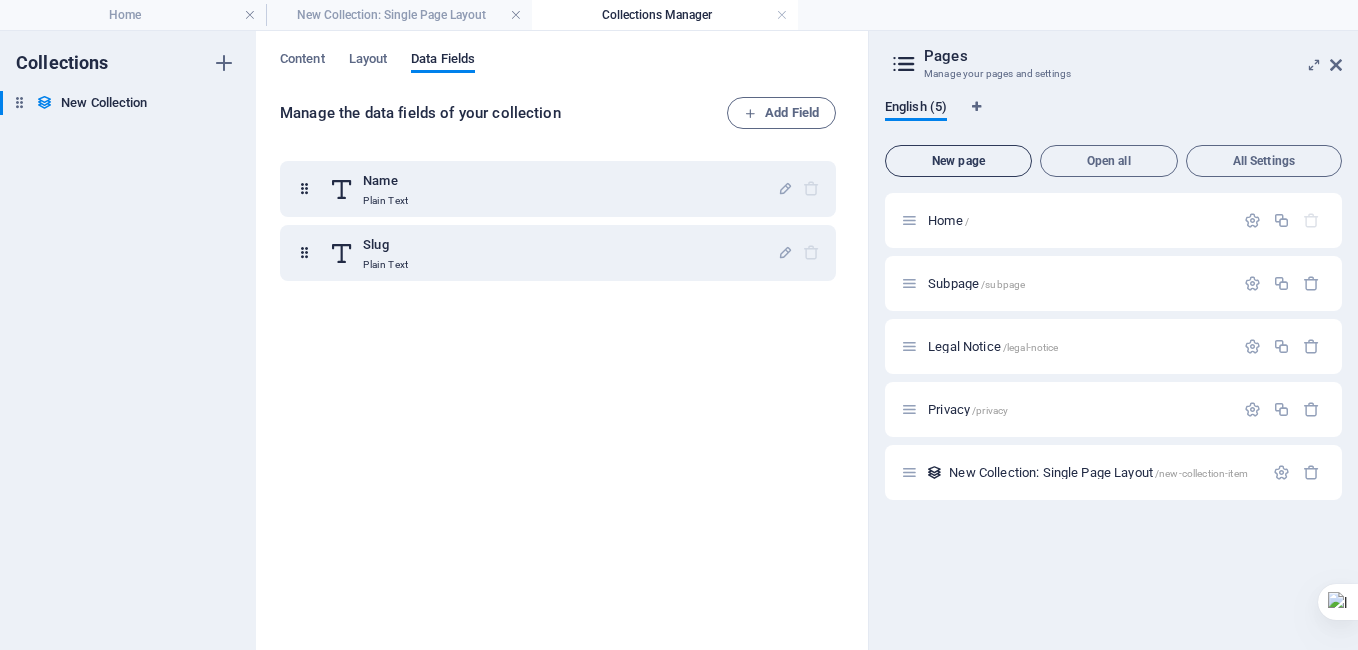 click on "New page" at bounding box center [958, 161] 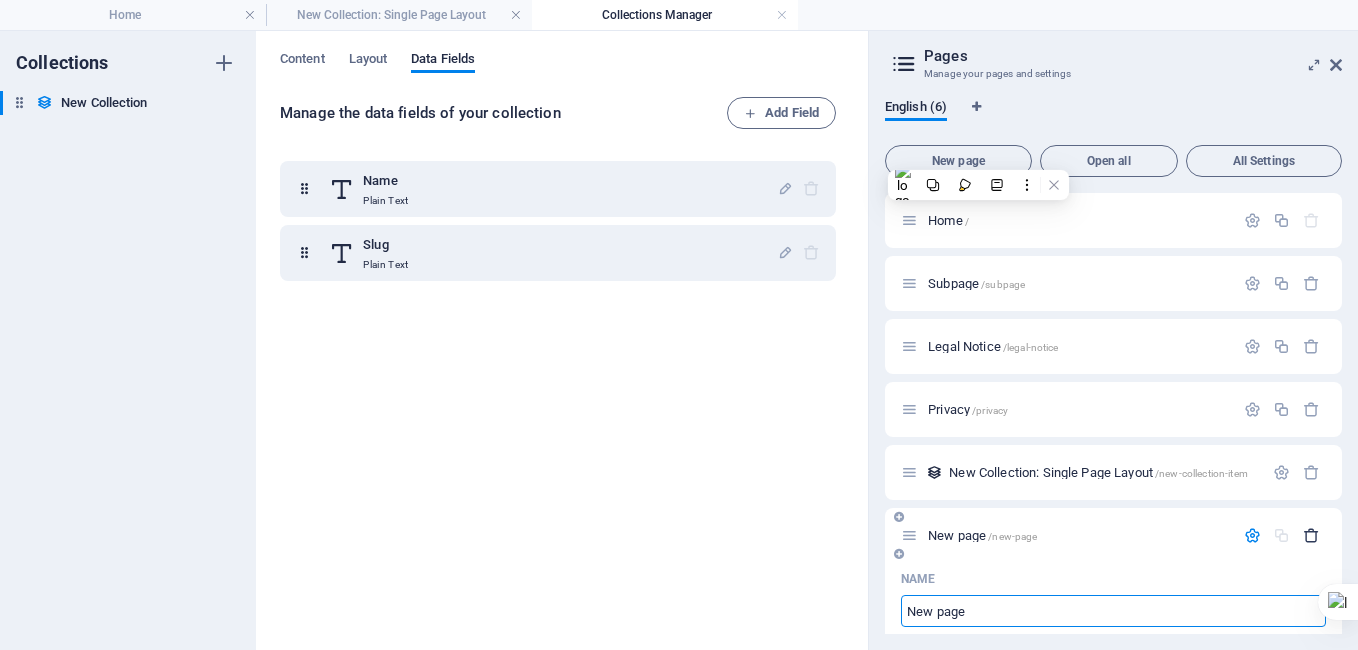 click at bounding box center [1311, 535] 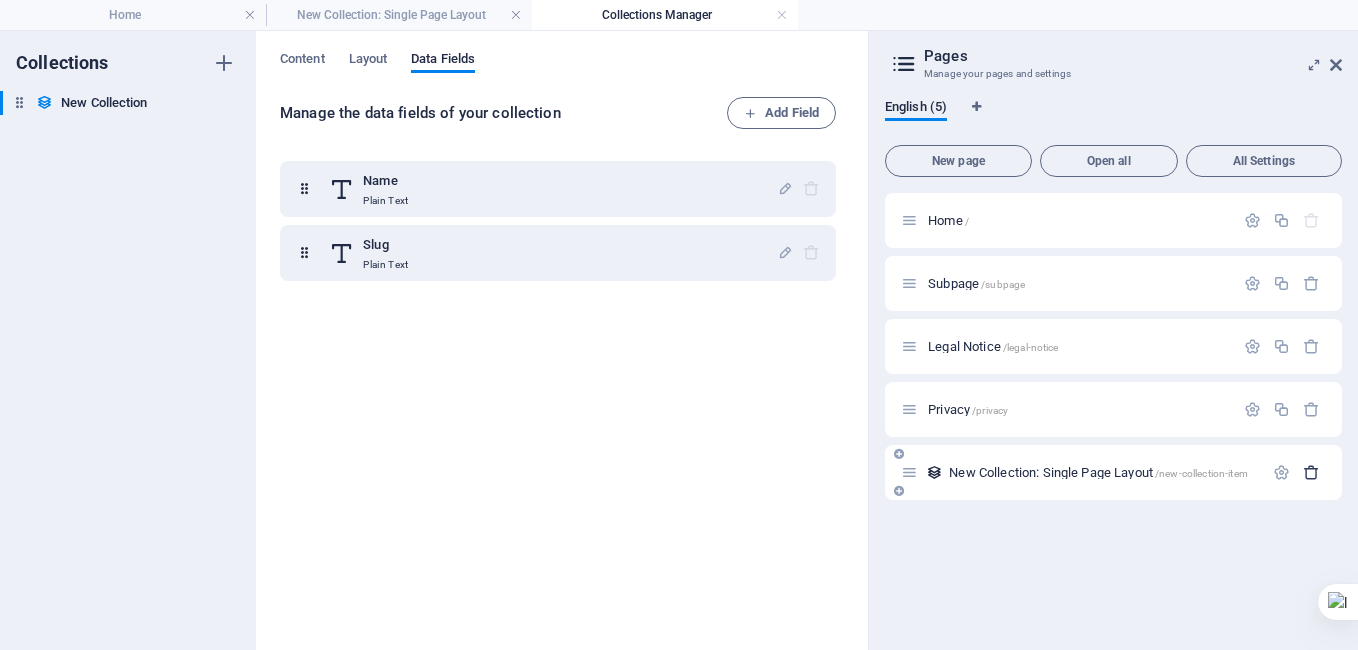 click at bounding box center (1311, 472) 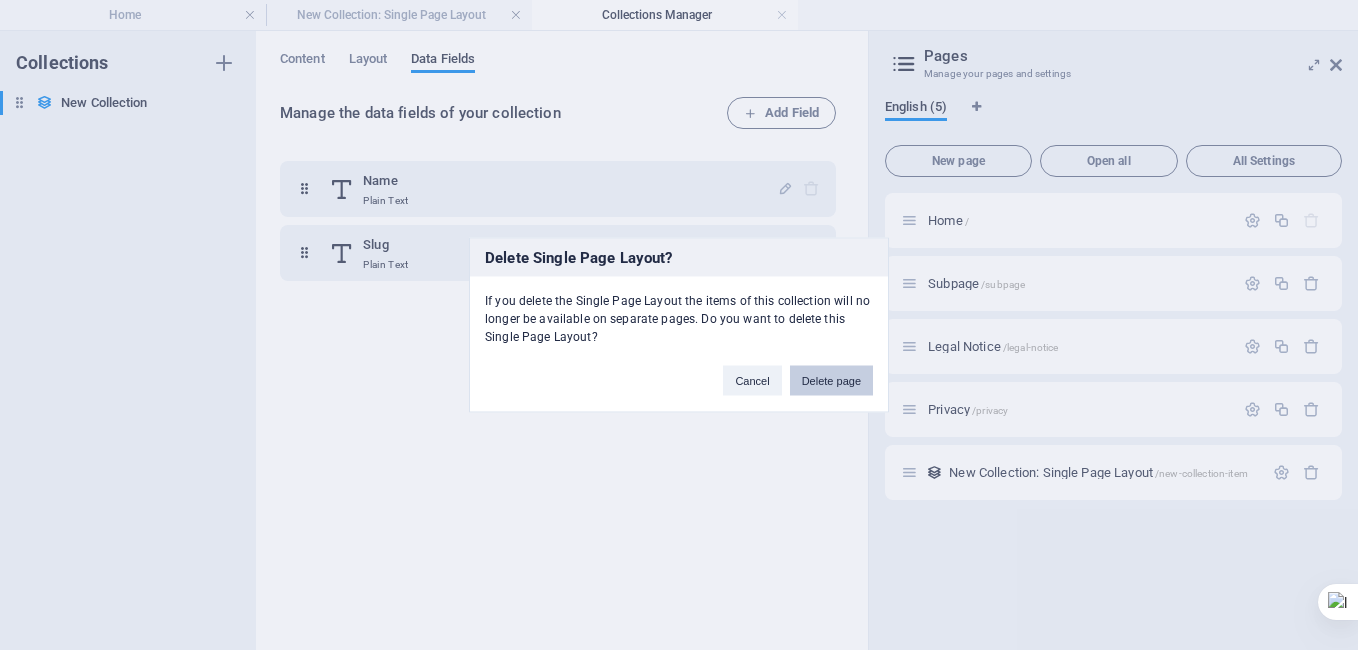 click on "Delete page" at bounding box center [831, 381] 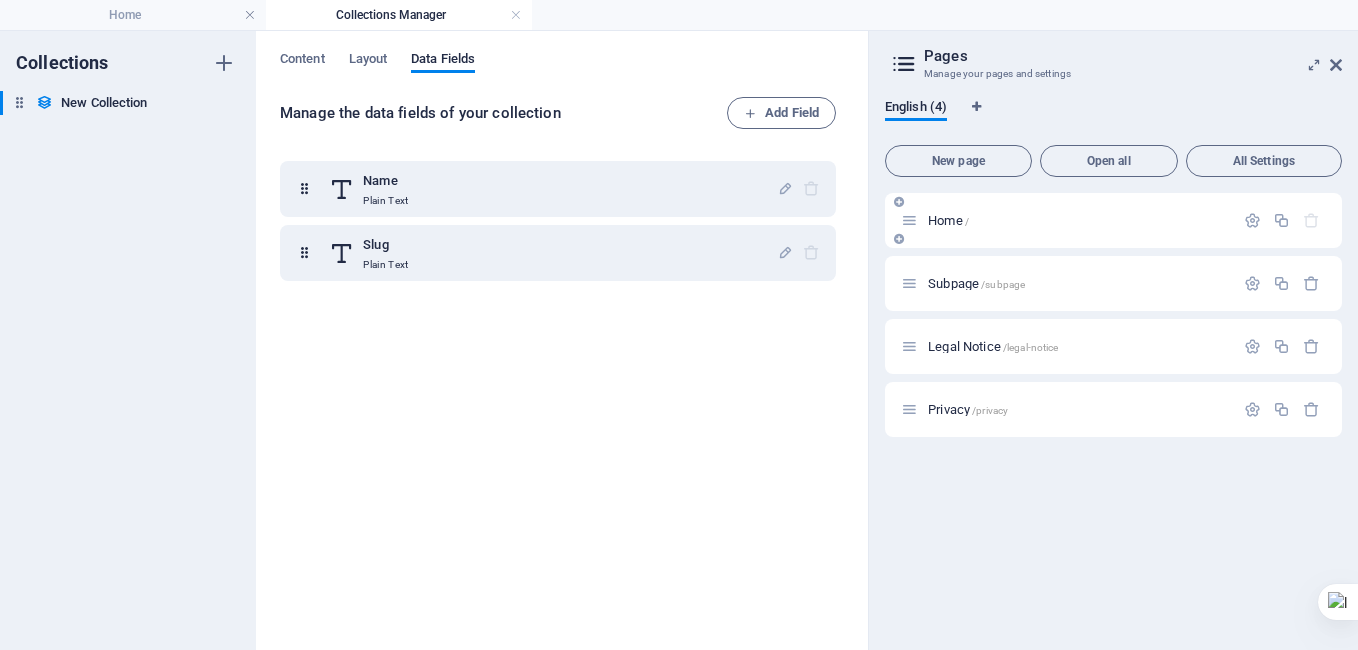 click on "Home /" at bounding box center (1078, 220) 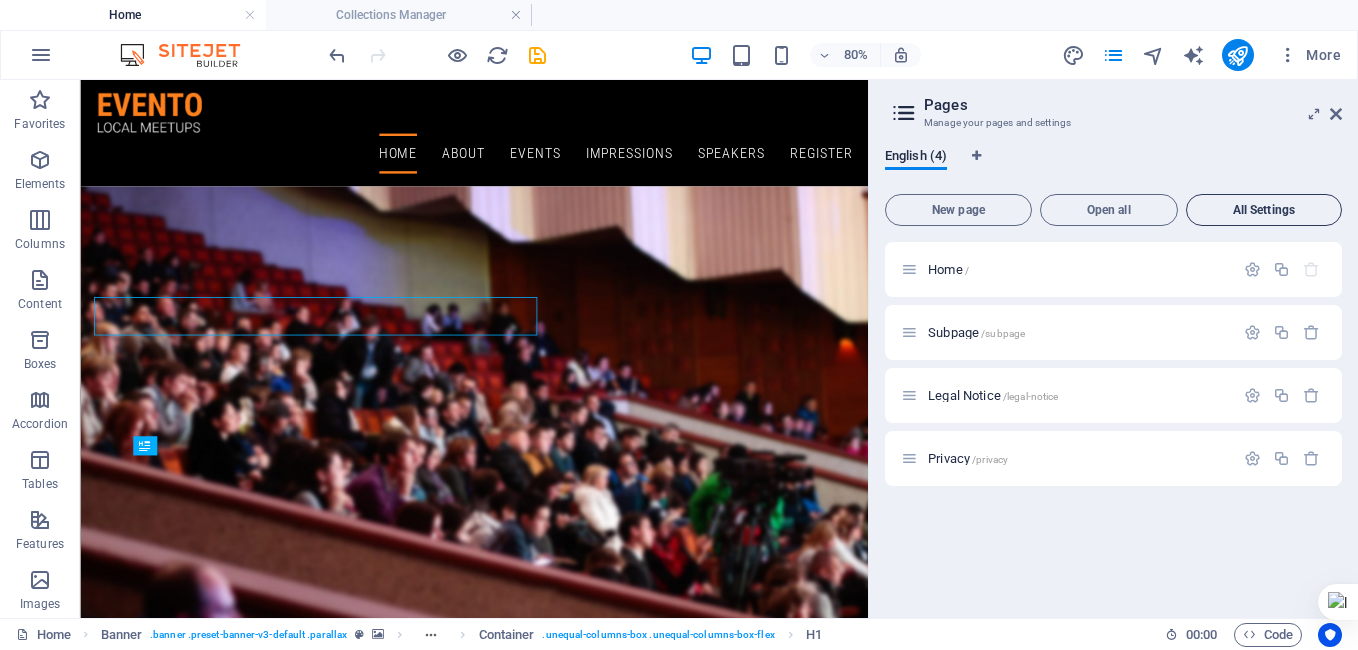click on "All Settings" at bounding box center [1264, 210] 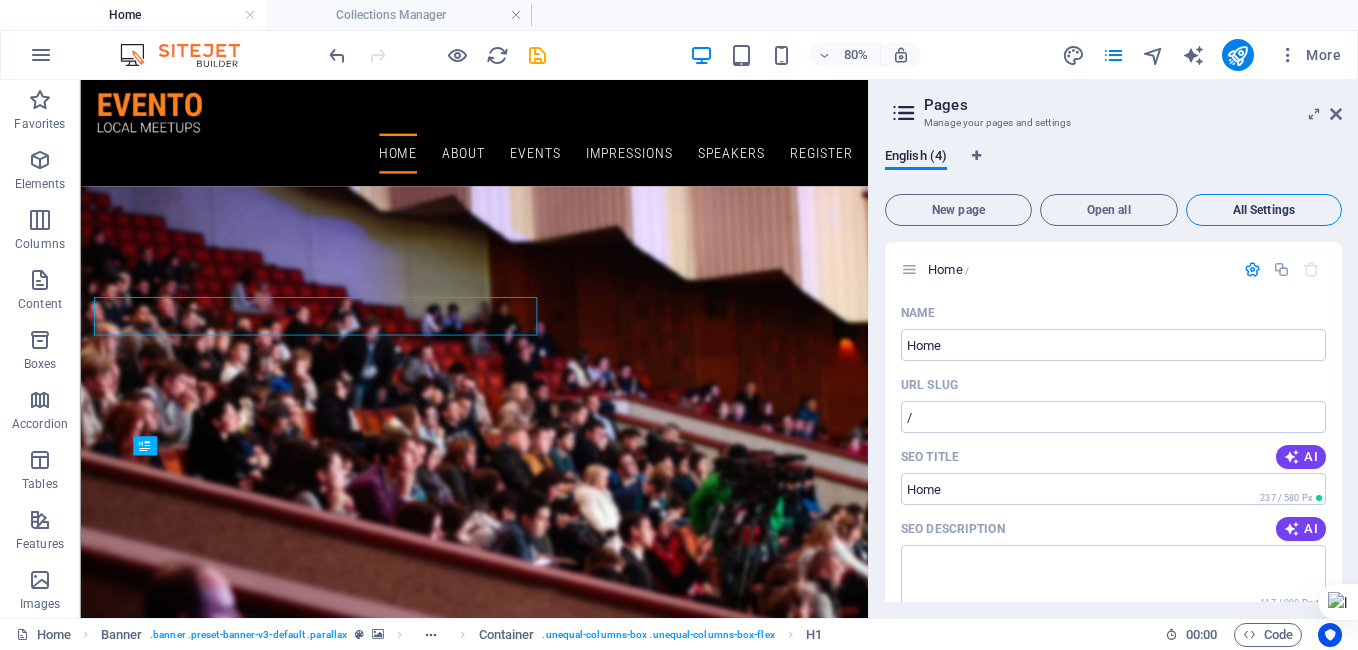 scroll, scrollTop: 2376, scrollLeft: 0, axis: vertical 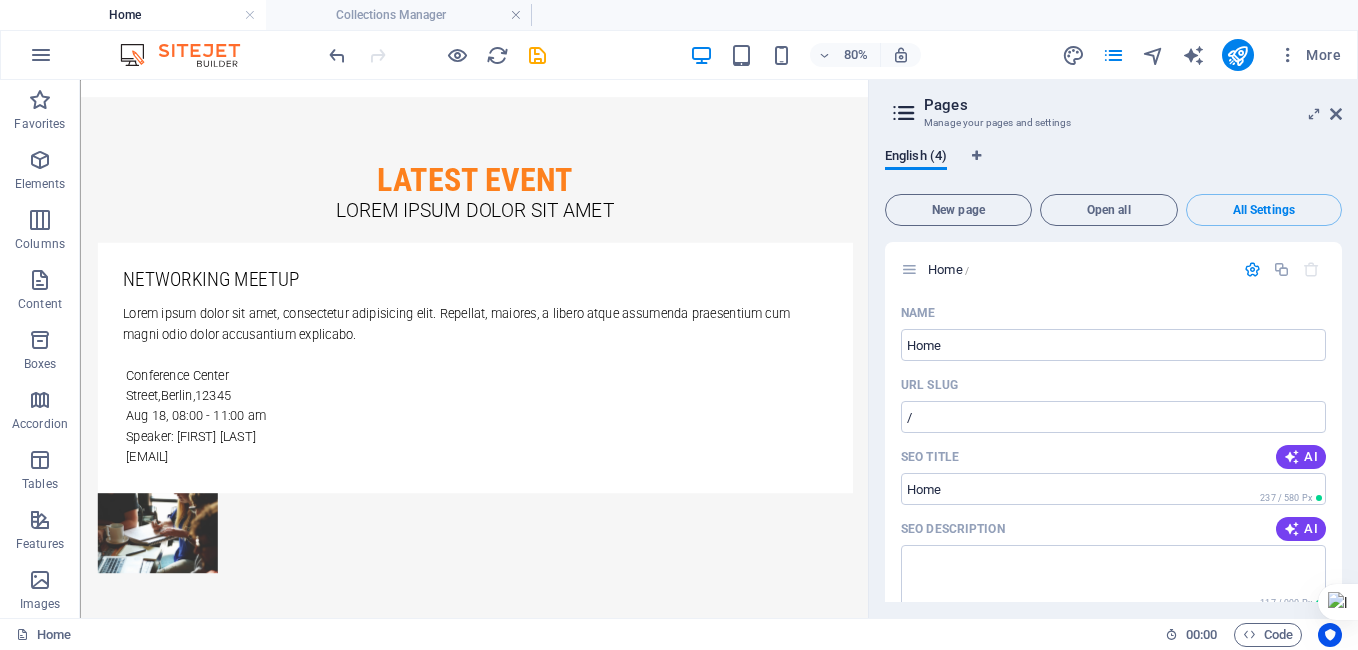 drag, startPoint x: 1056, startPoint y: 141, endPoint x: 957, endPoint y: 560, distance: 430.53687 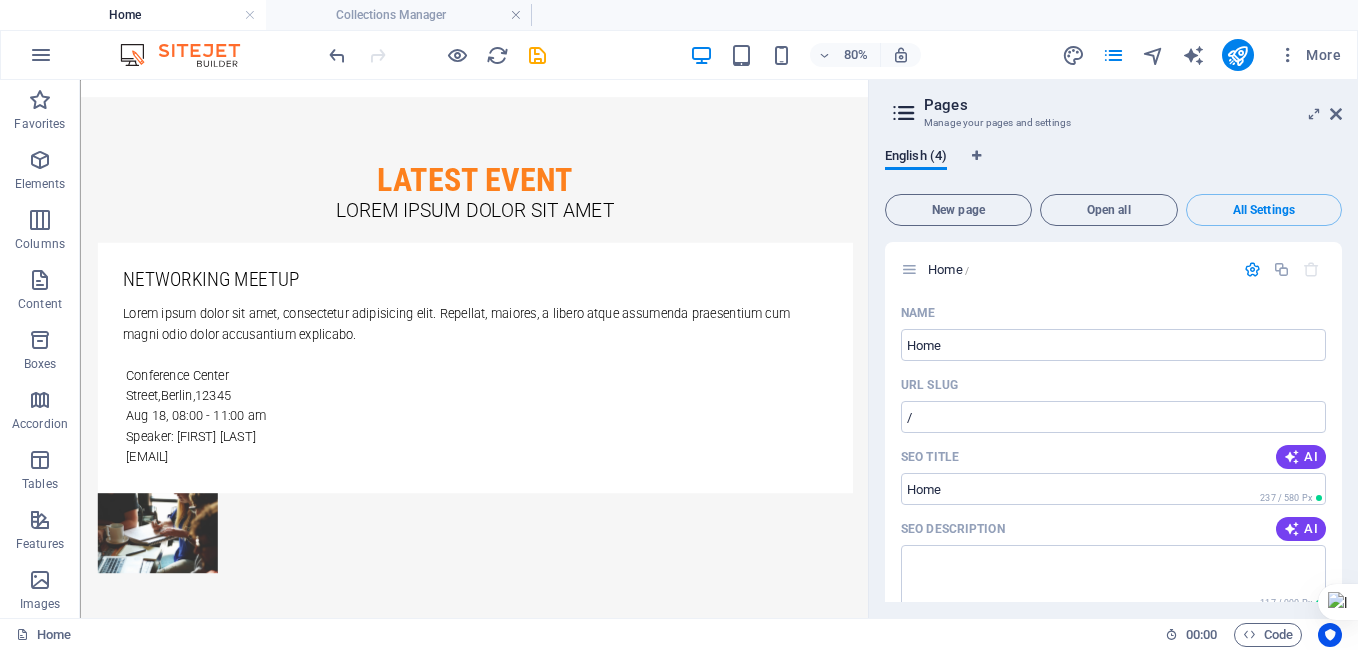 scroll, scrollTop: 4198, scrollLeft: 0, axis: vertical 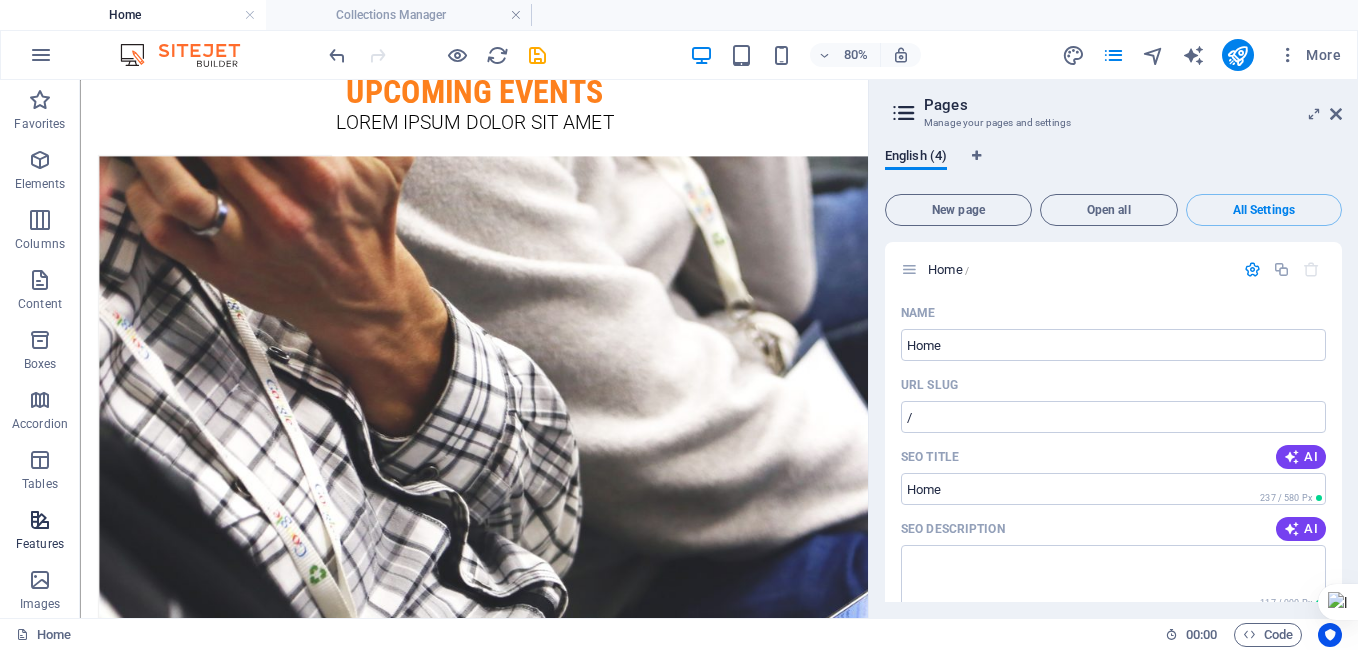 click on "Features" at bounding box center [40, 532] 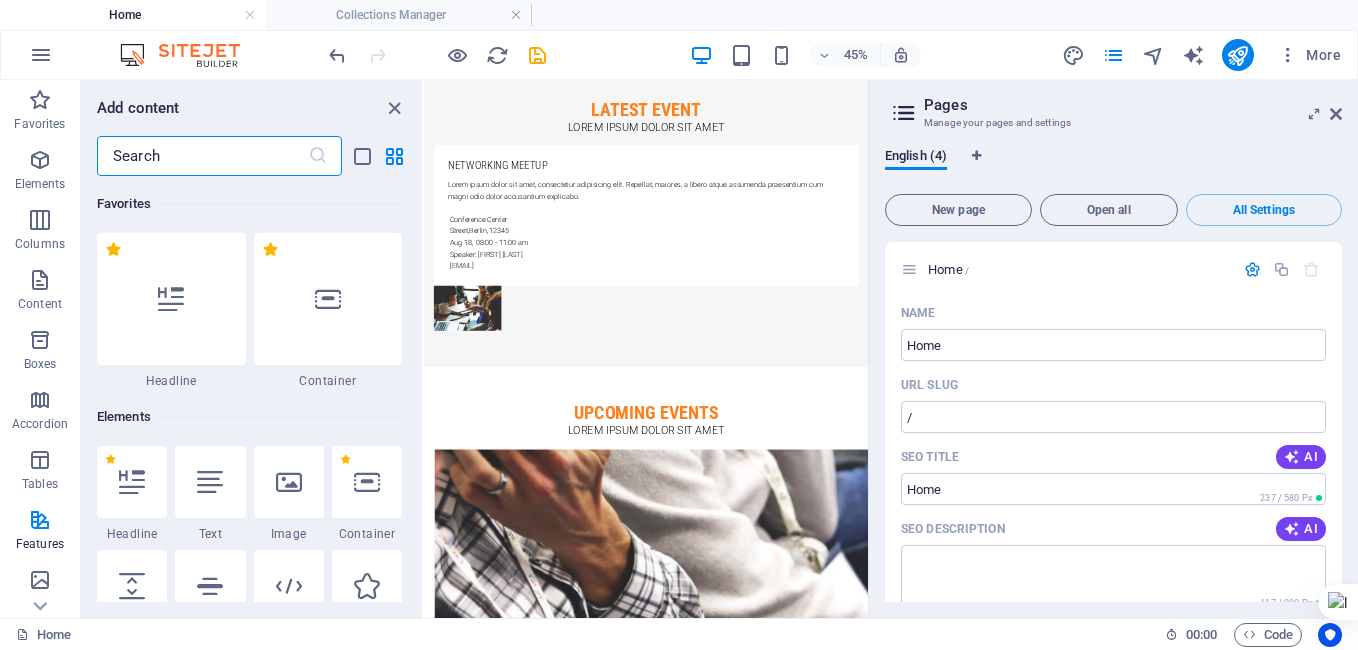 scroll, scrollTop: 3460, scrollLeft: 0, axis: vertical 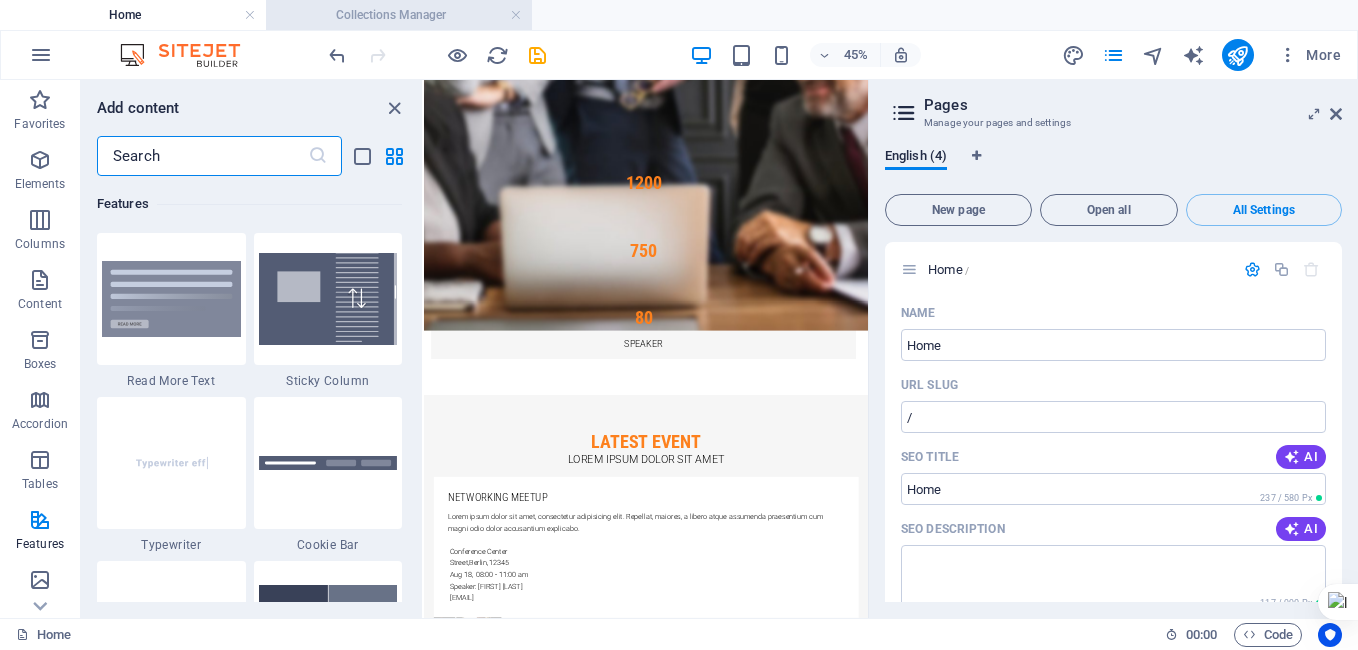 click on "Collections Manager" at bounding box center (399, 15) 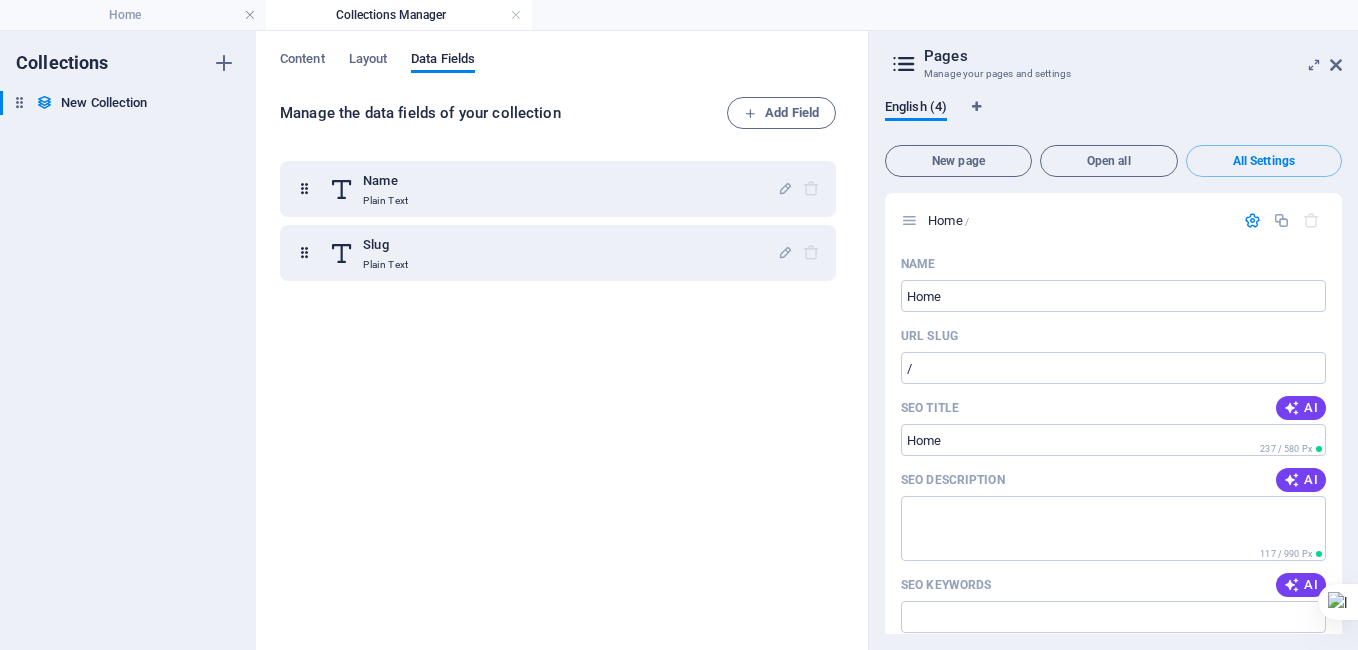 scroll, scrollTop: 0, scrollLeft: 0, axis: both 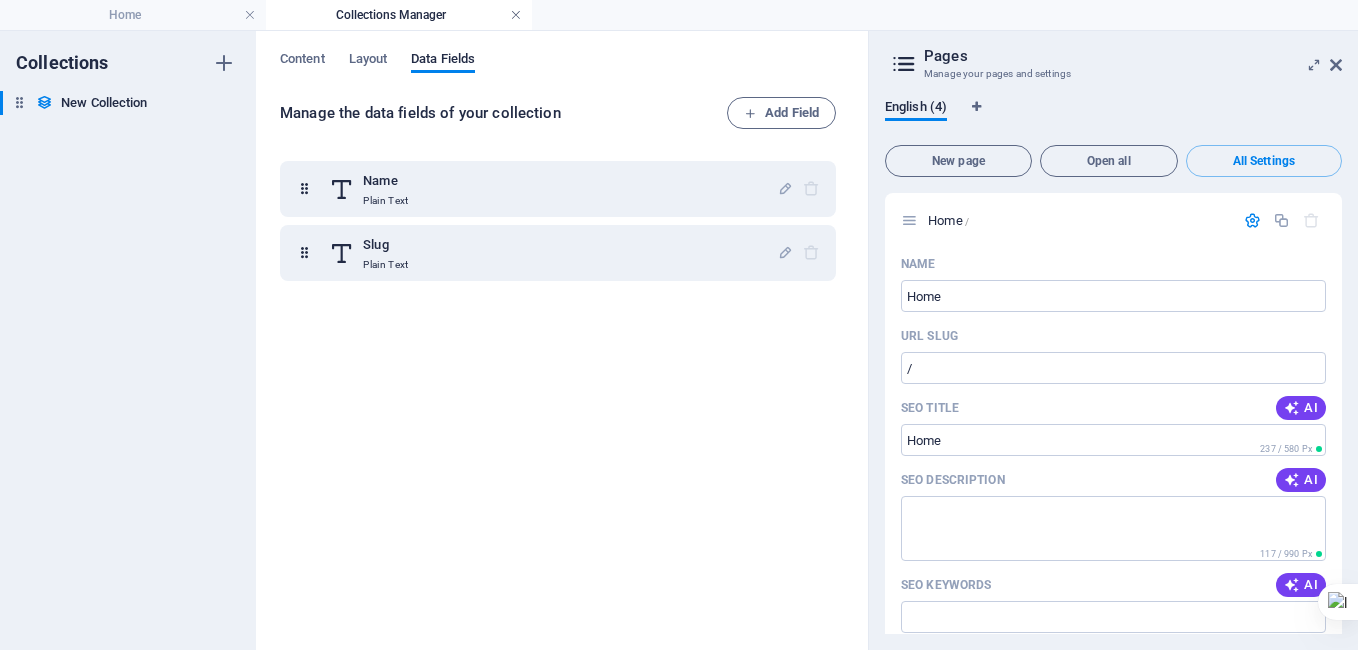 click at bounding box center [516, 15] 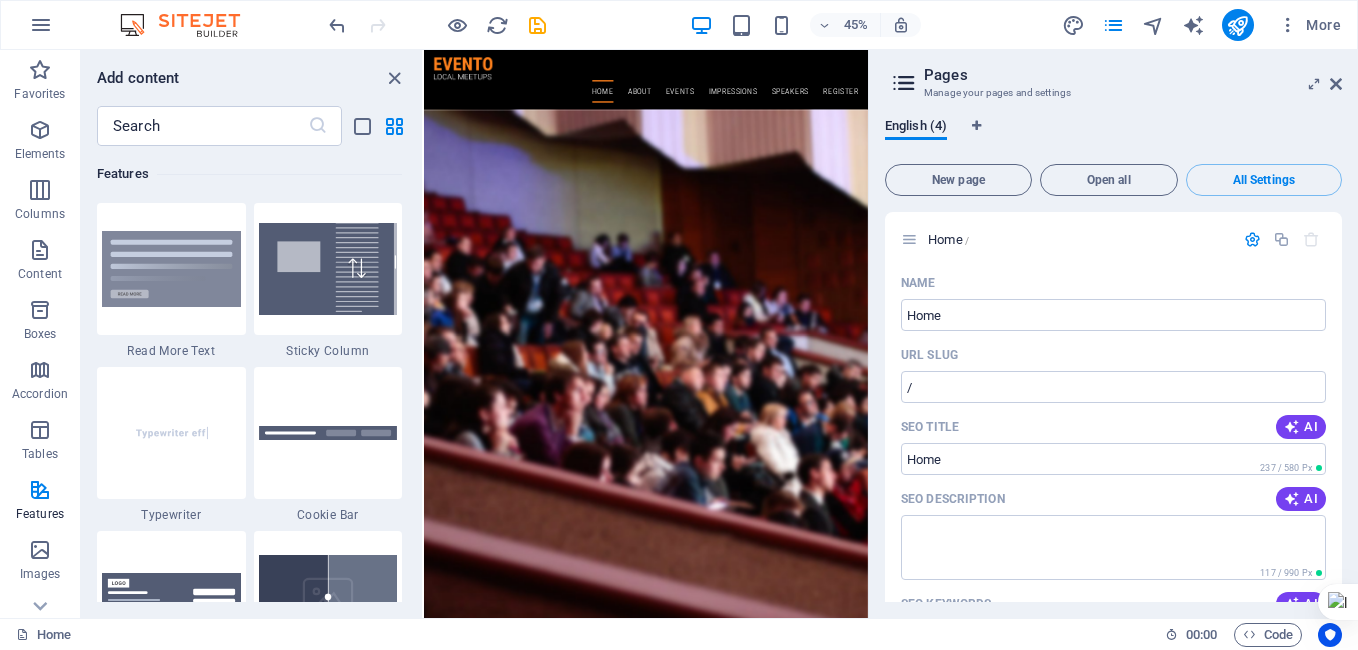 scroll, scrollTop: 3460, scrollLeft: 0, axis: vertical 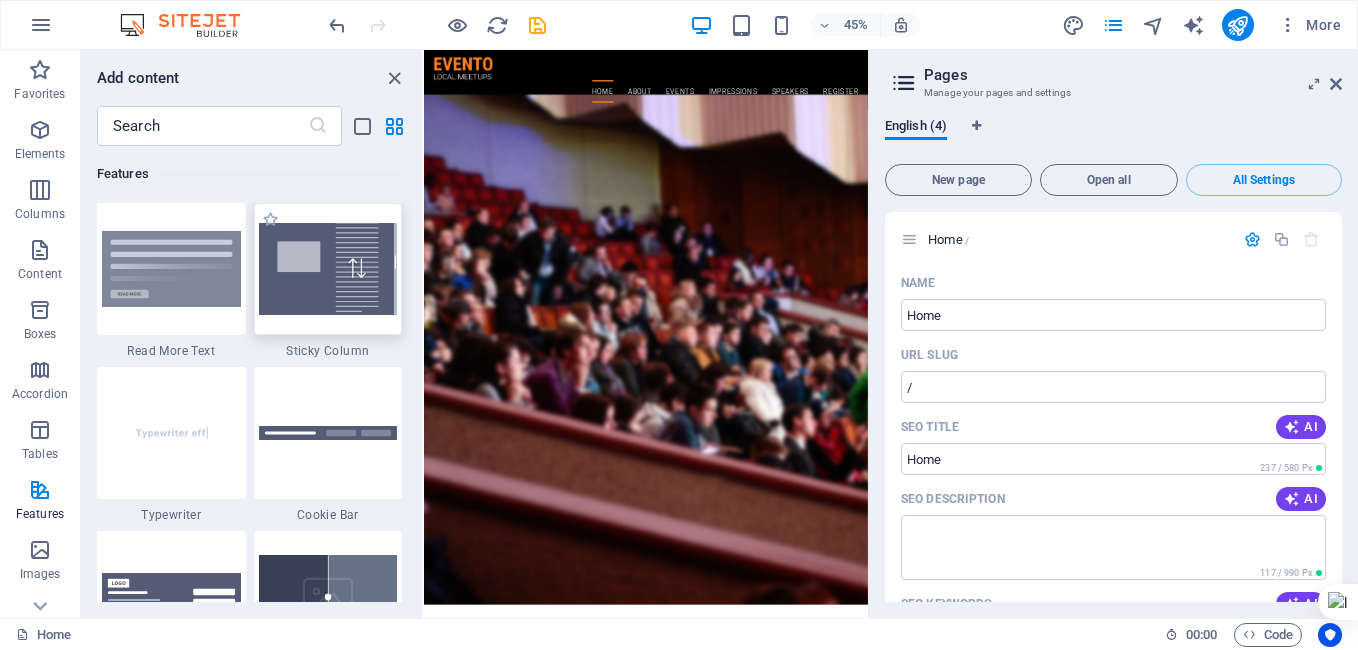 click at bounding box center (328, 269) 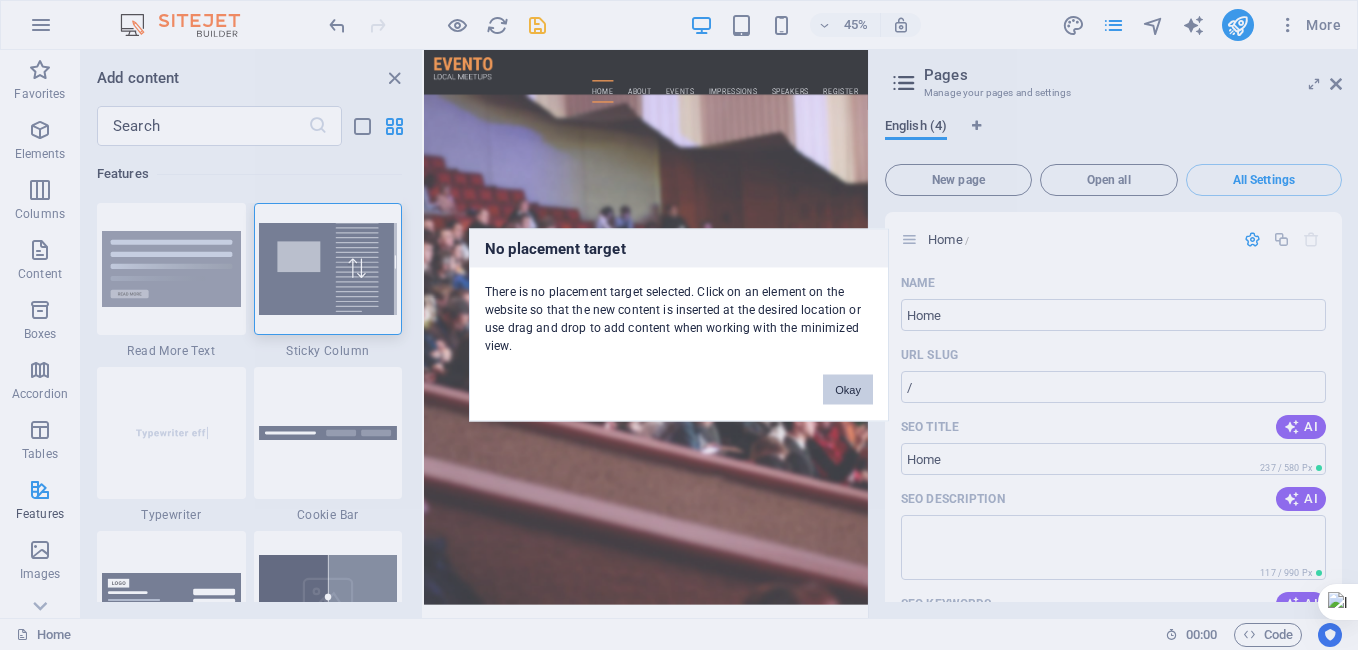 click on "Okay" at bounding box center (848, 390) 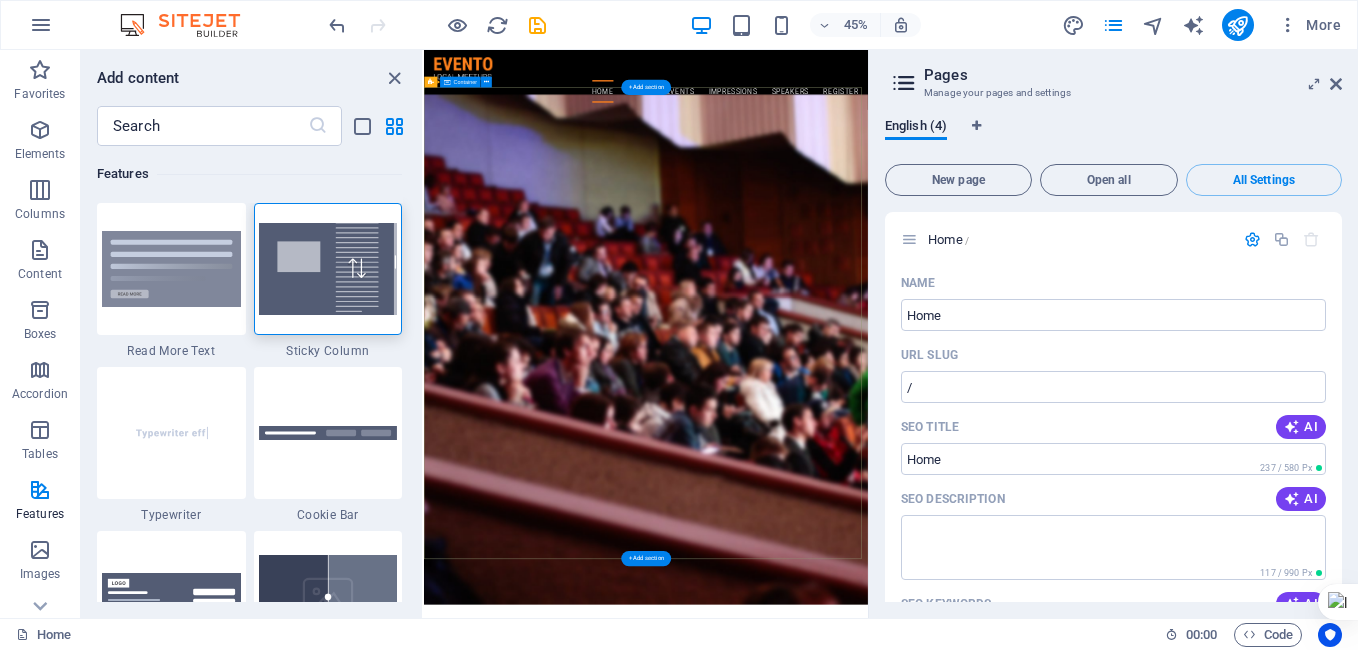 click on "Networking Meetup Join our Meetup about Professional Networking and meet people in your local community who share the same interests. Learn more Register Now   I have read and understand the privacy policy. Unreadable? Load new Sign up" at bounding box center (917, 1677) 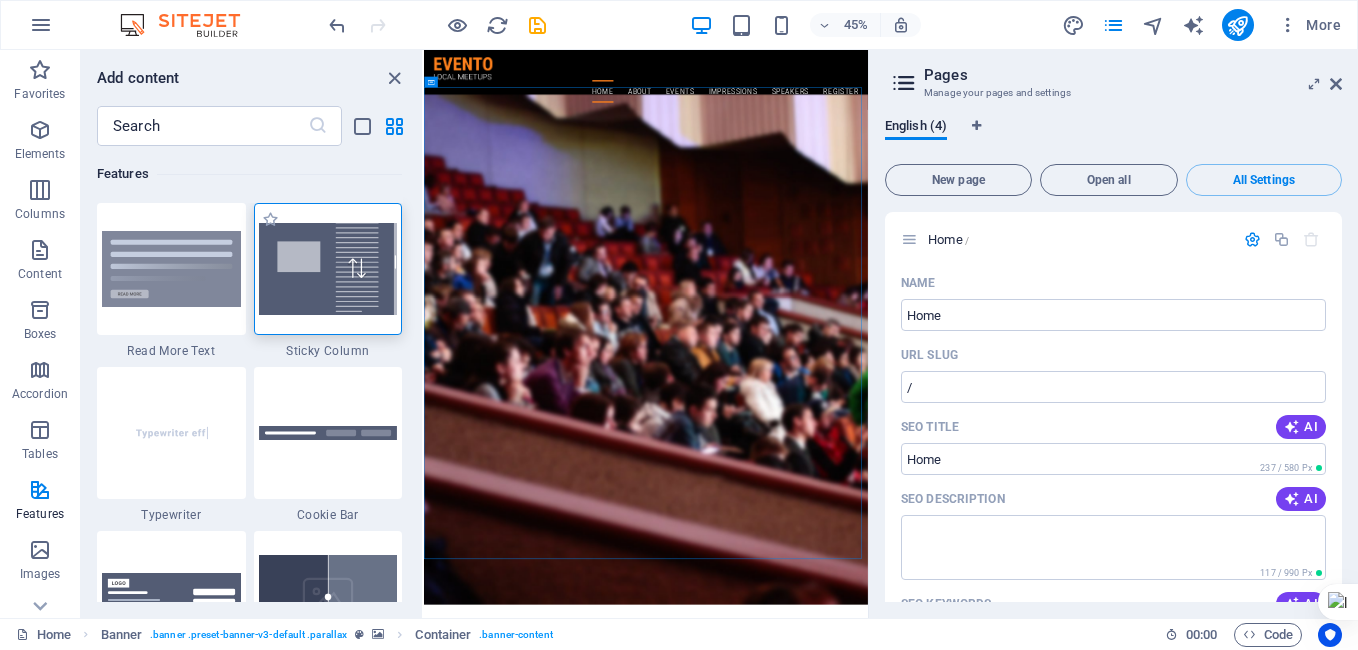 click at bounding box center (328, 269) 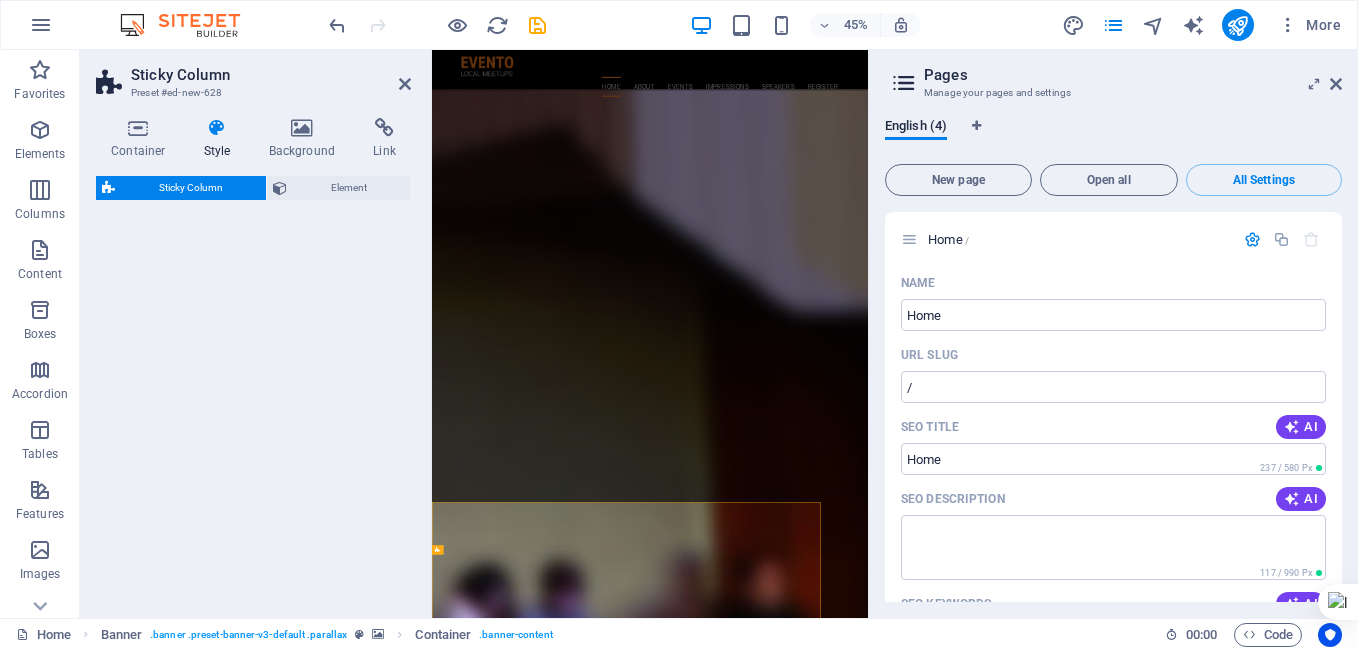 select on "%" 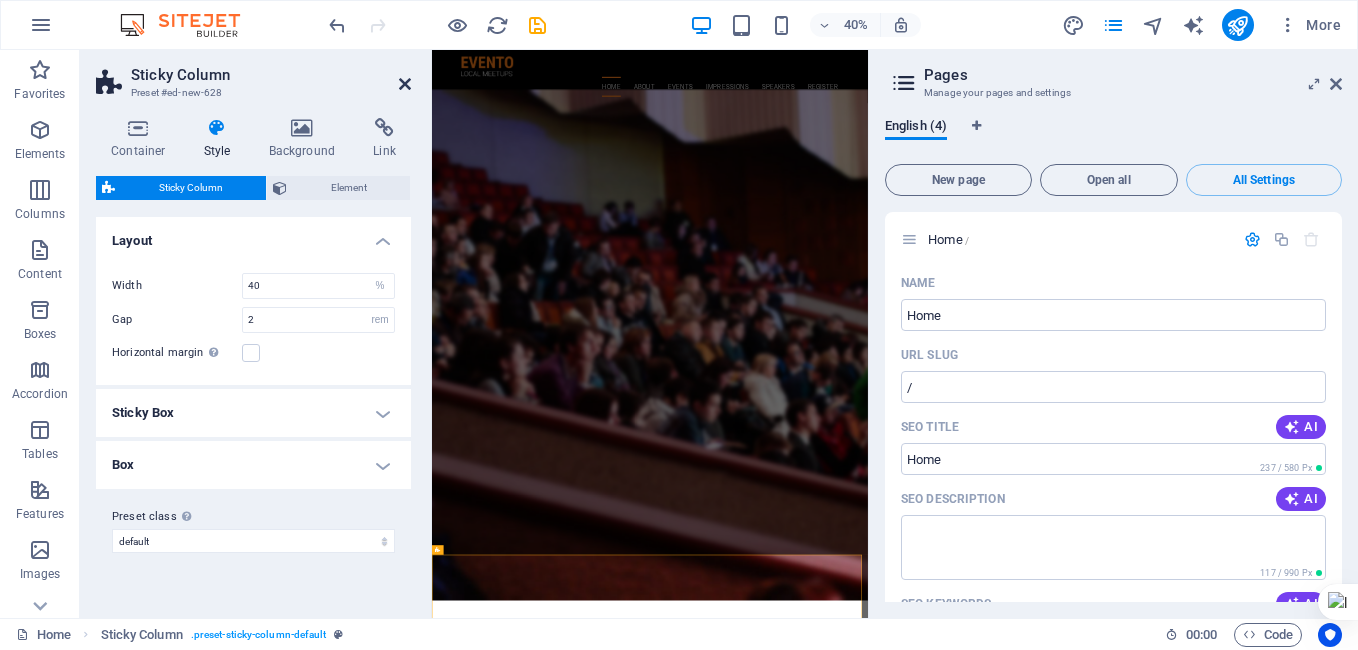click at bounding box center [405, 84] 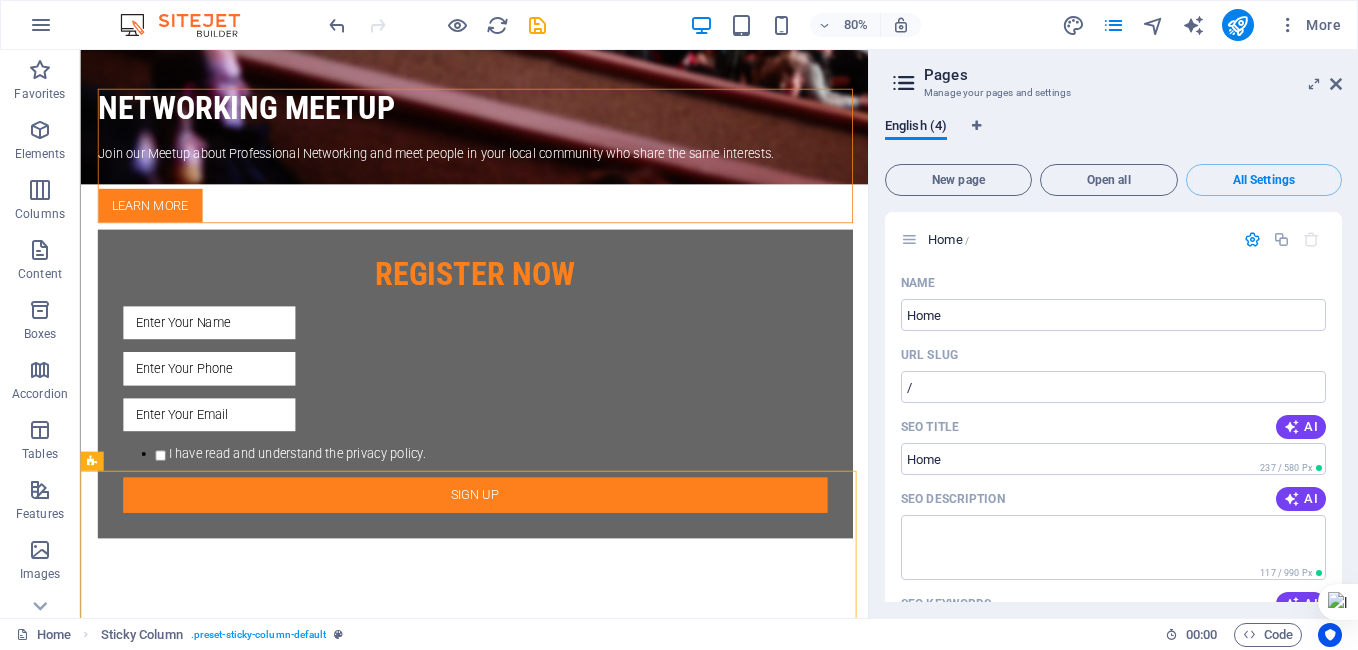scroll, scrollTop: 0, scrollLeft: 0, axis: both 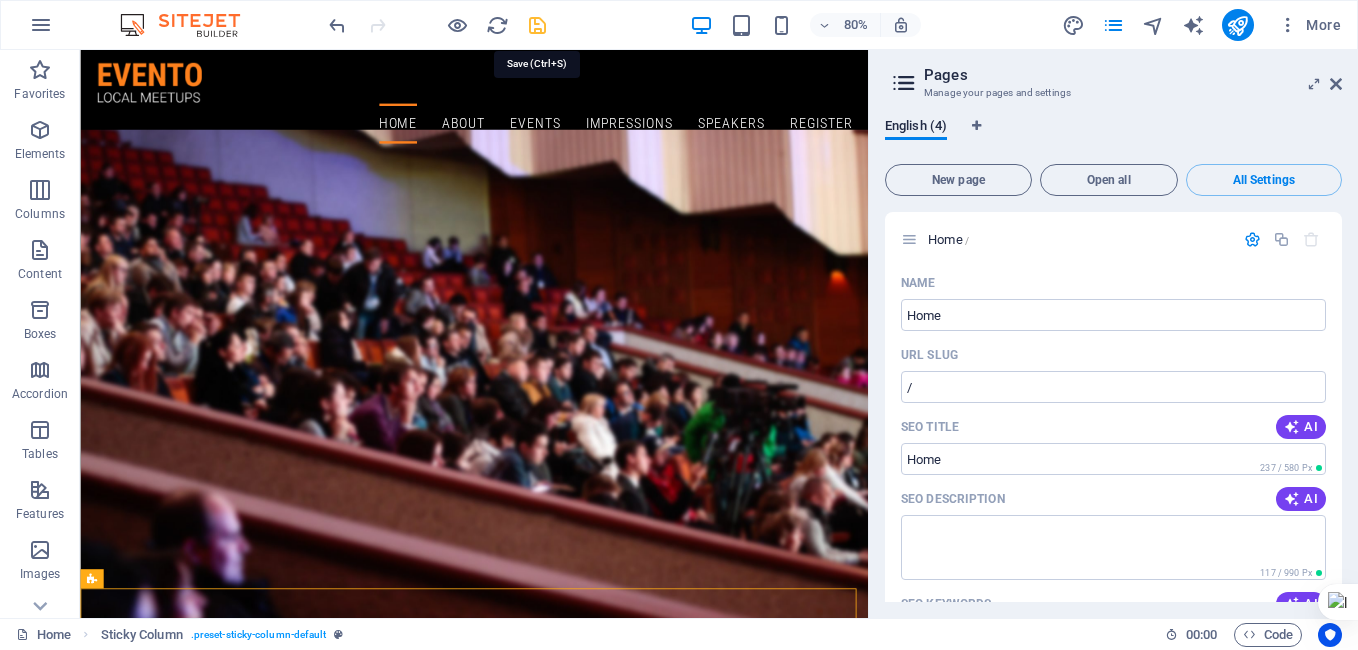 click at bounding box center [537, 25] 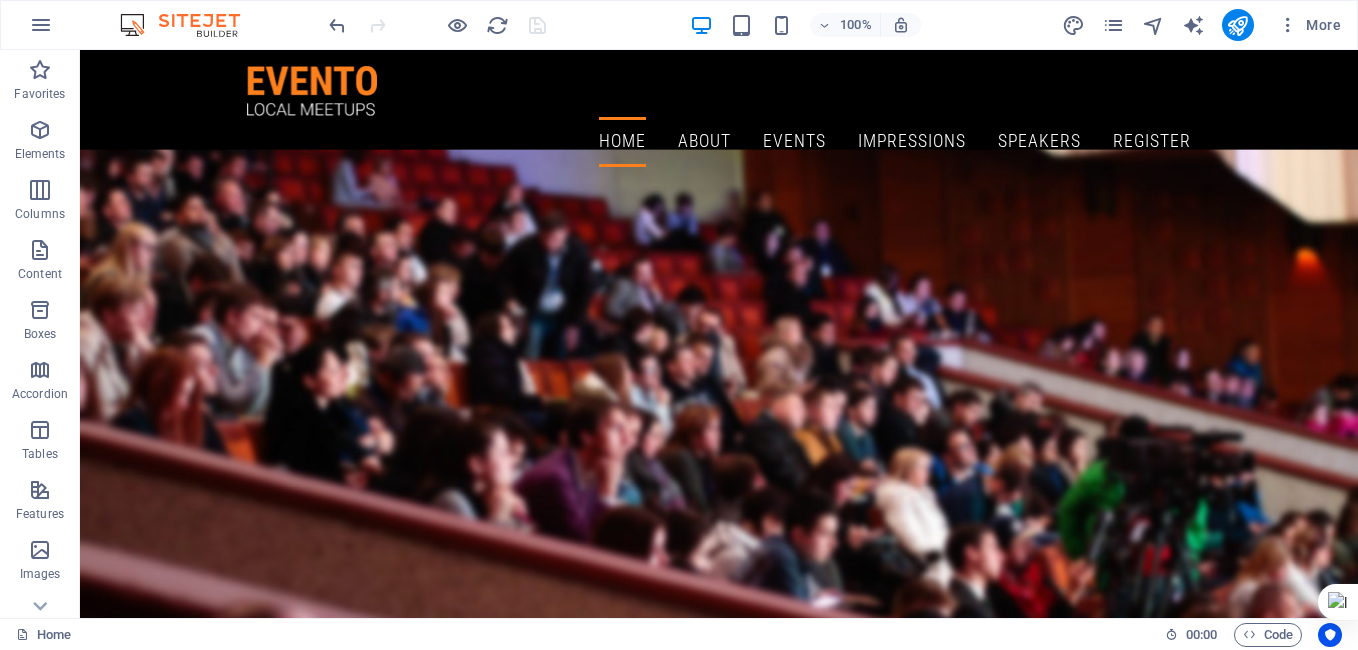 click at bounding box center (190, 25) 